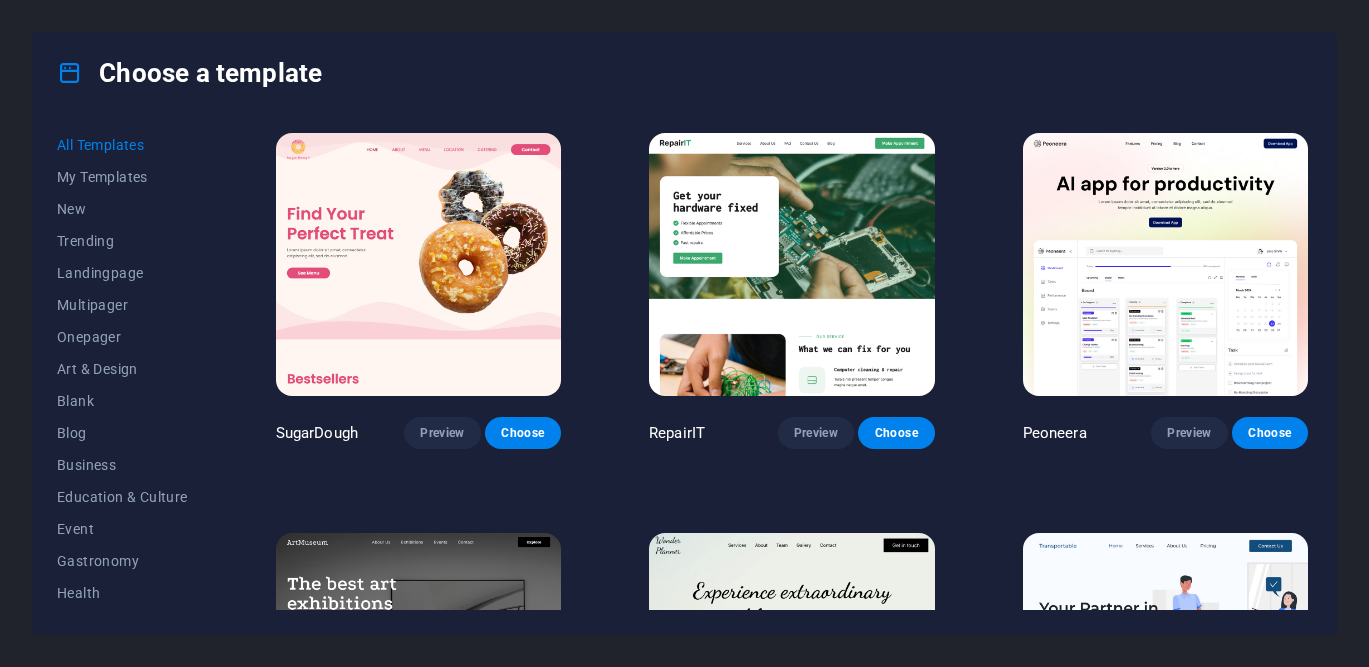 scroll, scrollTop: 0, scrollLeft: 0, axis: both 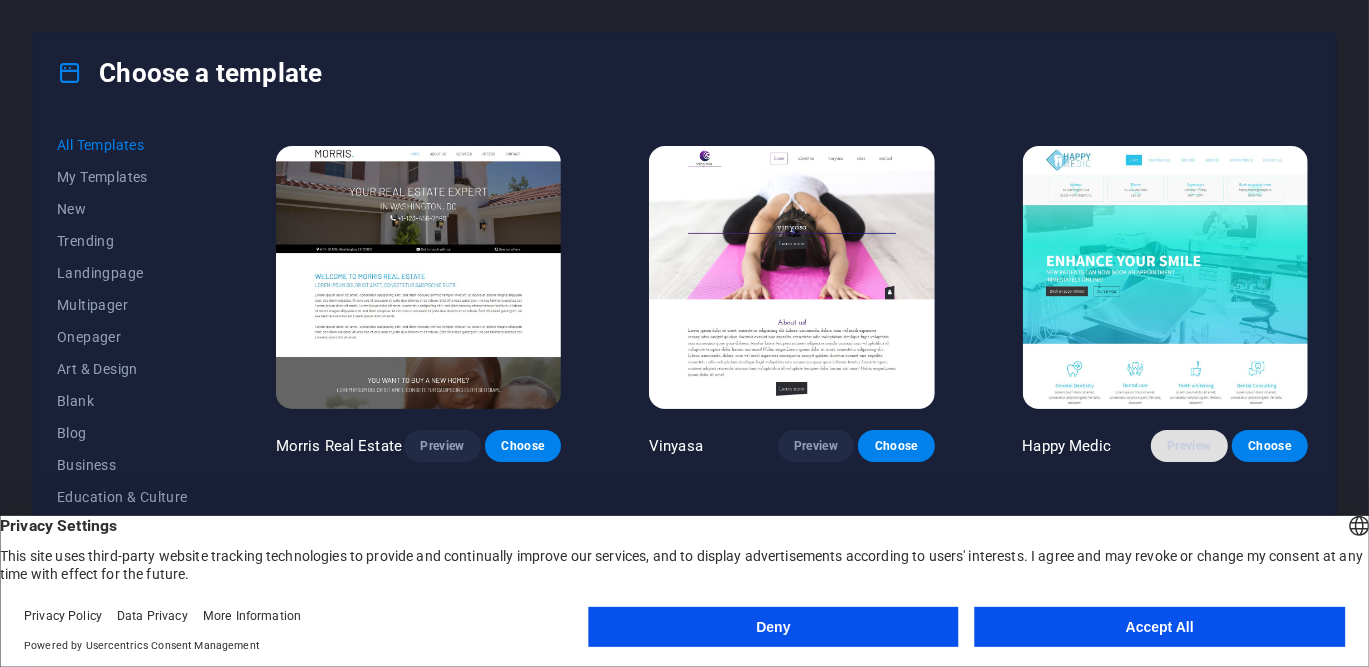 click on "Preview" at bounding box center [1189, 446] 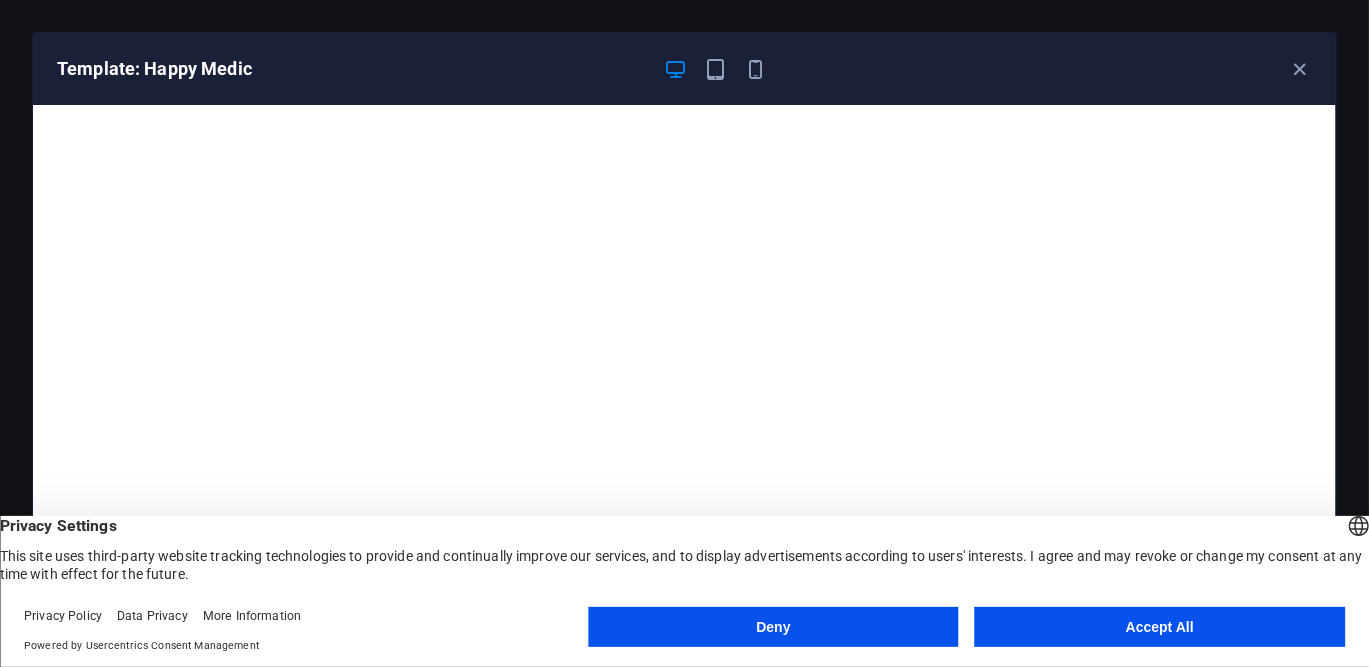 click on "Accept All" at bounding box center (1160, 627) 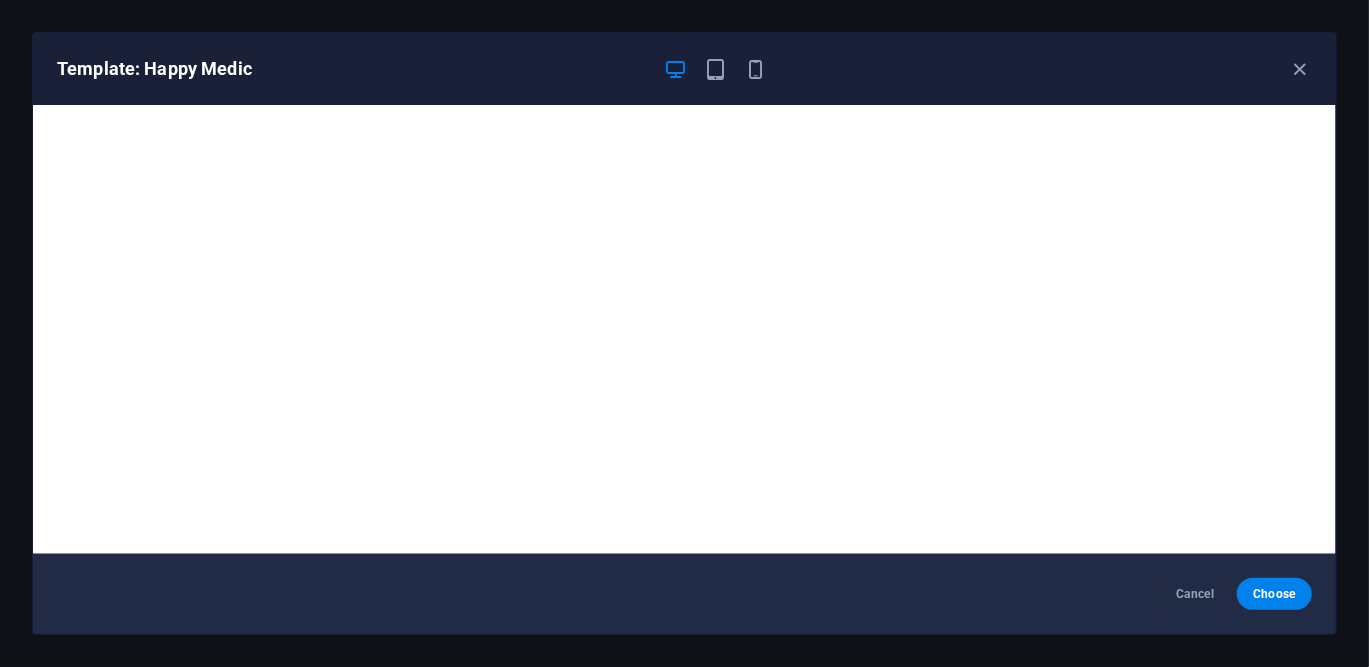 scroll, scrollTop: 4, scrollLeft: 0, axis: vertical 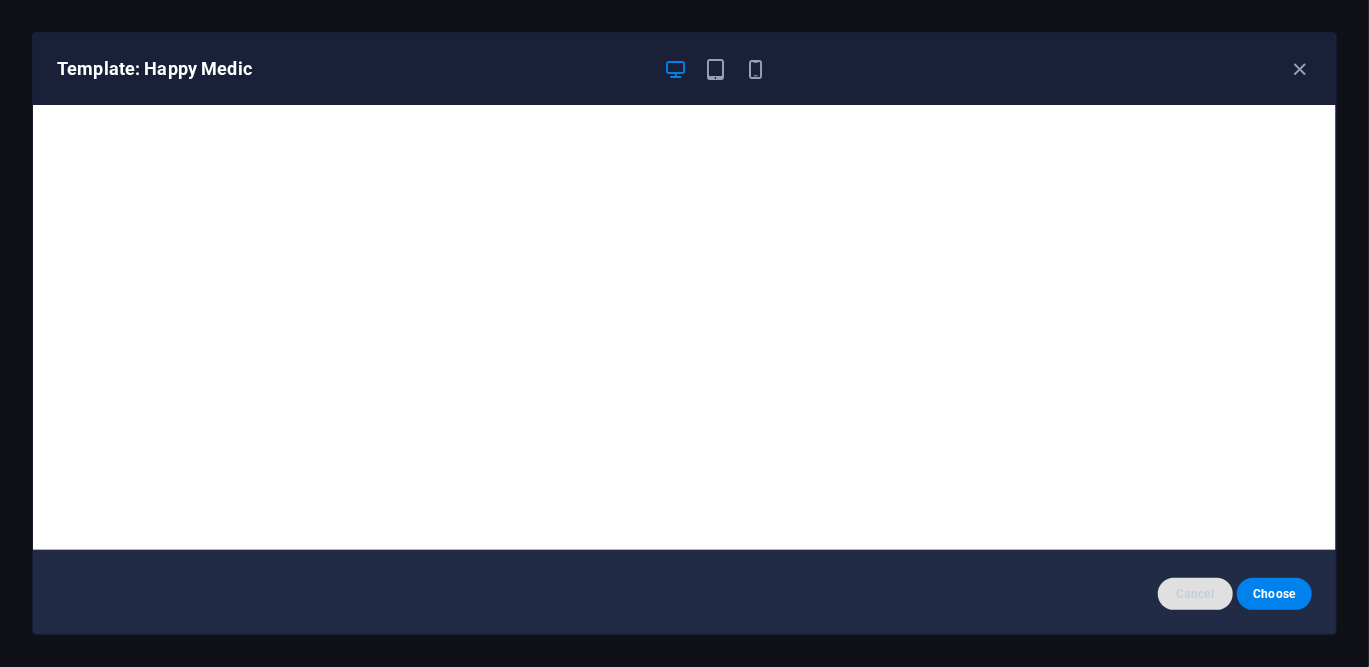 click on "Cancel" at bounding box center [1195, 594] 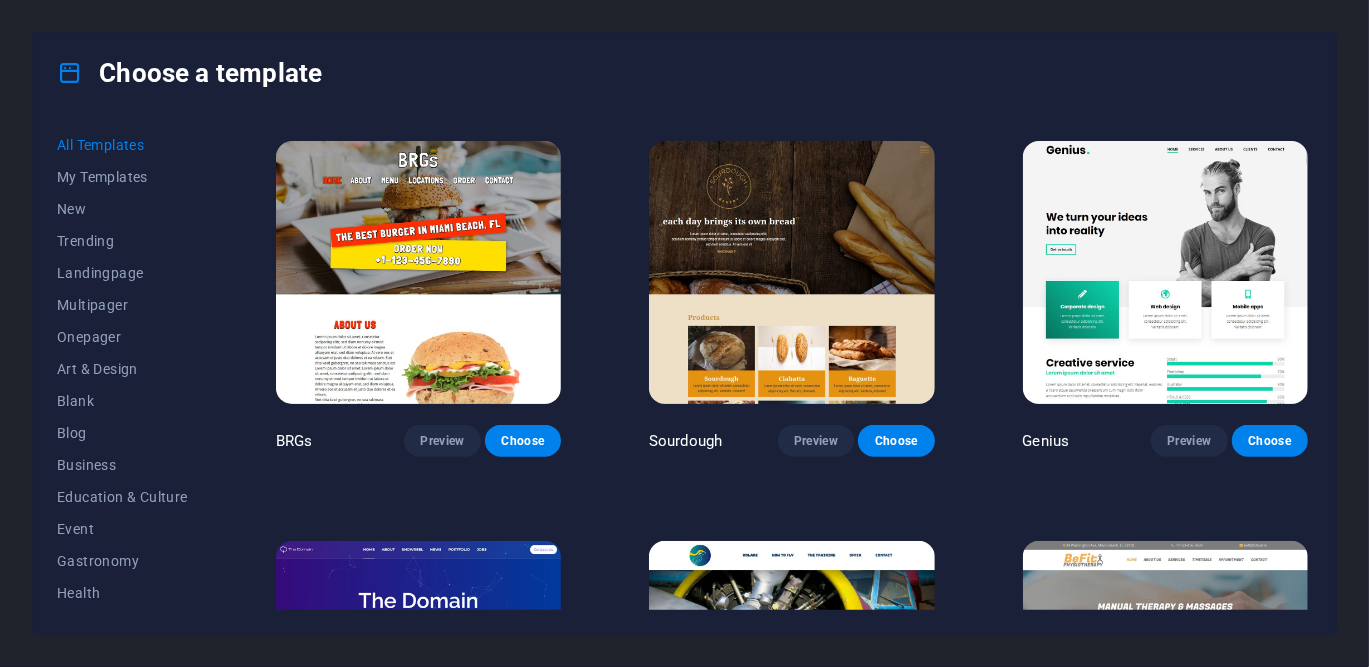 scroll, scrollTop: 9199, scrollLeft: 0, axis: vertical 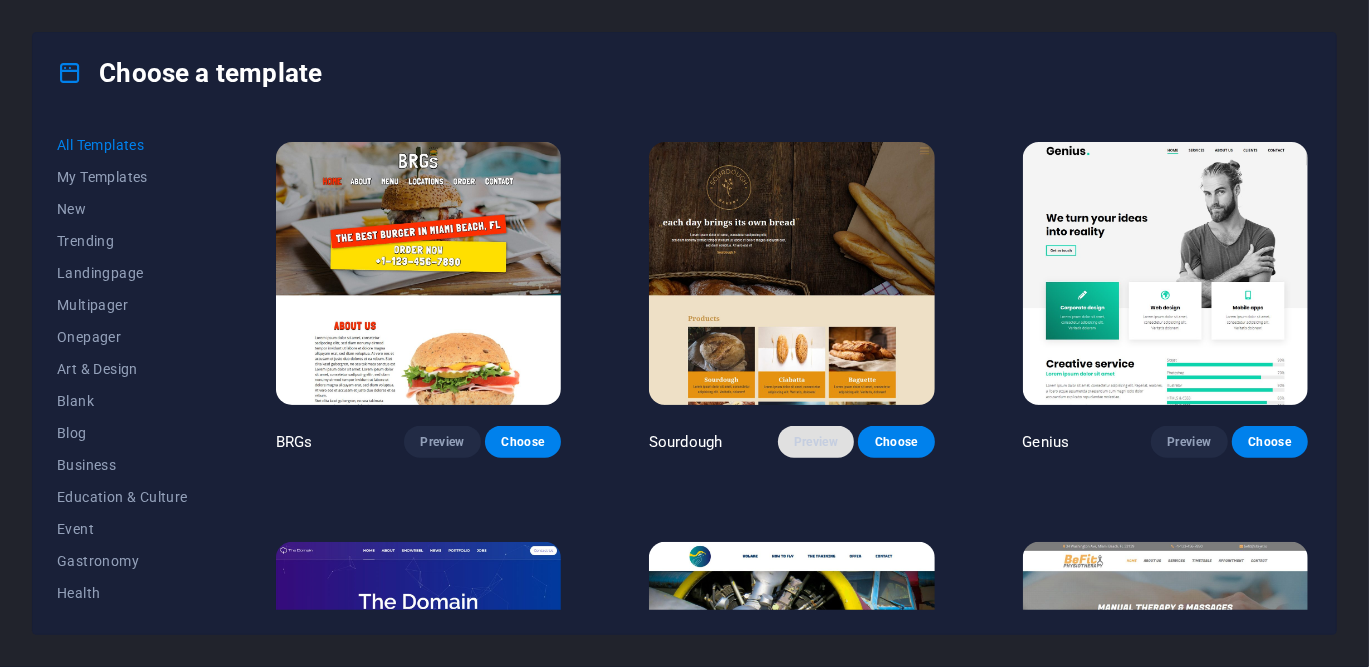 click on "Preview" at bounding box center [816, 442] 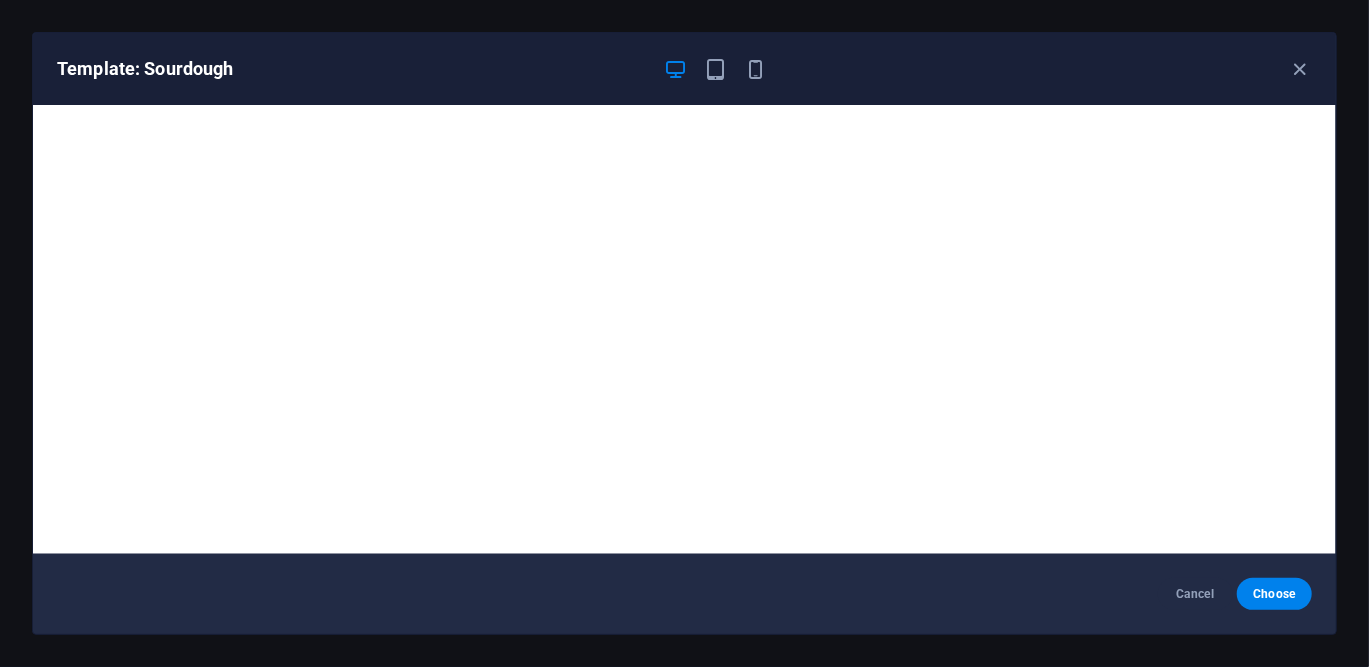 scroll, scrollTop: 4, scrollLeft: 0, axis: vertical 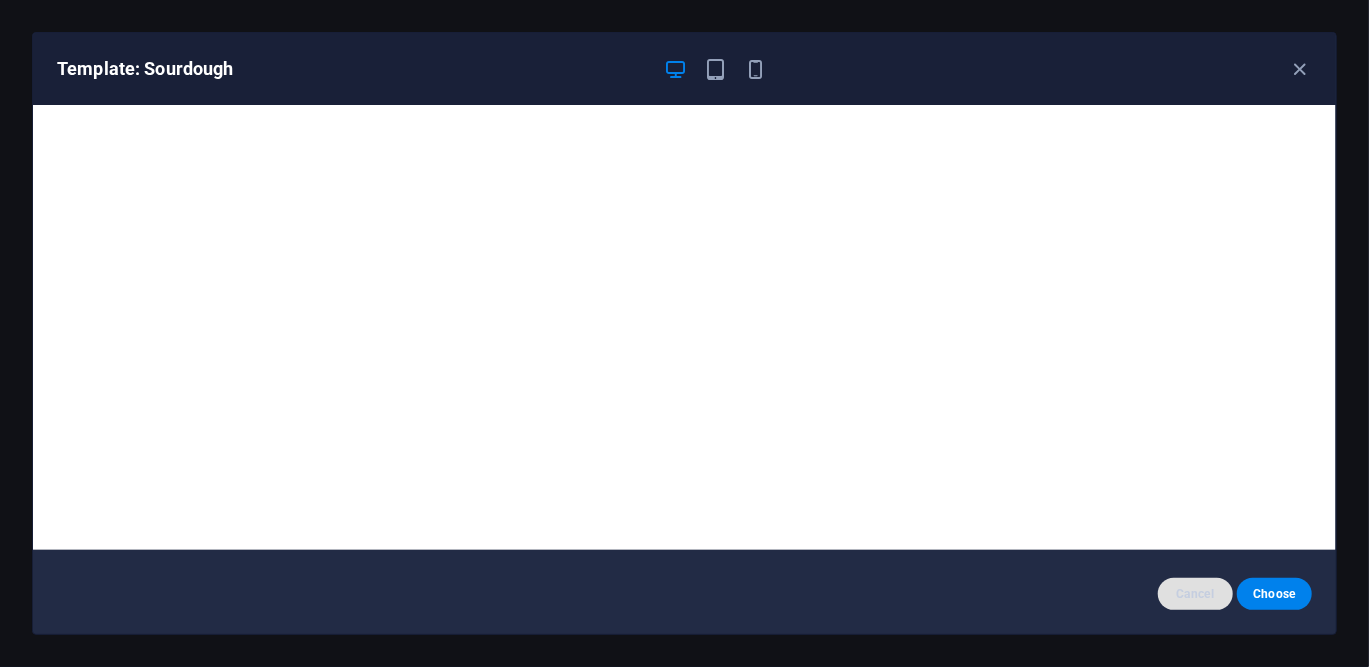 click on "Cancel" at bounding box center [1195, 594] 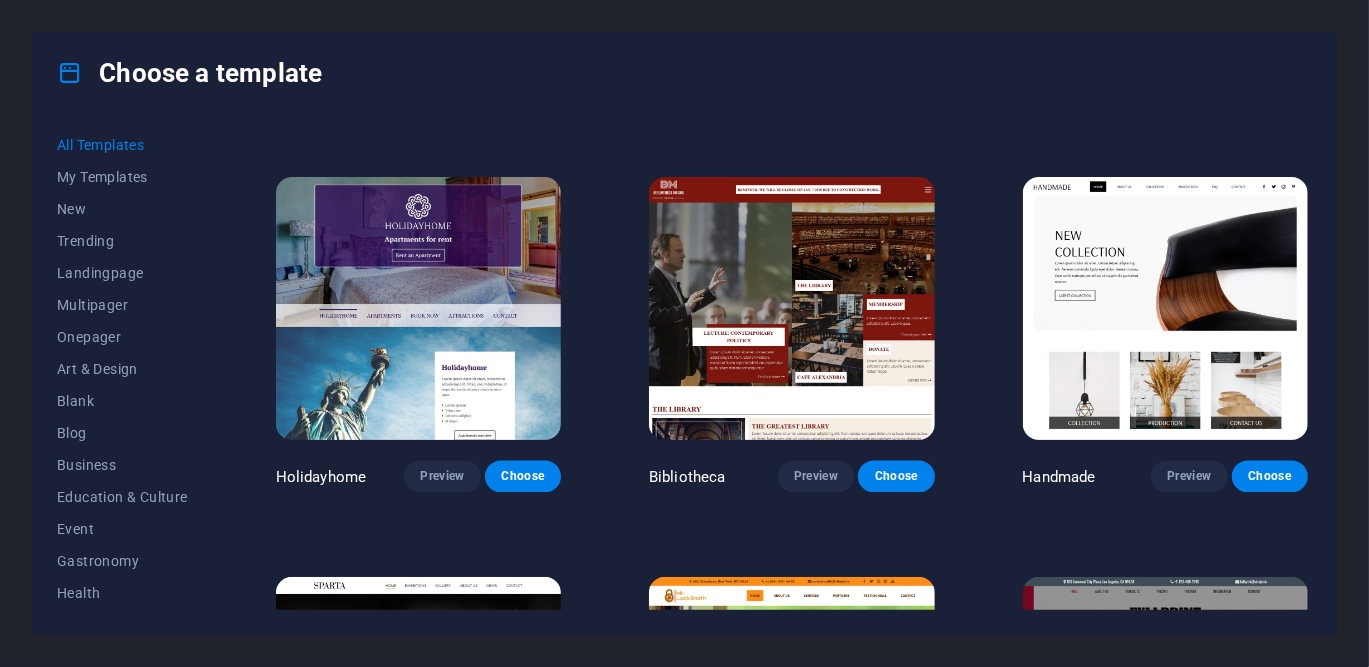 scroll, scrollTop: 10372, scrollLeft: 0, axis: vertical 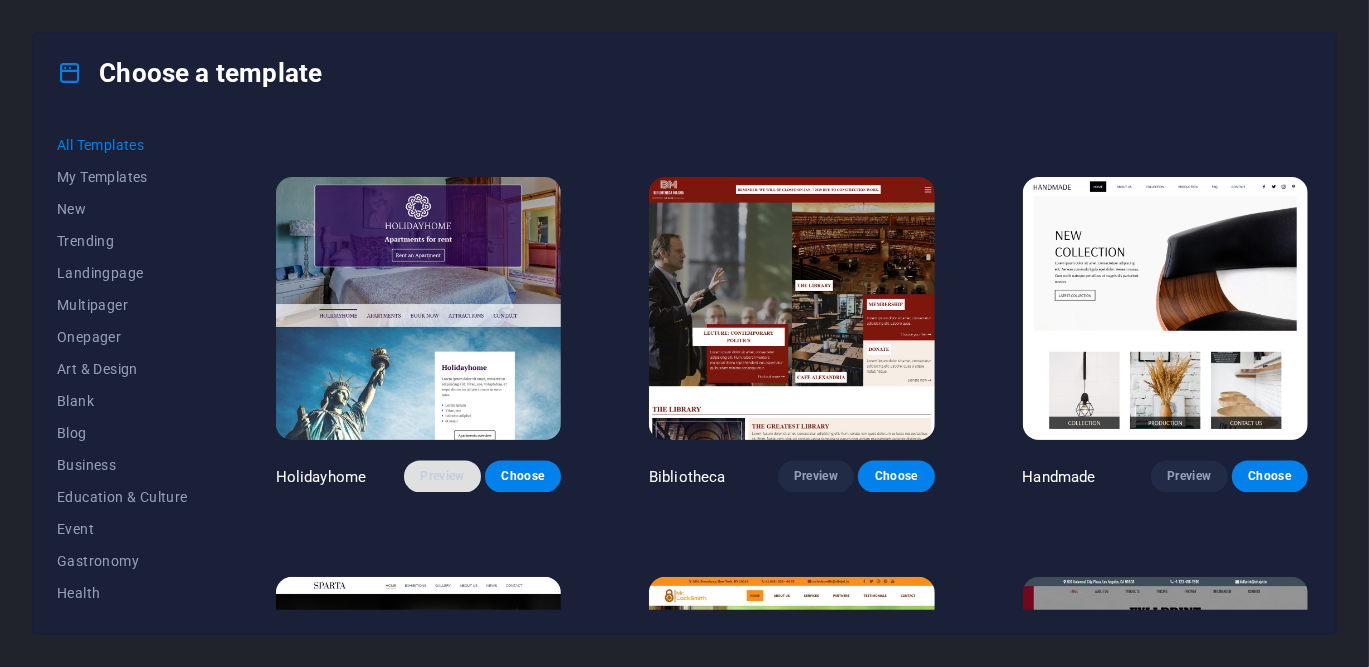 click on "Preview" at bounding box center [442, 477] 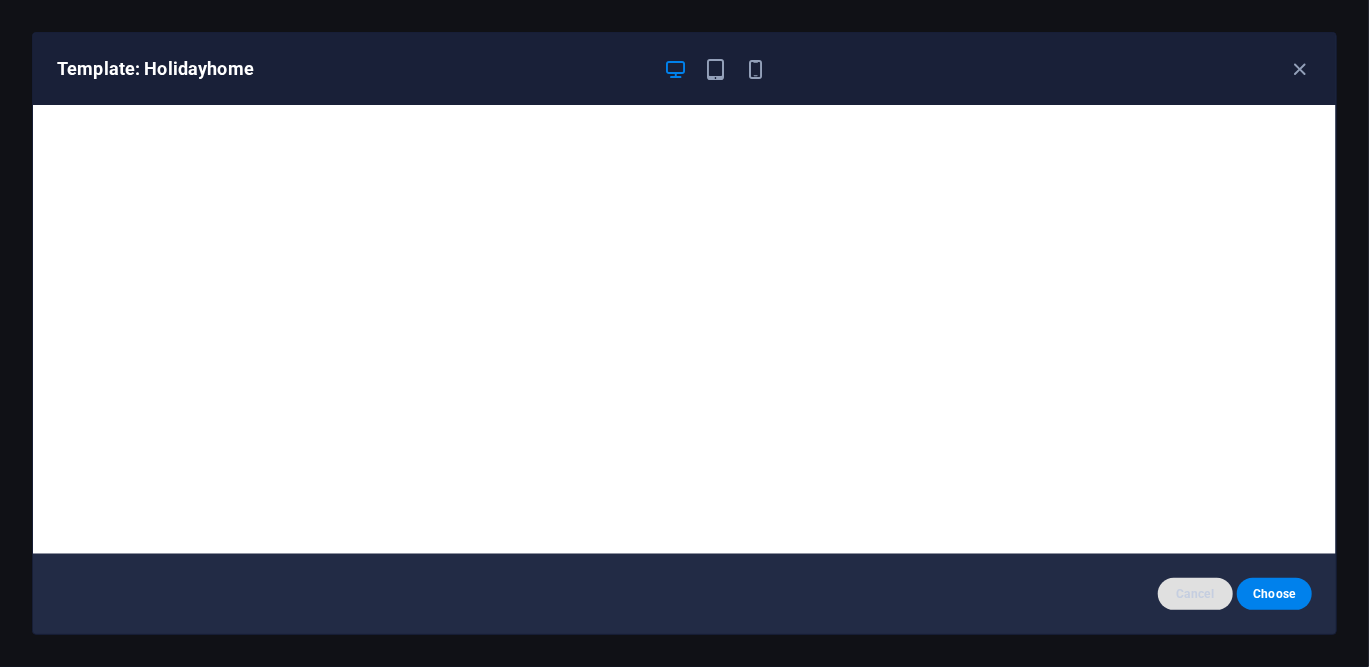 click on "Cancel" at bounding box center (1195, 594) 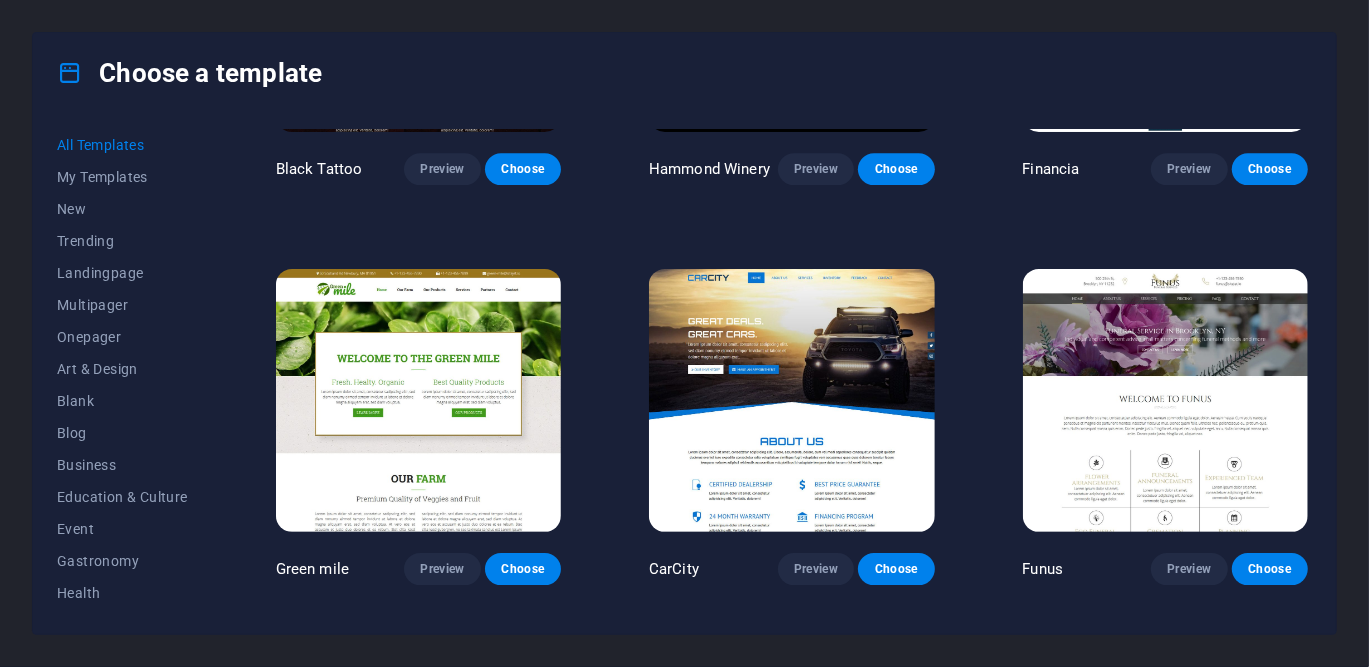 scroll, scrollTop: 11479, scrollLeft: 0, axis: vertical 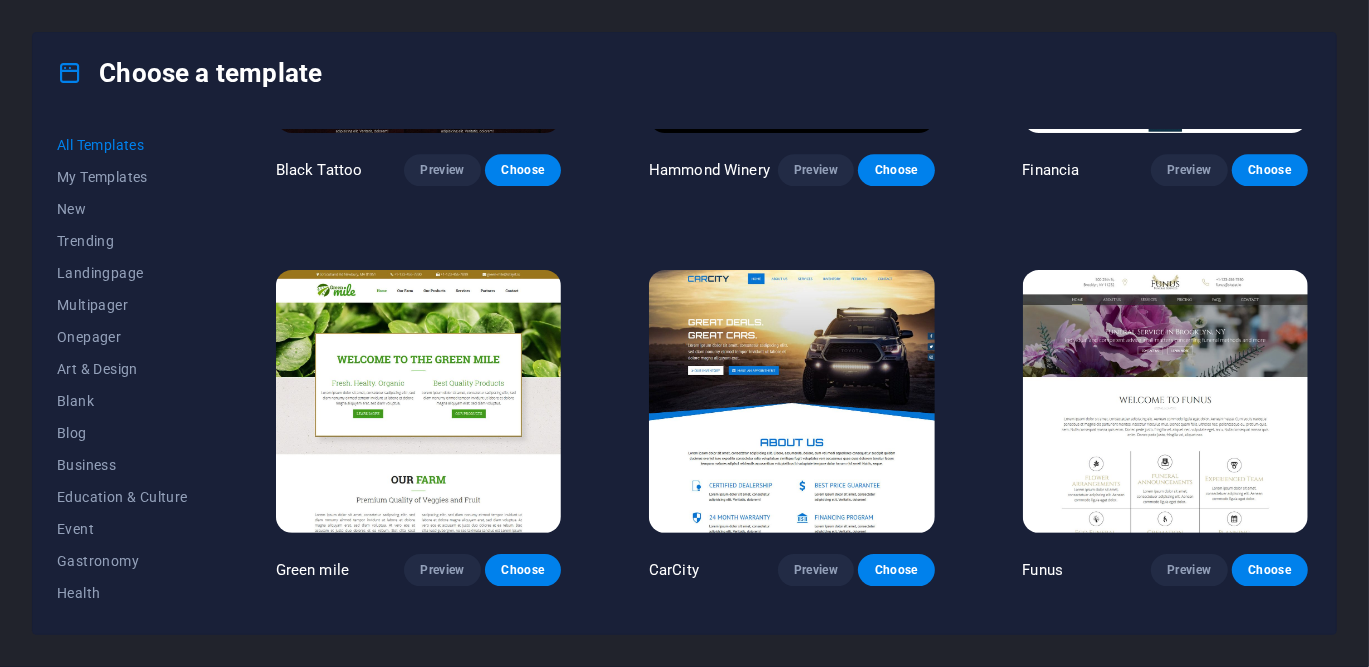 click at bounding box center [1165, 401] 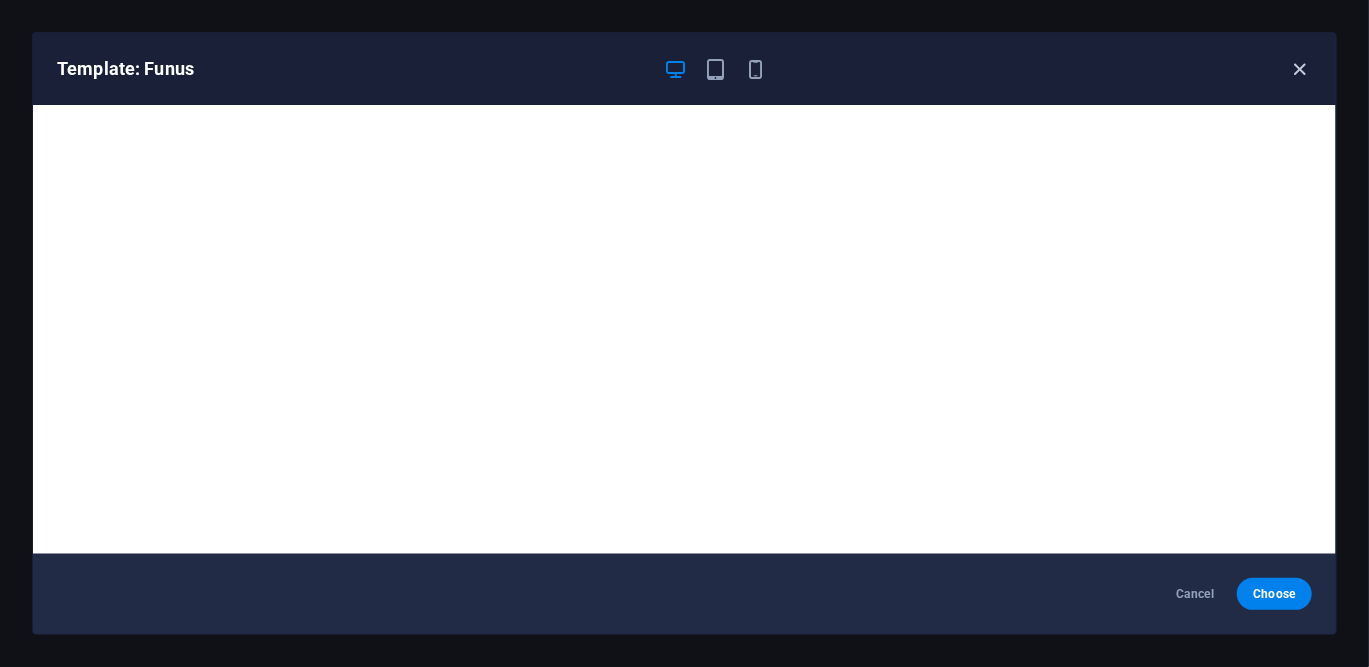 click at bounding box center (1300, 69) 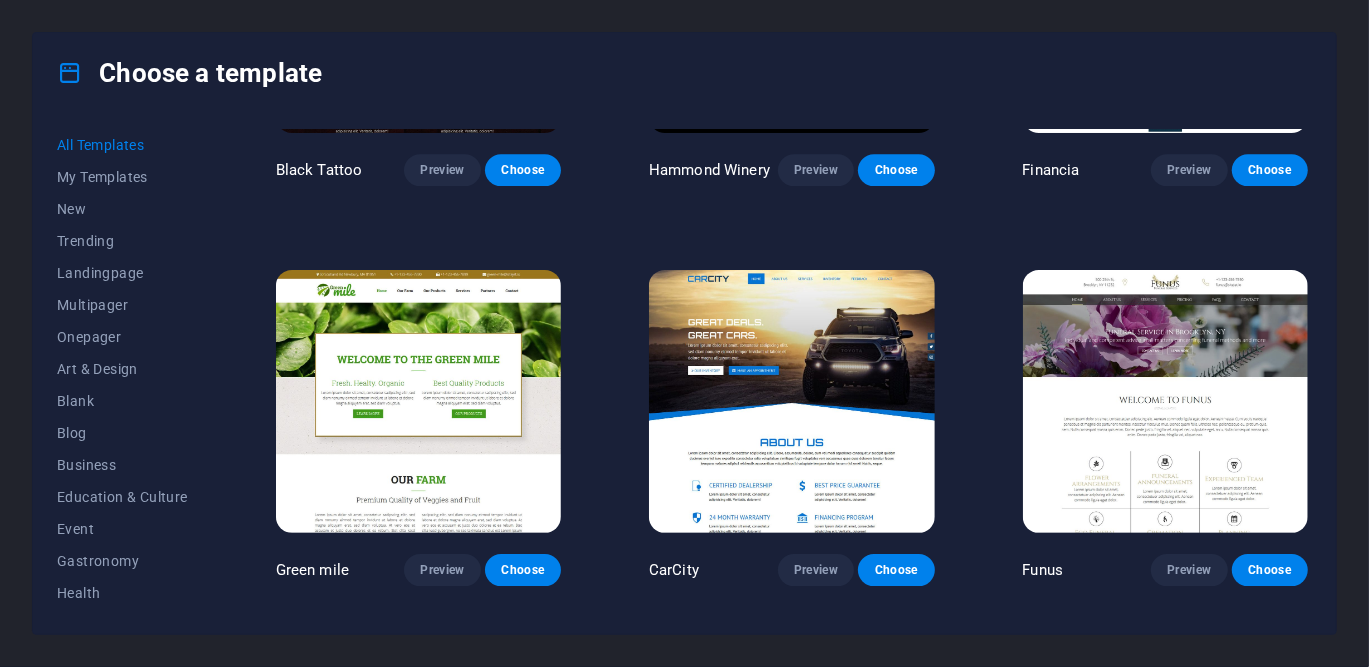 click at bounding box center (1165, 401) 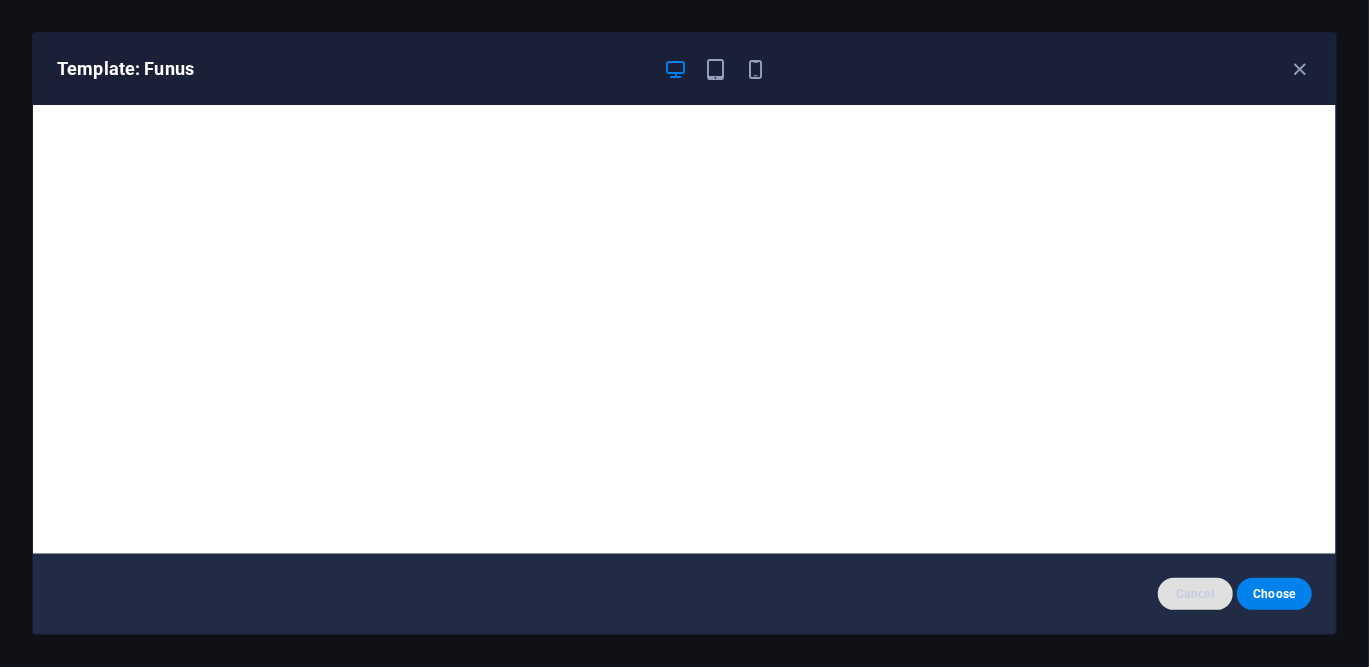 click on "Cancel" at bounding box center (1195, 594) 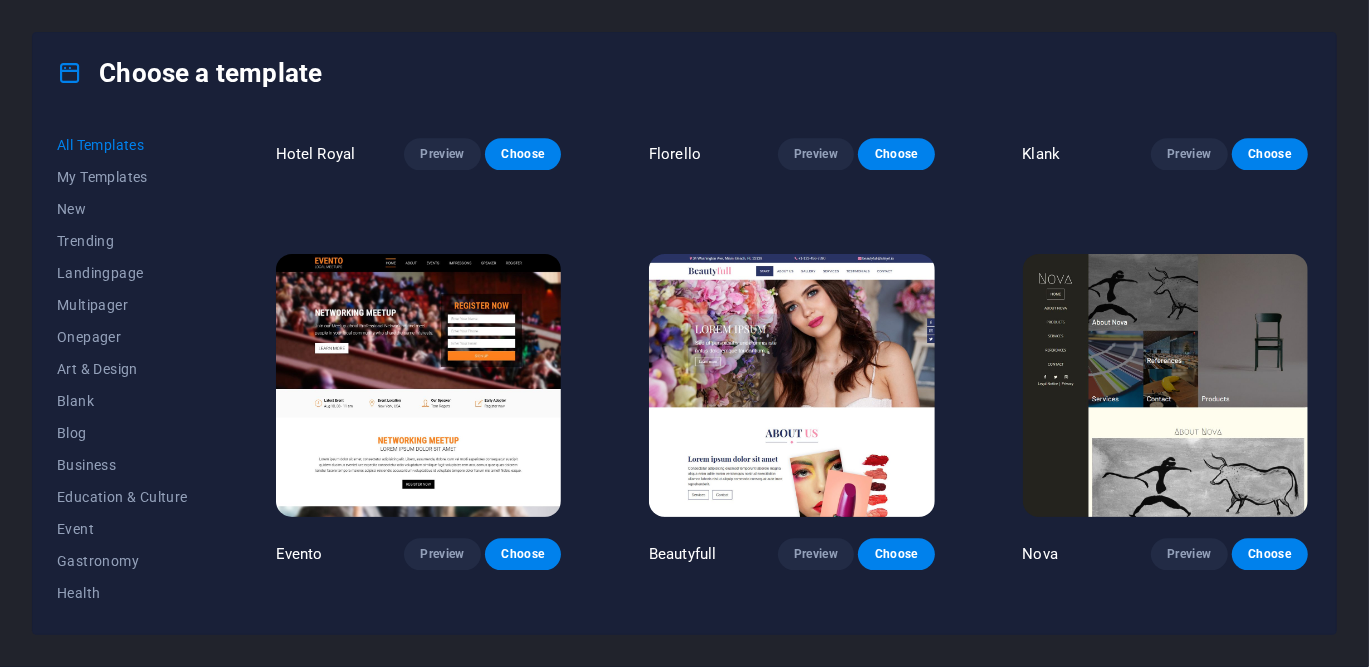 scroll, scrollTop: 15096, scrollLeft: 0, axis: vertical 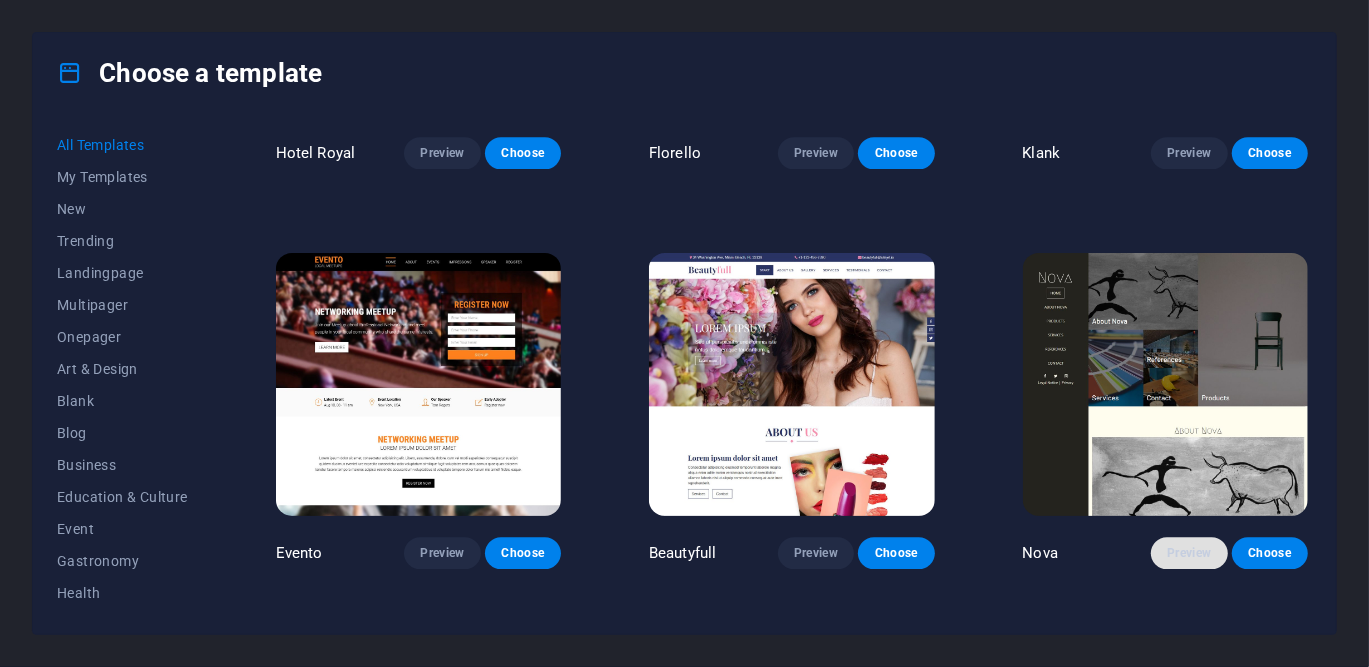 click on "Preview" at bounding box center [1189, 553] 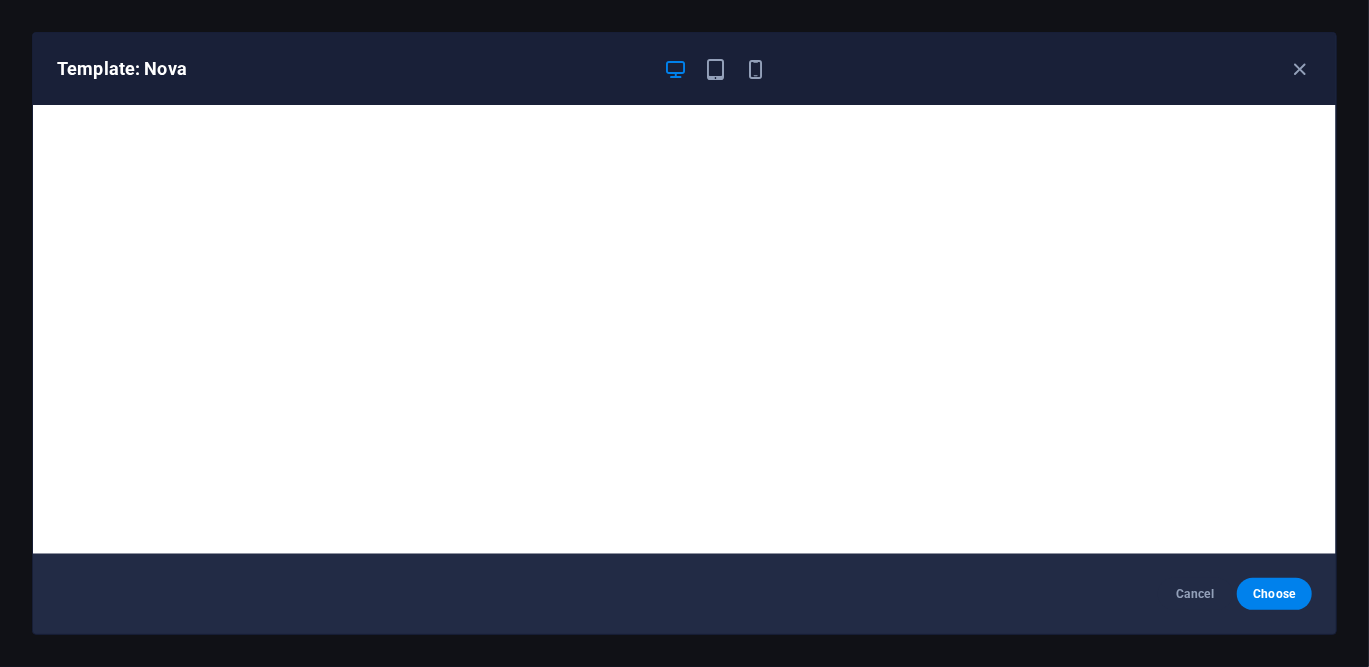 scroll, scrollTop: 4, scrollLeft: 0, axis: vertical 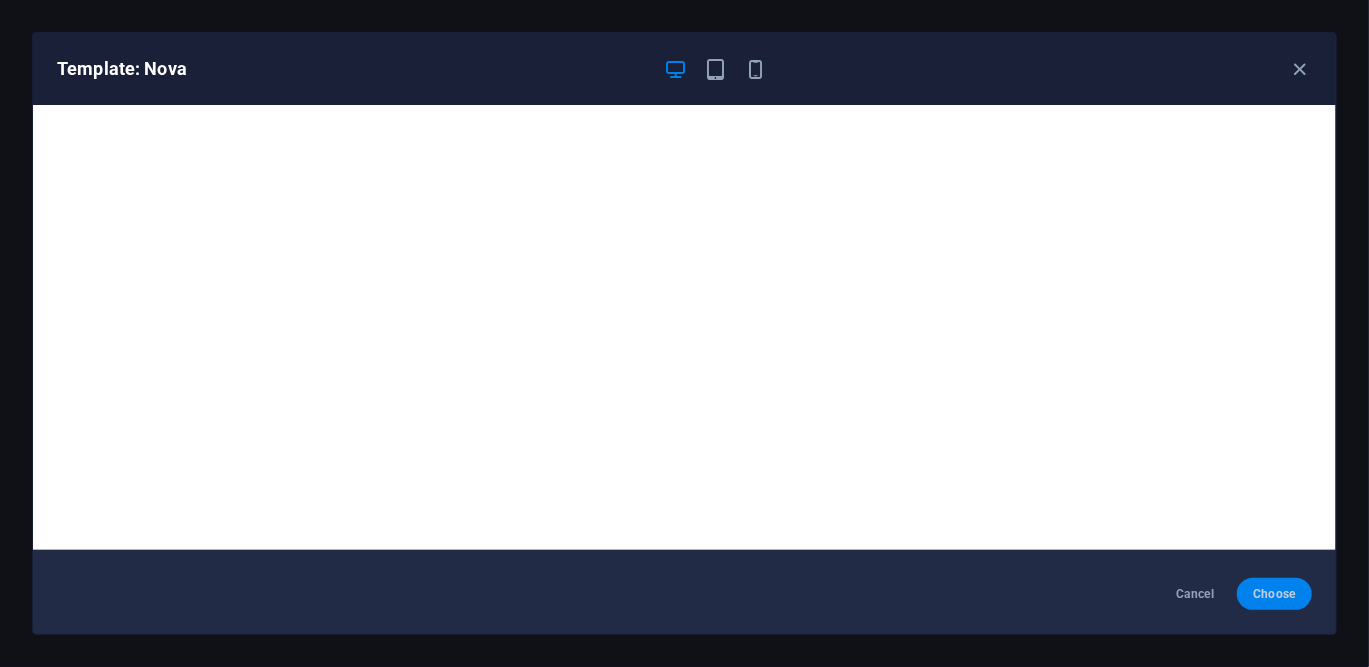 click on "Choose" at bounding box center [1274, 594] 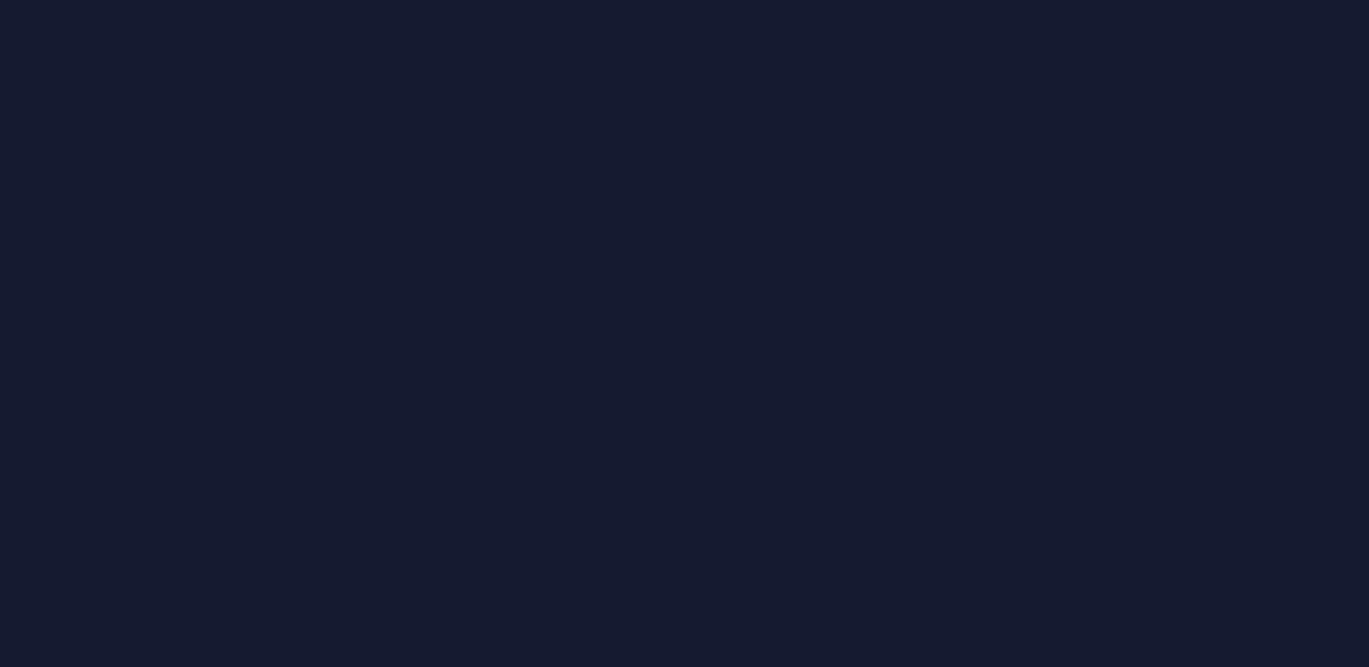 scroll, scrollTop: 0, scrollLeft: 0, axis: both 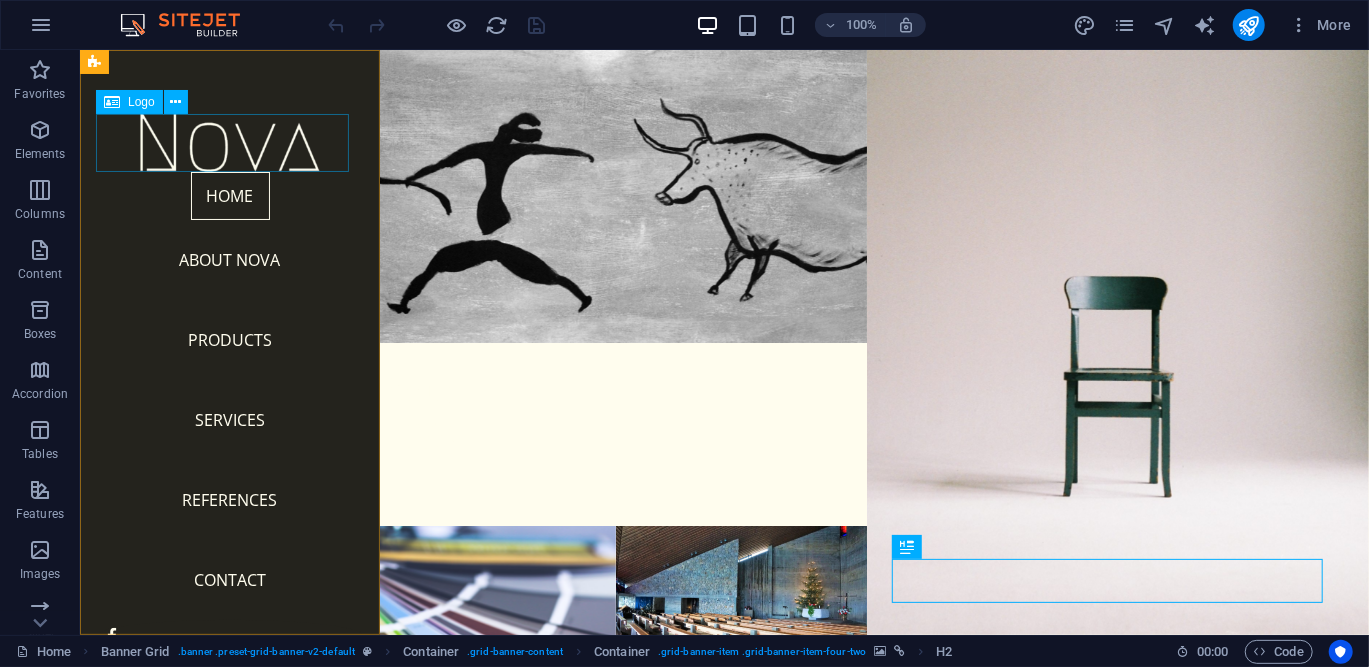 click at bounding box center [229, 142] 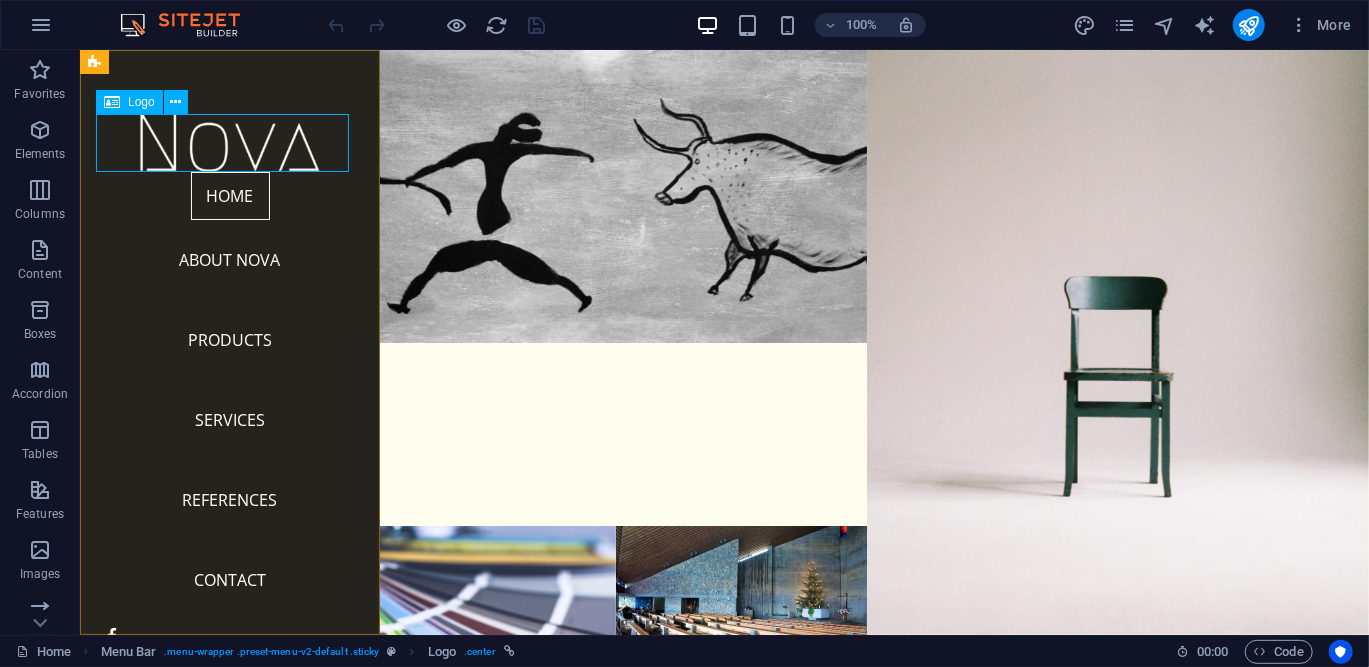 click on "Logo" at bounding box center (141, 102) 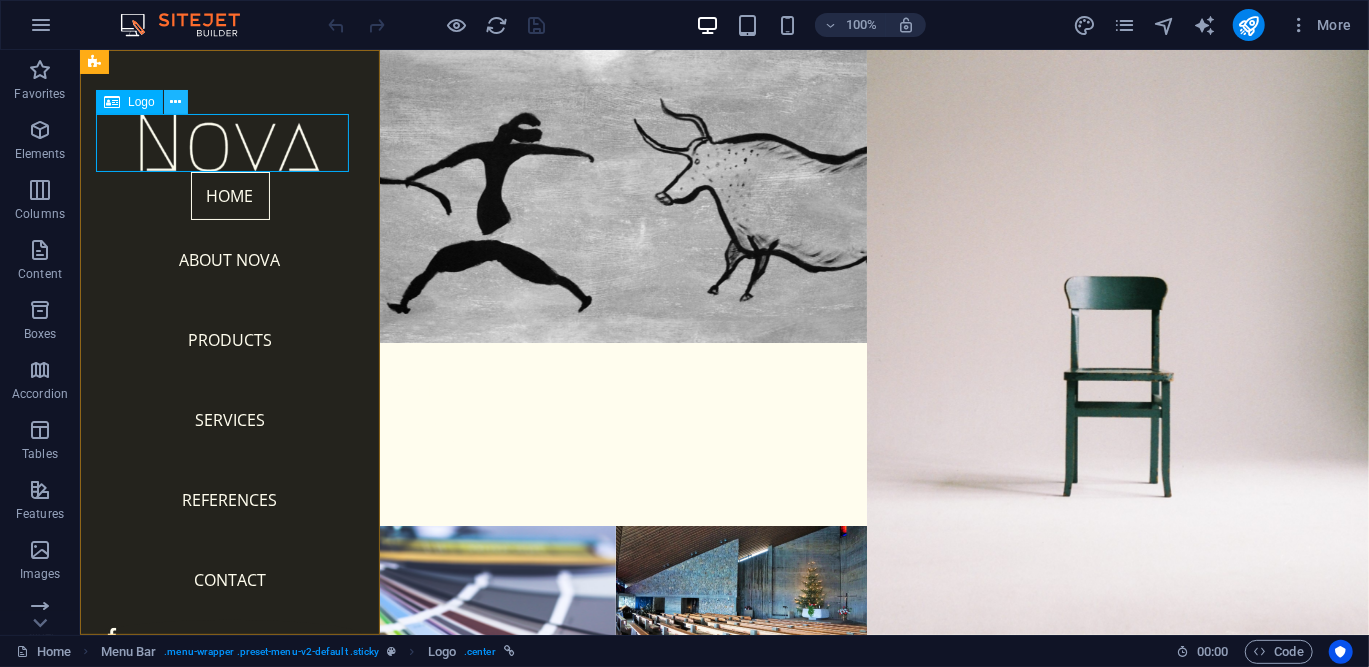 click at bounding box center [175, 102] 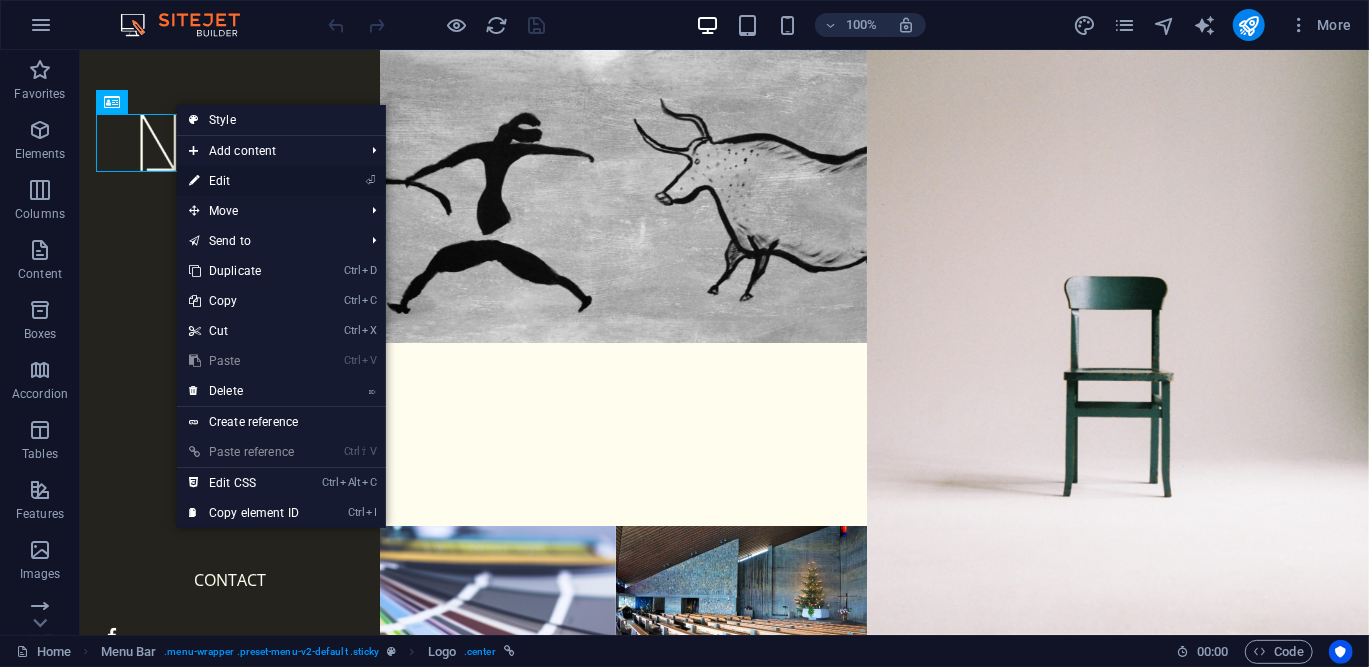 click on "⏎  Edit" at bounding box center [244, 181] 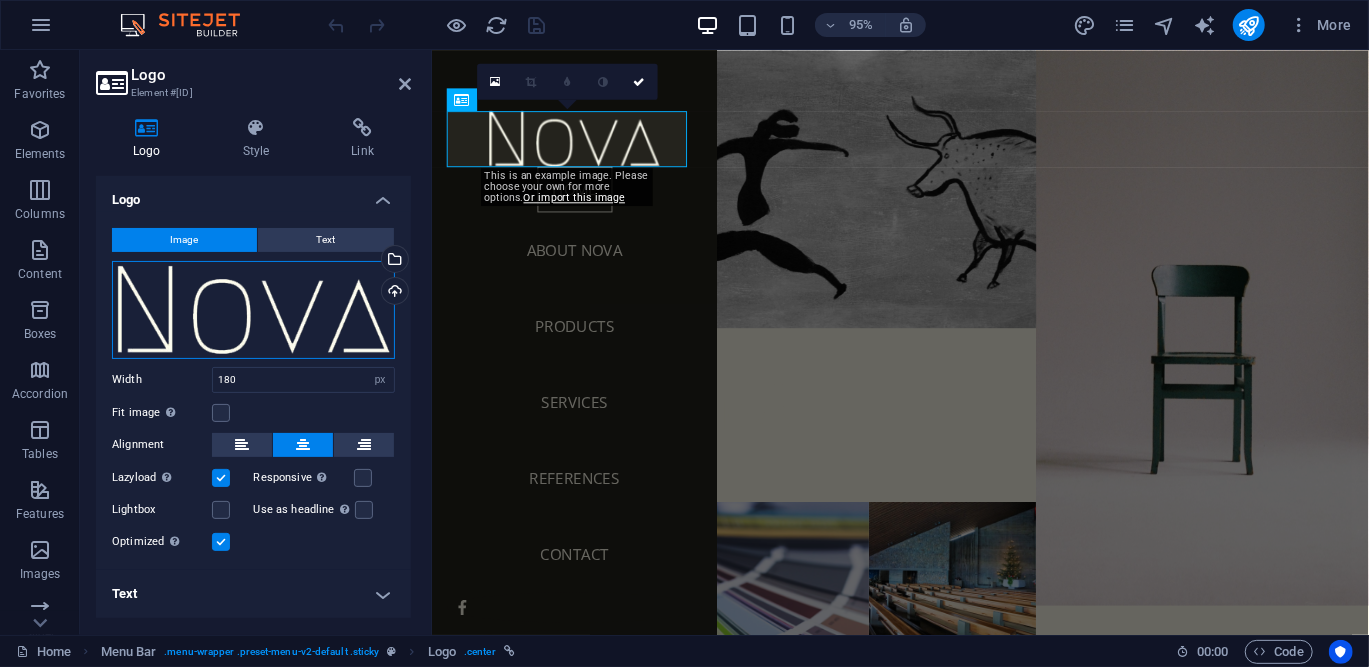 click on "Drag files here, click to choose files or select files from Files or our free stock photos & videos" at bounding box center (253, 310) 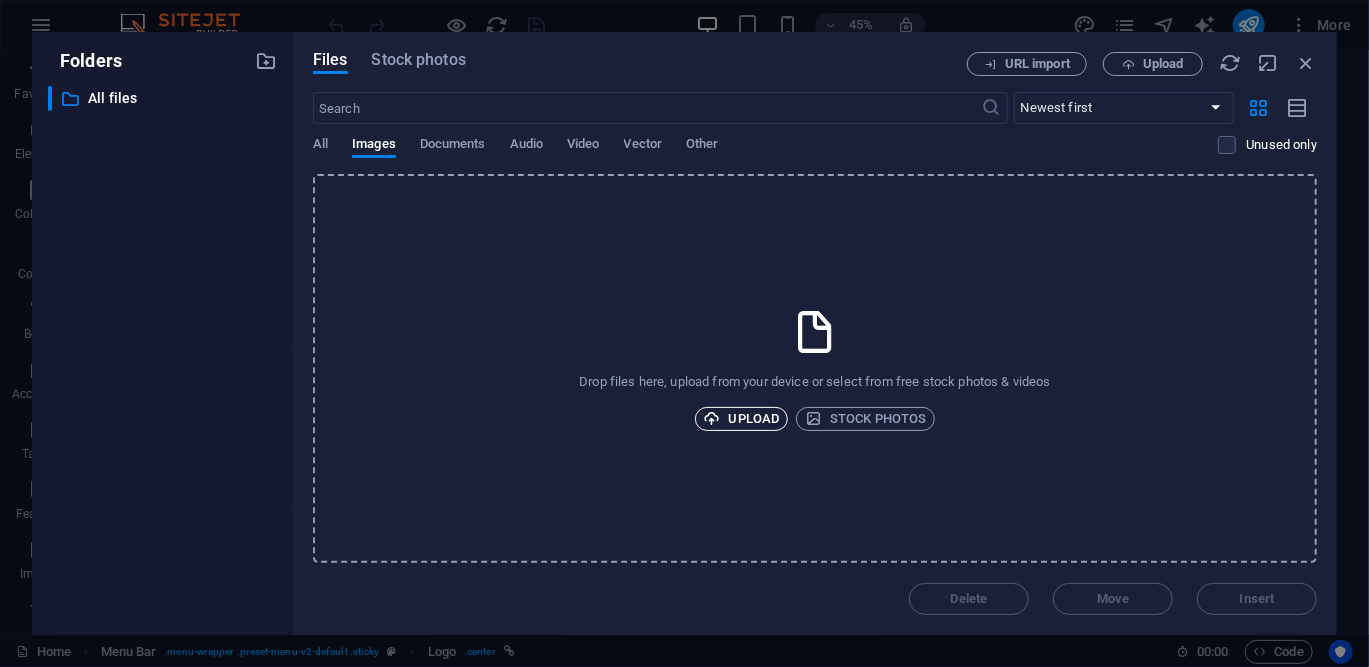 click on "Upload" at bounding box center (742, 419) 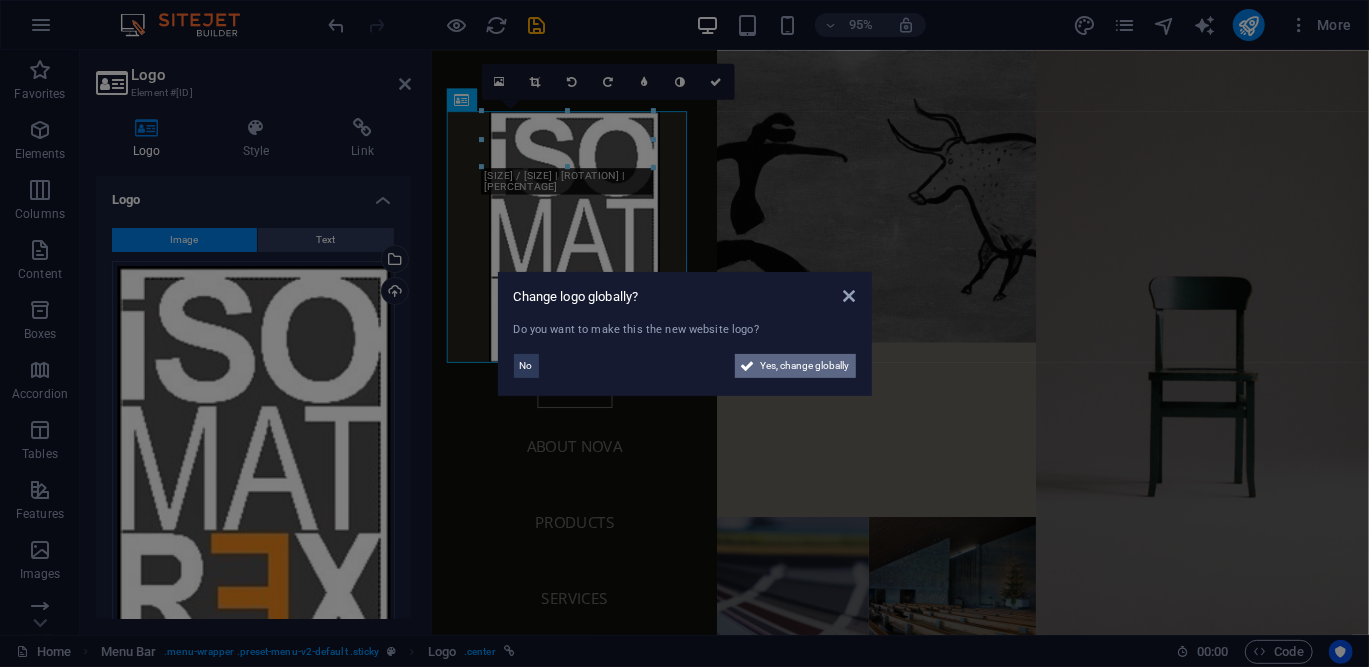 click on "Yes, change globally" at bounding box center [805, 366] 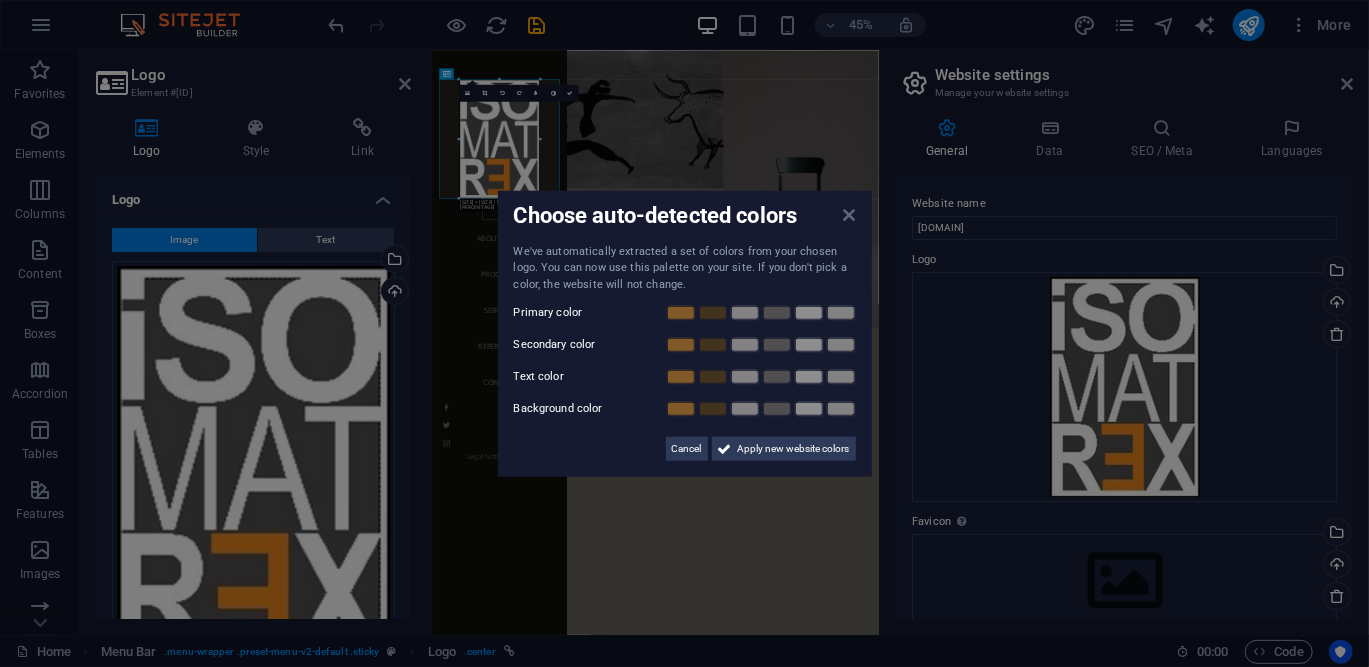 click at bounding box center (849, 214) 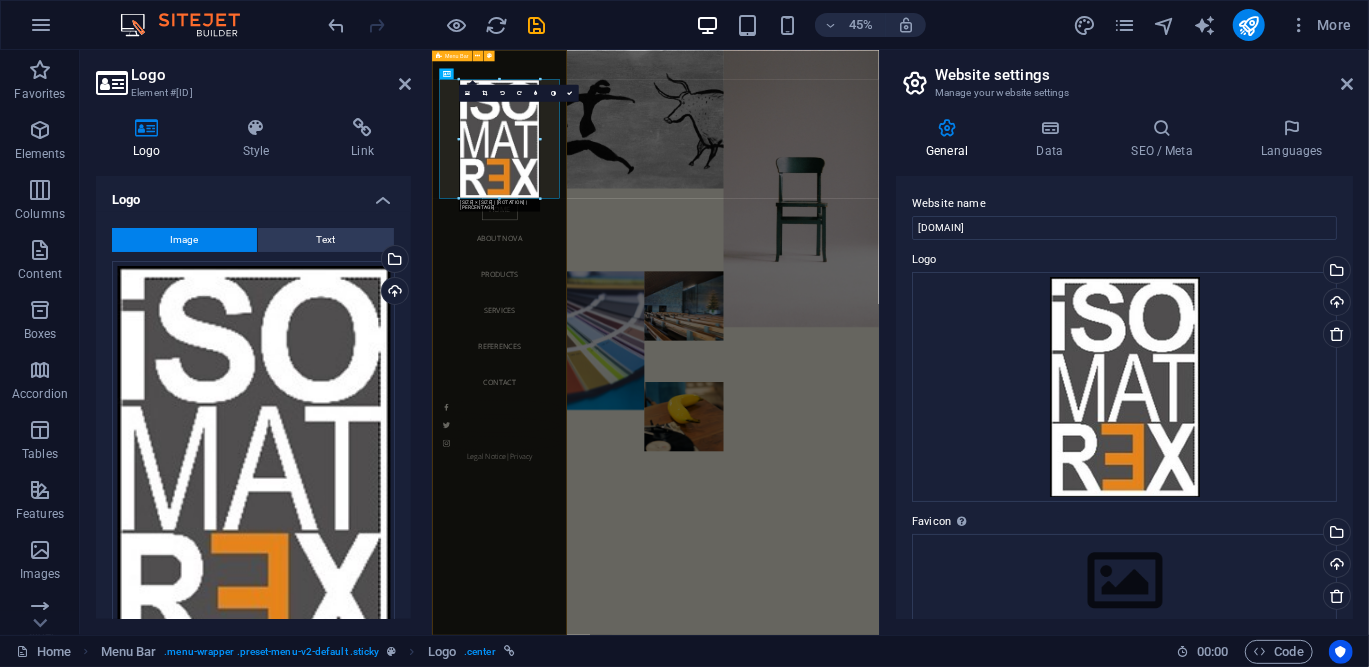 click on "Home About Nova Products Services References Contact Legal Notice  |  Privacy" at bounding box center [581, 700] 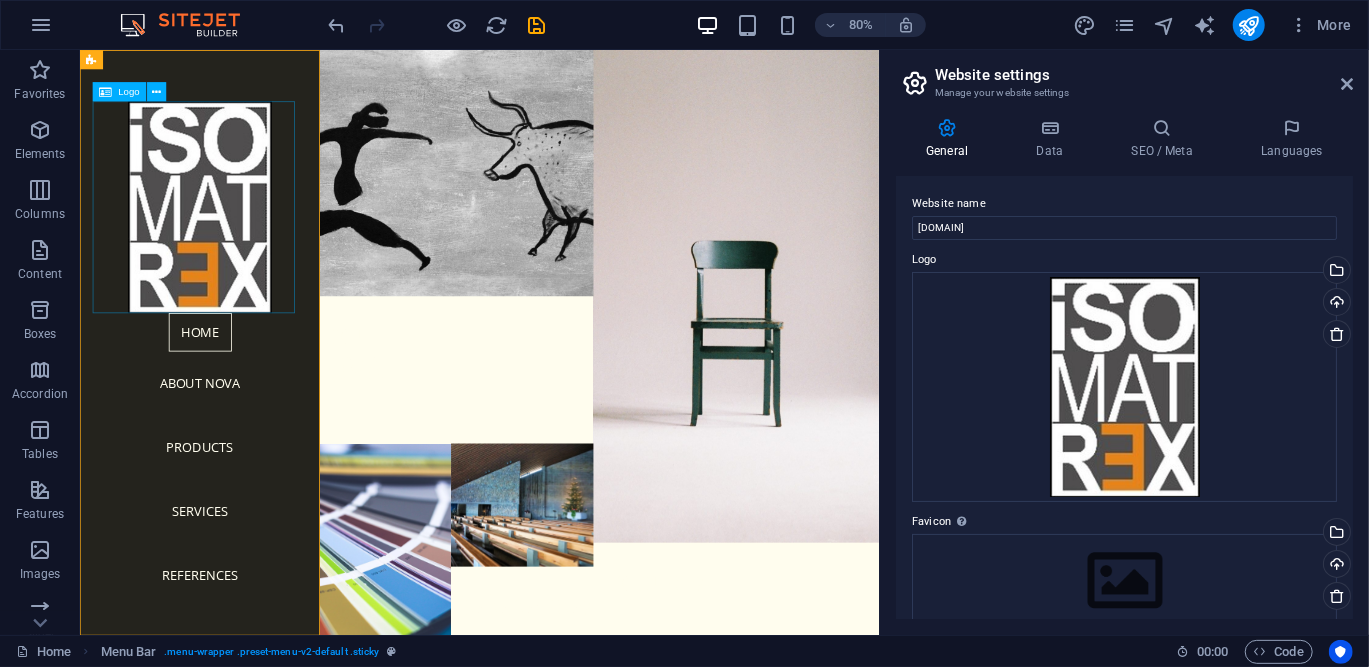 click at bounding box center [229, 245] 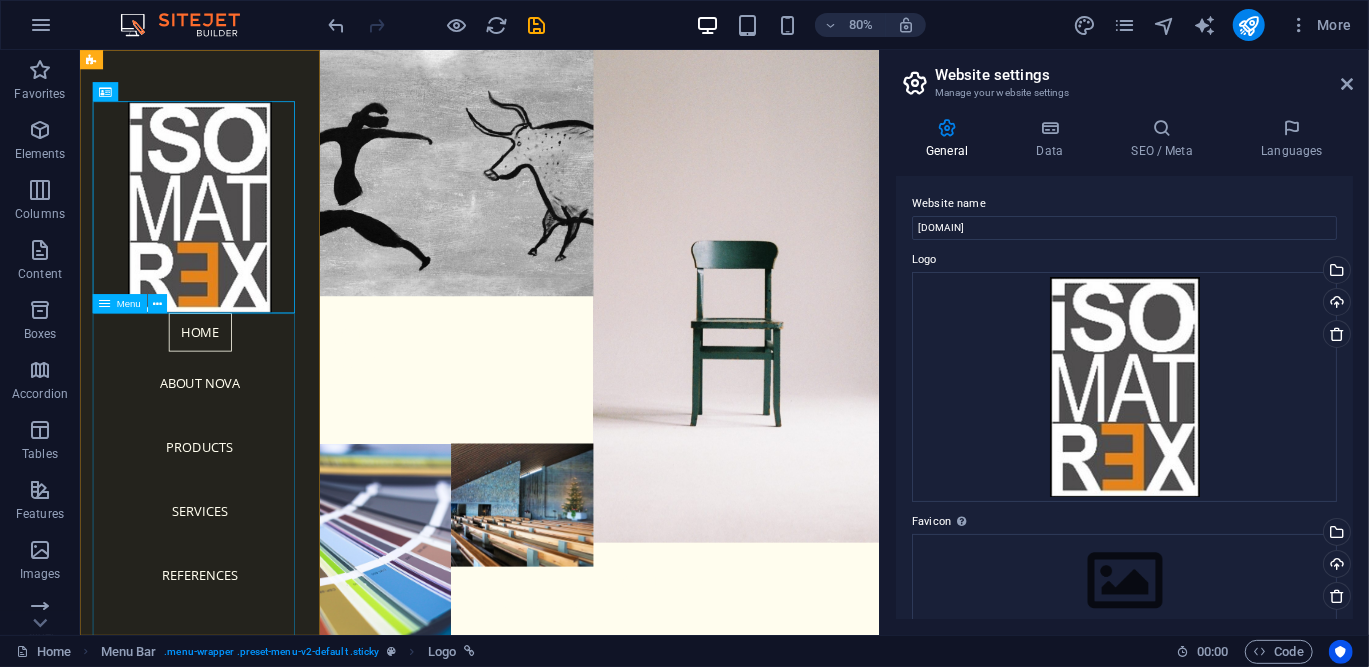 click on "Home About Nova Products Services References Contact" at bounding box center [229, 602] 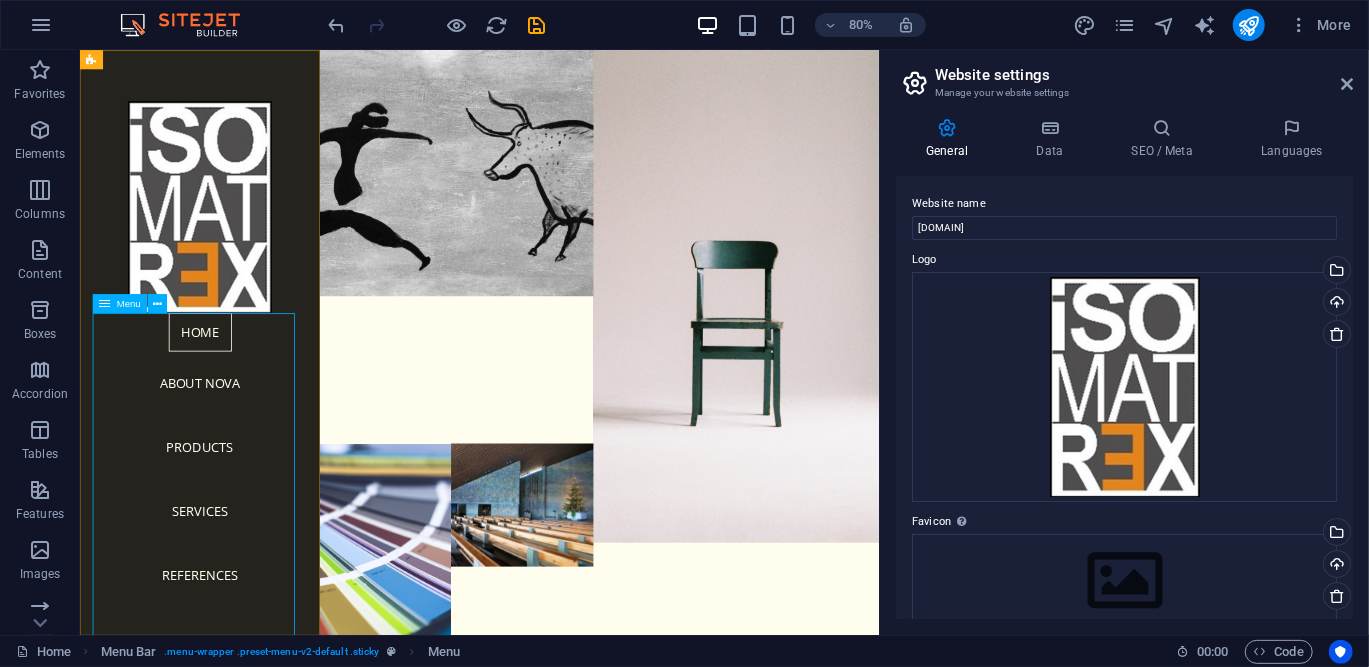 click on "Home About Nova Products Services References Contact" at bounding box center (229, 602) 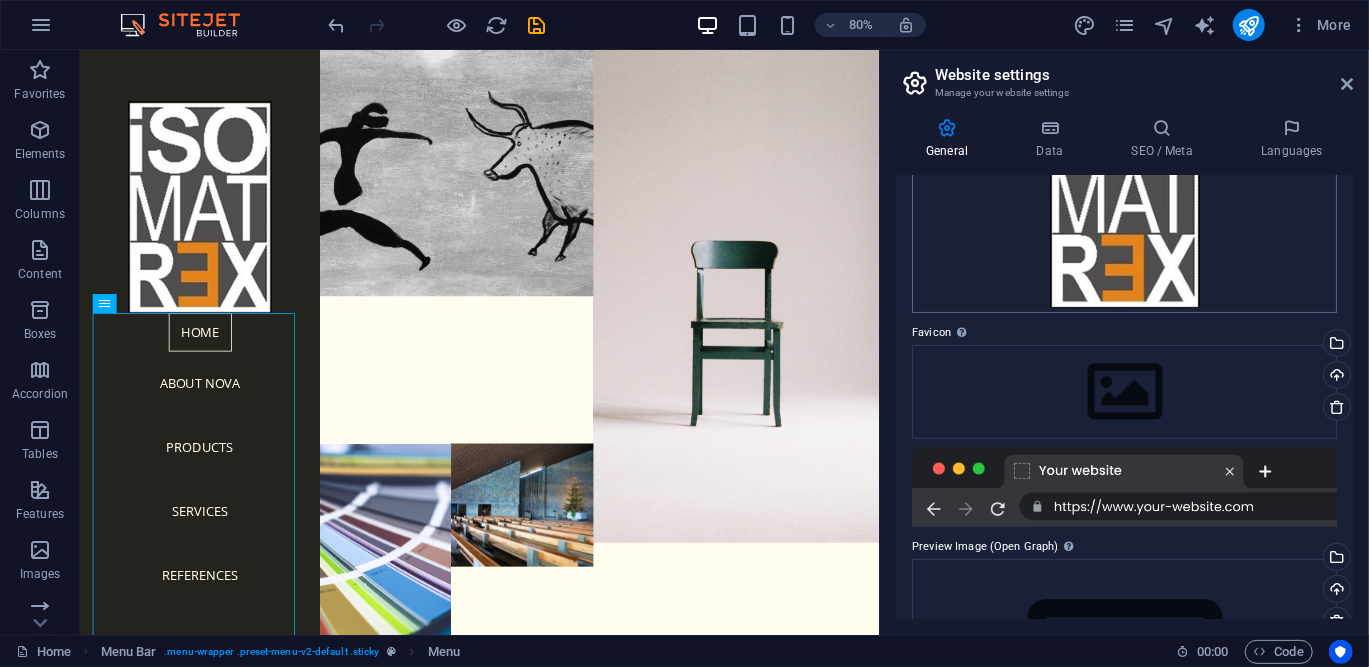 scroll, scrollTop: 0, scrollLeft: 0, axis: both 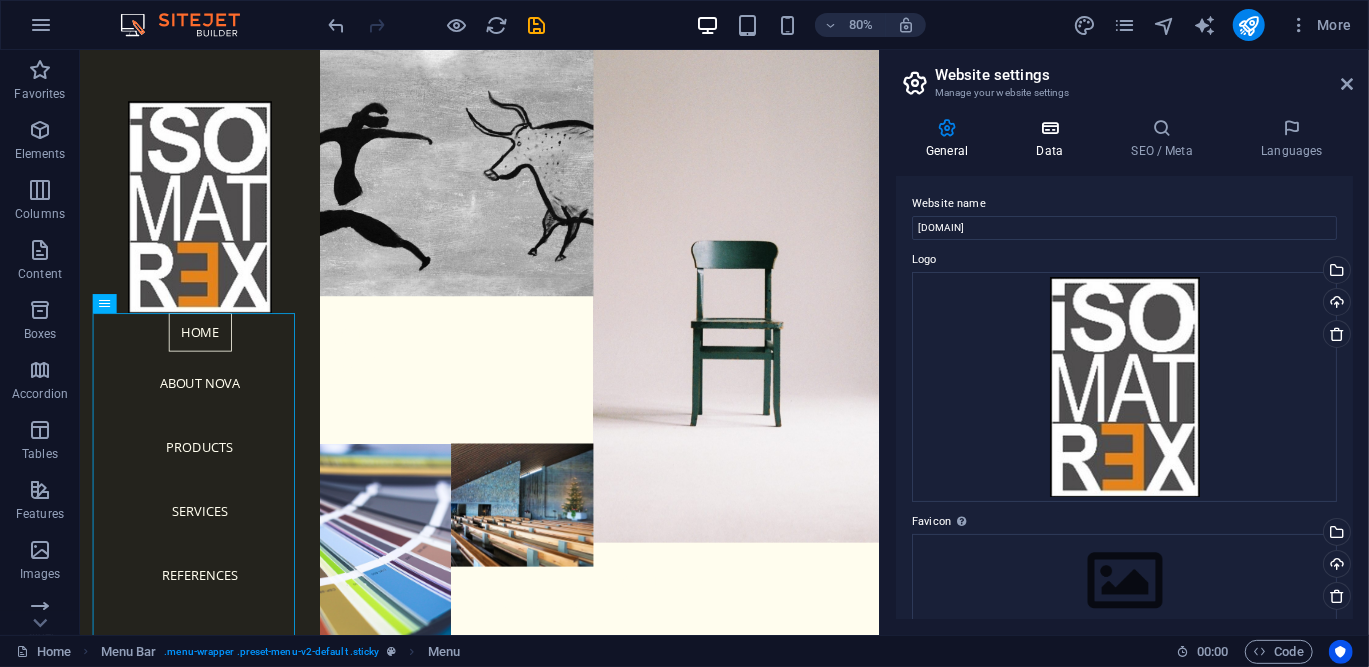 click on "Data" at bounding box center [1053, 139] 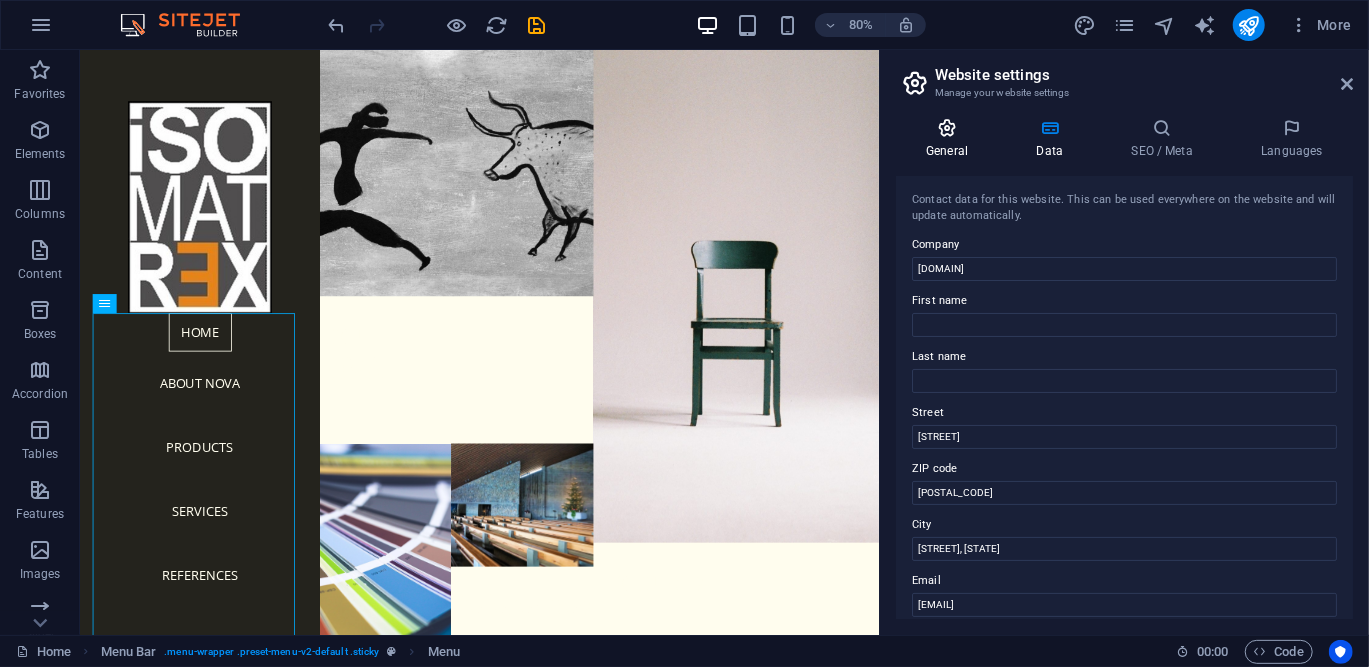 click at bounding box center [947, 128] 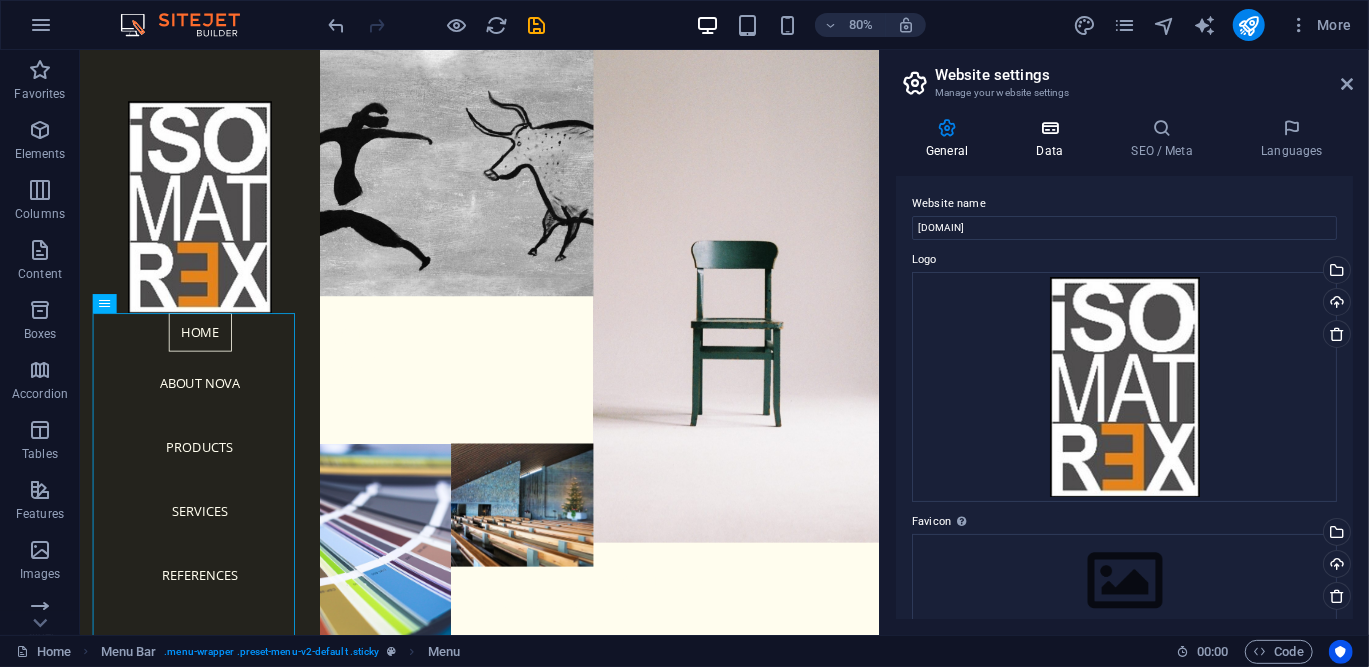 click at bounding box center (1049, 128) 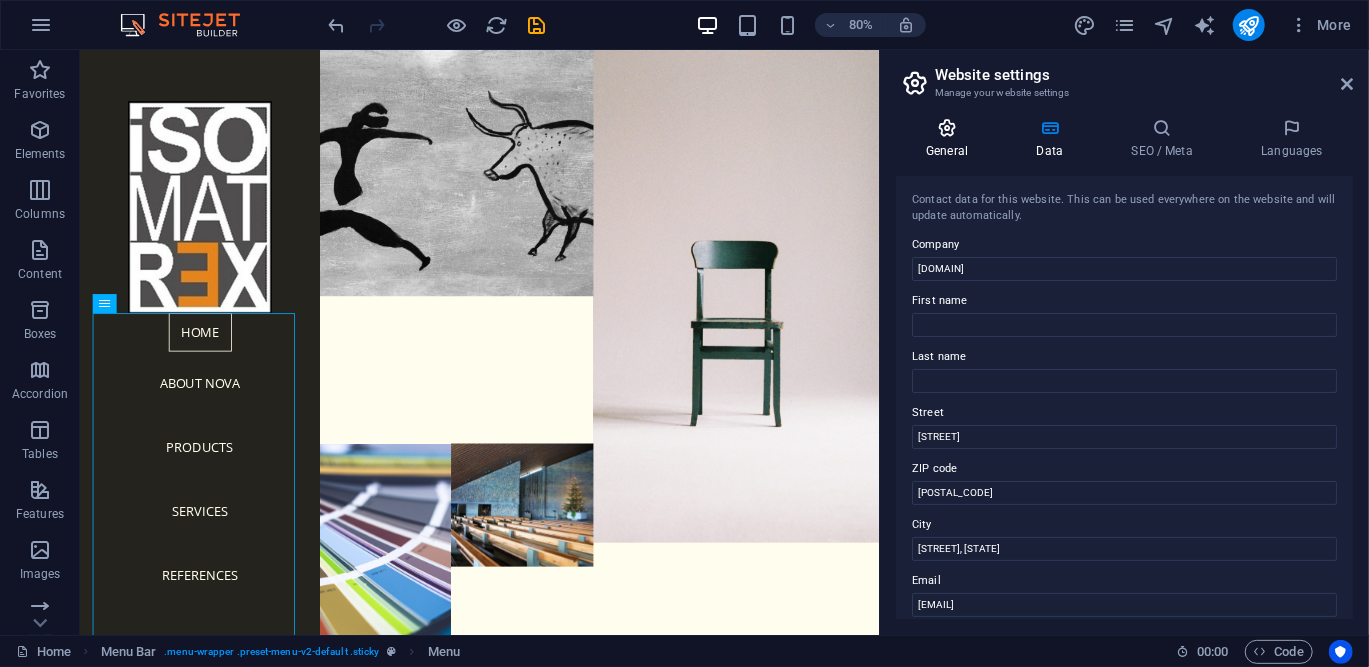 click on "General" at bounding box center (951, 139) 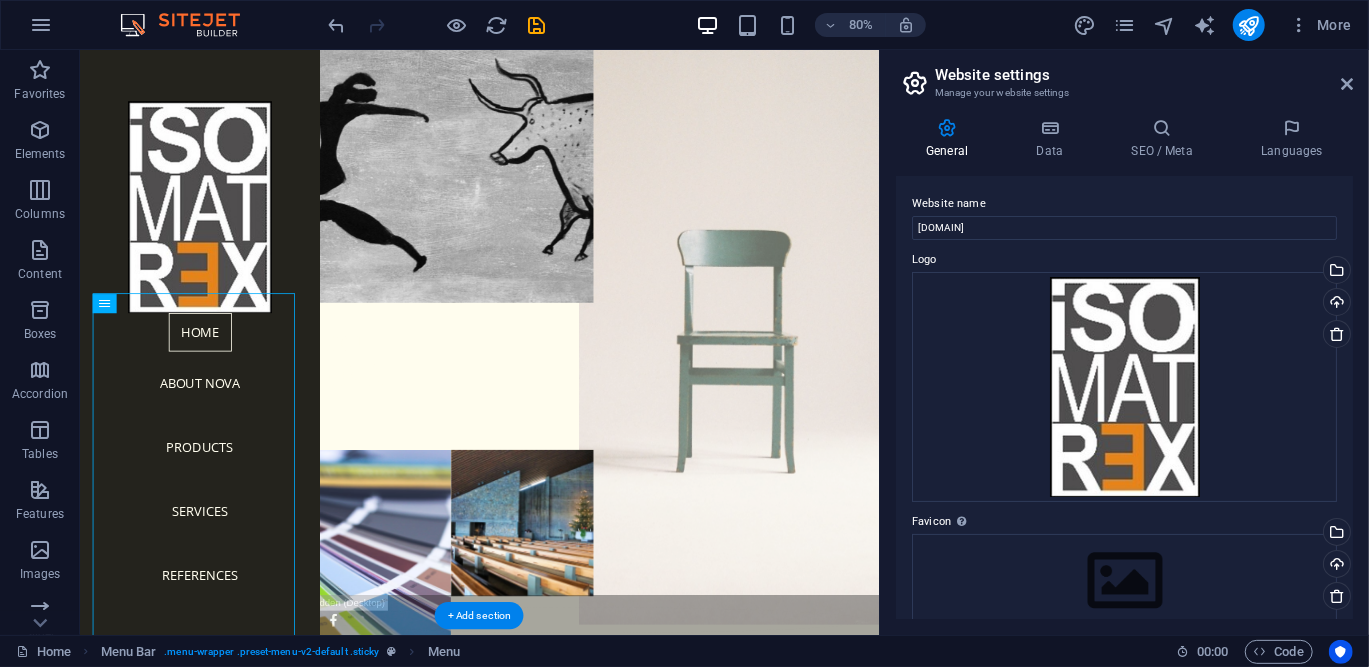 scroll, scrollTop: 0, scrollLeft: 0, axis: both 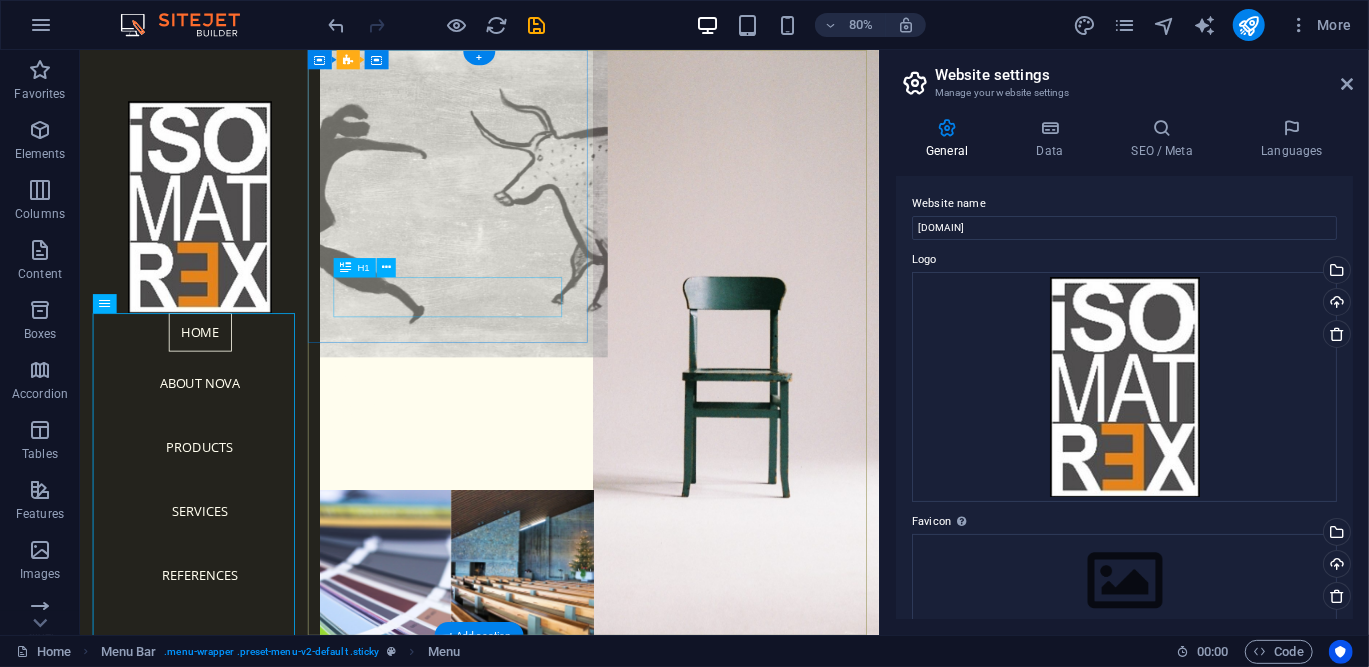 click on "NOVA" at bounding box center (542, 508) 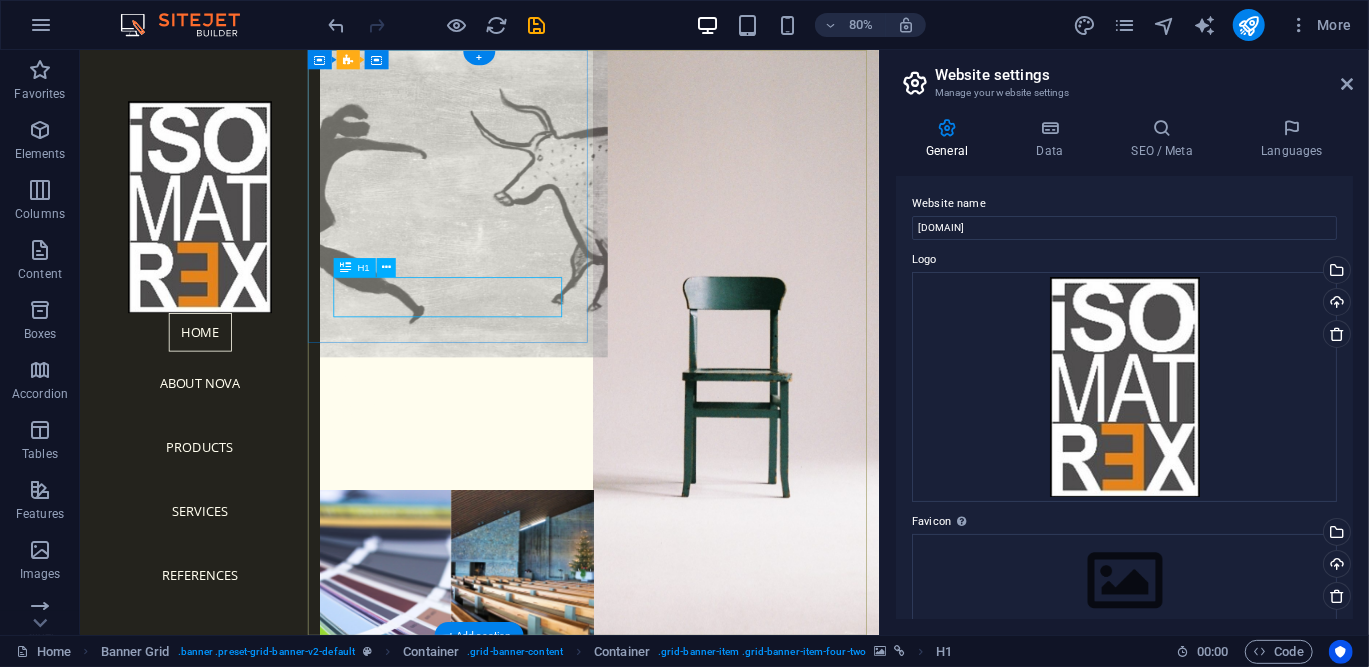 click on "NOVA" at bounding box center (542, 508) 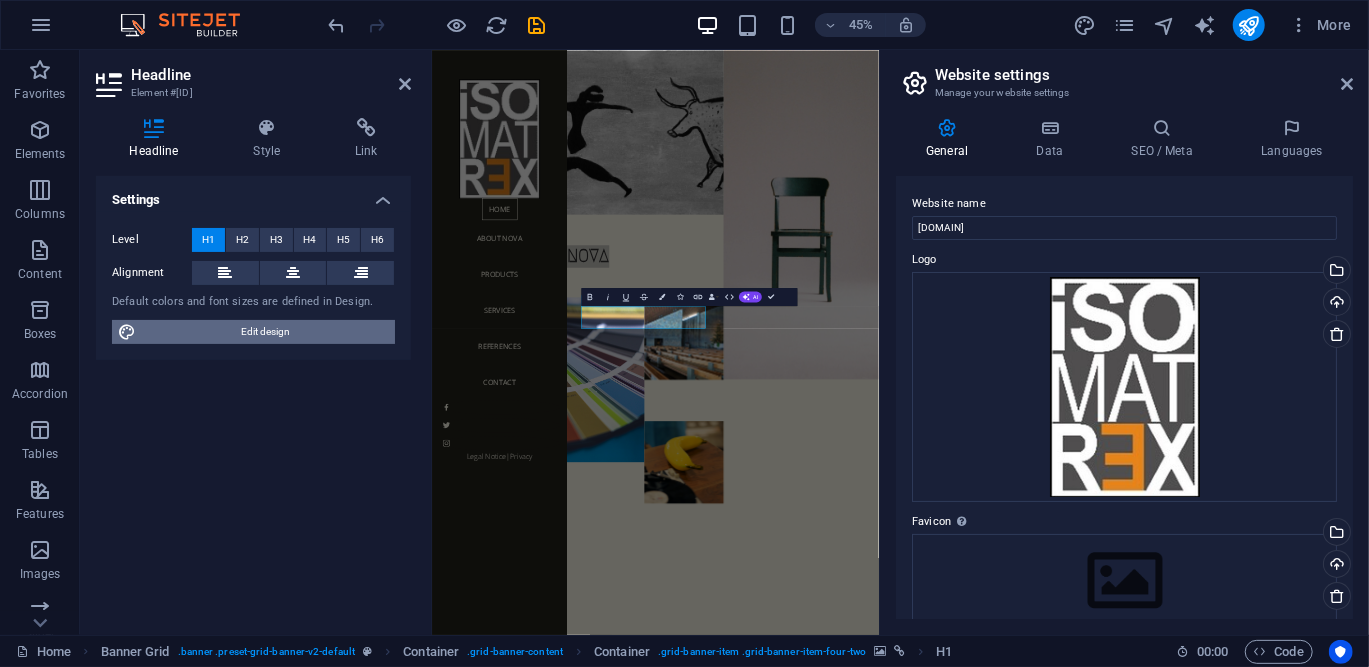 click on "Edit design" at bounding box center [265, 332] 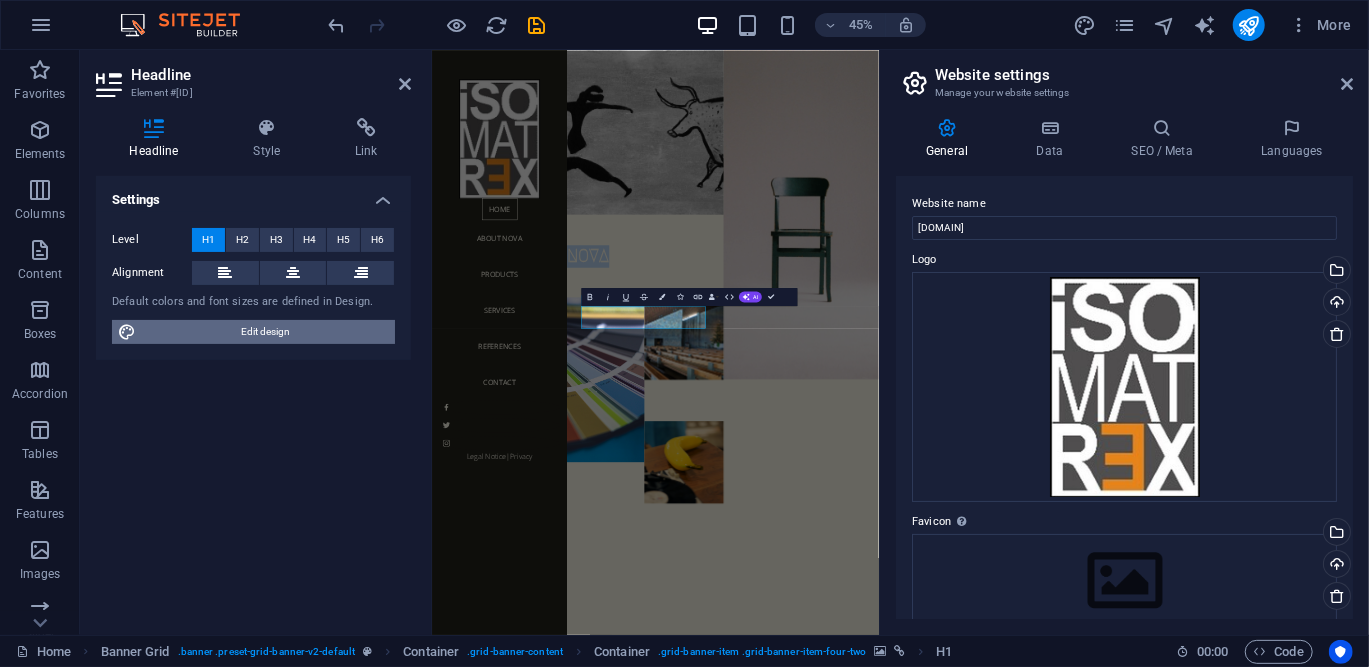 click on "NOVA" at bounding box center [905, 509] 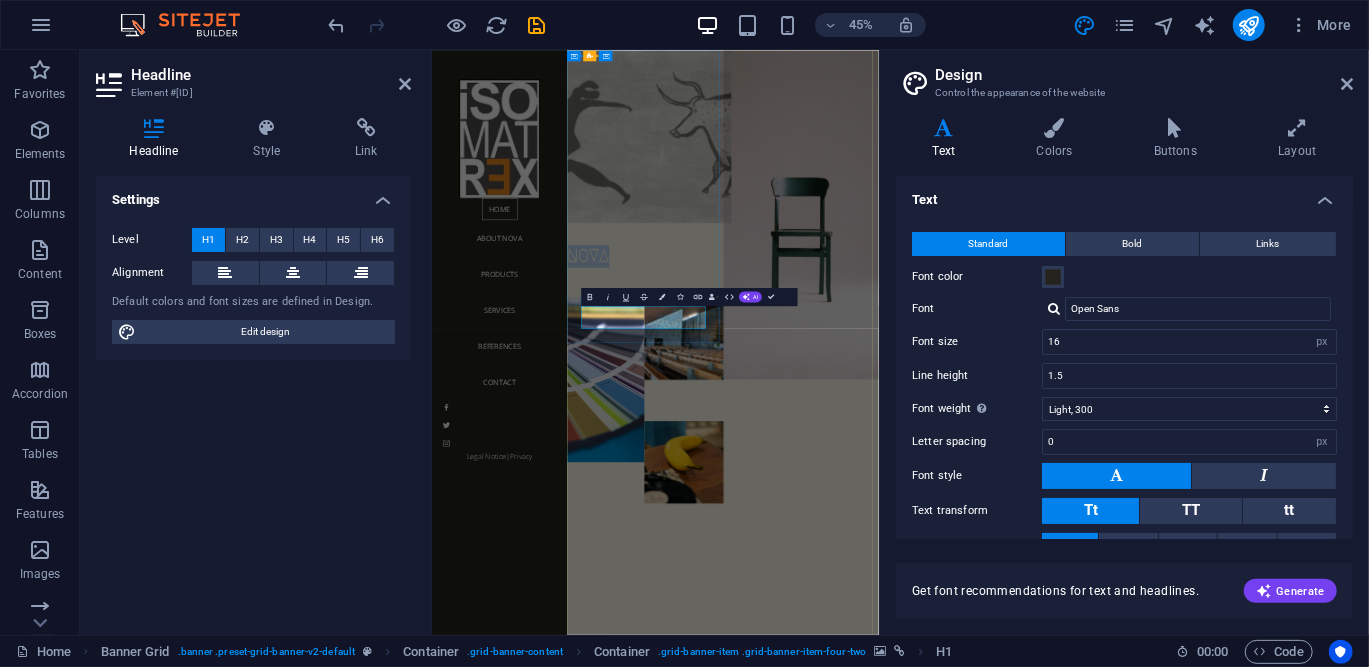 click on "NOVA" at bounding box center (778, 508) 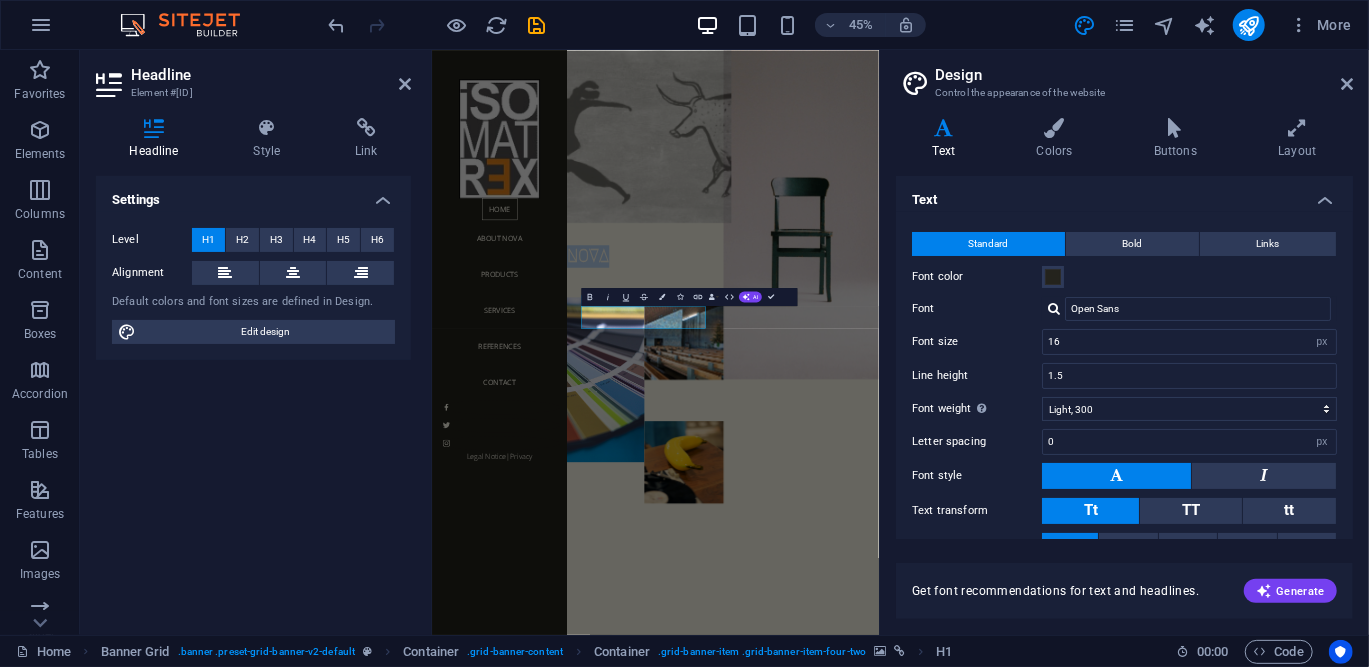 click on "NOVA" at bounding box center [905, 509] 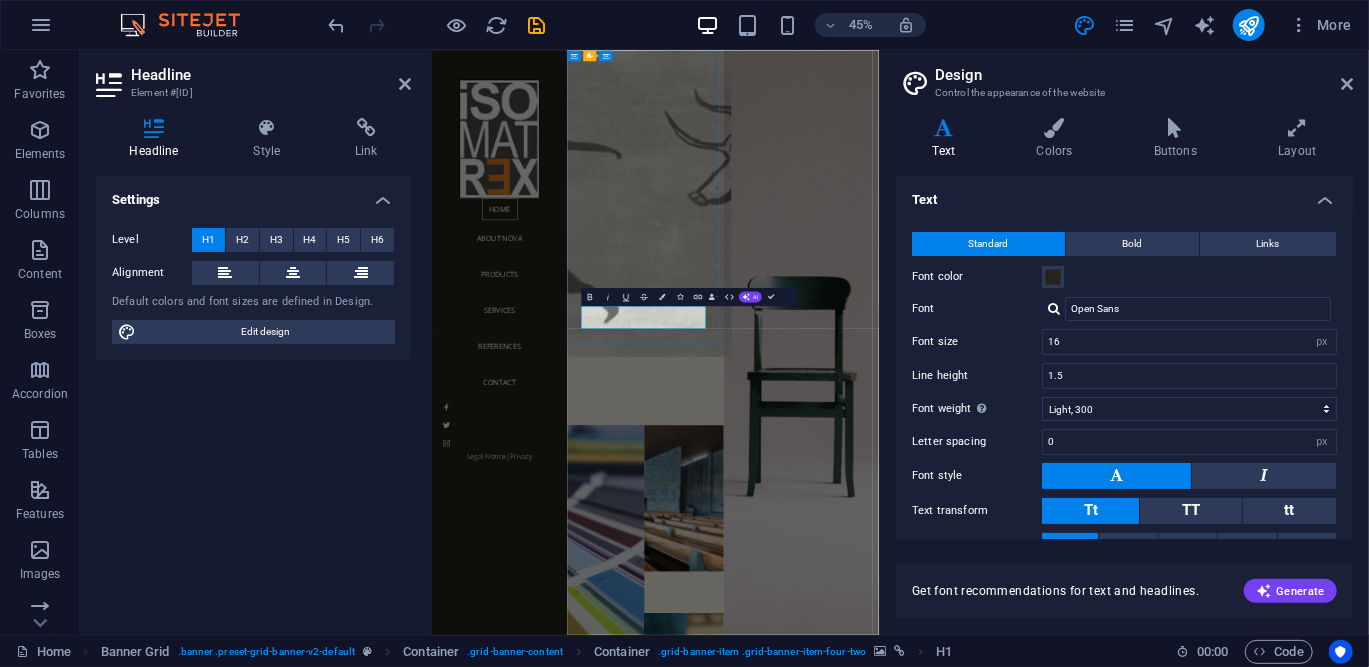 click on "​i" at bounding box center [905, 793] 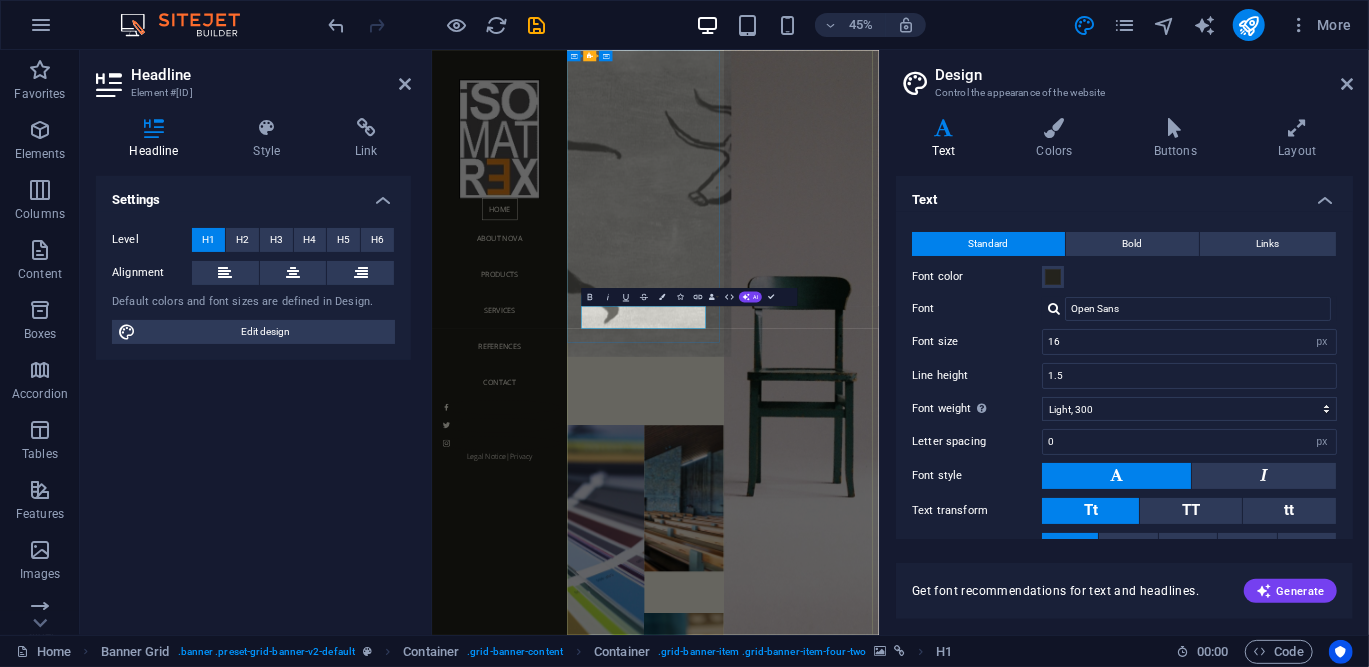 scroll, scrollTop: 91, scrollLeft: 0, axis: vertical 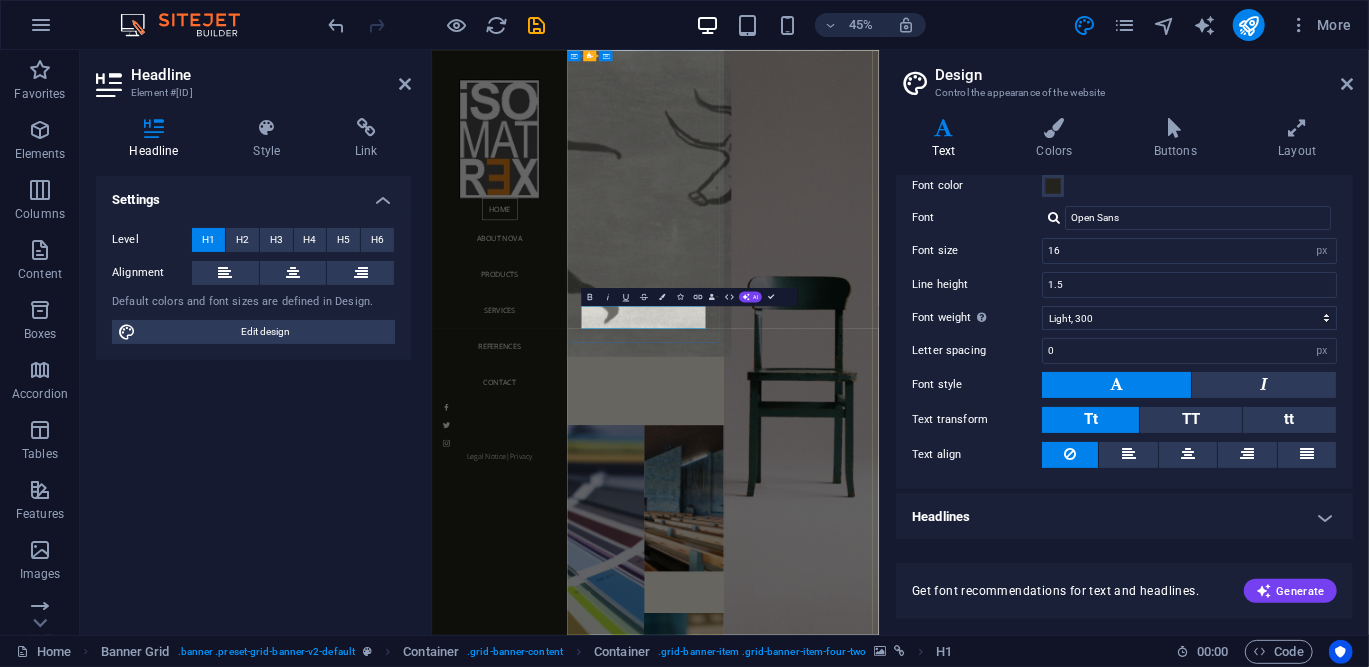 click on "[DOMAIN]" at bounding box center (807, 792) 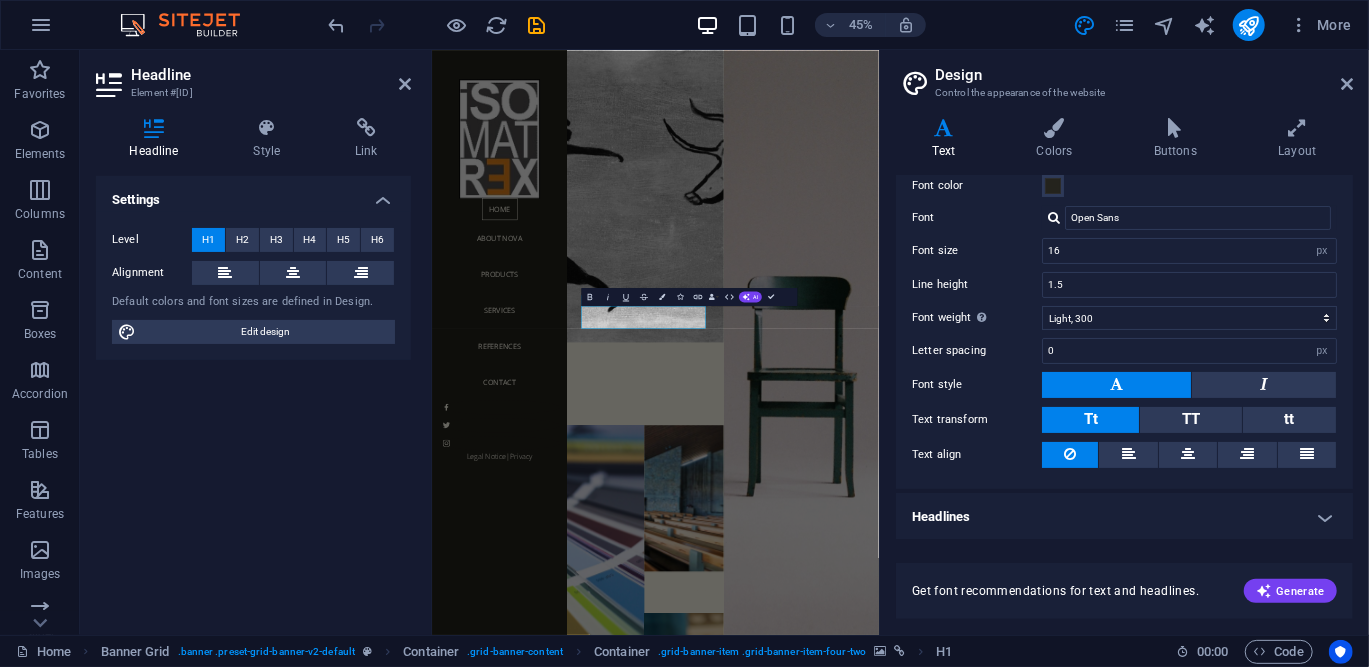 click on "Tt" at bounding box center [1090, 420] 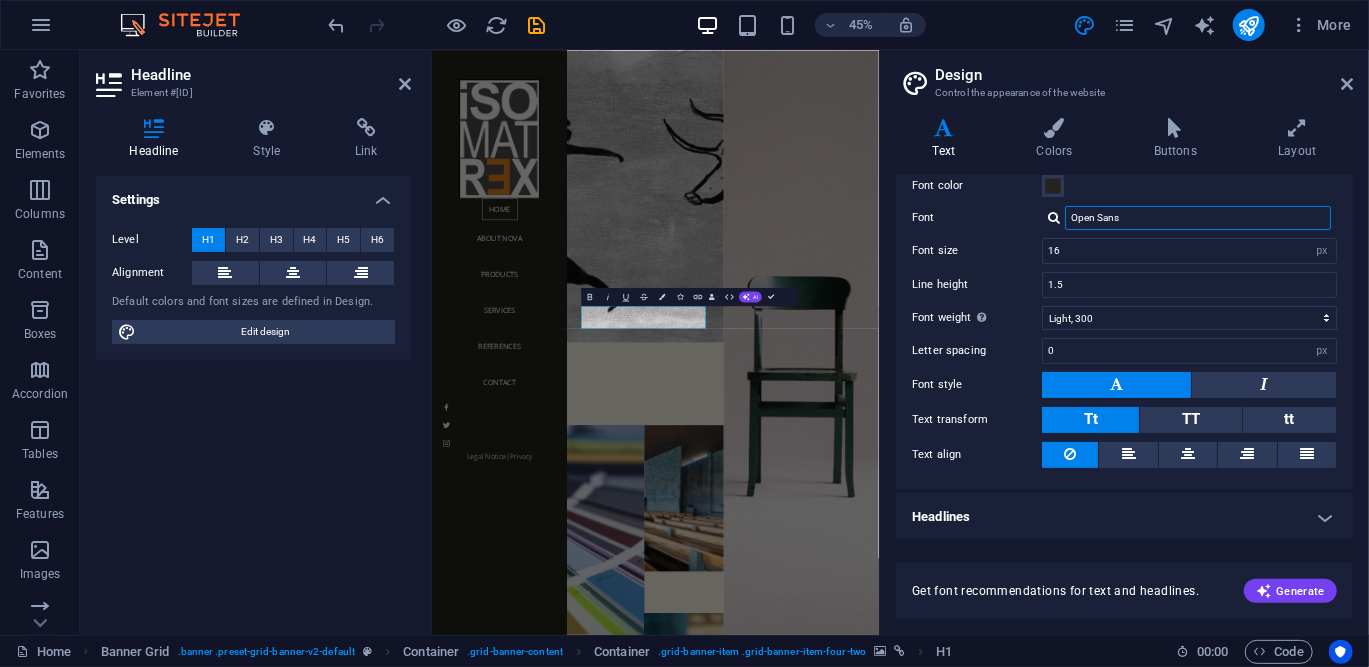 click on "Open Sans" at bounding box center (1198, 218) 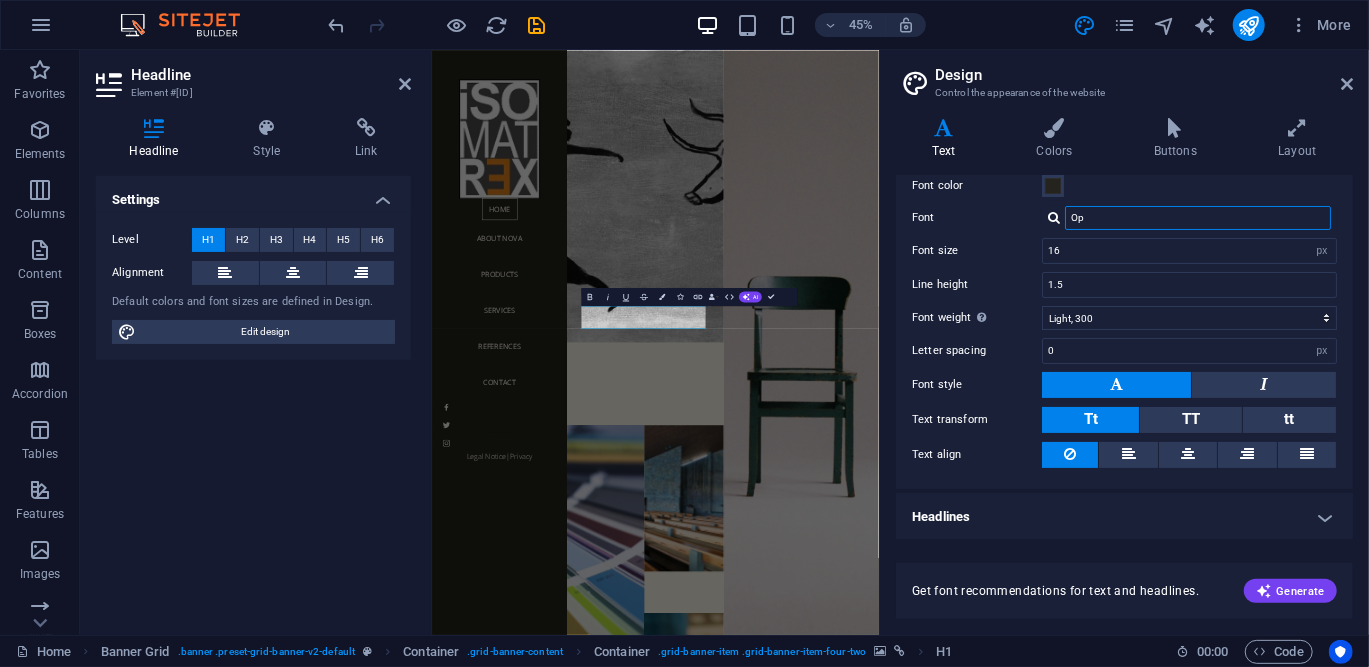 type on "O" 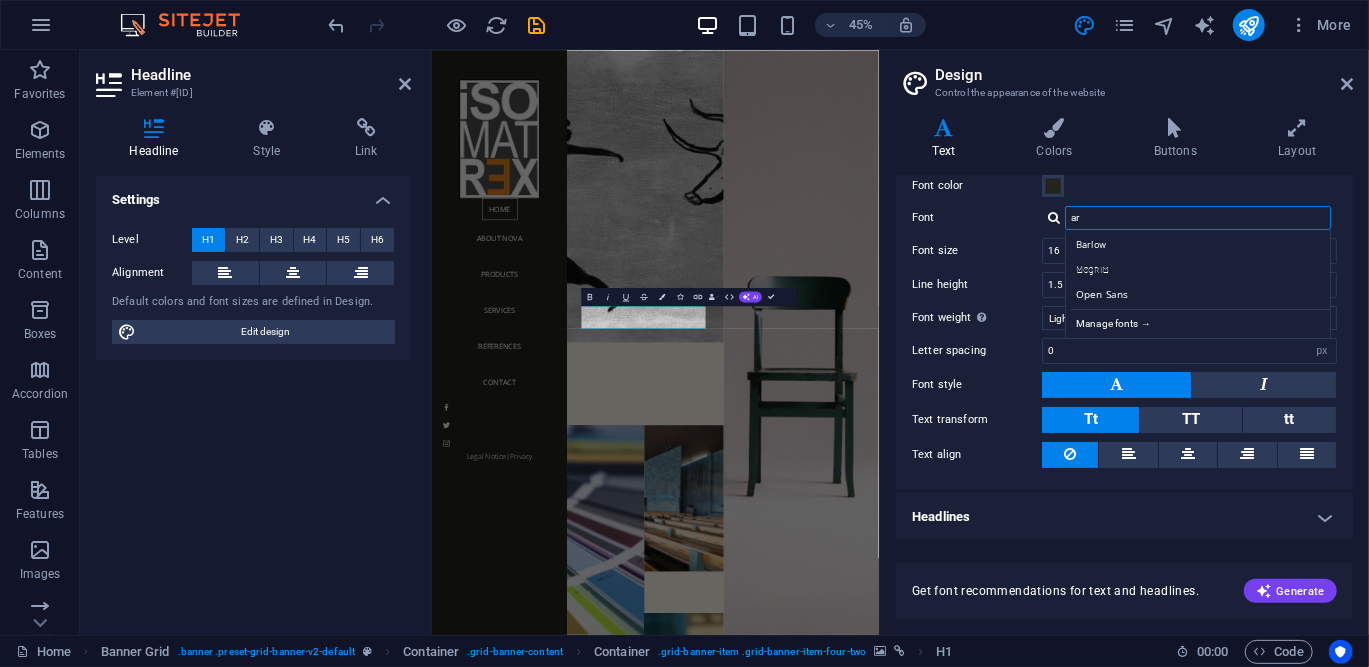 click on "ar" at bounding box center (1198, 218) 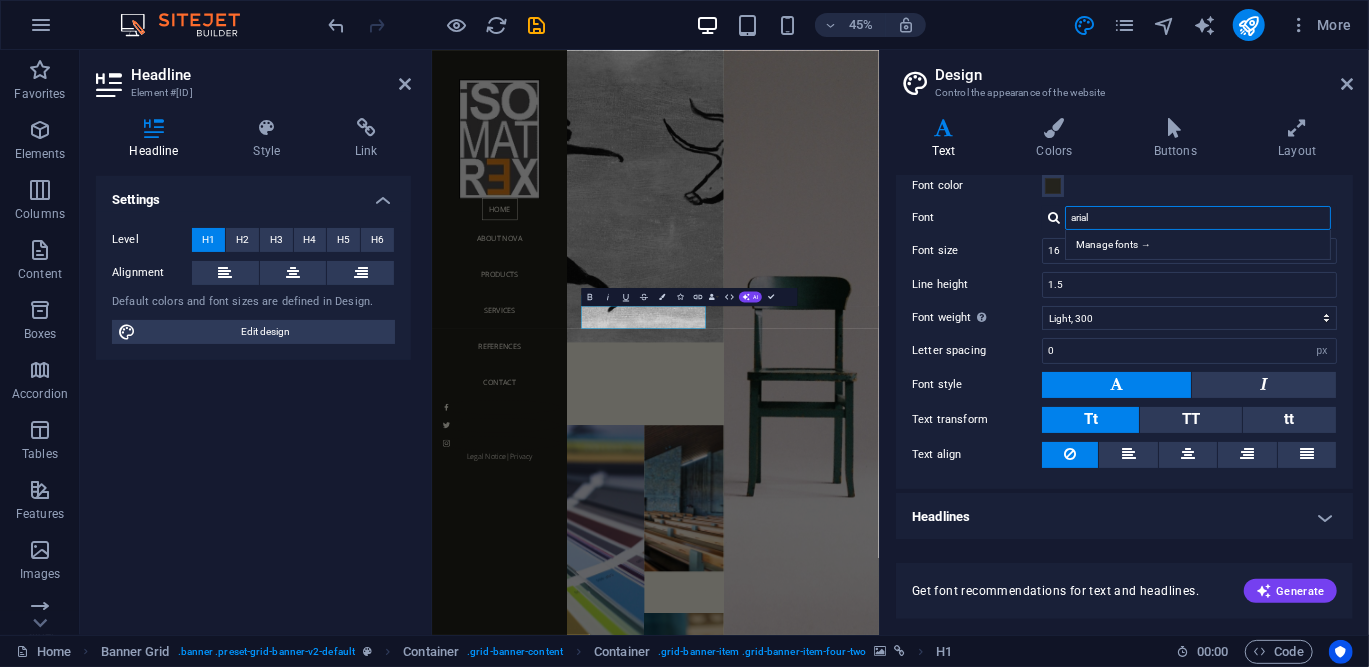 type on "arial" 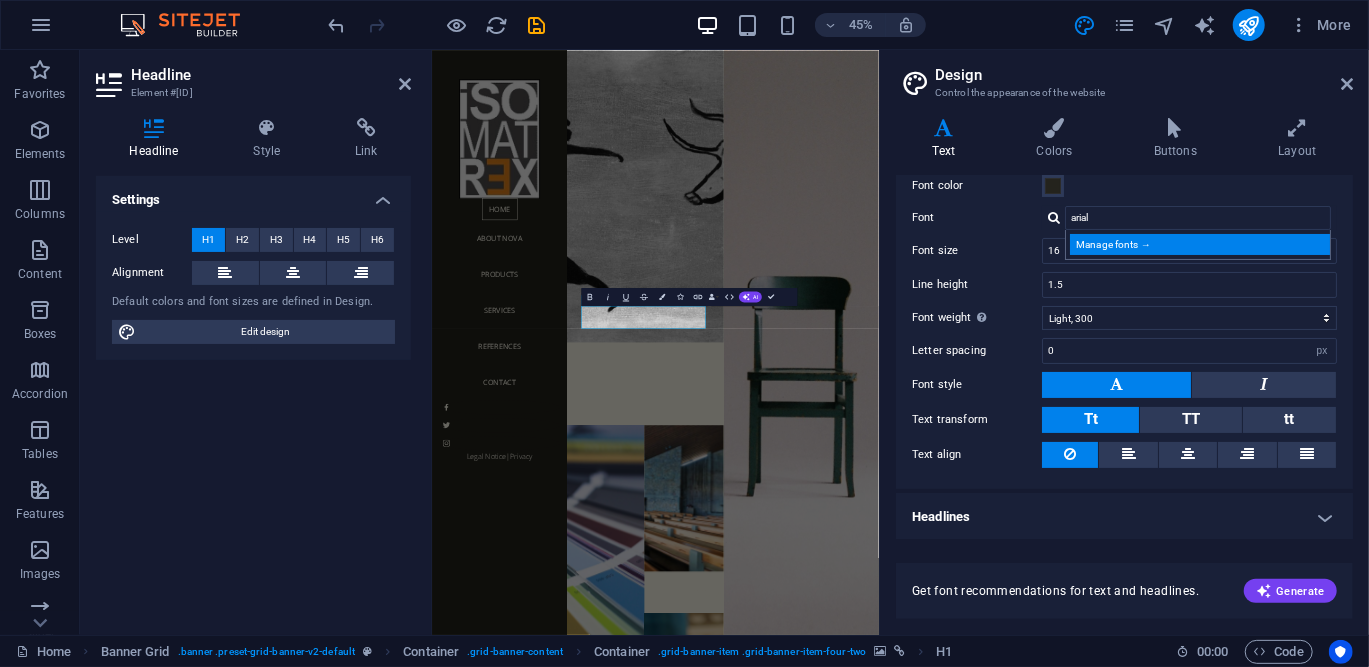click on "Manage fonts →" at bounding box center (1202, 244) 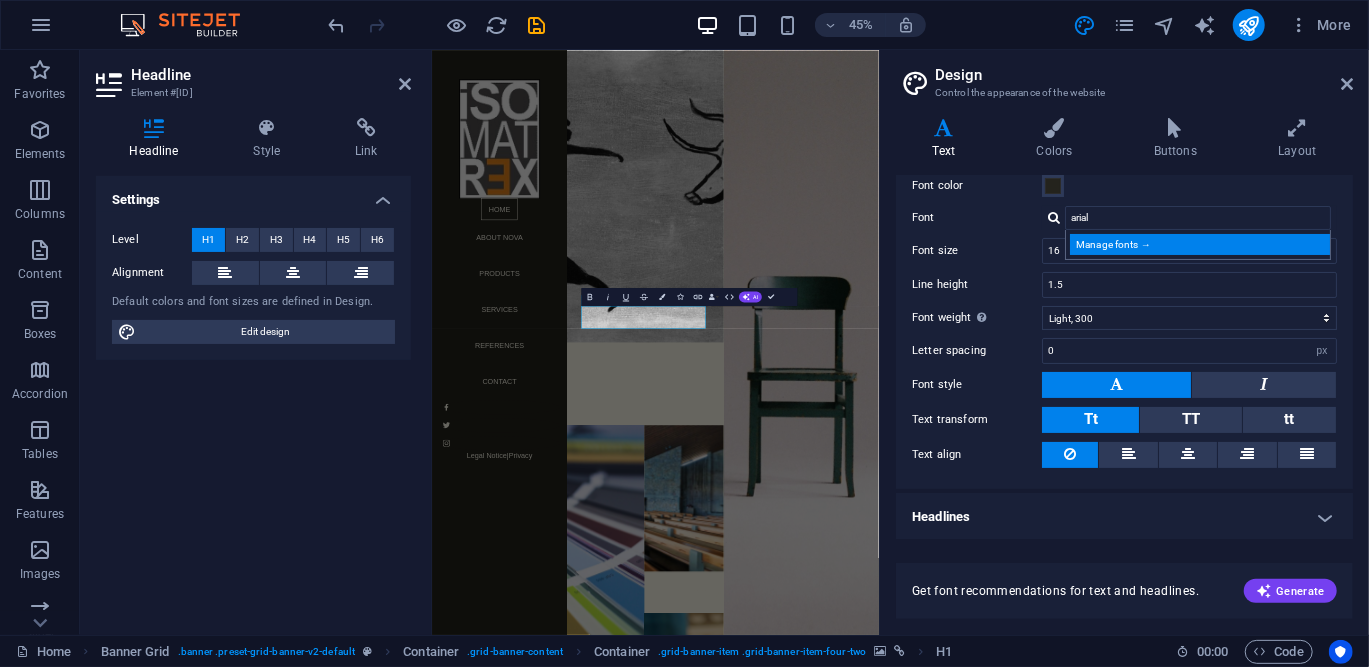 select on "popularity" 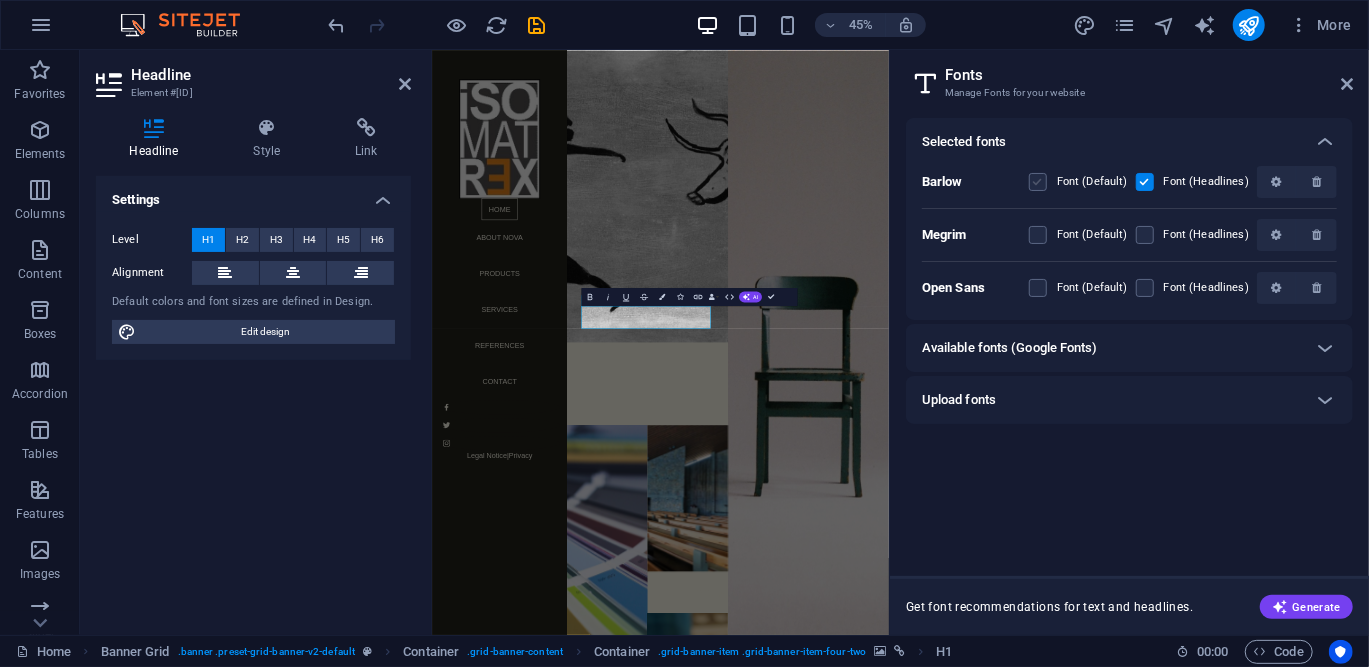 click at bounding box center [1038, 182] 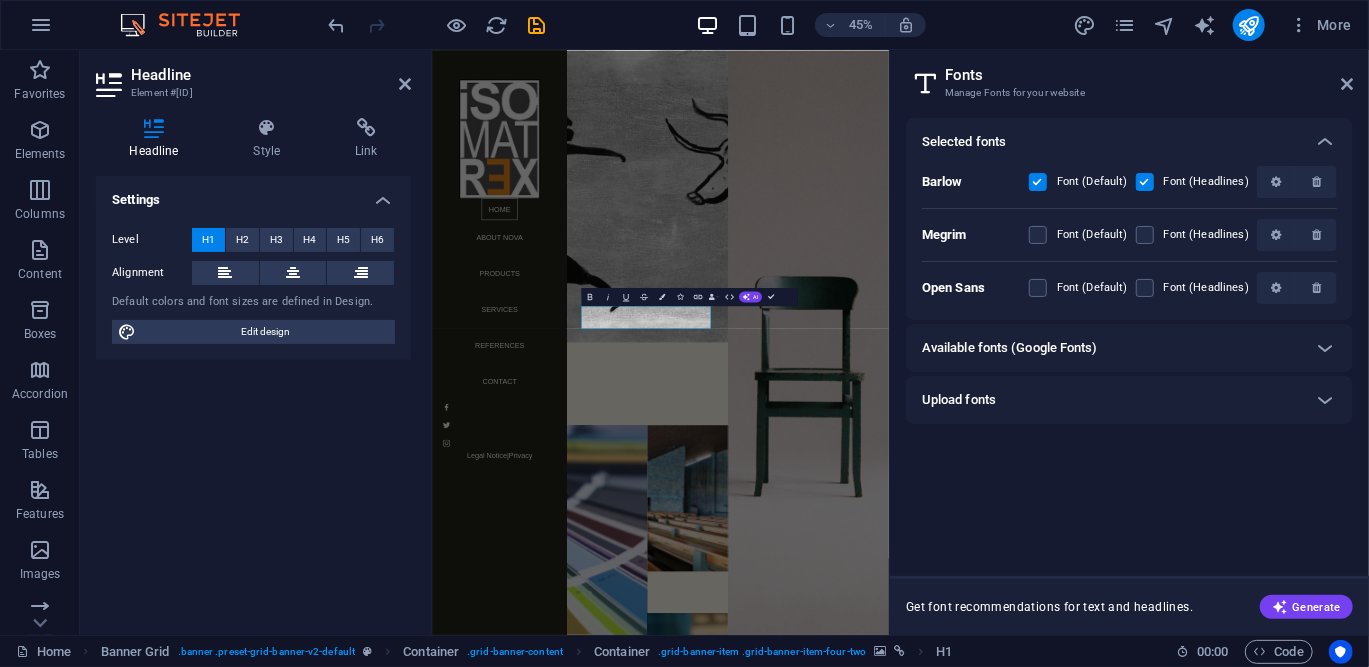 click at bounding box center [1325, 348] 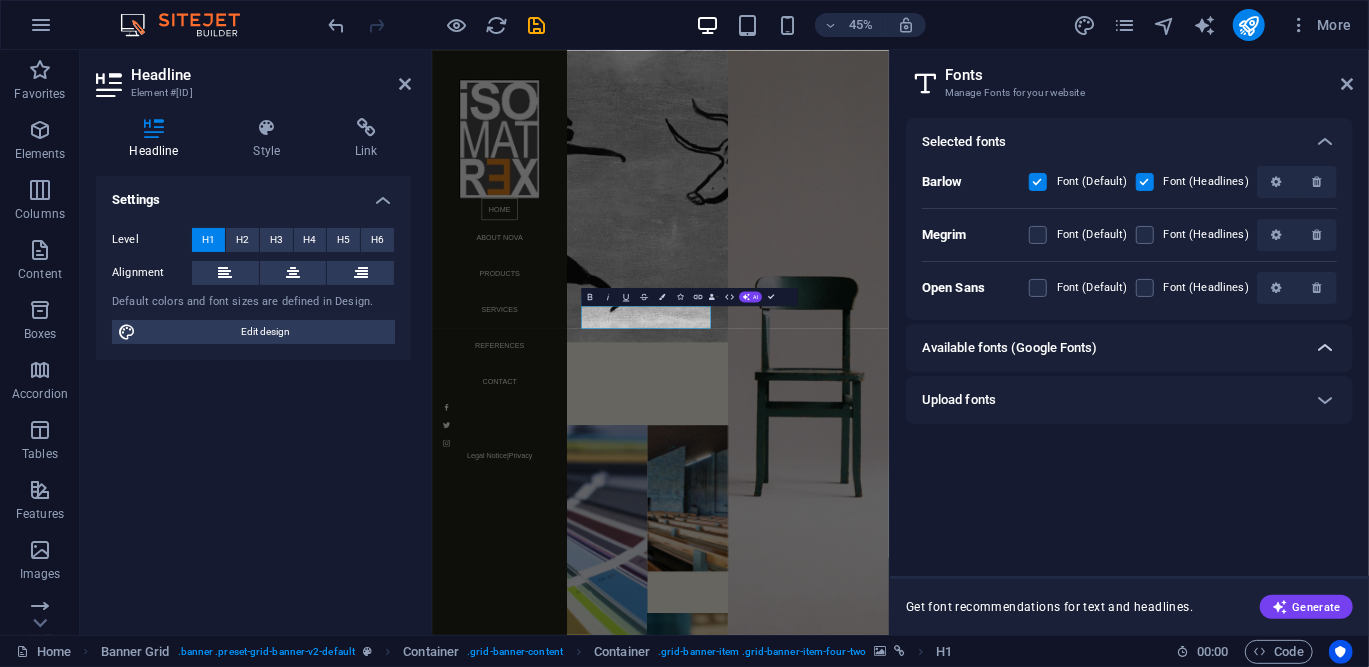 click at bounding box center (1325, 348) 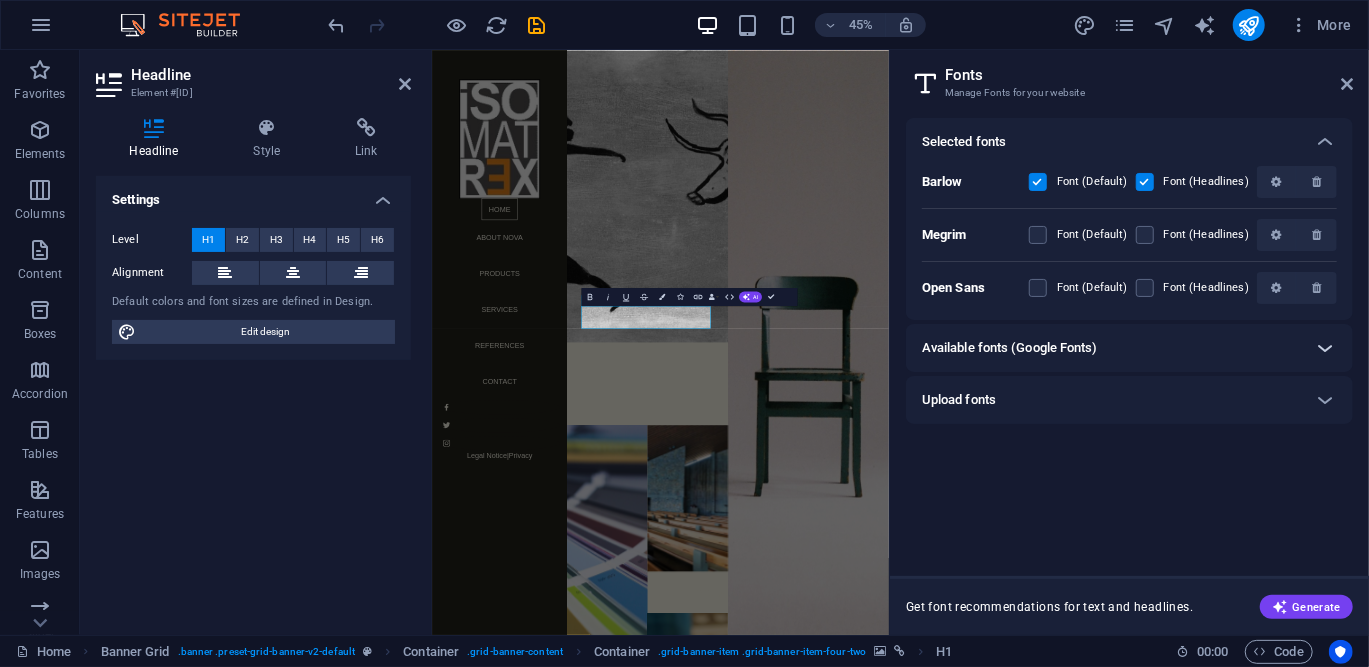 click at bounding box center [1325, 348] 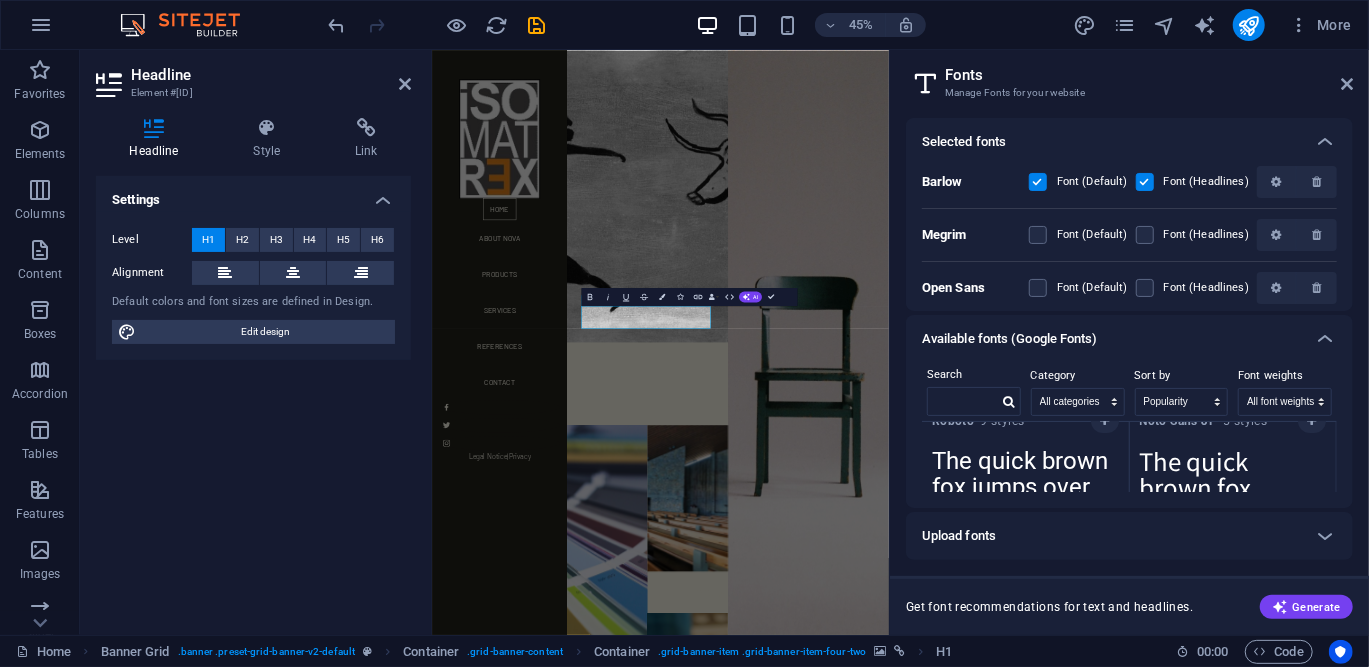 scroll, scrollTop: 24, scrollLeft: 0, axis: vertical 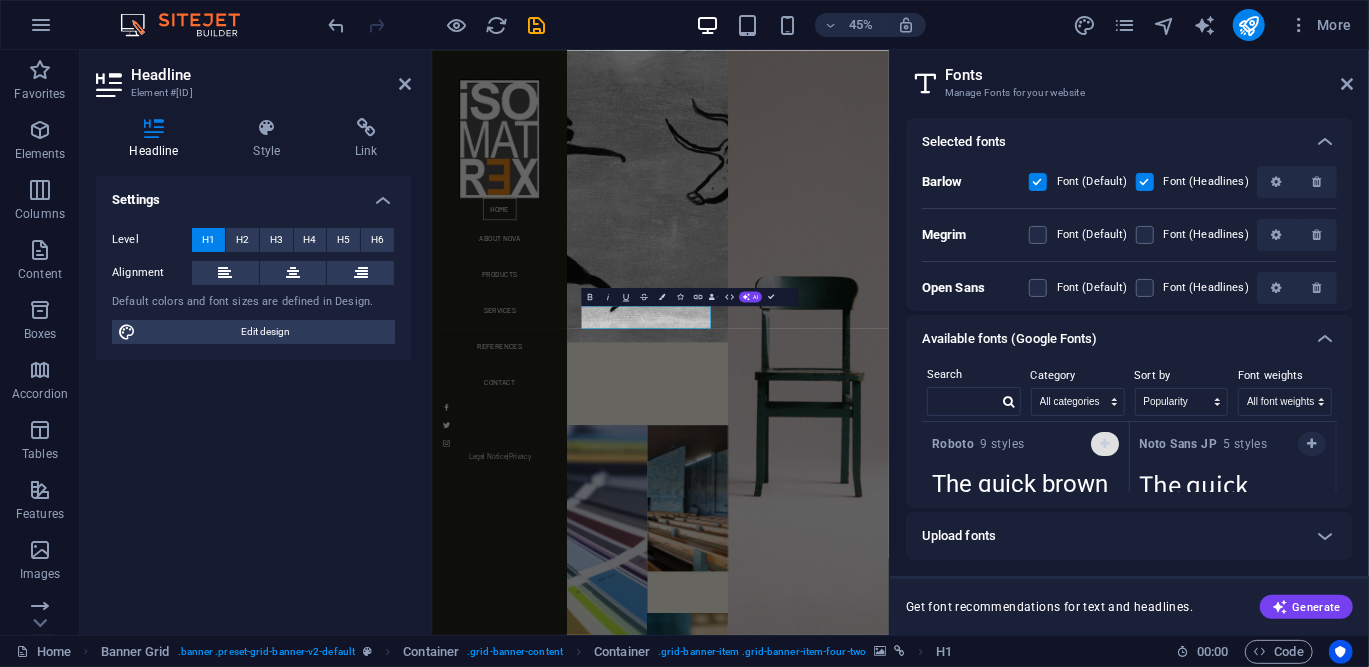 click at bounding box center [1104, 444] 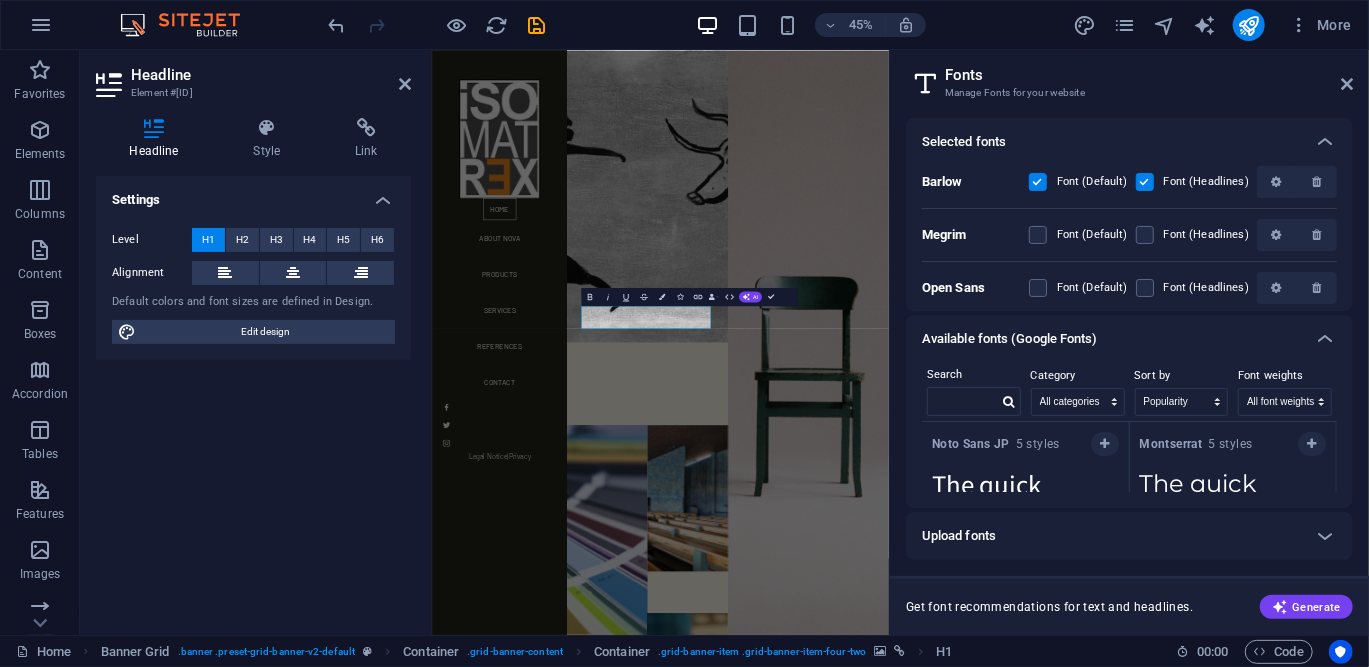 click on "Selected fonts" at bounding box center (1111, 142) 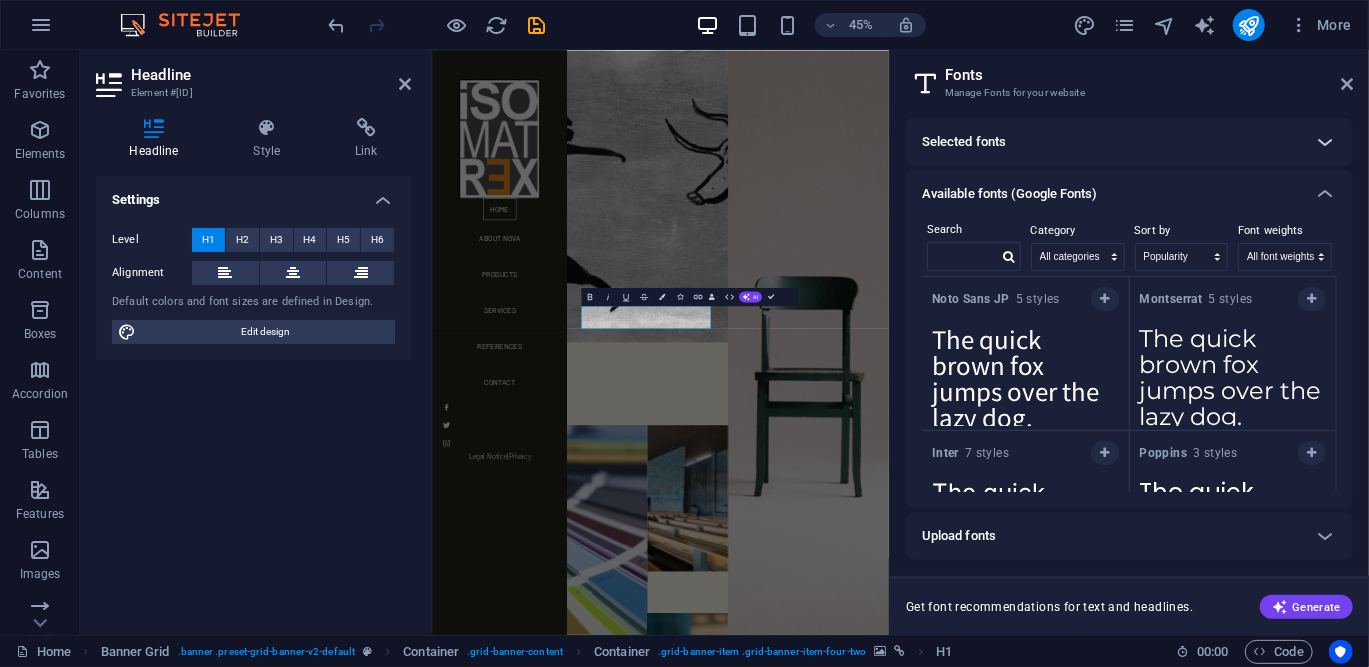 click at bounding box center (1325, 142) 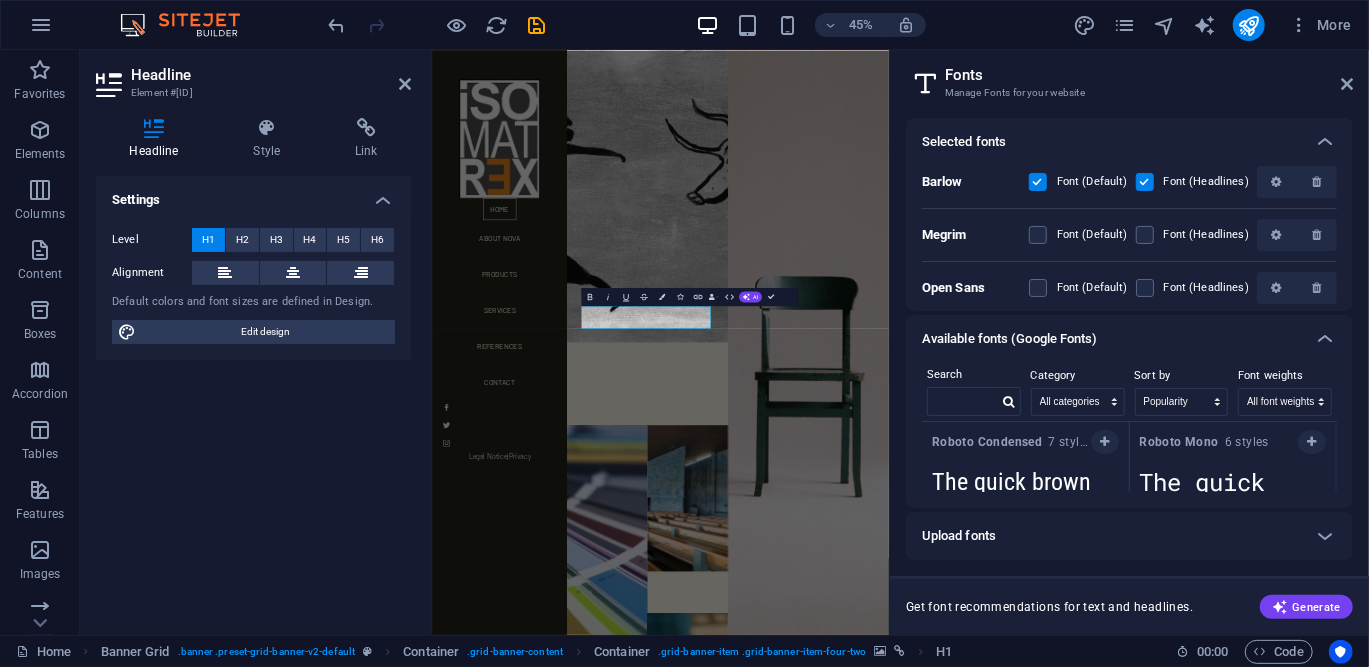 scroll, scrollTop: 458, scrollLeft: 0, axis: vertical 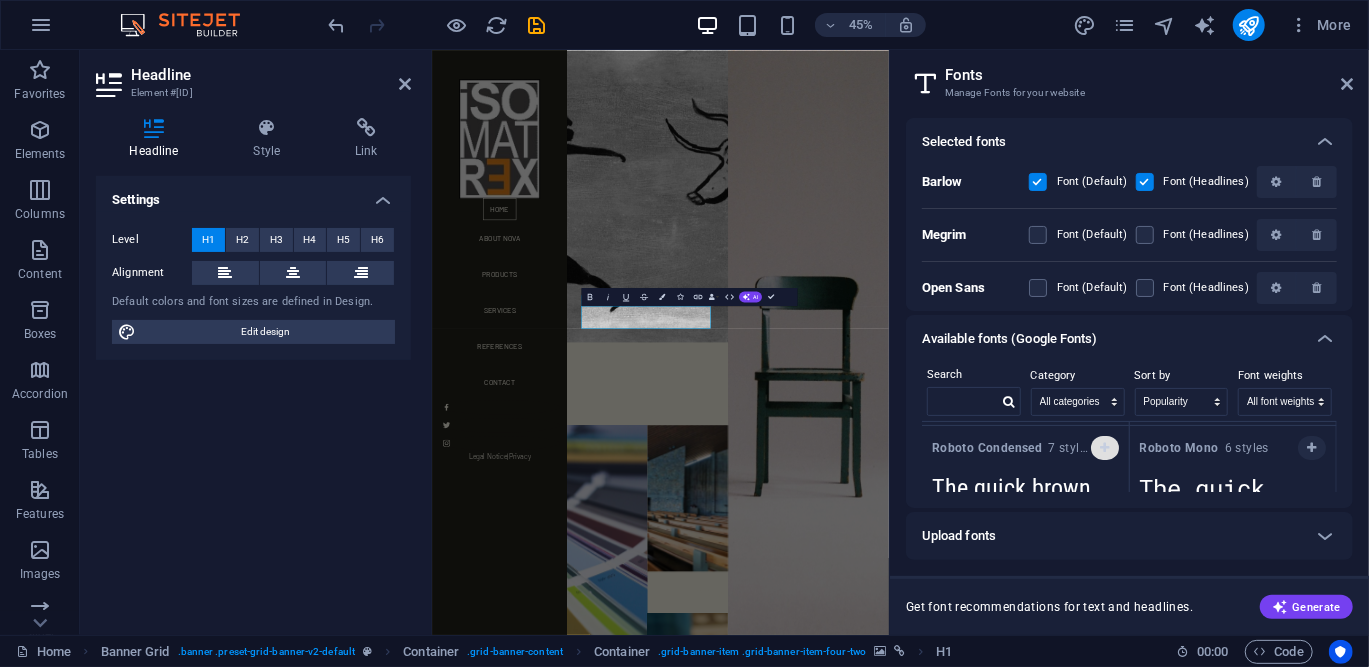 click at bounding box center (1104, 448) 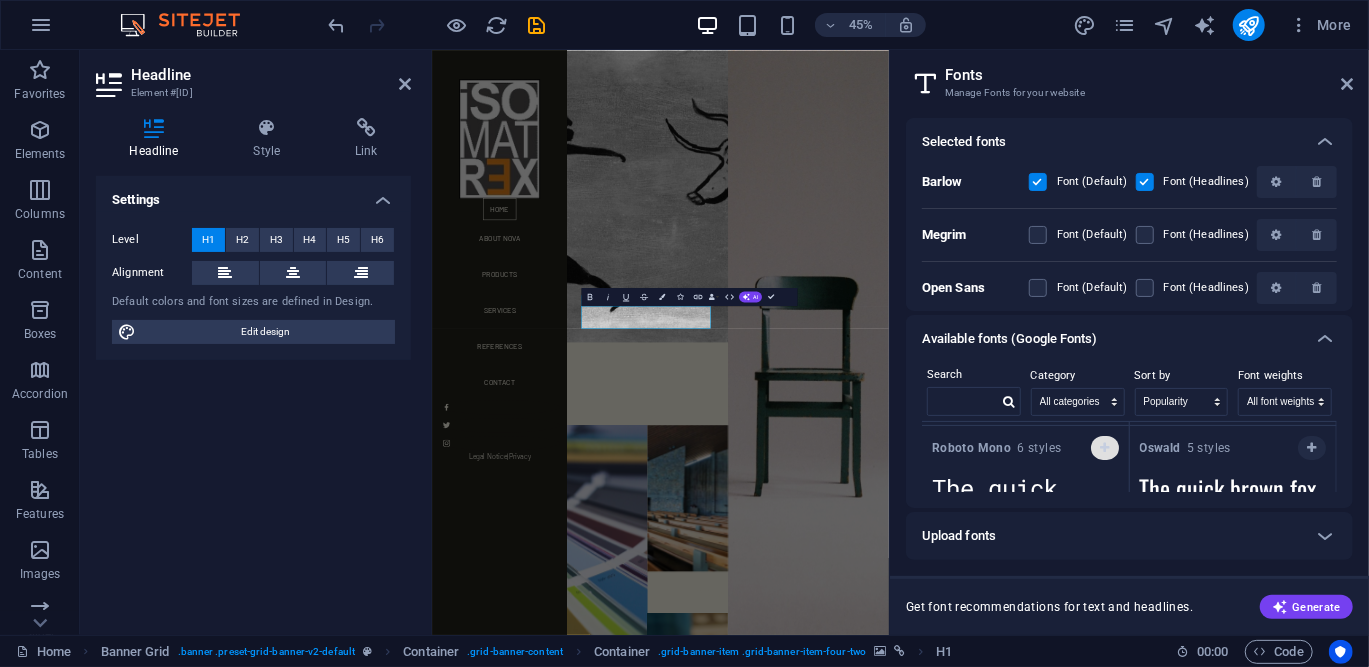 click at bounding box center [1311, 448] 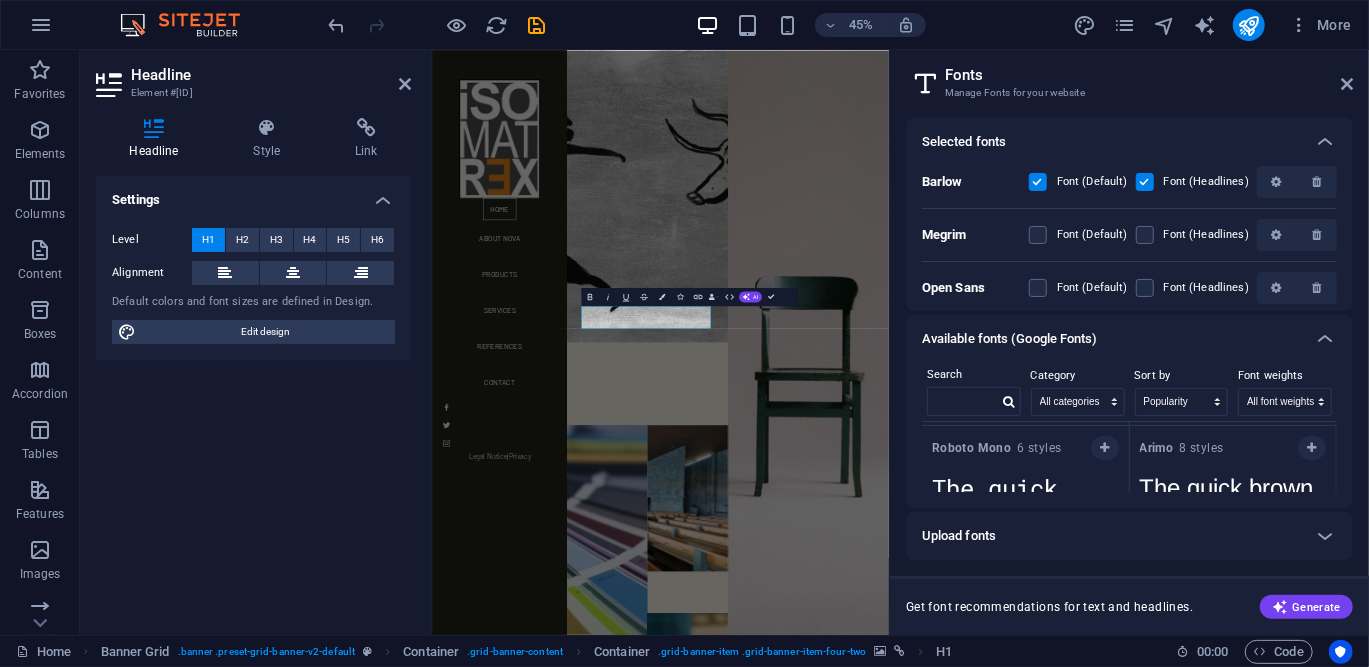 click at bounding box center [1105, 448] 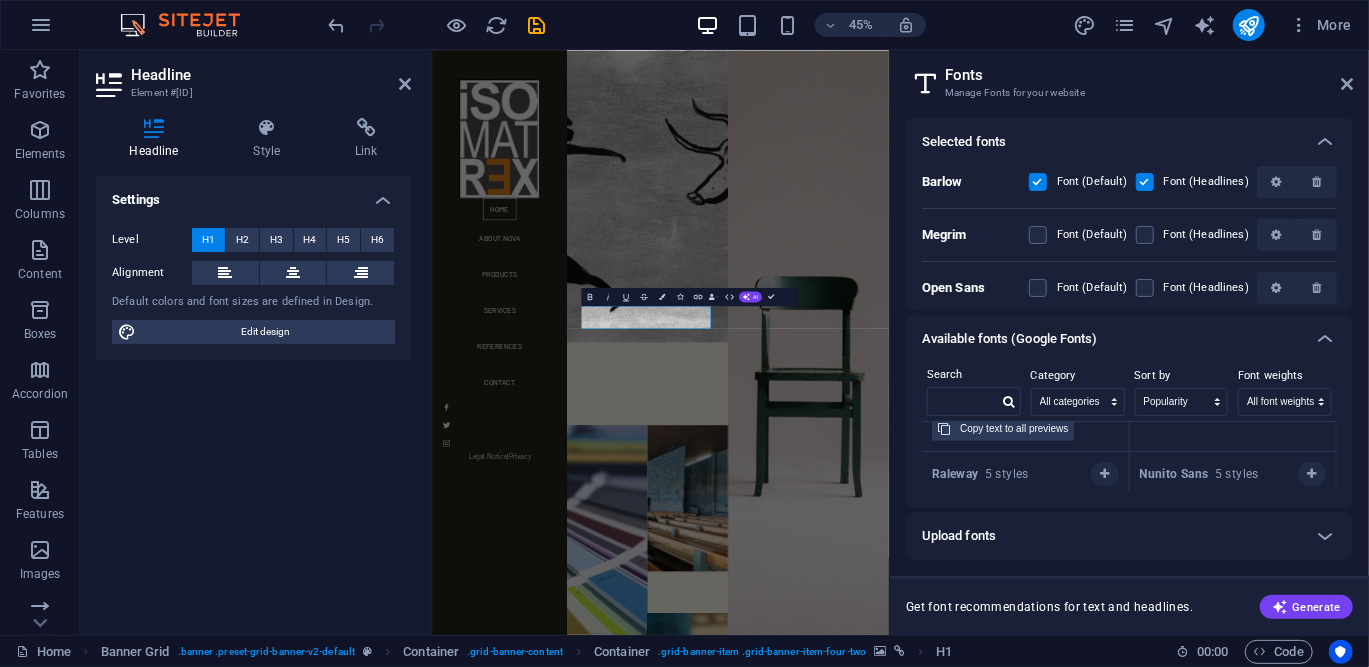 scroll, scrollTop: 734, scrollLeft: 0, axis: vertical 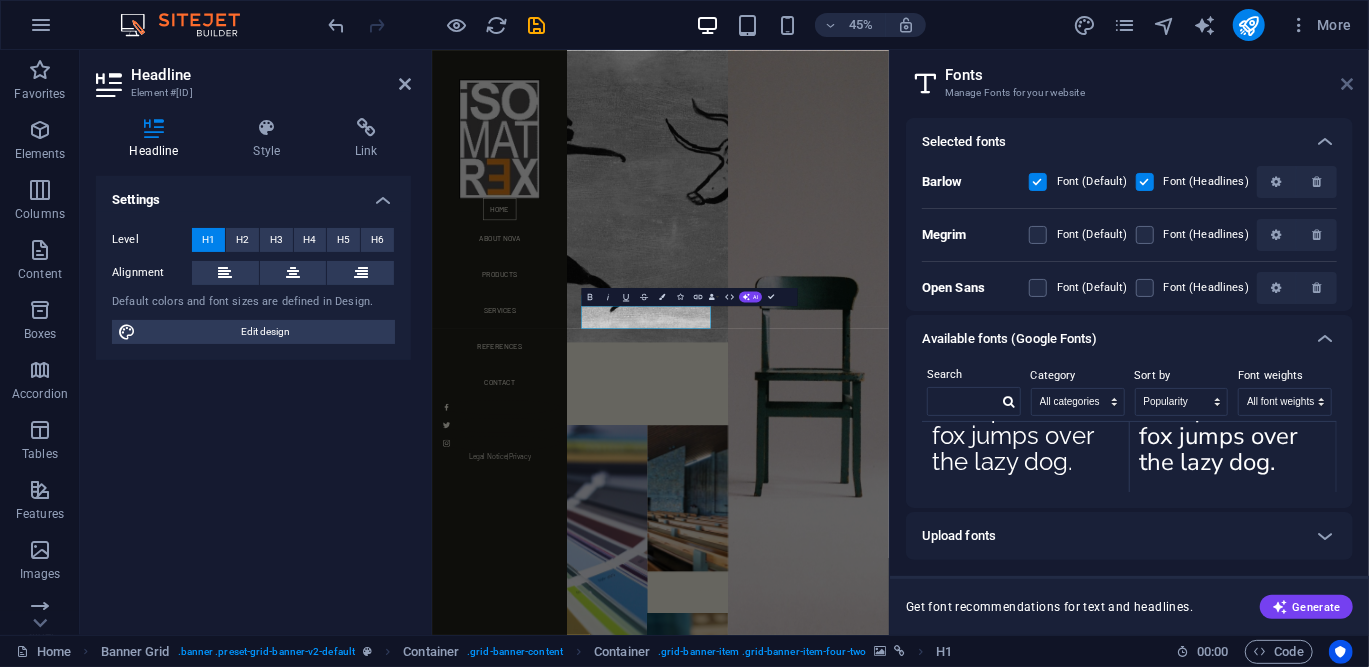 click at bounding box center (1347, 84) 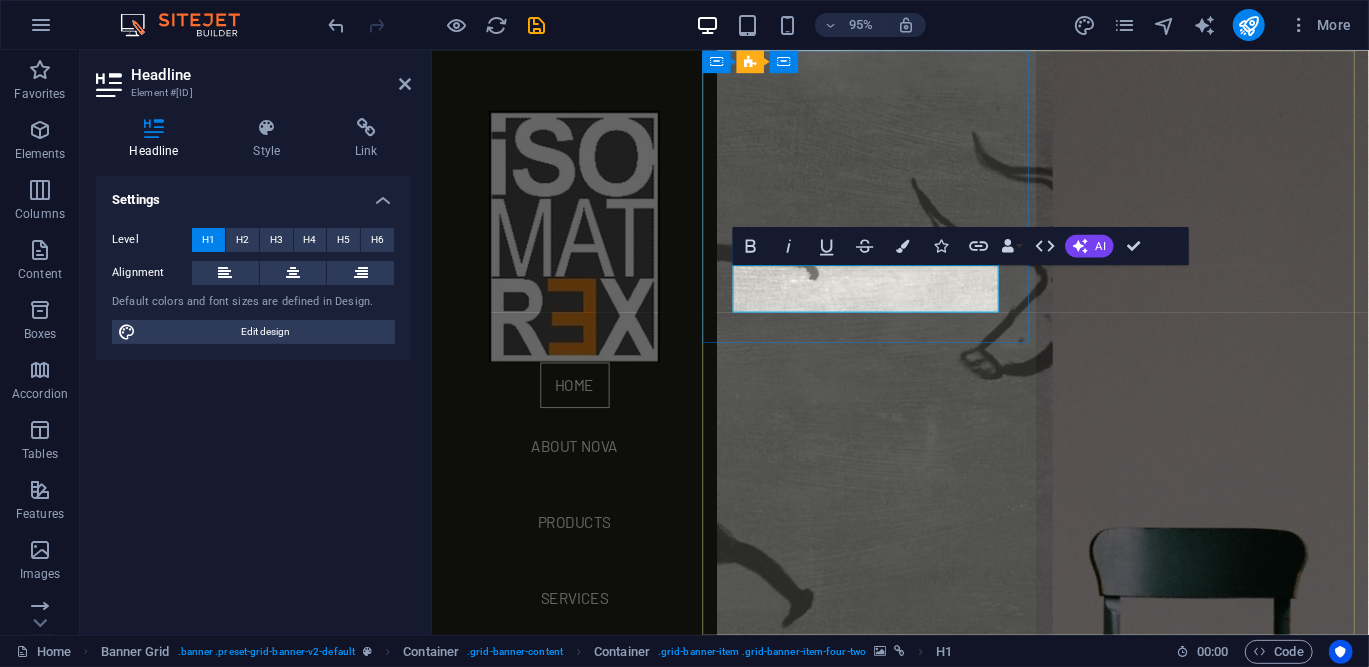 click on "[DOMAIN]" at bounding box center [792, 791] 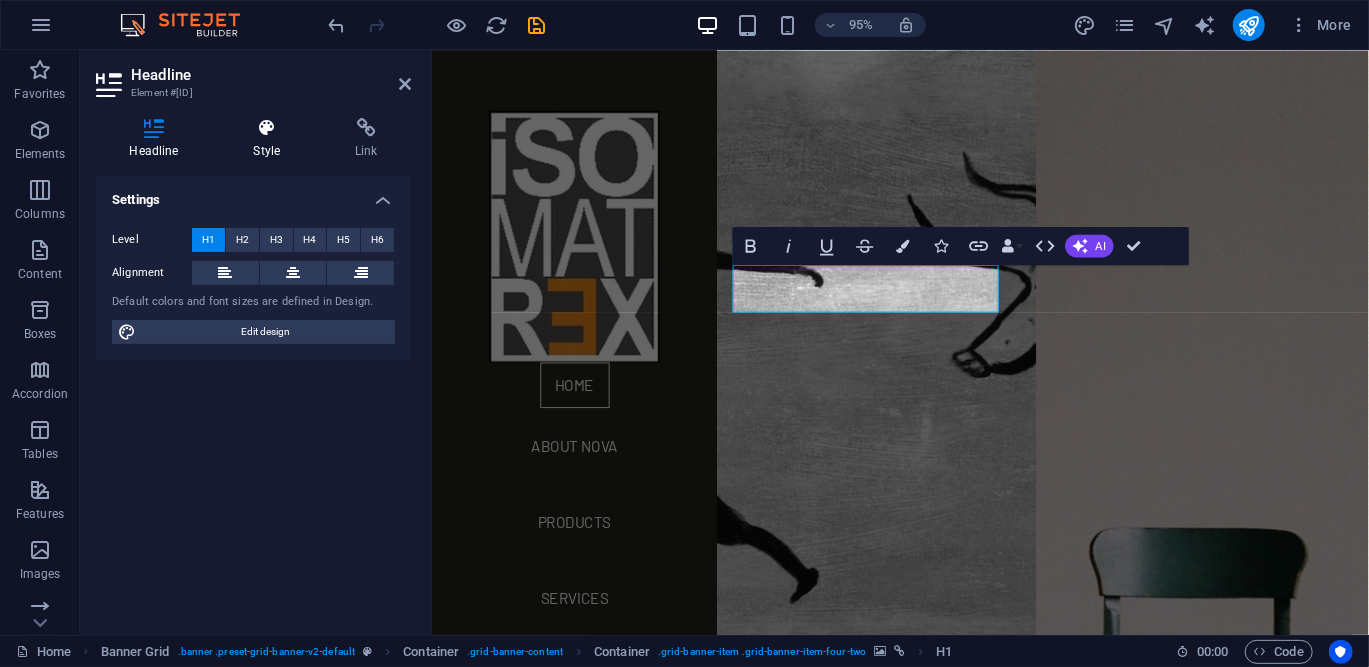 click on "Style" at bounding box center [271, 139] 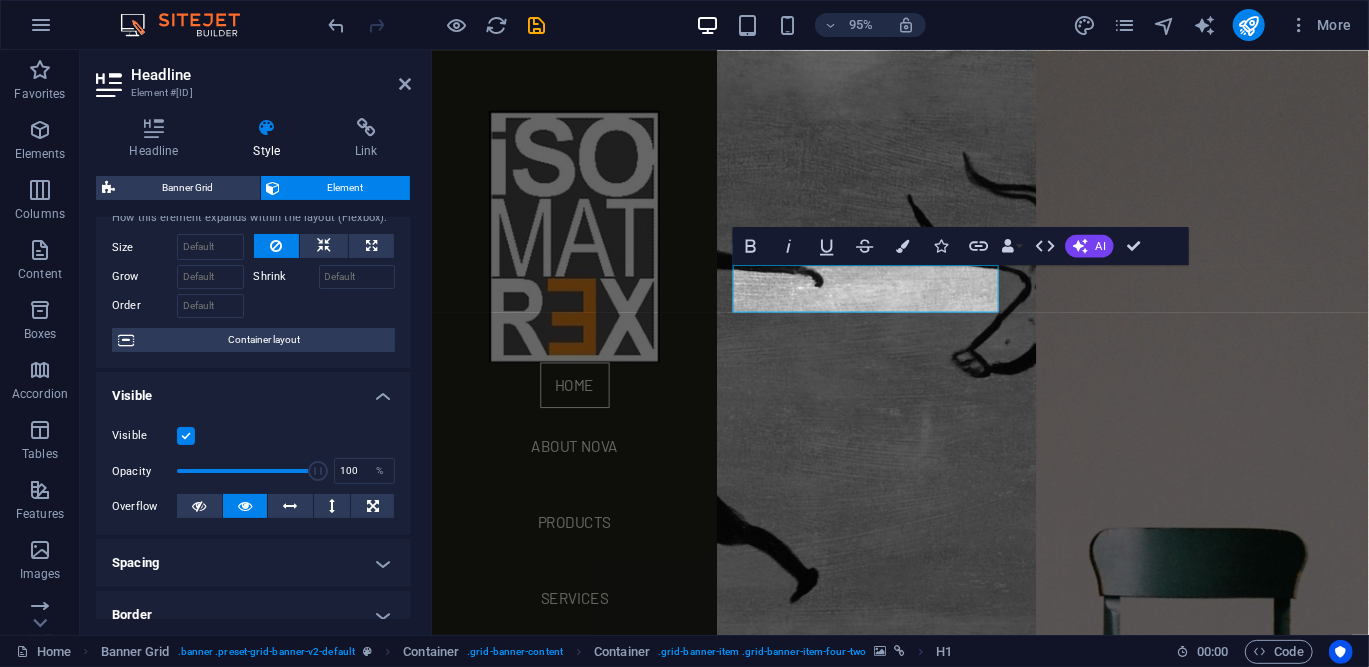 scroll, scrollTop: 60, scrollLeft: 0, axis: vertical 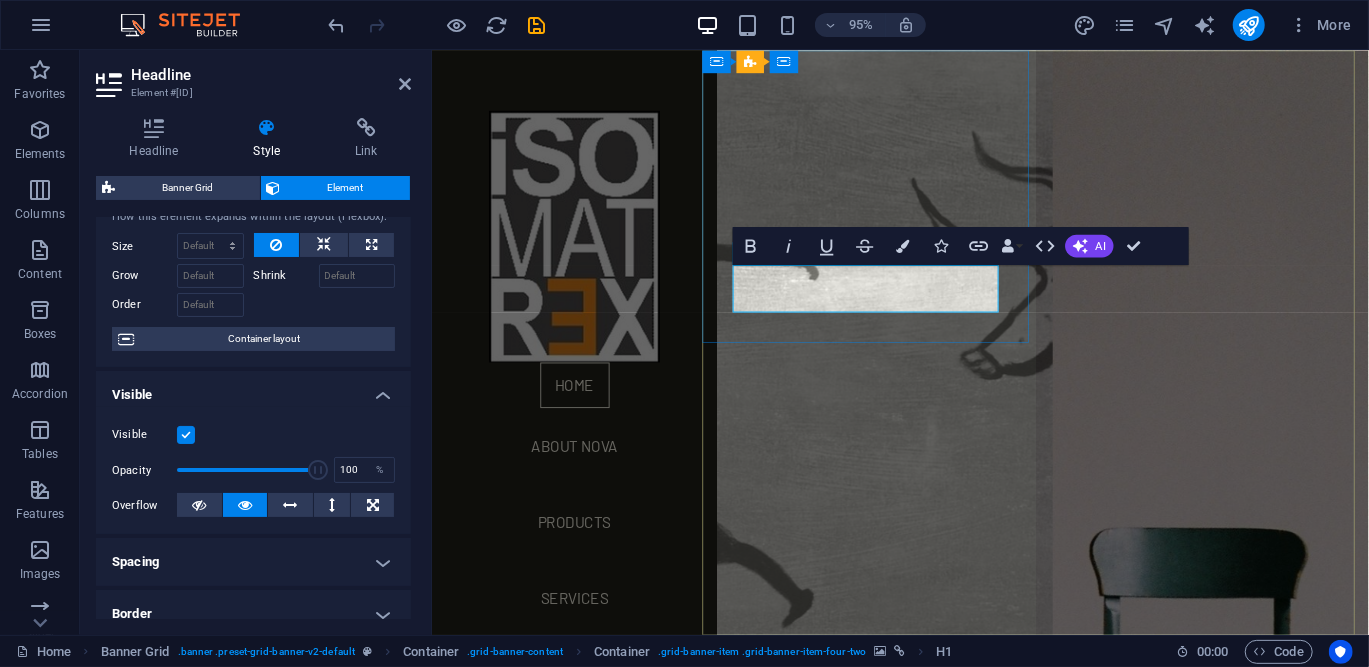 click on "[DOMAIN]" at bounding box center [792, 791] 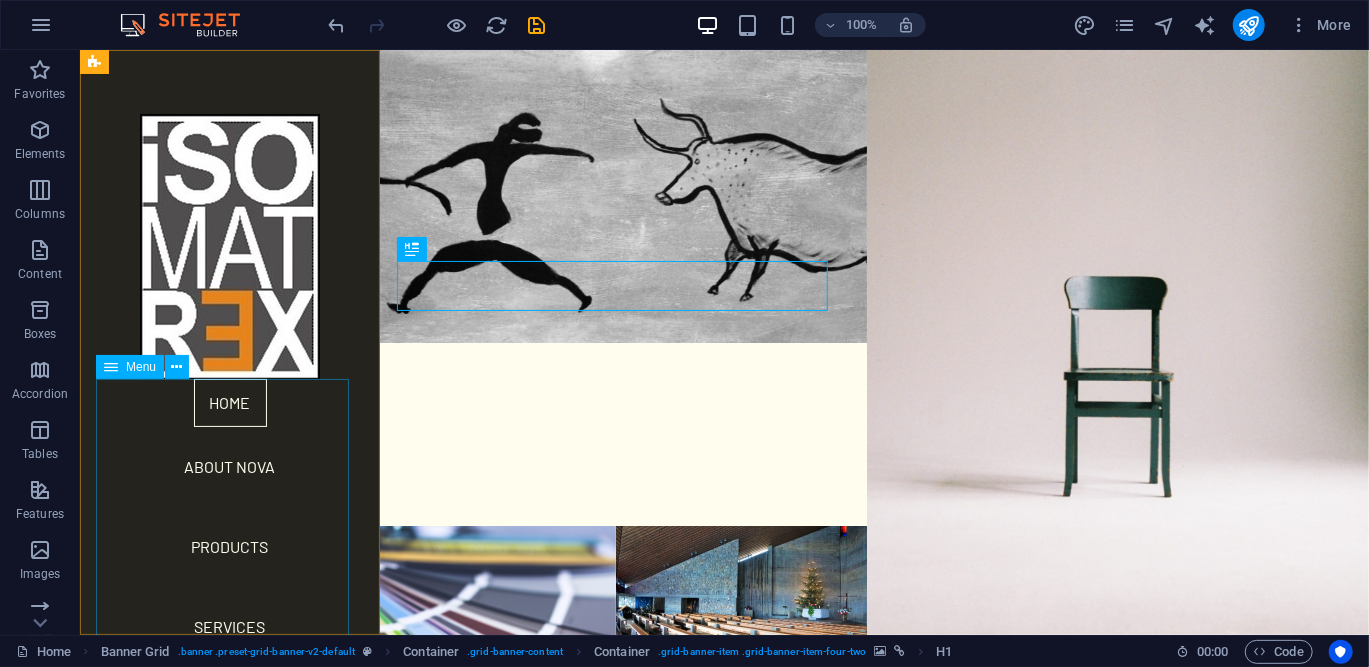 click on "Home About Nova Products Services References Contact" at bounding box center [229, 602] 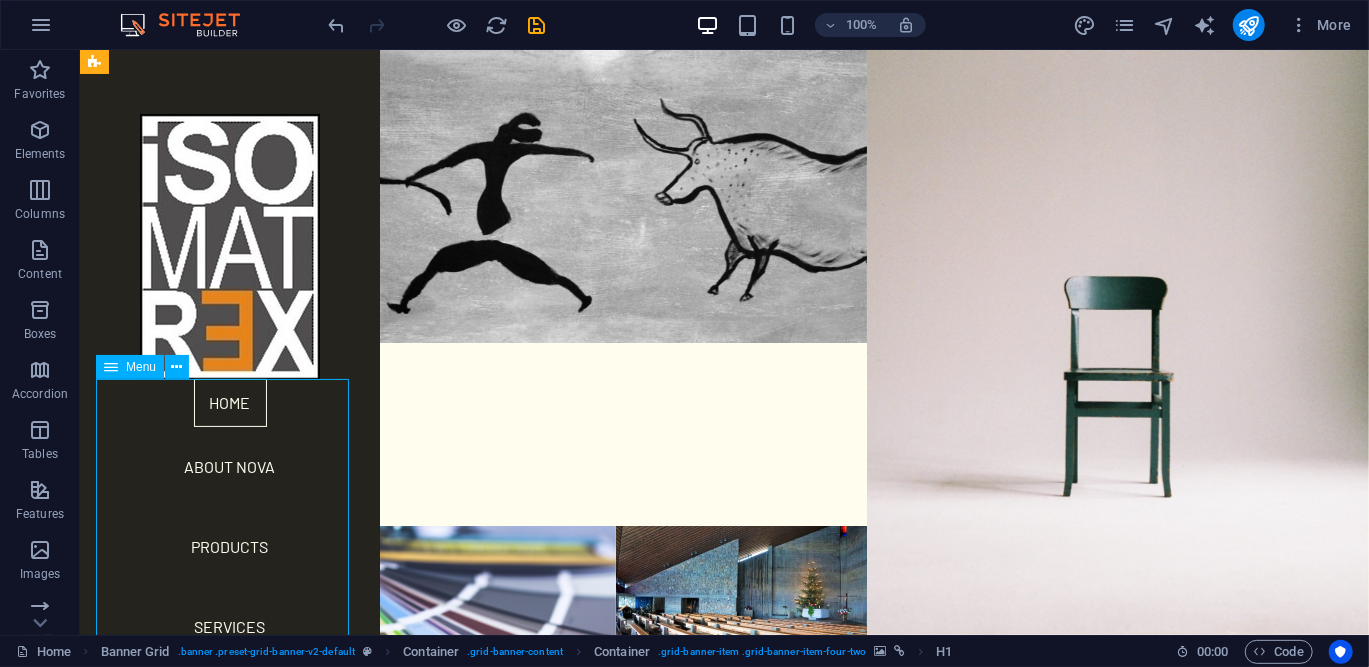 click on "Home About Nova Products Services References Contact" at bounding box center (229, 602) 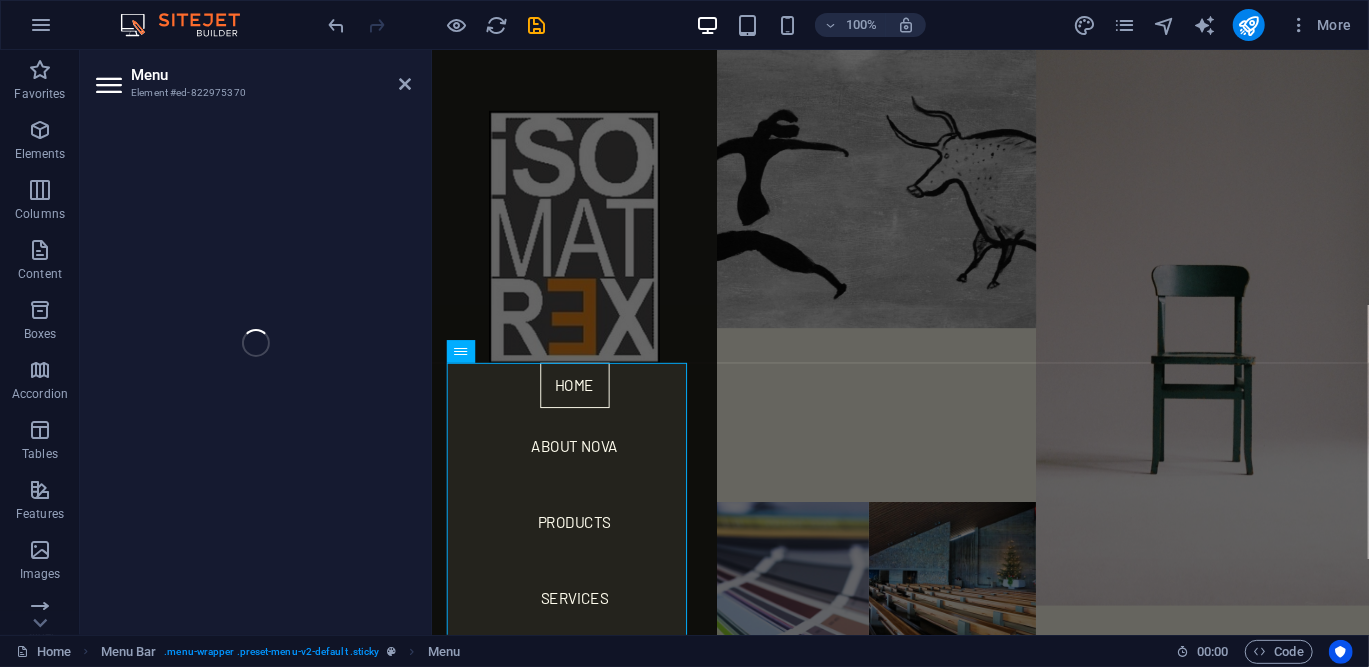 click on "Home About Nova Products Services References Contact" at bounding box center (581, 602) 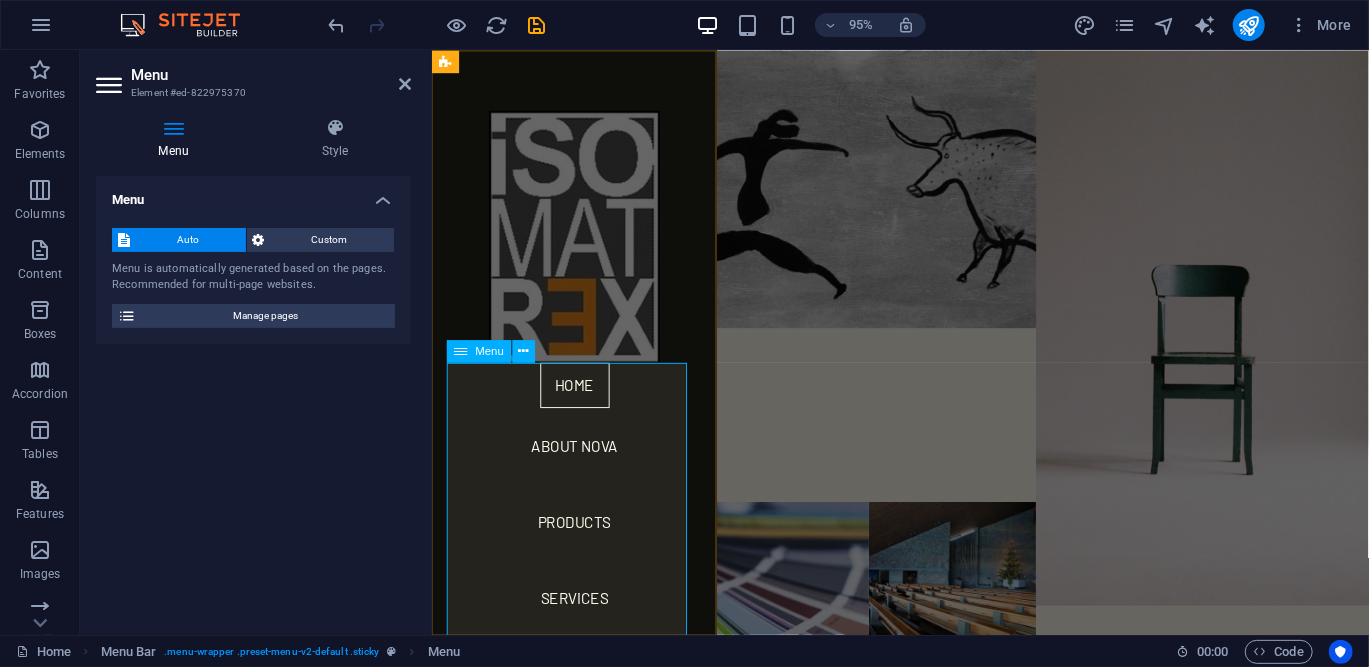 click on "Home About Nova Products Services References Contact" at bounding box center (581, 602) 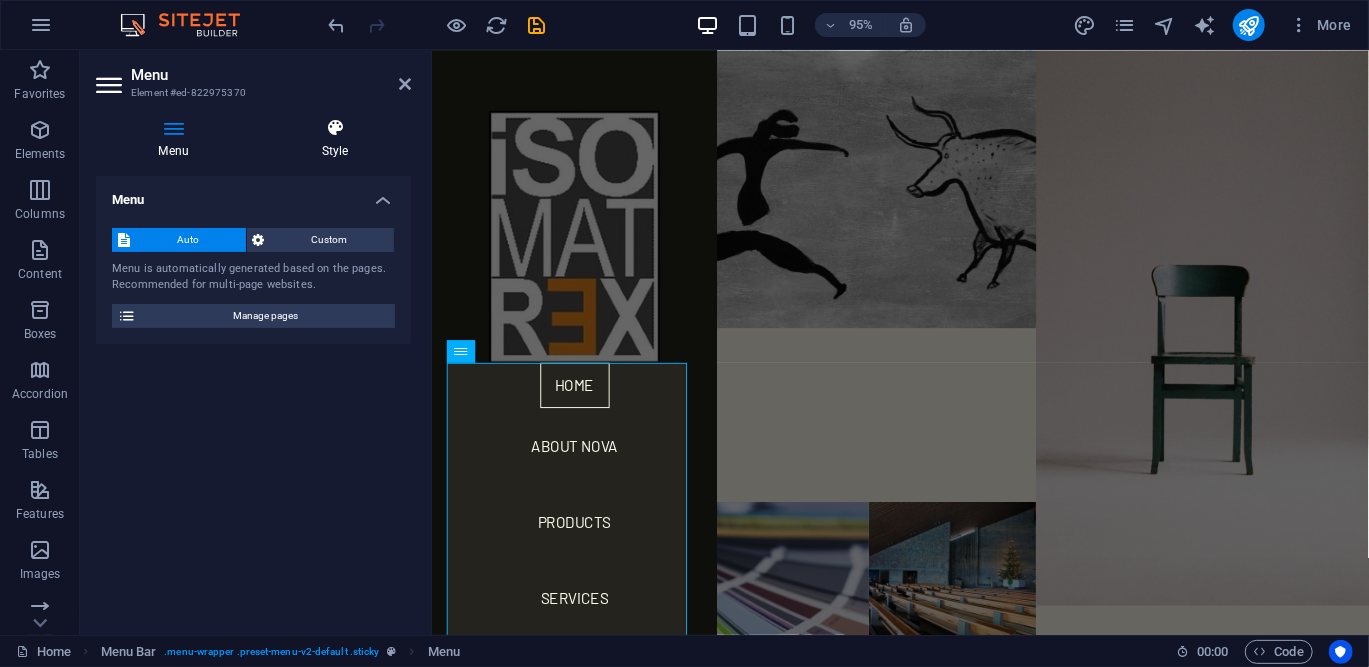 click on "Style" at bounding box center [335, 139] 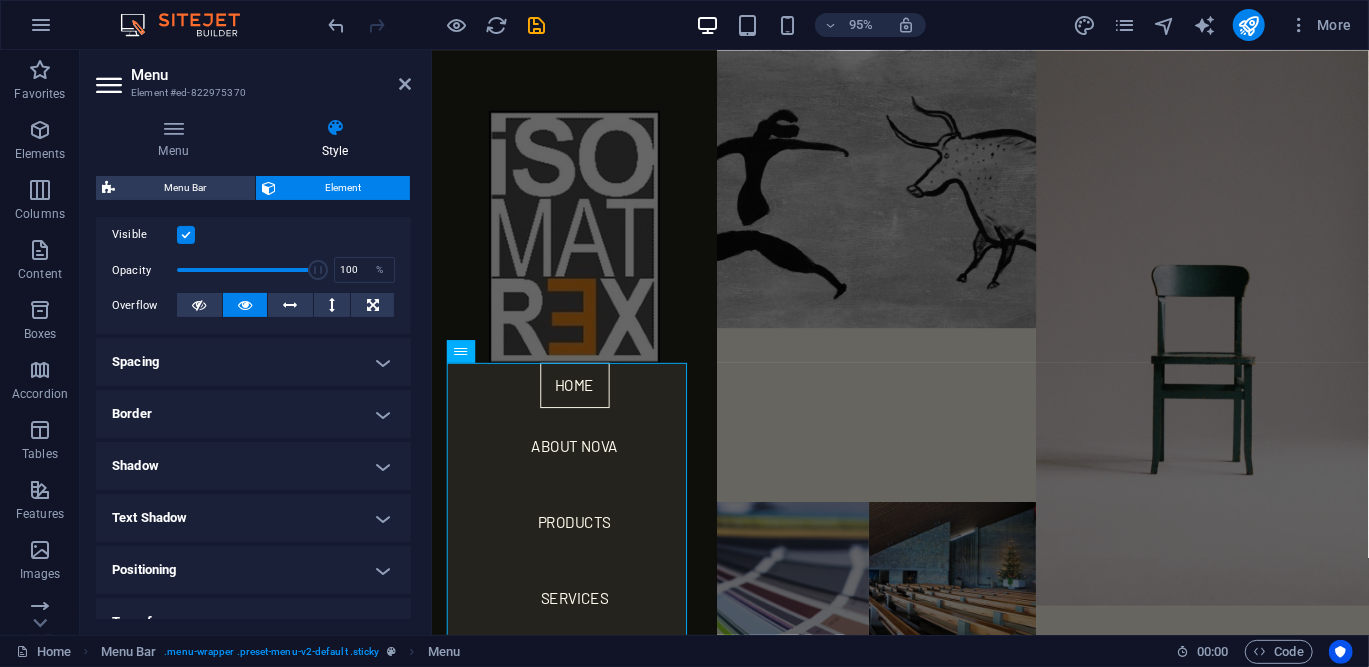 scroll, scrollTop: 262, scrollLeft: 0, axis: vertical 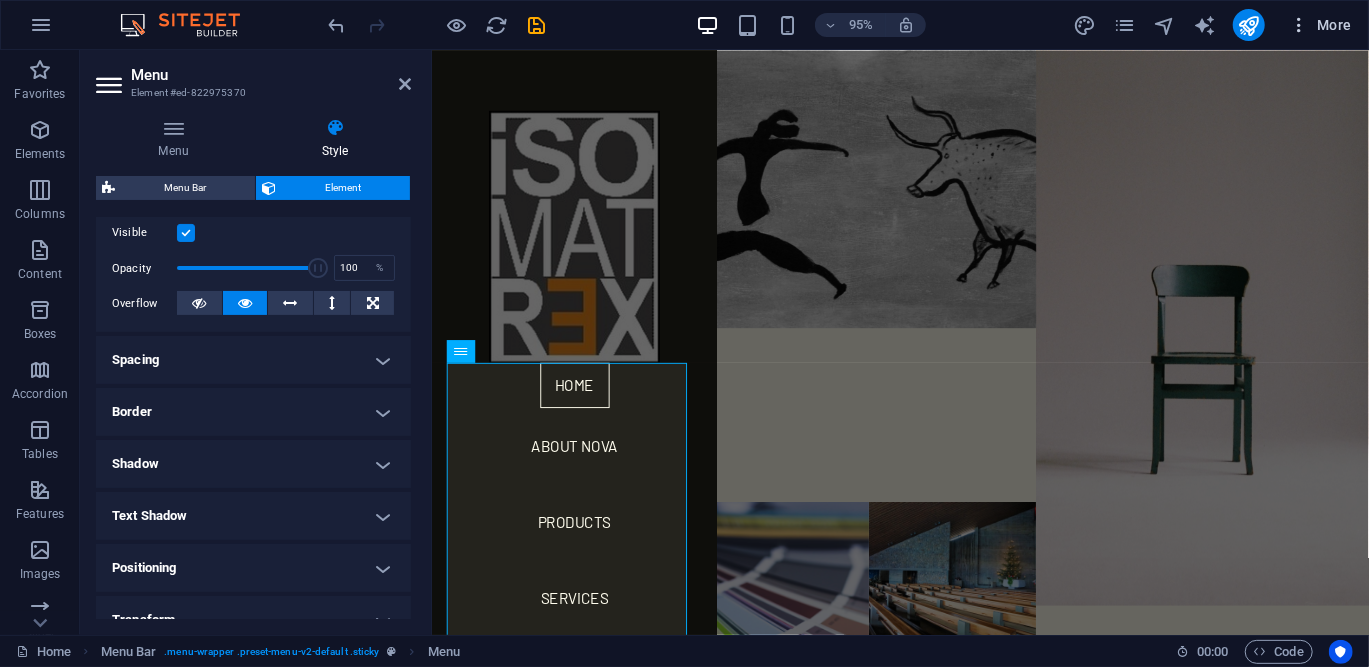 click at bounding box center (1299, 25) 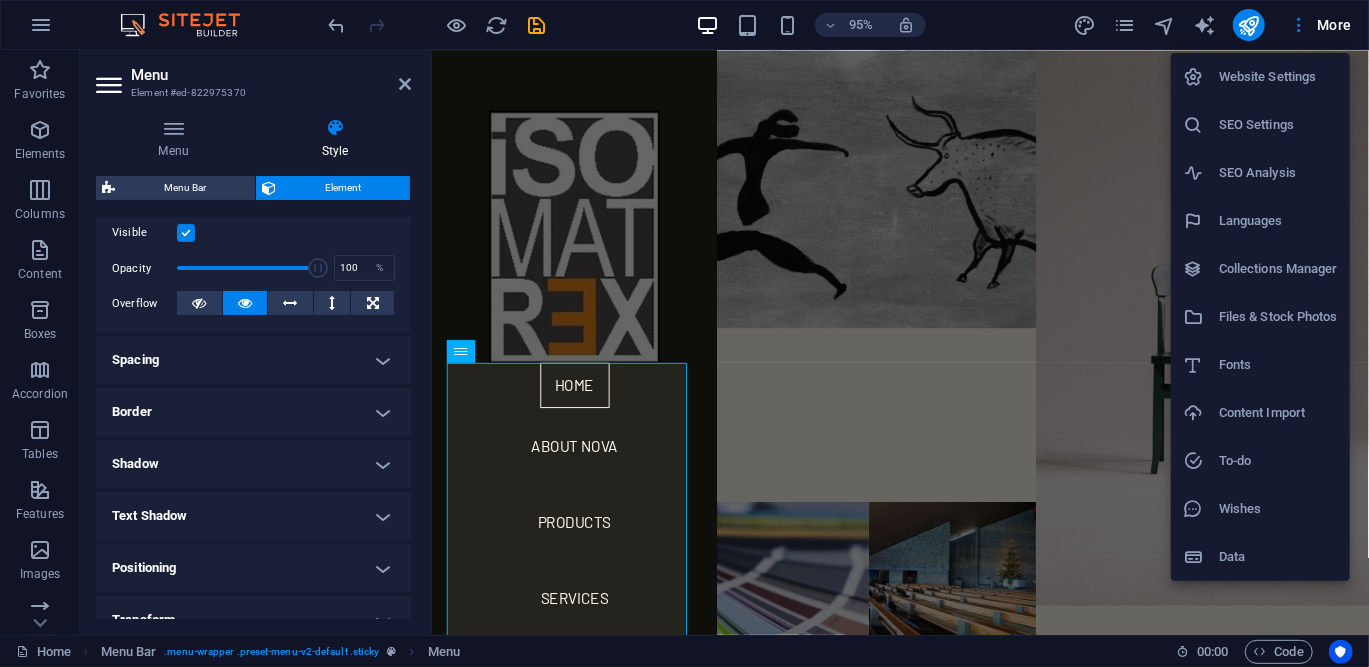 click at bounding box center [684, 333] 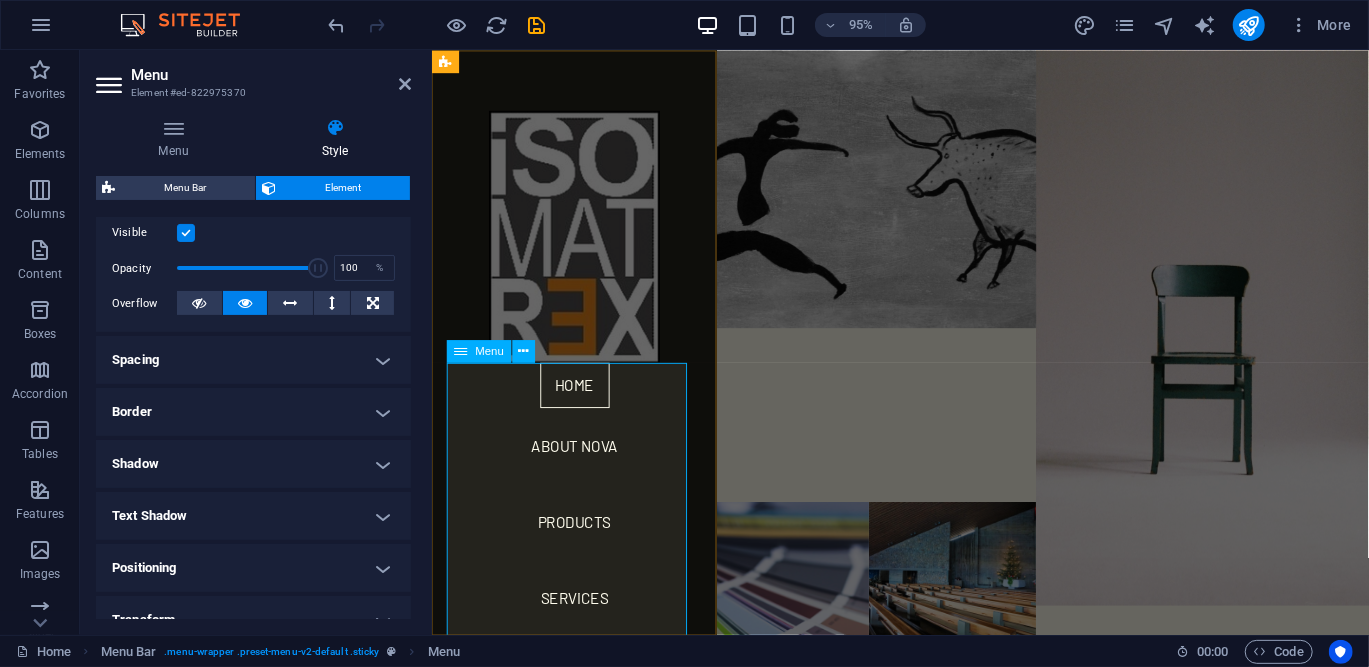 click on "Home About Nova Products Services References Contact" at bounding box center [581, 602] 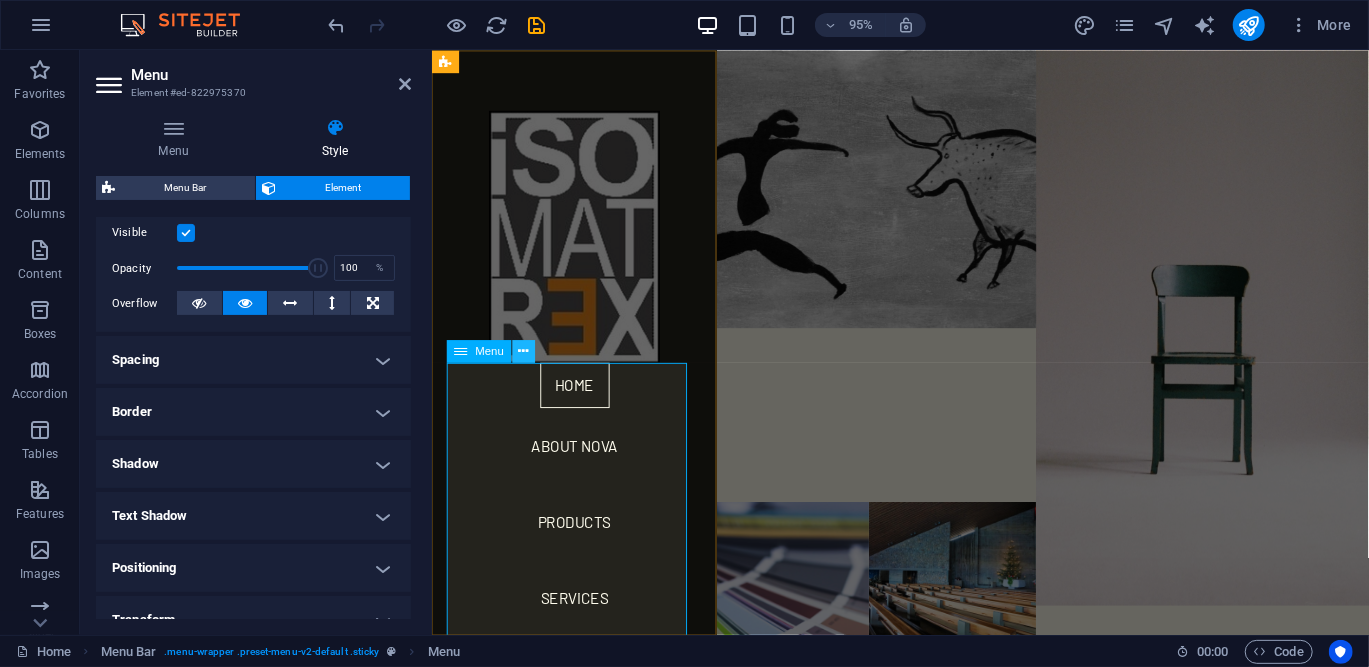 click at bounding box center (524, 351) 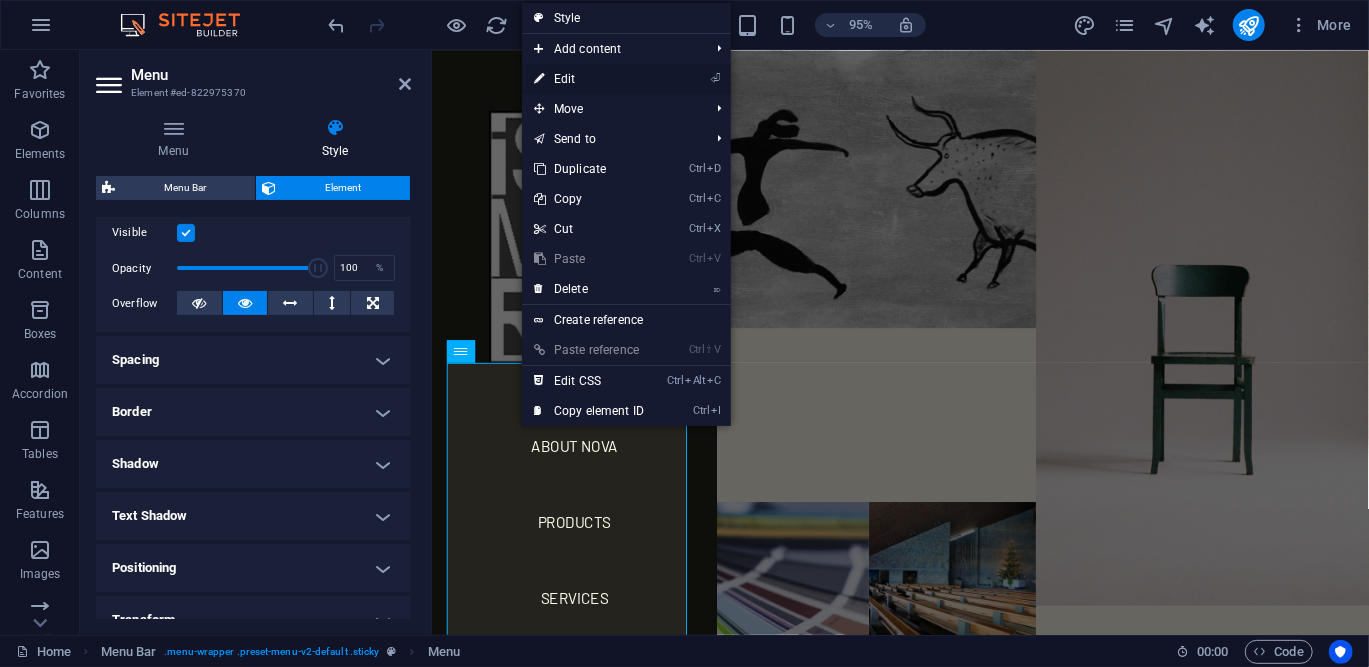 click on "⏎  Edit" at bounding box center (589, 79) 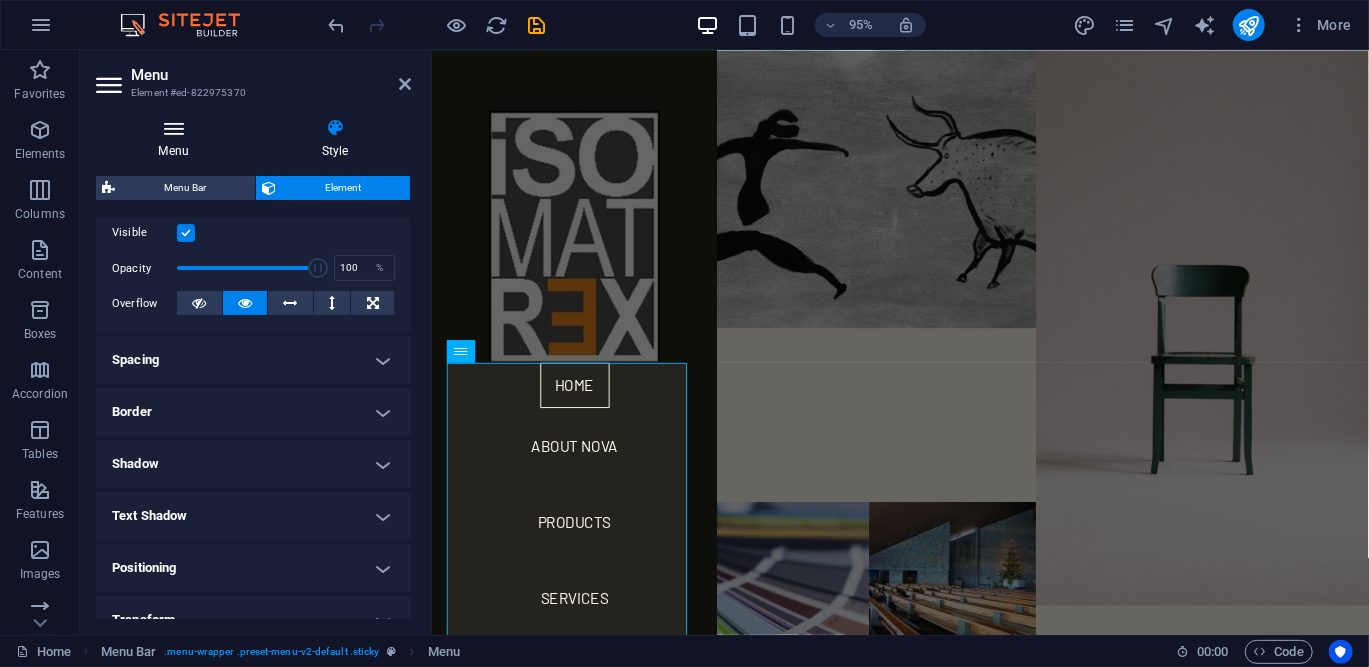 click on "Menu" at bounding box center [177, 139] 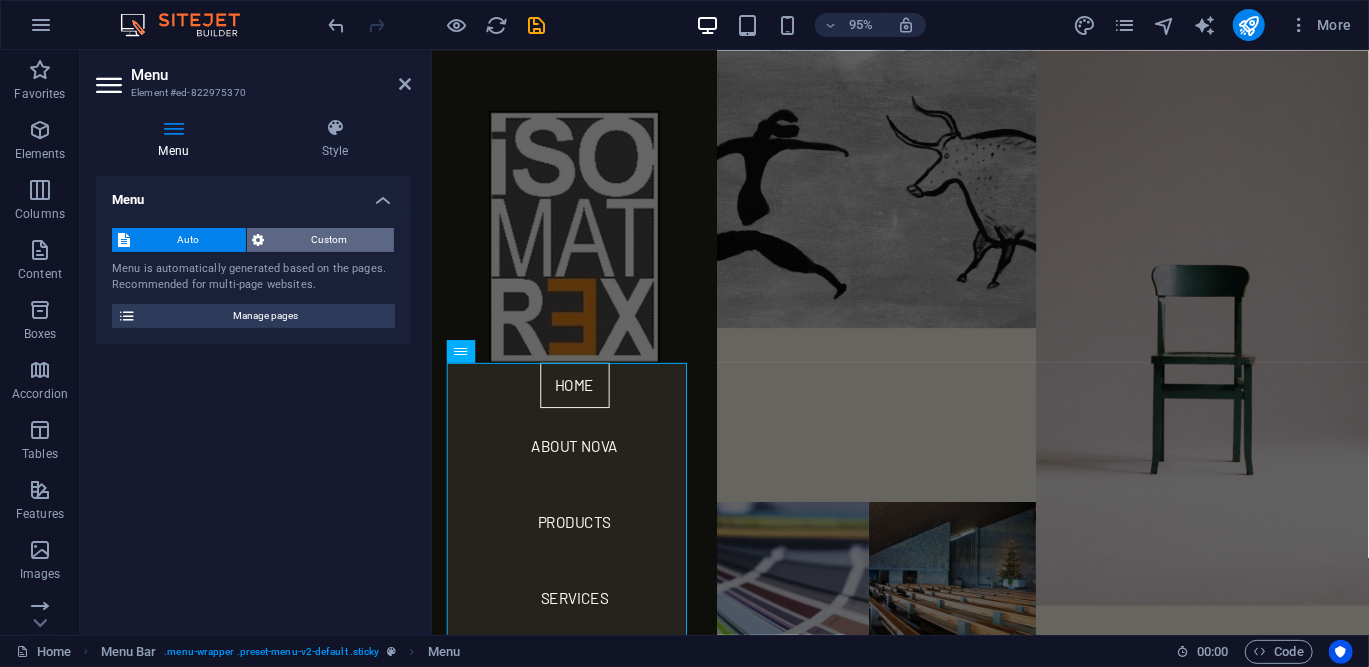 click on "Custom" at bounding box center (330, 240) 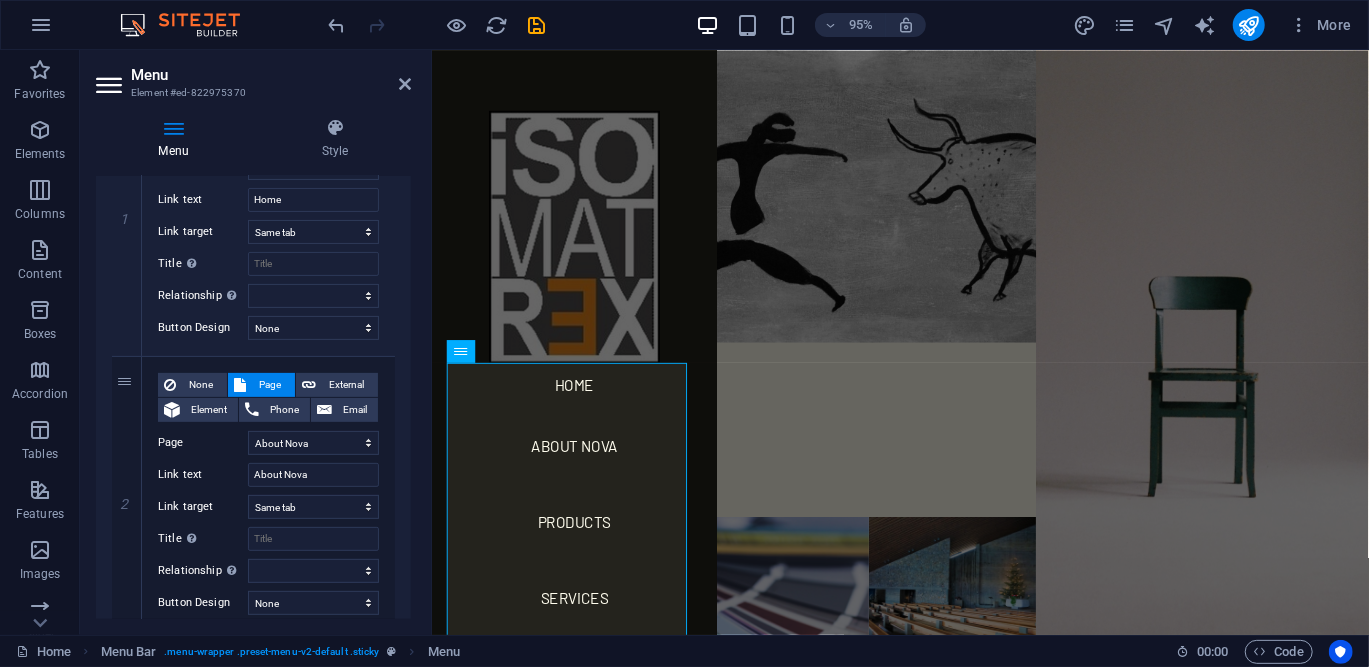 scroll, scrollTop: 284, scrollLeft: 0, axis: vertical 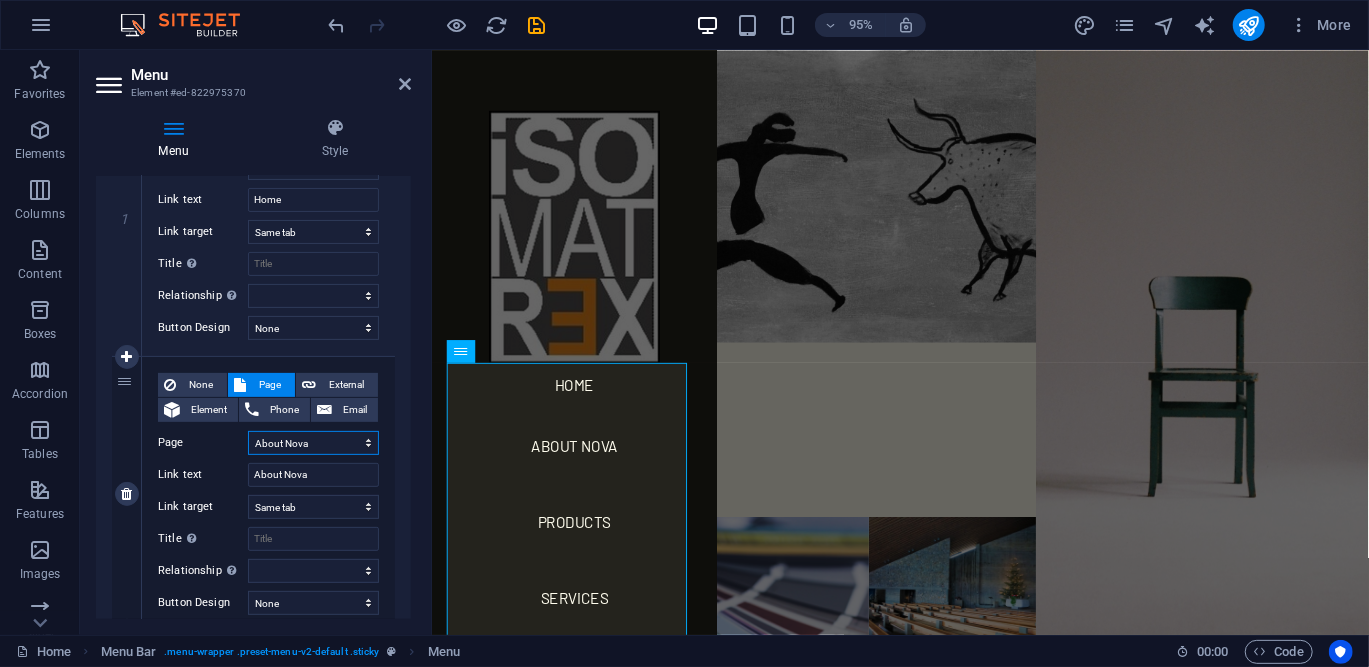 click on "Home About [COMPANY] Products Services References Contact Legal Notice Privacy" at bounding box center [313, 443] 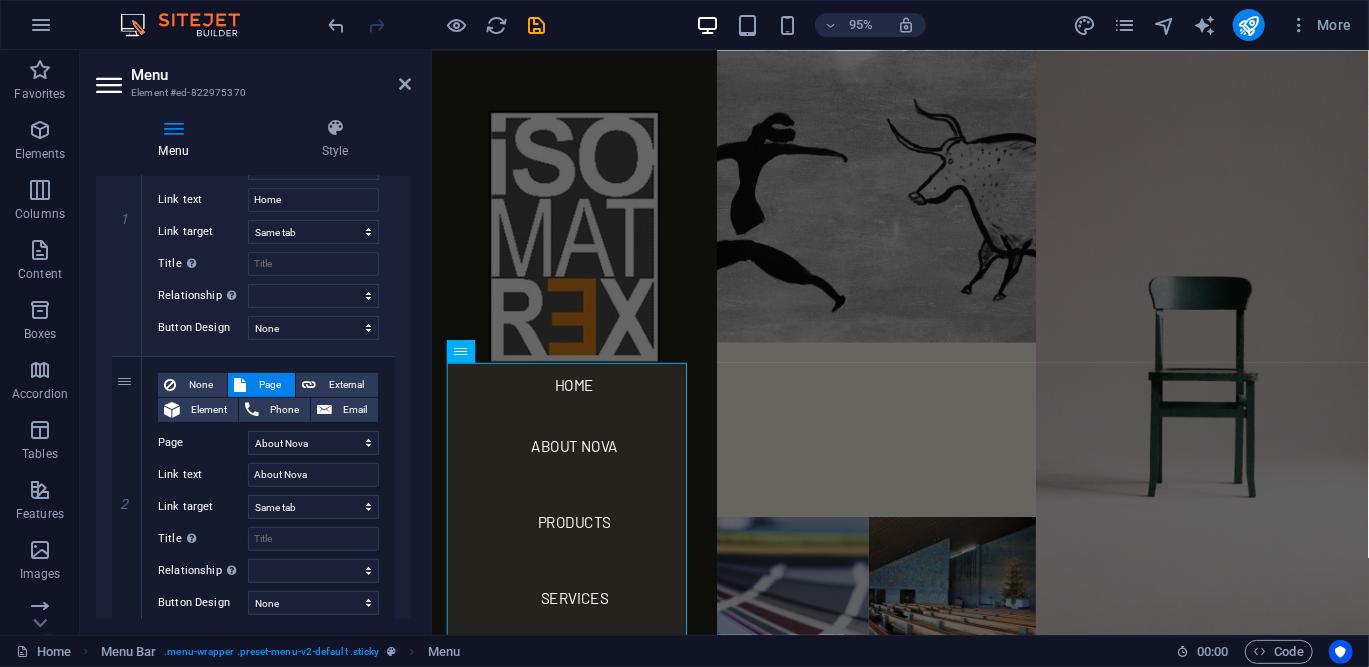 click on "Menu" at bounding box center (177, 139) 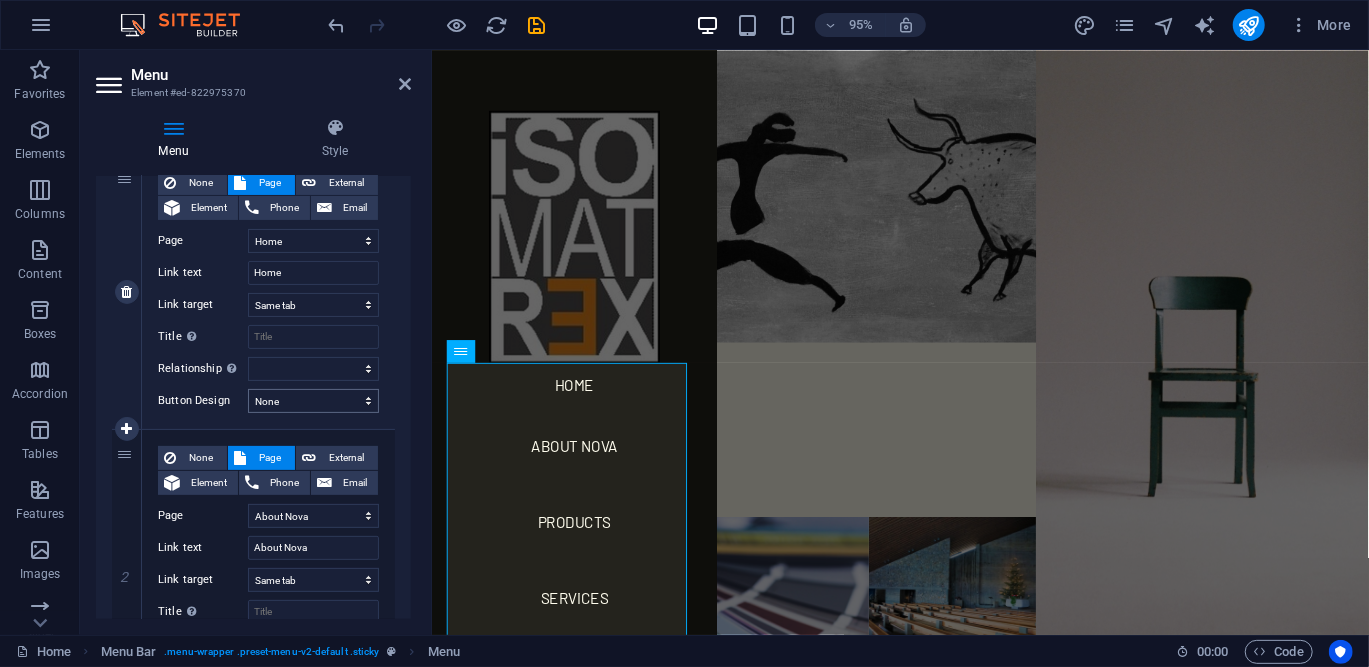 scroll, scrollTop: 216, scrollLeft: 0, axis: vertical 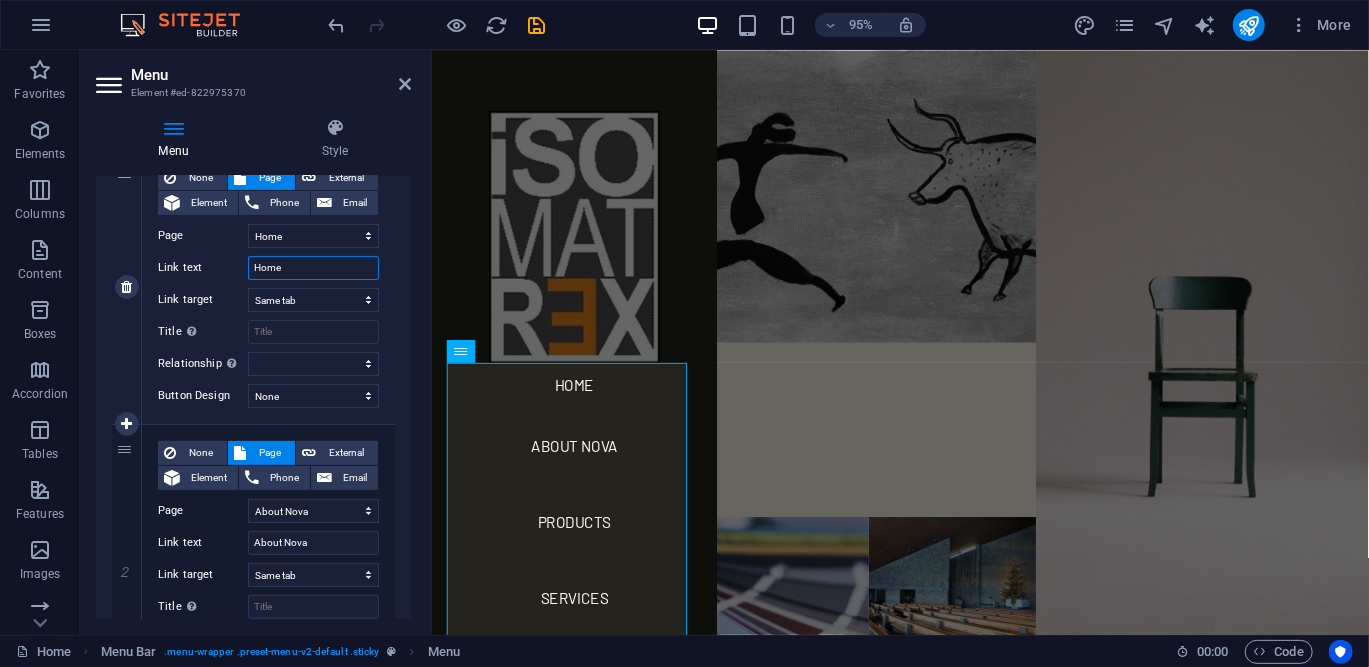 click on "Home" at bounding box center [313, 268] 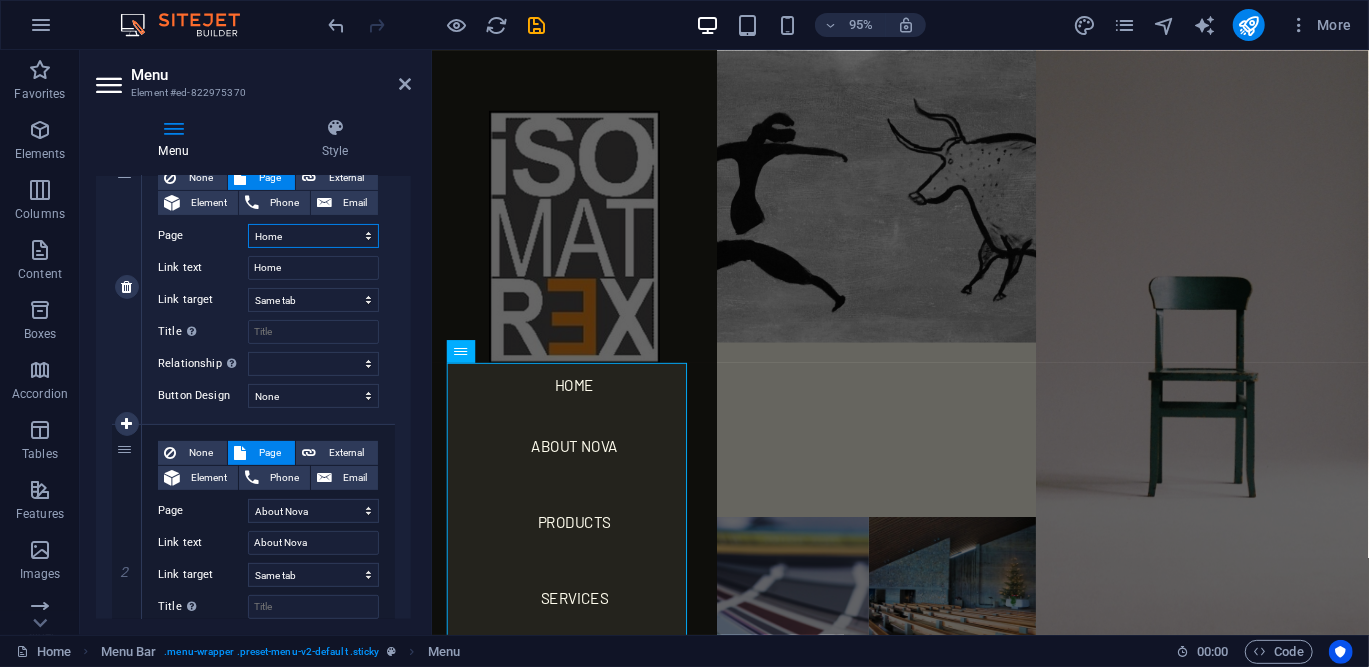 click on "Home About [COMPANY] Products Services References Contact Legal Notice Privacy" at bounding box center [313, 236] 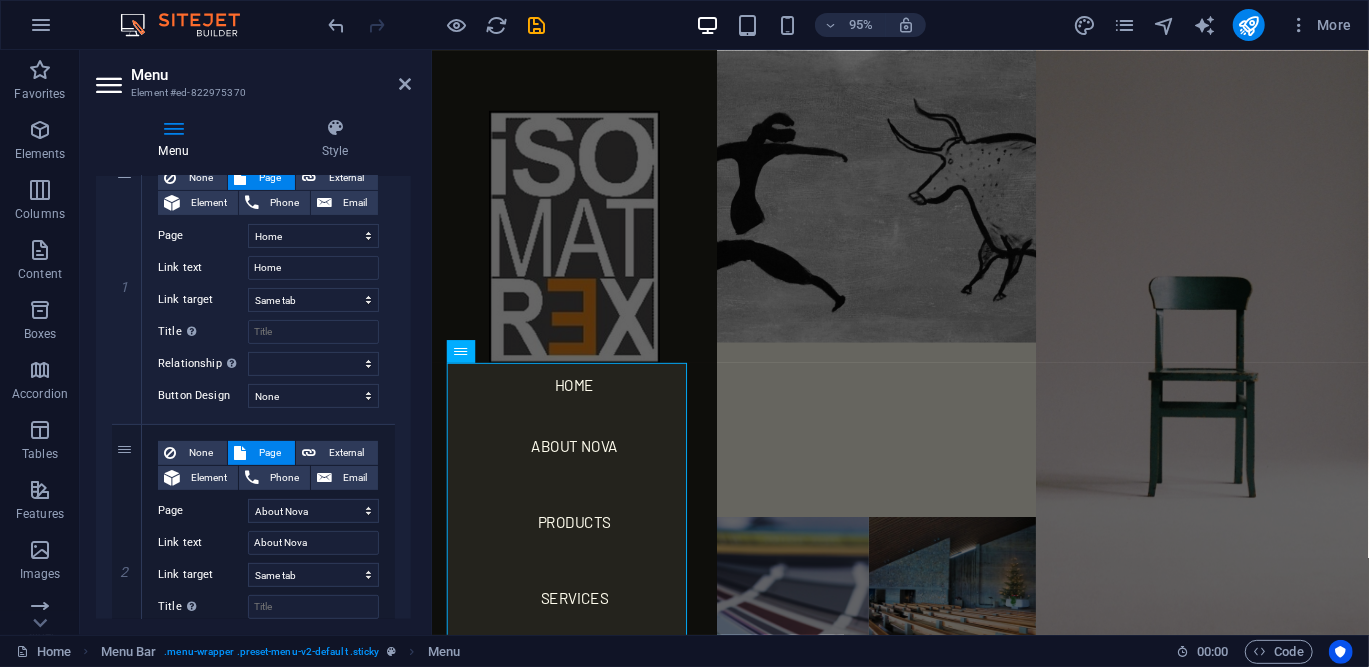 click on "1 None Page External Element Phone Email Page Home About Nova Products Services References Contact Legal Notice Privacy Element
URL / Phone Email Link text Home Link target New tab Same tab Overlay Title Additional link description, should not be the same as the link text. The title is most often shown as a tooltip text when the mouse moves over the element. Leave empty if uncertain. Relationship Sets the  relationship of this link to the link target . For example, the value "nofollow" instructs search engines not to follow the link. Can be left empty. alternate author bookmark external help license next nofollow noreferrer noopener prev search tag Button Design None Default Primary Secondary 2 None Page External Element Phone Email Page Home About Nova Products Services References Contact Legal Notice Privacy Element
URL /about-nova Phone Email Link text About Nova Link target New tab Same tab Overlay Title Relationship Sets the  alternate author bookmark help" at bounding box center [253, 974] 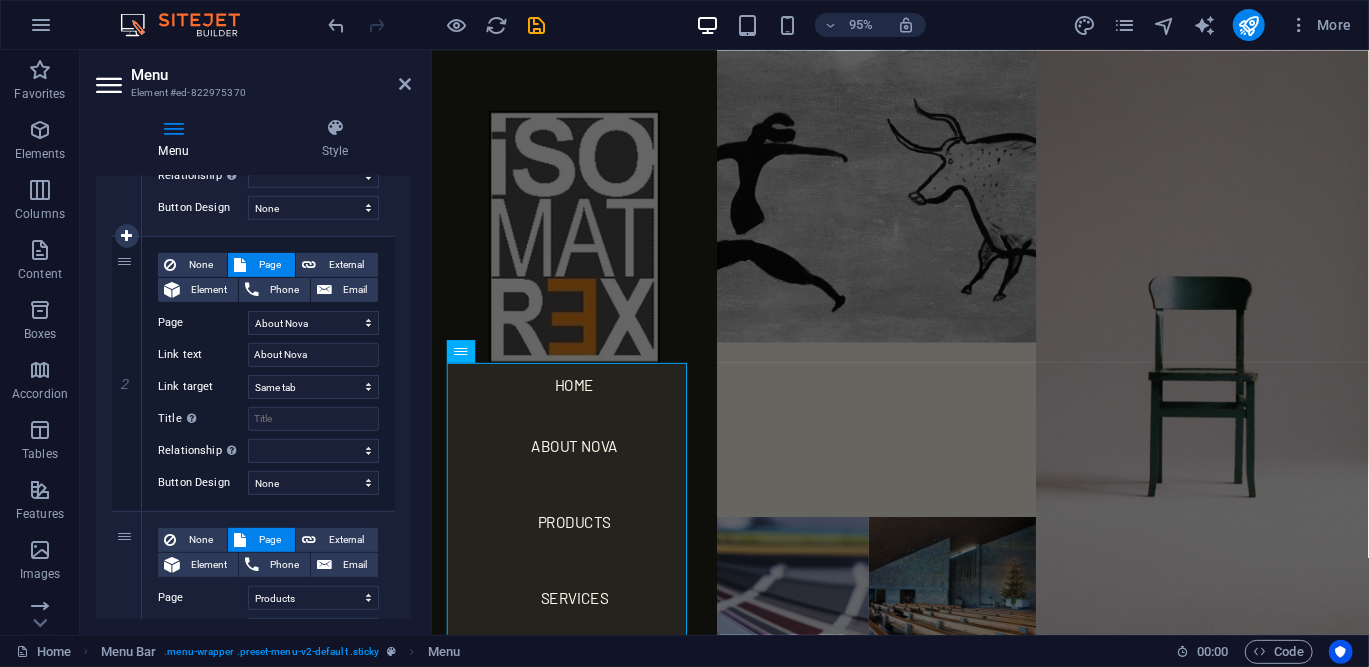 scroll, scrollTop: 407, scrollLeft: 0, axis: vertical 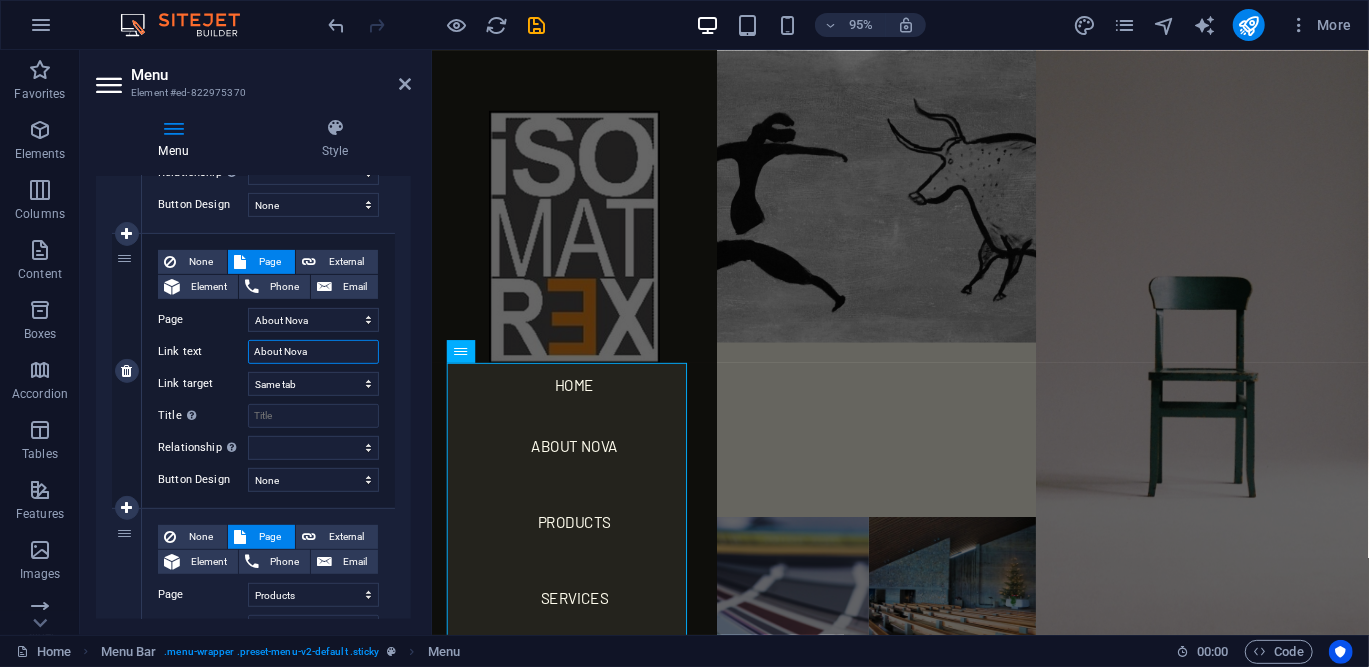 click on "About Nova" at bounding box center (313, 352) 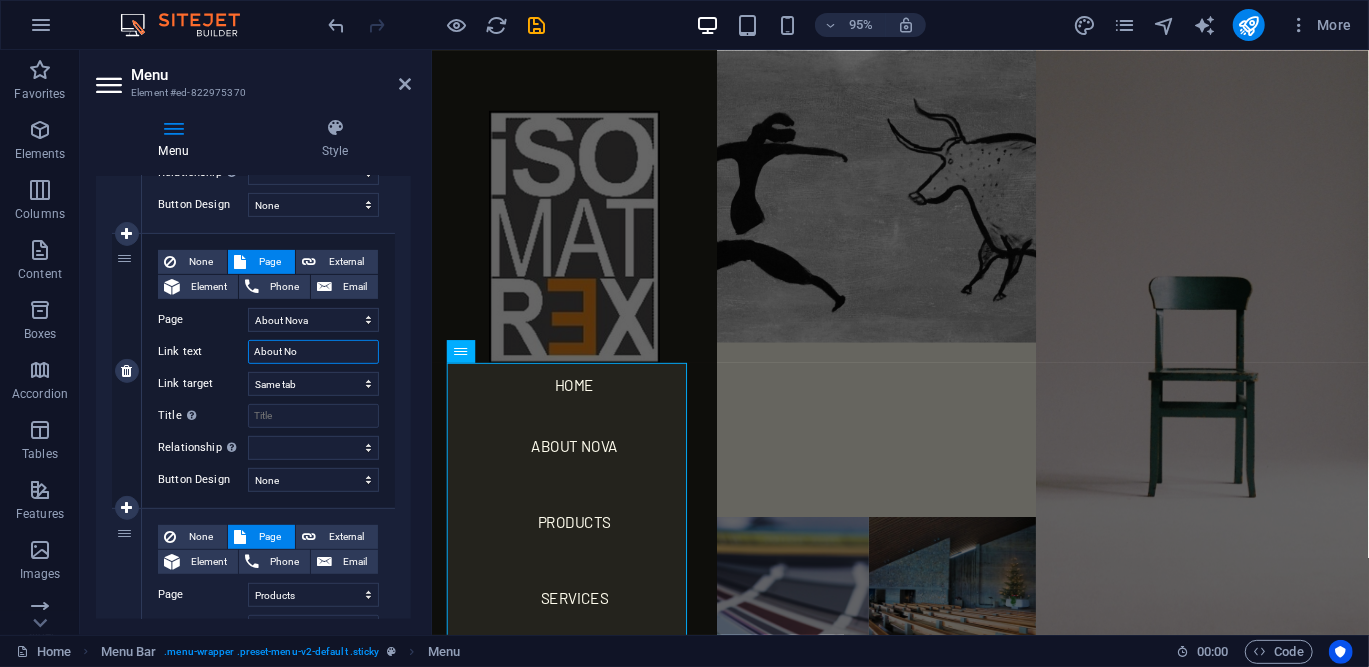 type on "About [COMPANY]" 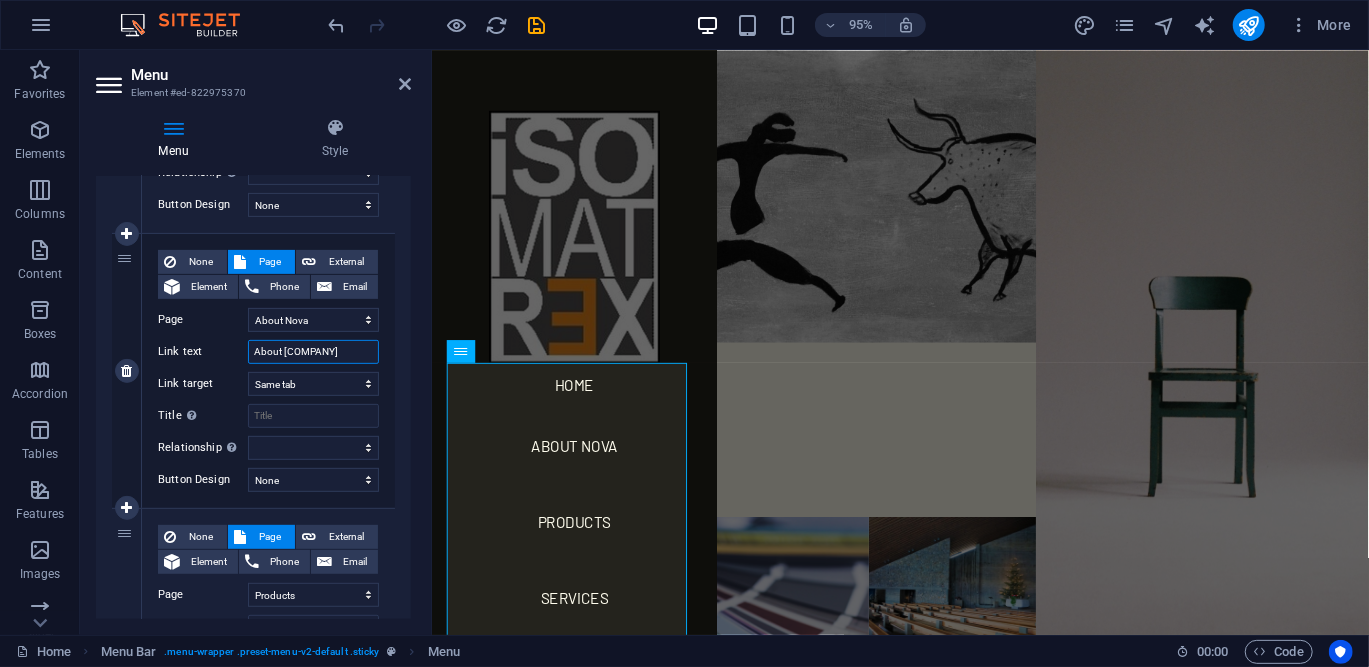 select 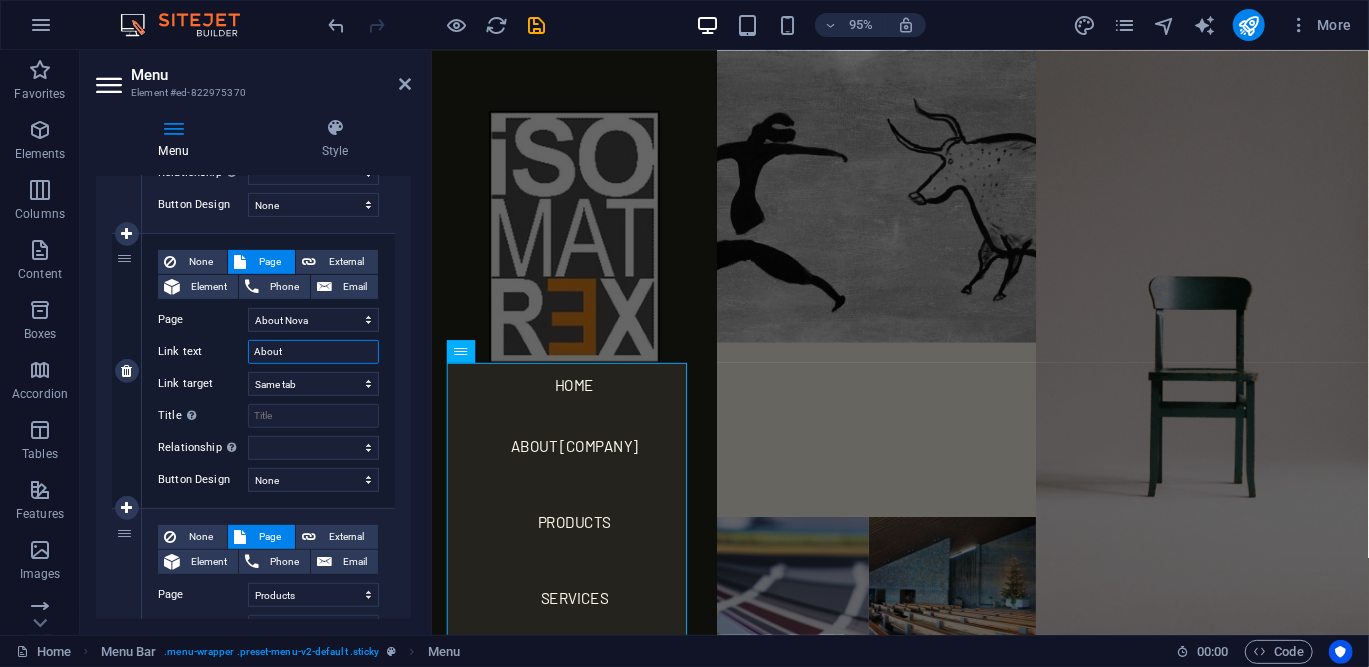 select 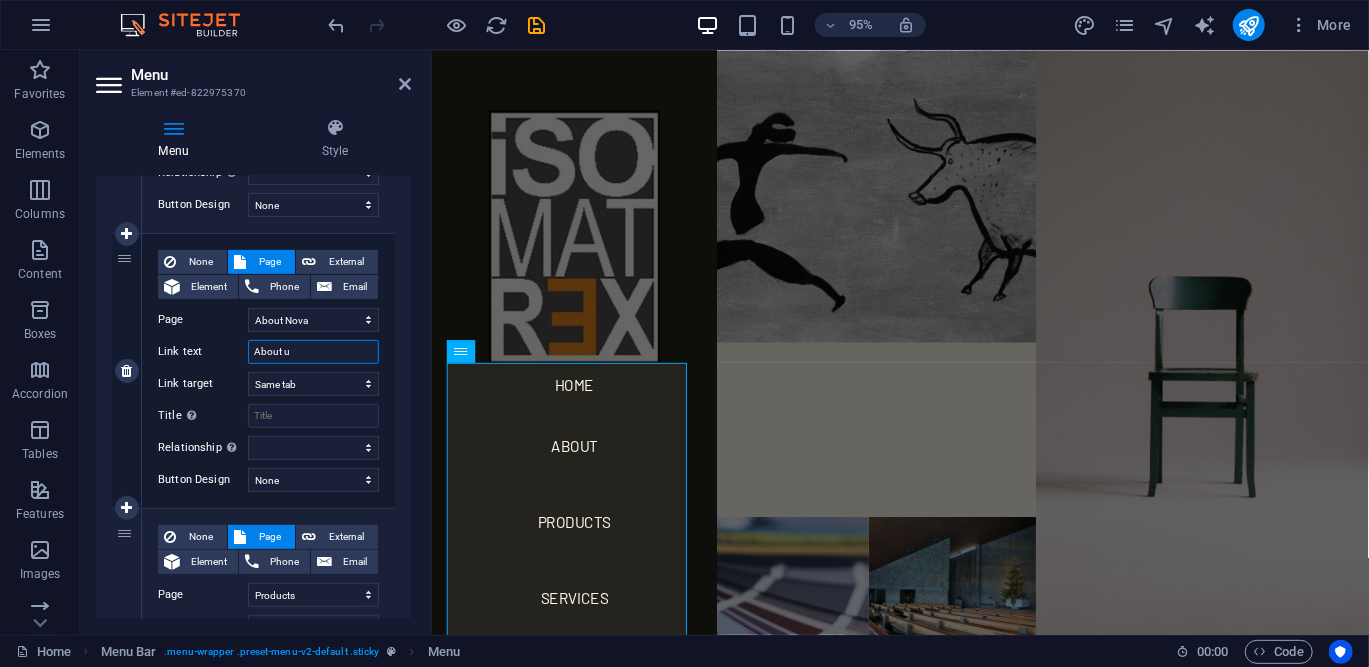 type on "About us" 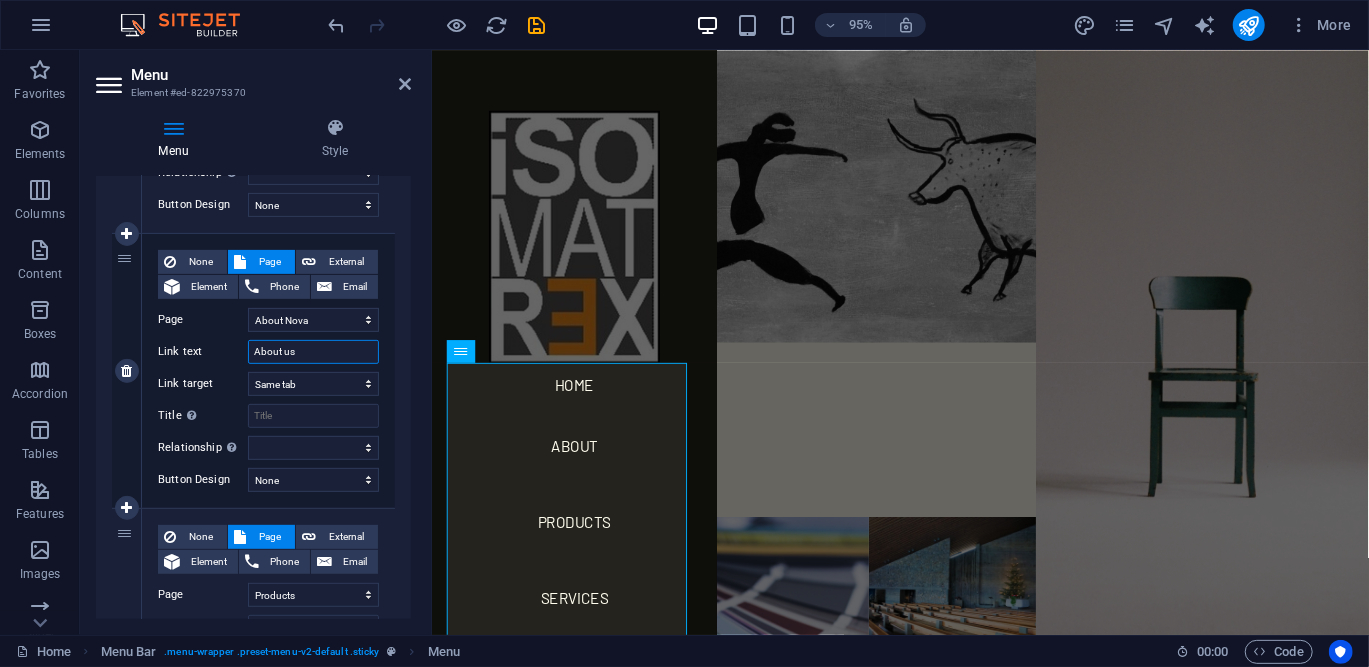 select 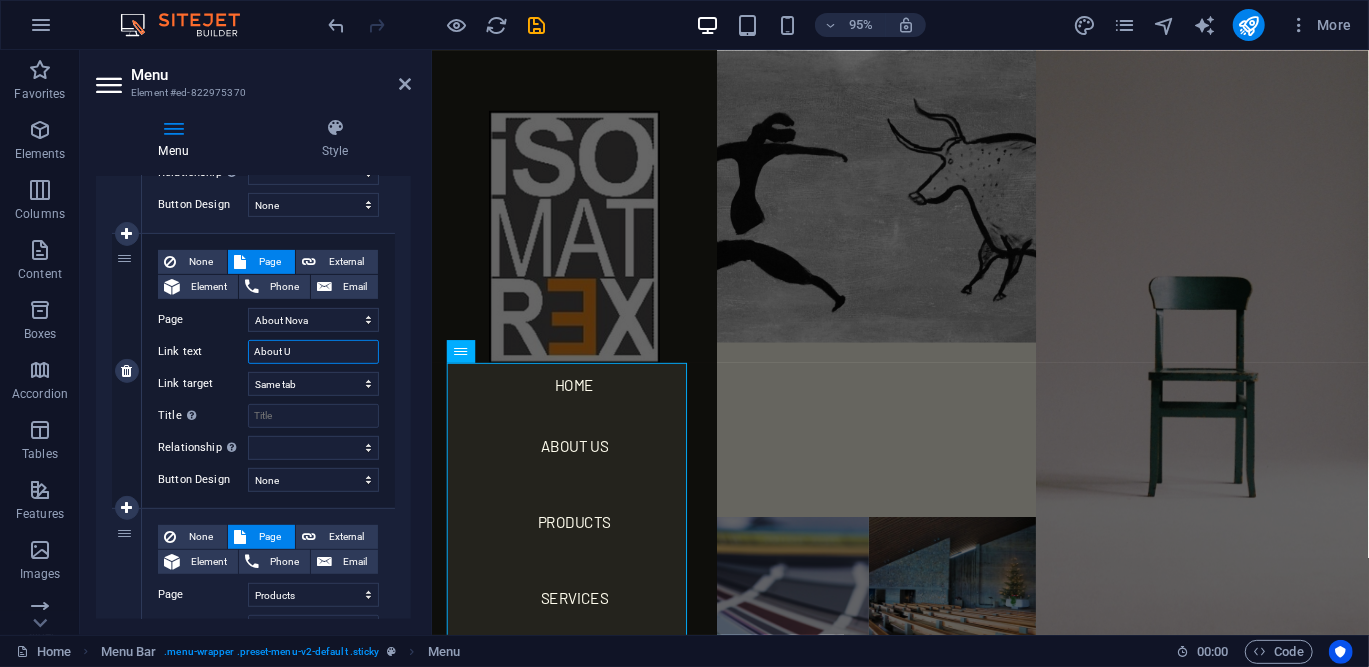 type on "About US" 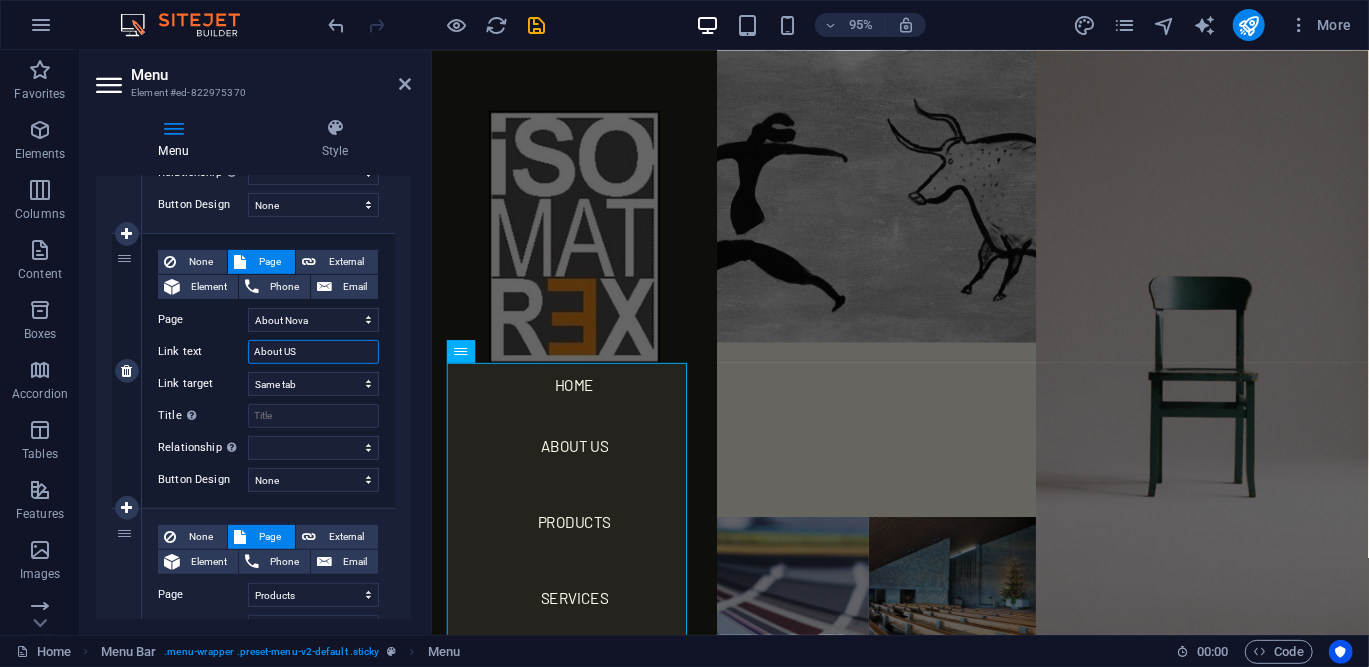select 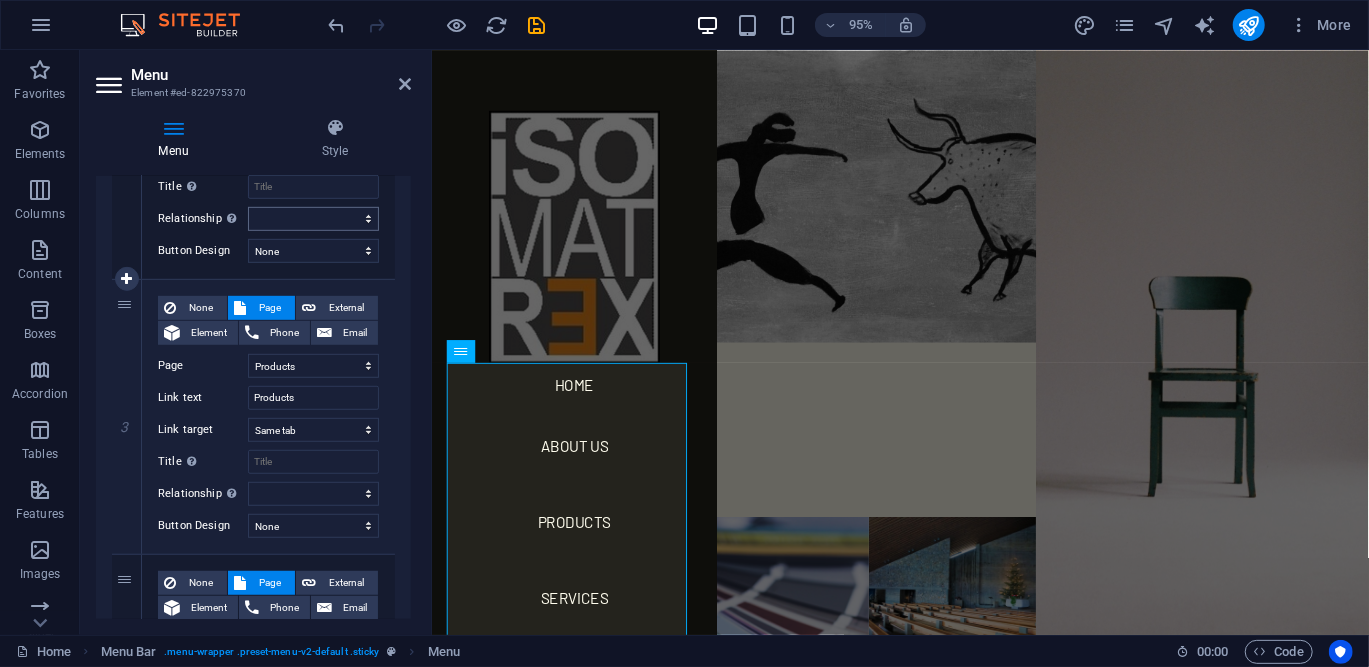 scroll, scrollTop: 636, scrollLeft: 0, axis: vertical 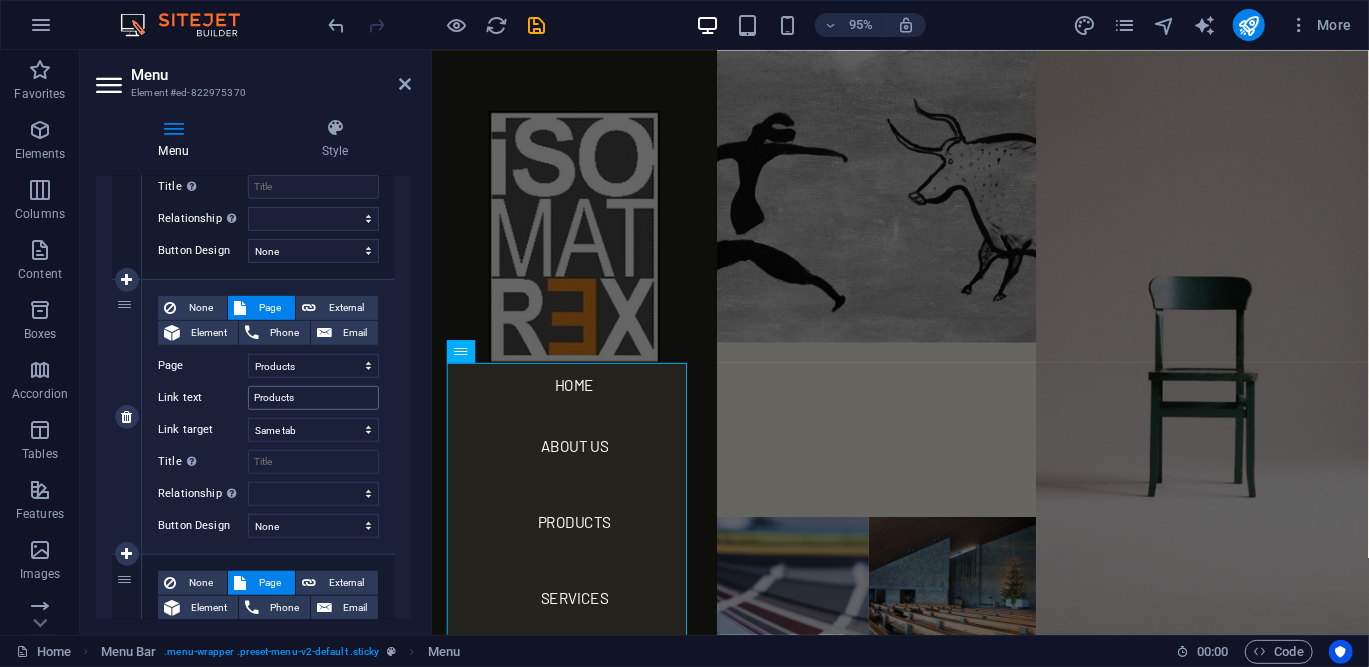 type on "About US" 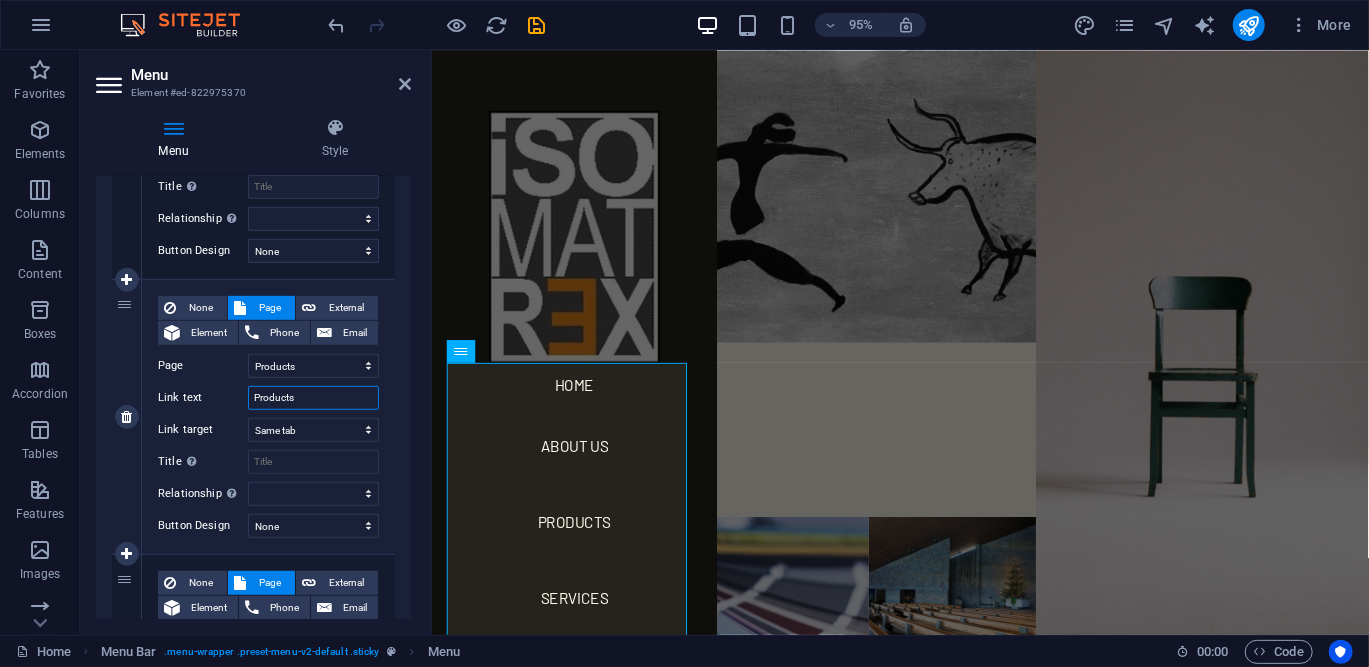 click on "Products" at bounding box center [313, 398] 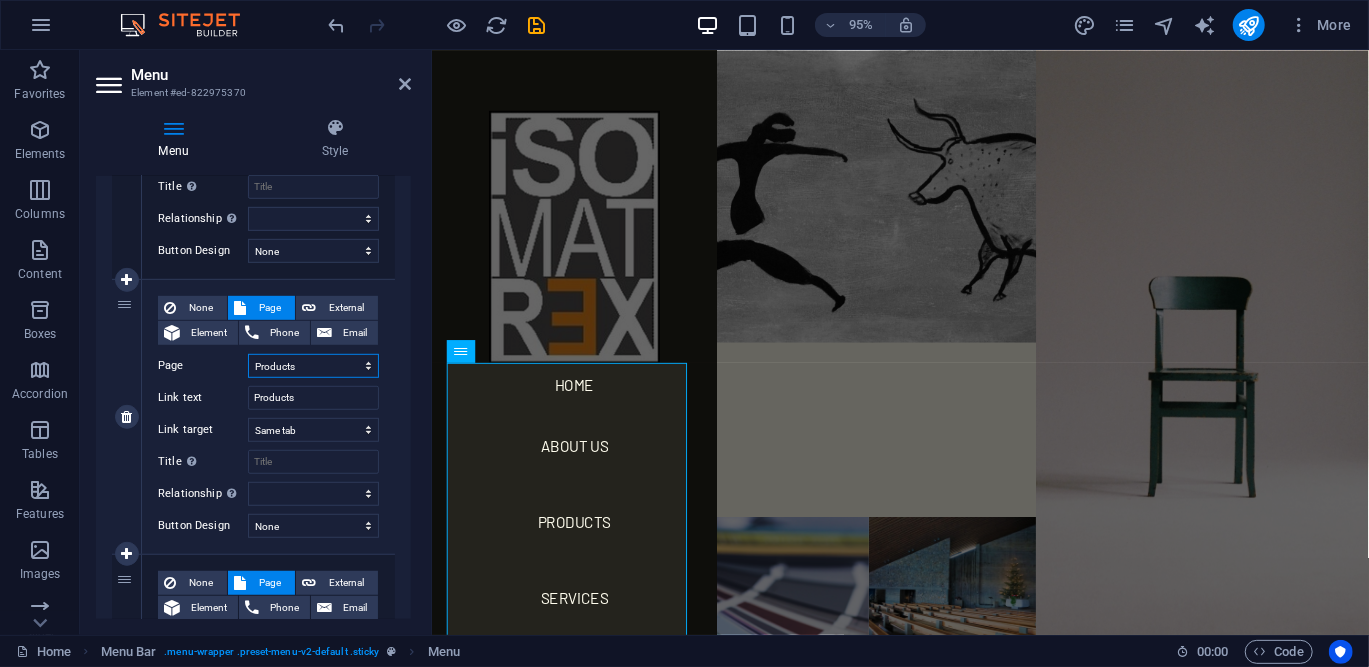 click on "Home About [COMPANY] Products Services References Contact Legal Notice Privacy" at bounding box center (313, 366) 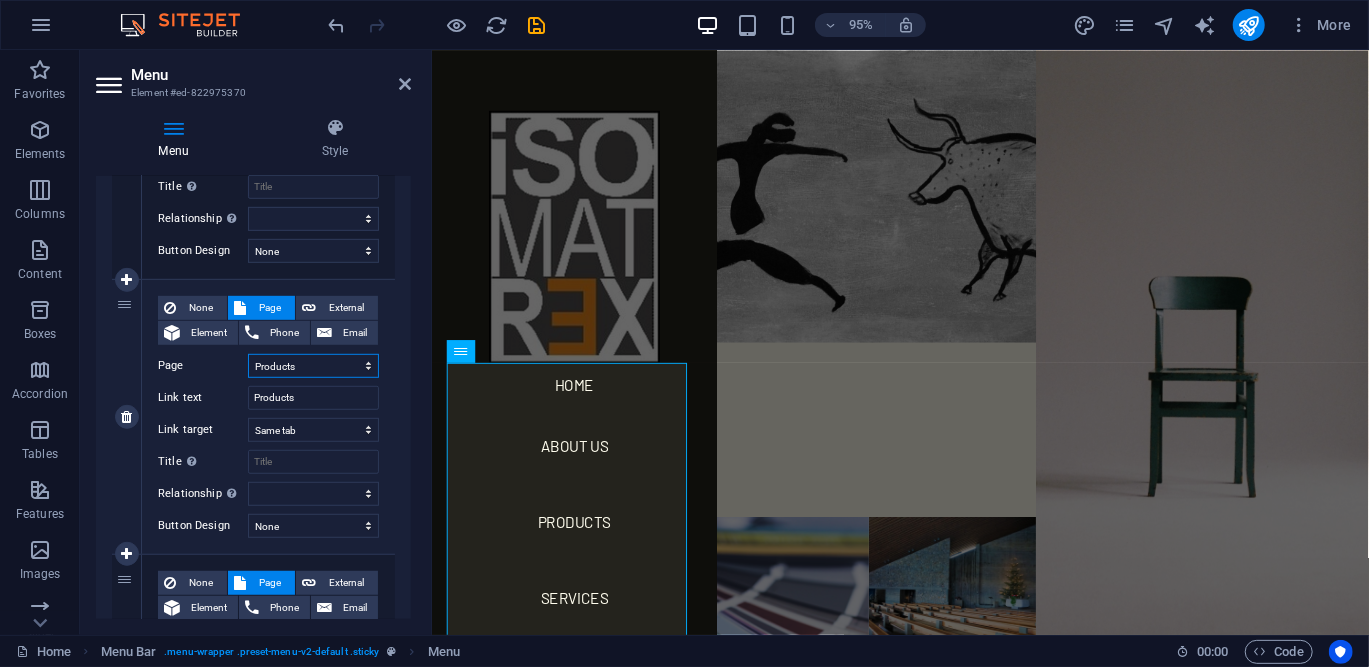 select on "3" 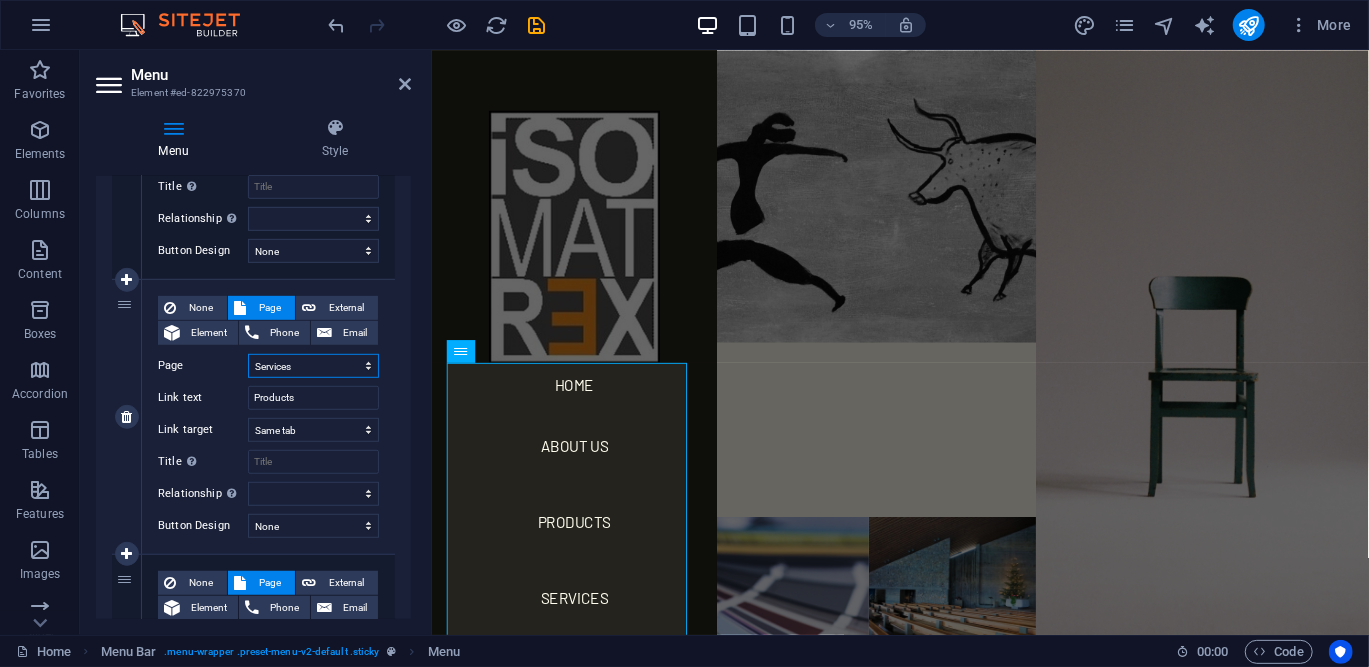 click on "Home About [COMPANY] Products Services References Contact Legal Notice Privacy" at bounding box center [313, 366] 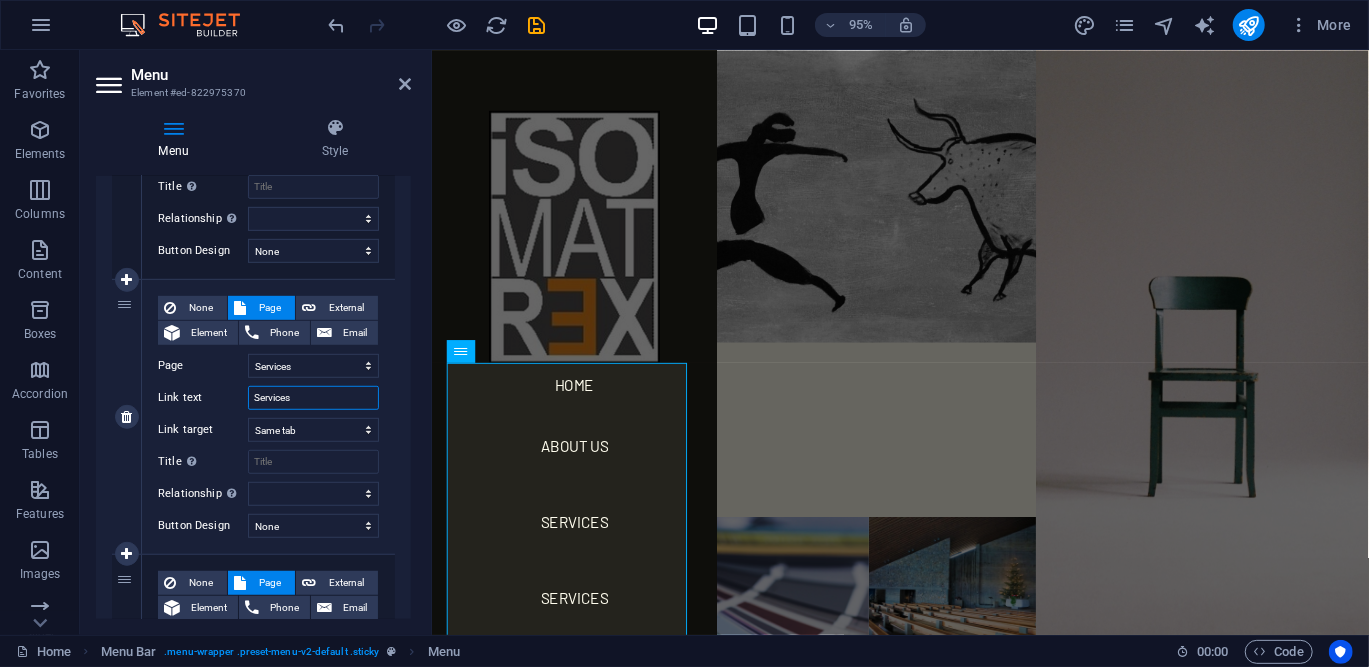 click on "Services" at bounding box center [313, 398] 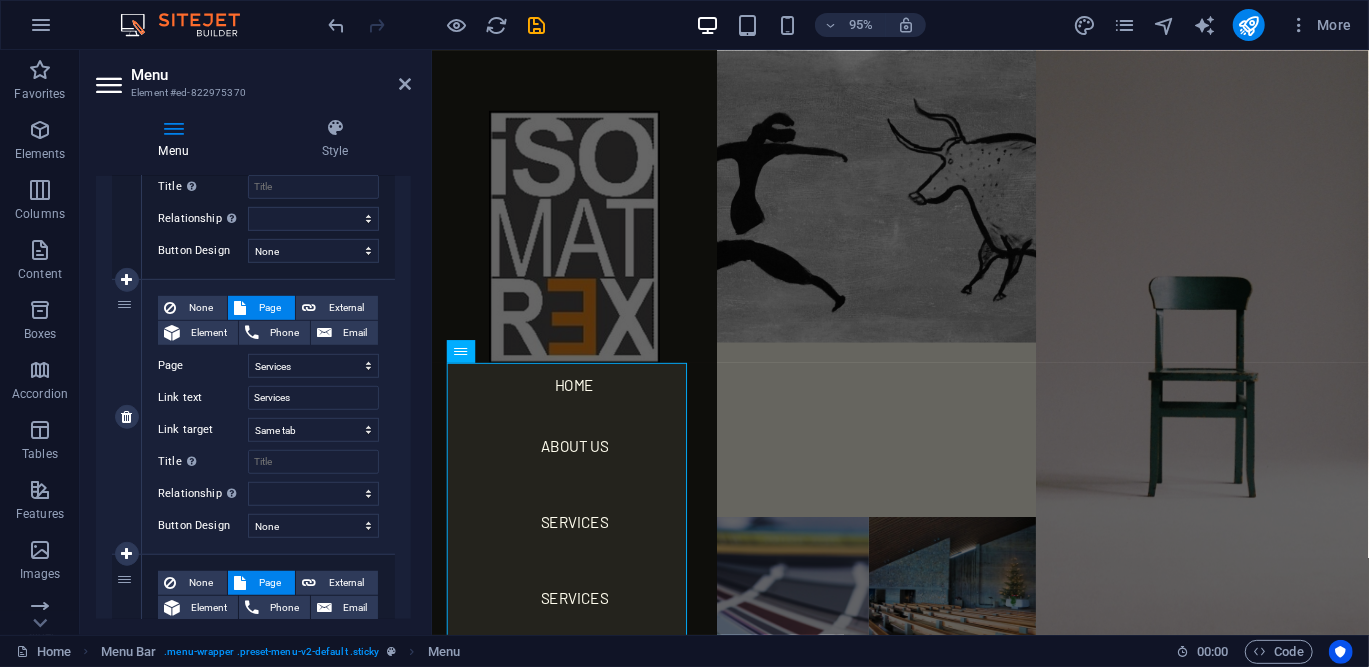 click on "None Page External Element Phone Email Page Home About Nova Products Services References Contact Legal Notice Privacy Element
URL /products Phone Email Link text Services Link target New tab Same tab Overlay Title Additional link description, should not be the same as the link text. The title is most often shown as a tooltip text when the mouse moves over the element. Leave empty if uncertain. Relationship Sets the  relationship of this link to the link target . For example, the value "nofollow" instructs search engines not to follow the link. Can be left empty. alternate author bookmark external help license next nofollow noreferrer noopener prev search tag Button Design None Default Primary Secondary" at bounding box center (268, 417) 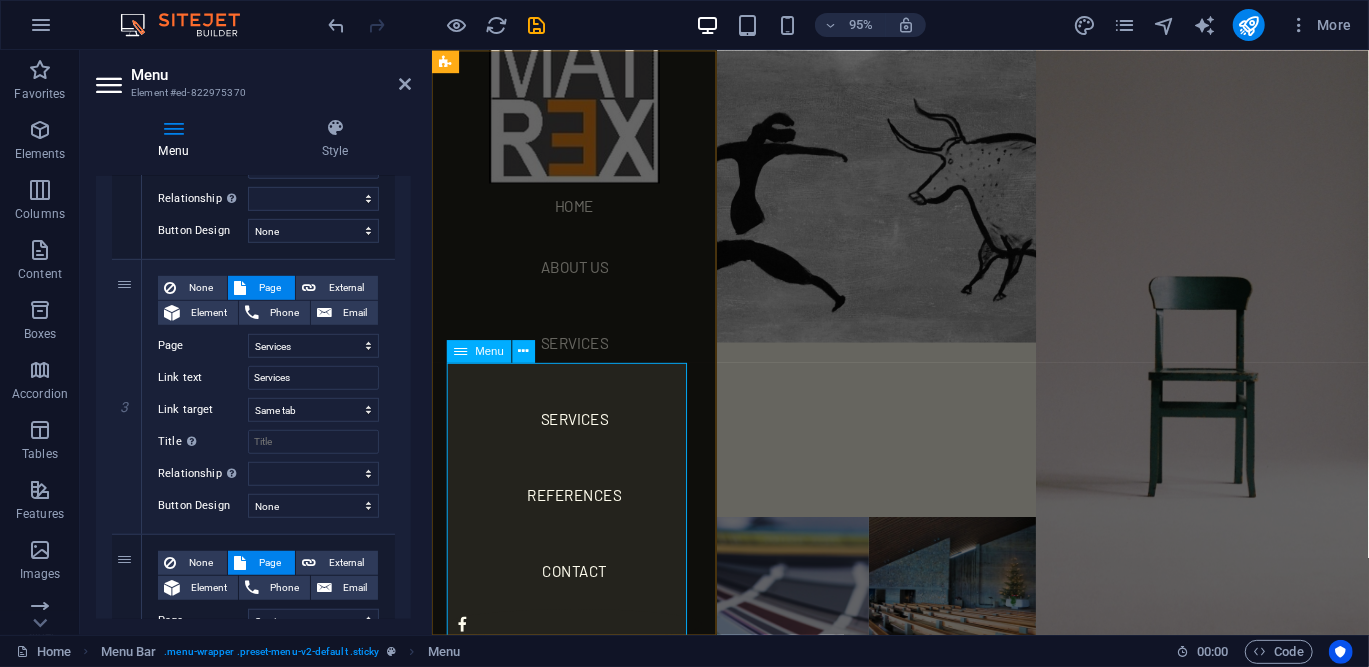 scroll, scrollTop: 189, scrollLeft: 0, axis: vertical 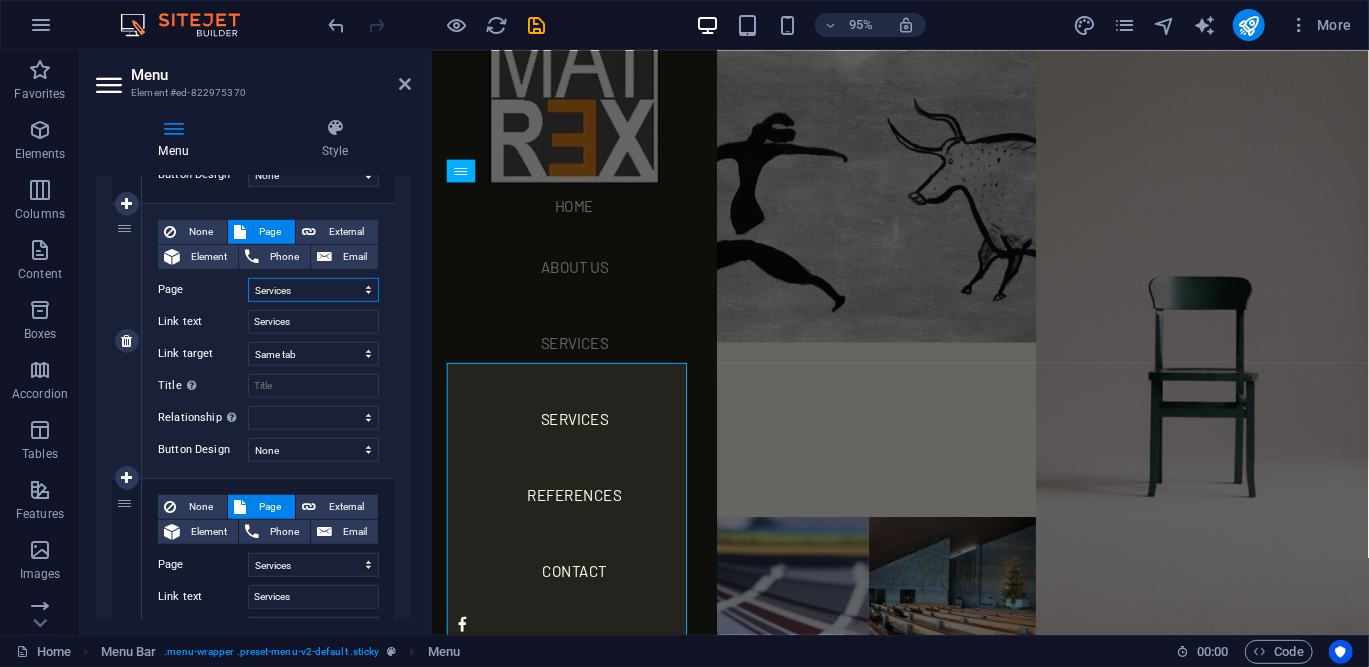 click on "Home About [COMPANY] Products Services References Contact Legal Notice Privacy" at bounding box center (313, 290) 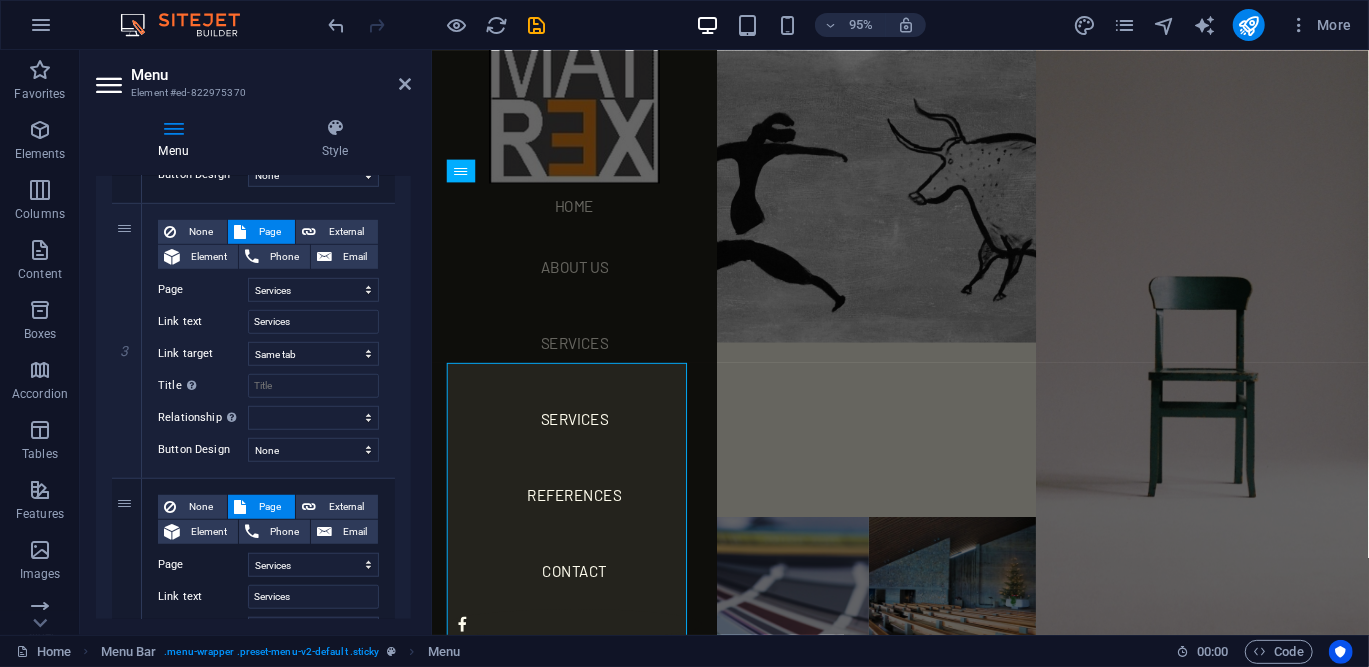 click on "Menu Style Menu Auto Custom Create custom menu items for this menu. Recommended for one-page websites. Manage pages Menu items 1 None Page External Element Phone Email Page Home About Nova Products Services References Contact Legal Notice Privacy Element
URL / Phone Email Link text Home Link target New tab Same tab Overlay Title Additional link description, should not be the same as the link text. The title is most often shown as a tooltip text when the mouse moves over the element. Leave empty if uncertain. Relationship Sets the  relationship of this link to the link target . For example, the value "nofollow" instructs search engines not to follow the link. Can be left empty. alternate author bookmark external help license next nofollow noreferrer noopener prev search tag Button Design None Default Primary Secondary 2 None Page External Element Phone Email Page Home About Nova Products Services References Contact Legal Notice Privacy Element
URL /about-nova tag" at bounding box center [253, 368] 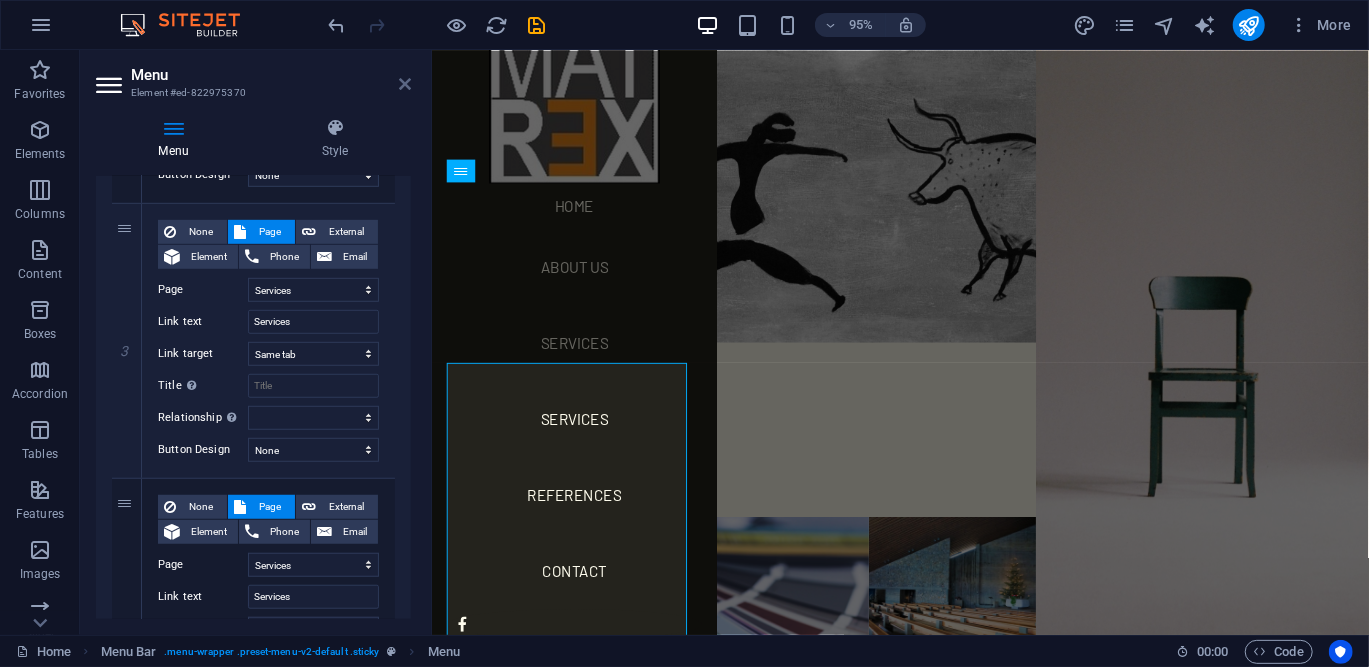 click at bounding box center [405, 84] 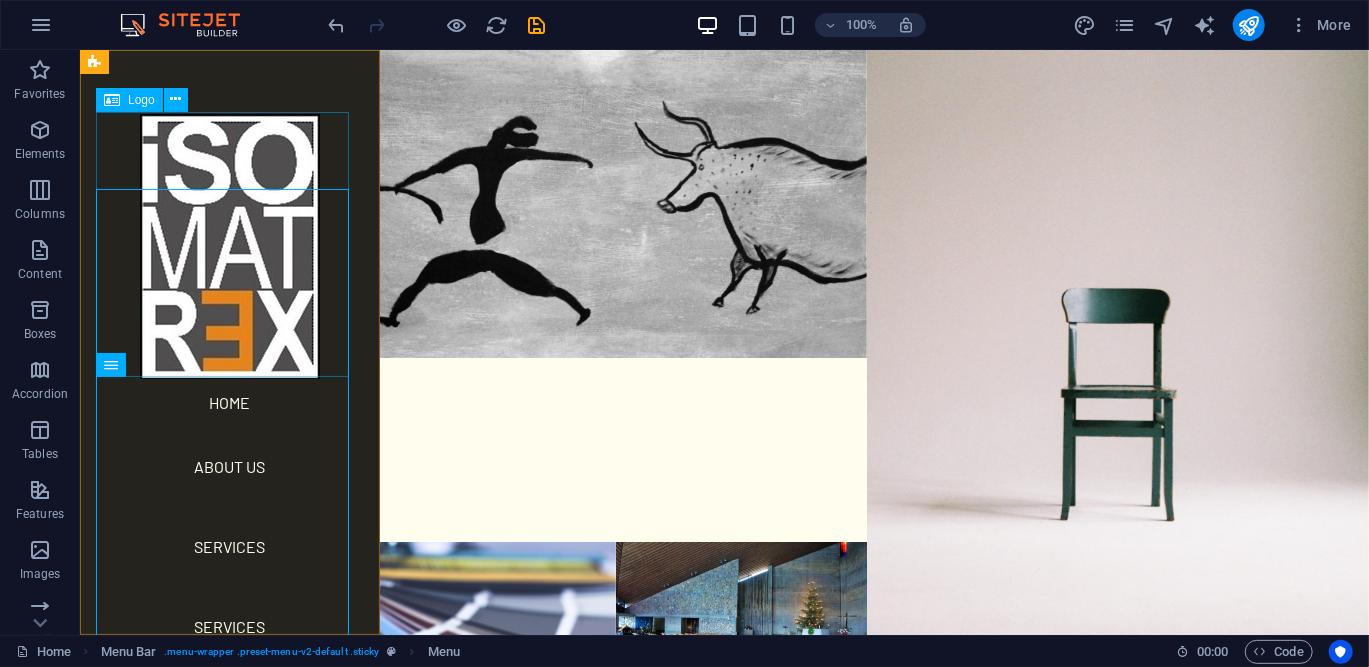 scroll, scrollTop: 311, scrollLeft: 0, axis: vertical 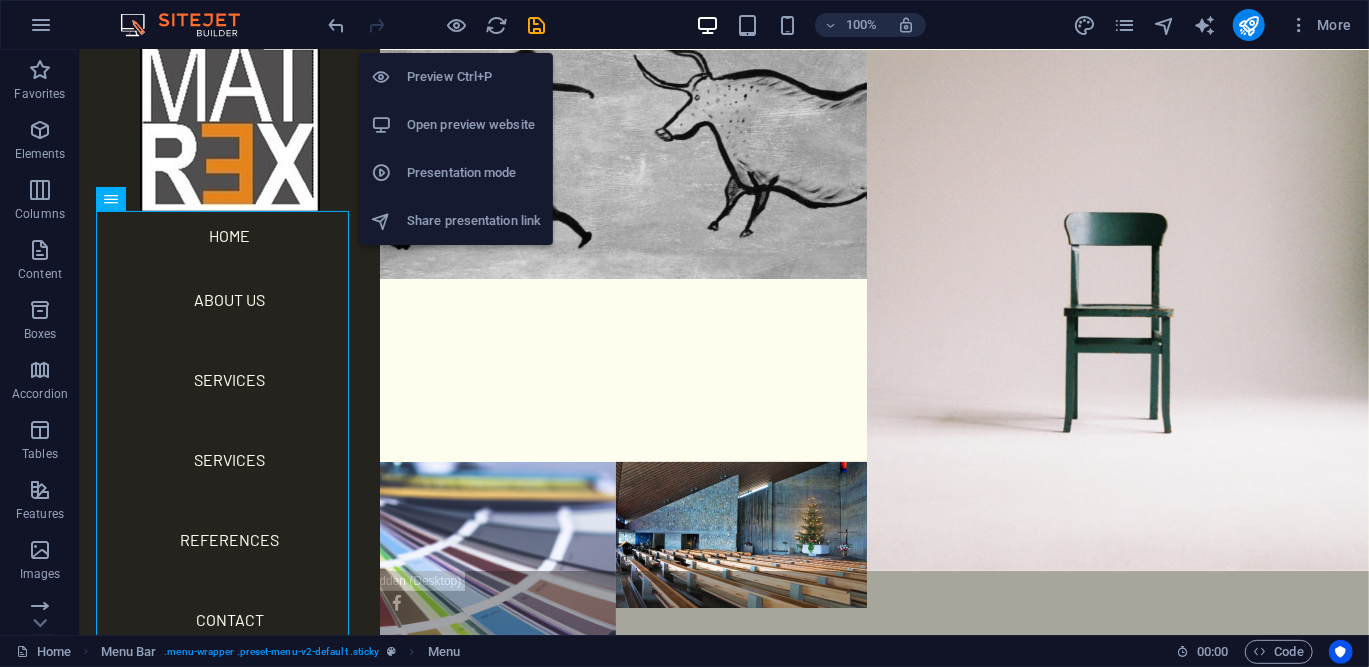 click on "Open preview website" at bounding box center (474, 125) 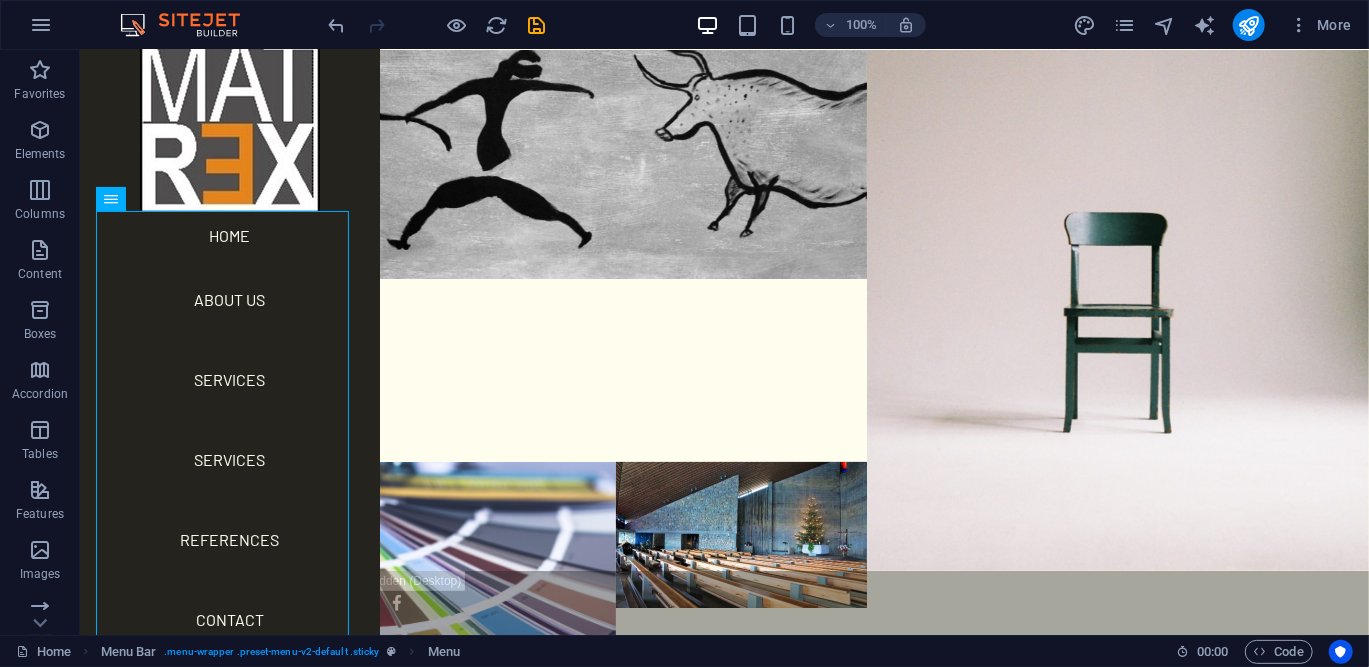 click on "100% More" at bounding box center [842, 25] 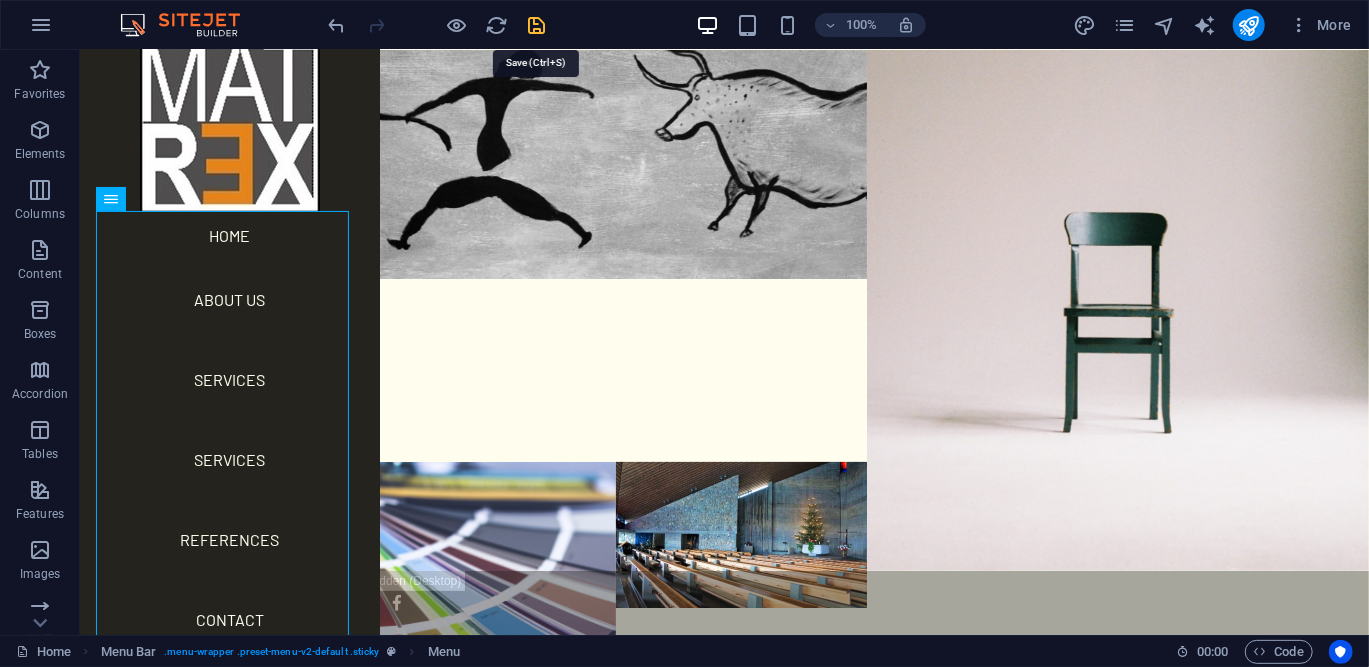 click at bounding box center [537, 25] 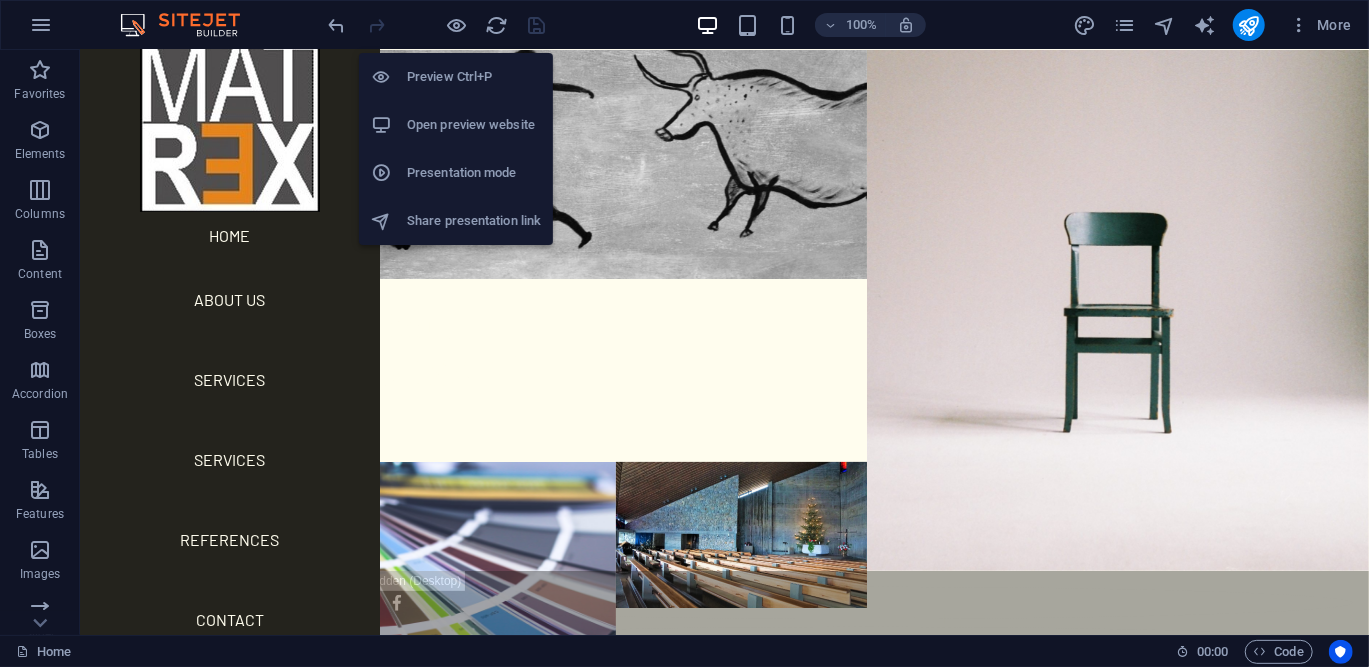 click on "Open preview website" at bounding box center (474, 125) 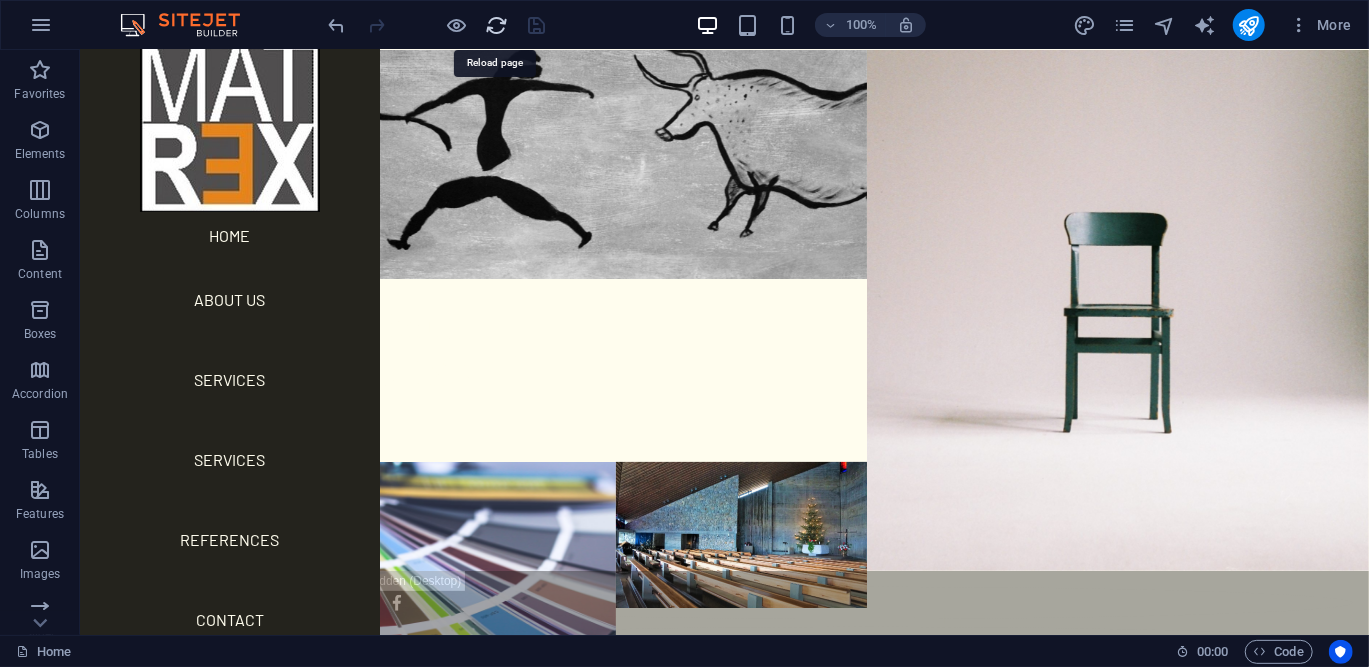click at bounding box center (497, 25) 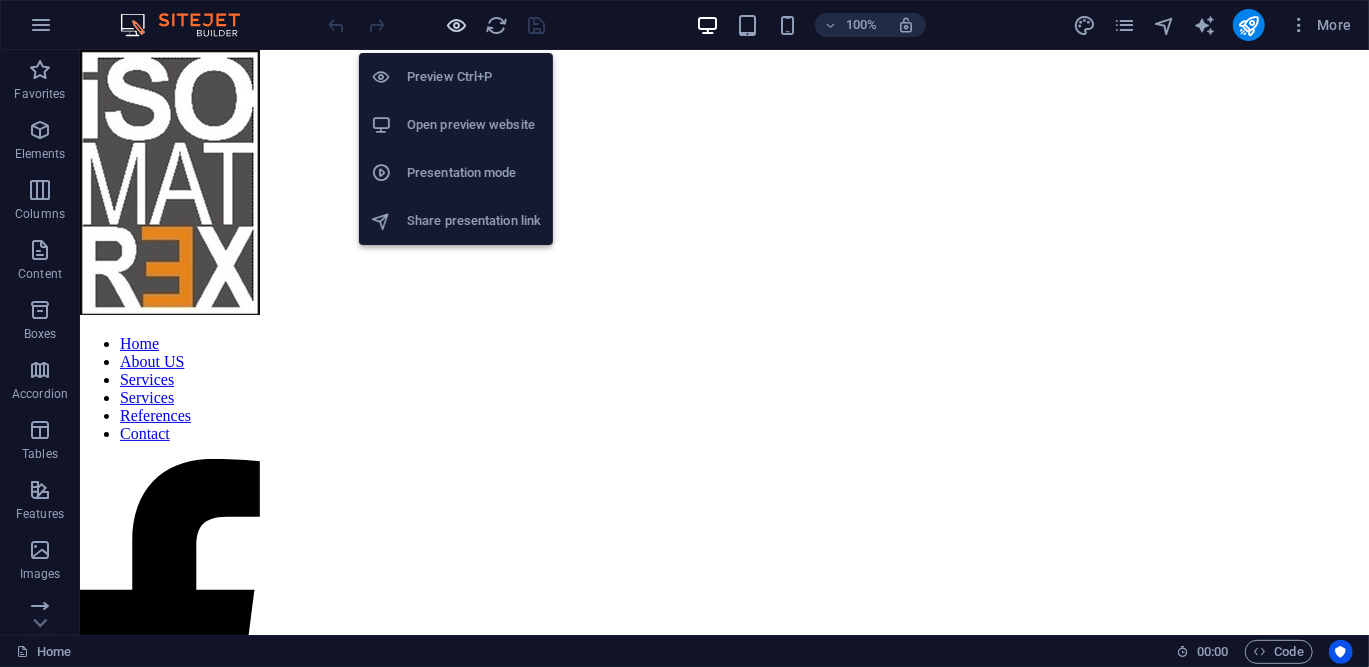 scroll, scrollTop: 0, scrollLeft: 0, axis: both 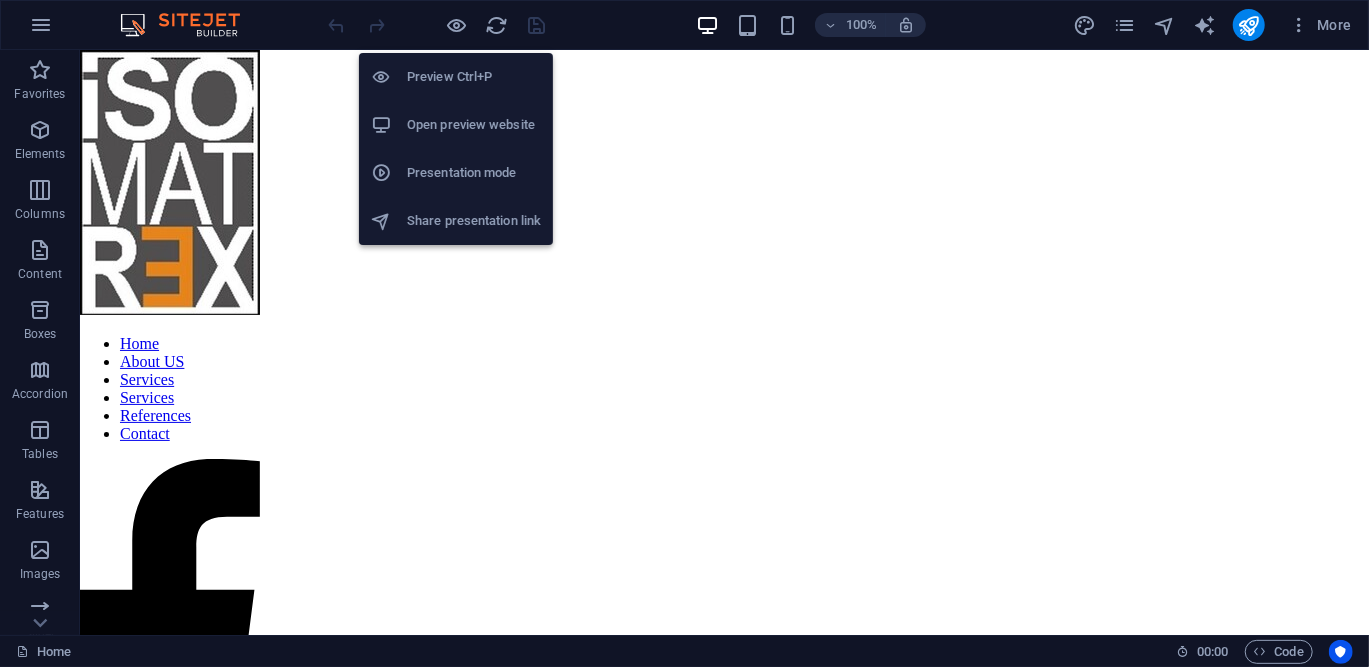 click on "Open preview website" at bounding box center [474, 125] 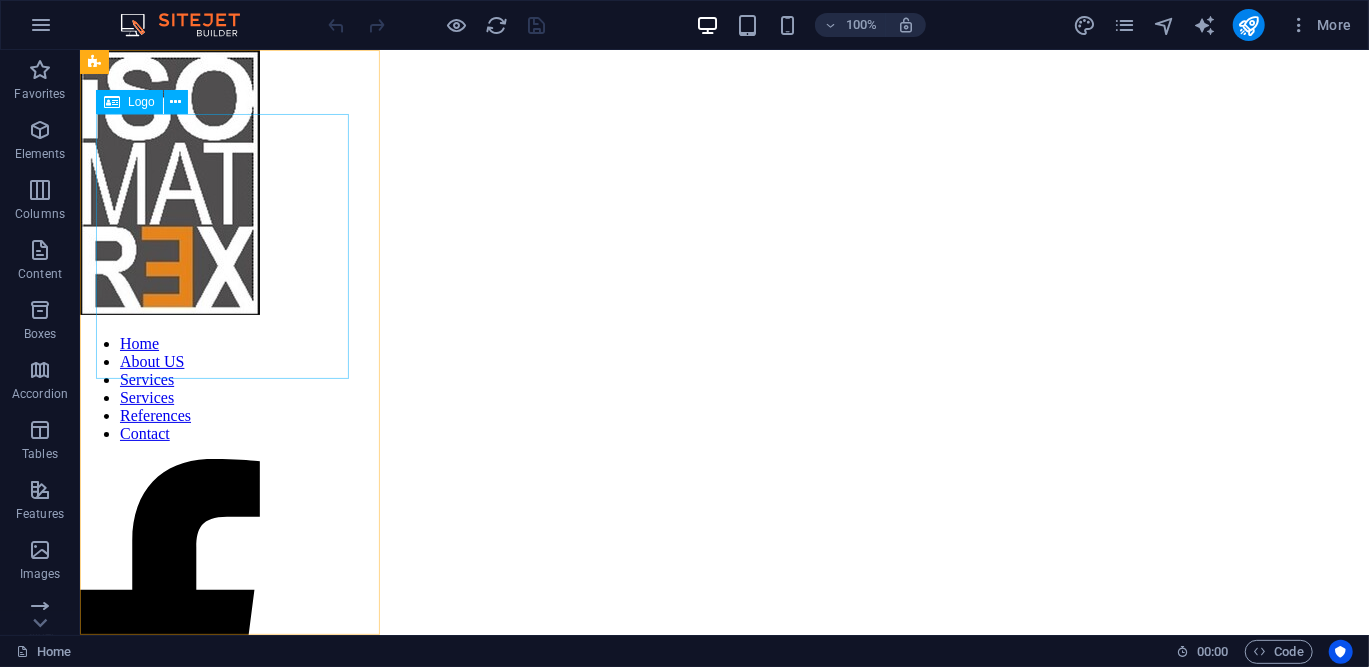 click at bounding box center [169, 183] 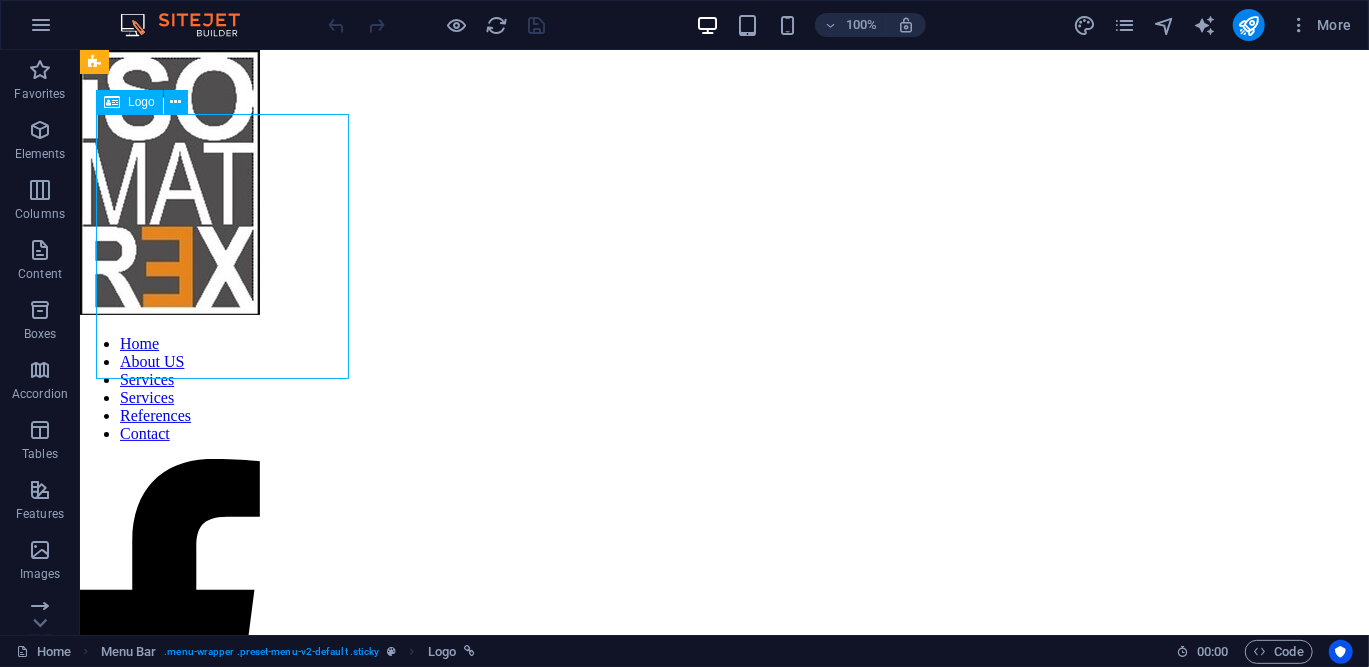 click at bounding box center (169, 183) 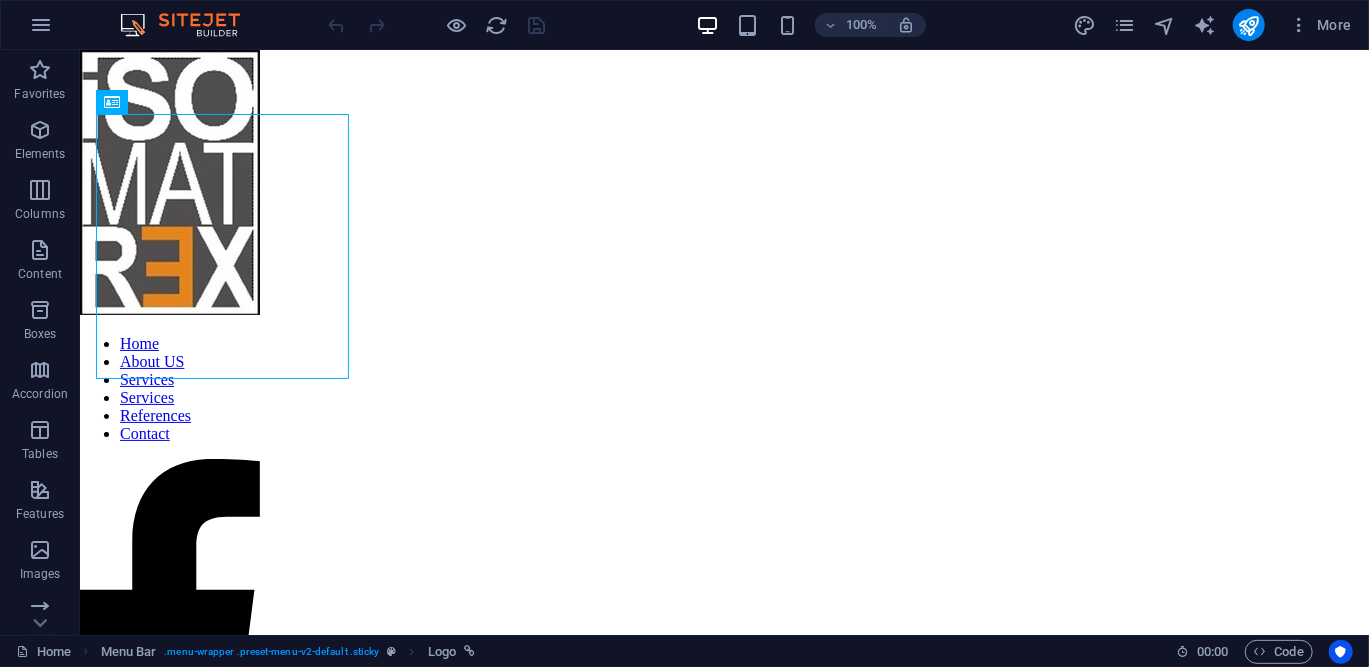drag, startPoint x: 133, startPoint y: 108, endPoint x: 51, endPoint y: 39, distance: 107.16809 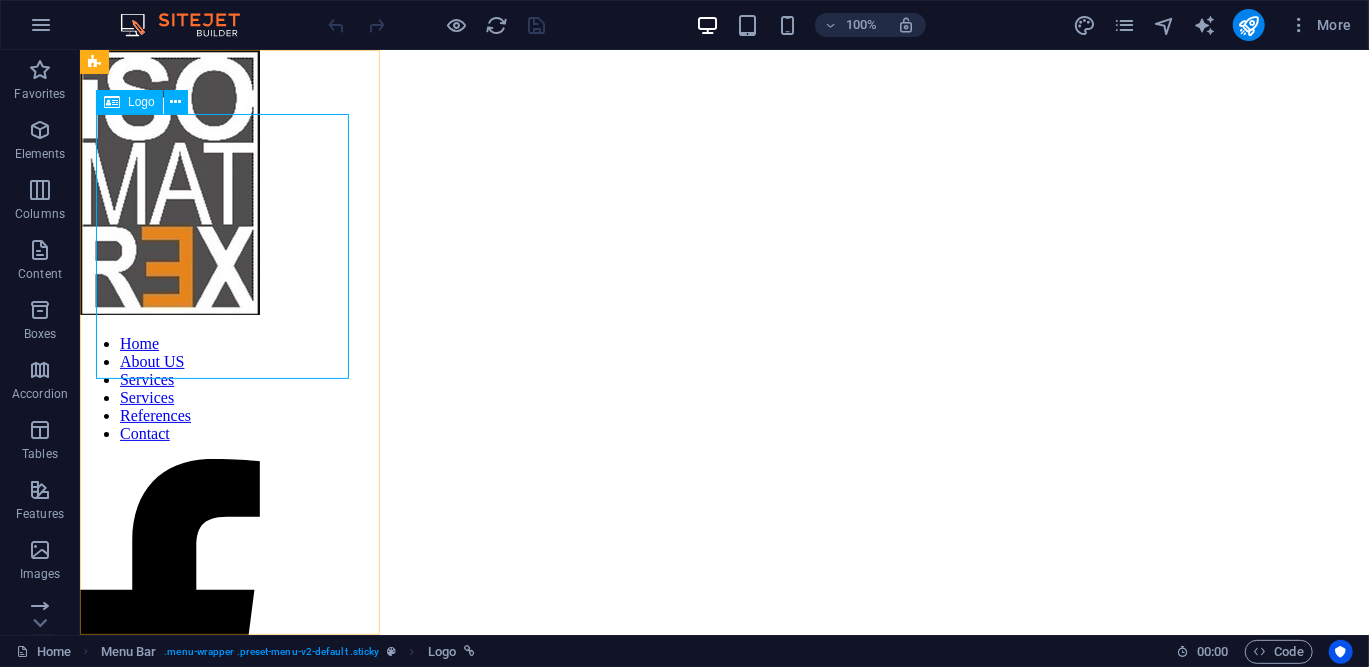 click at bounding box center [169, 183] 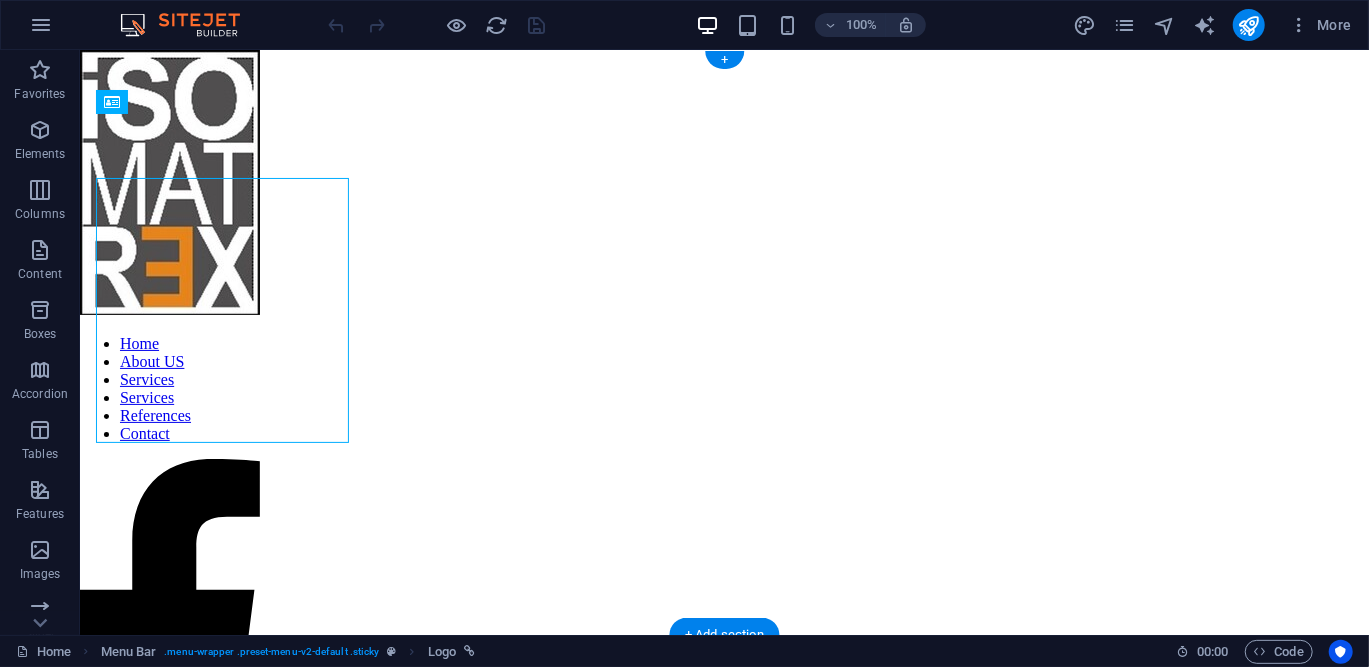 scroll, scrollTop: 64, scrollLeft: 0, axis: vertical 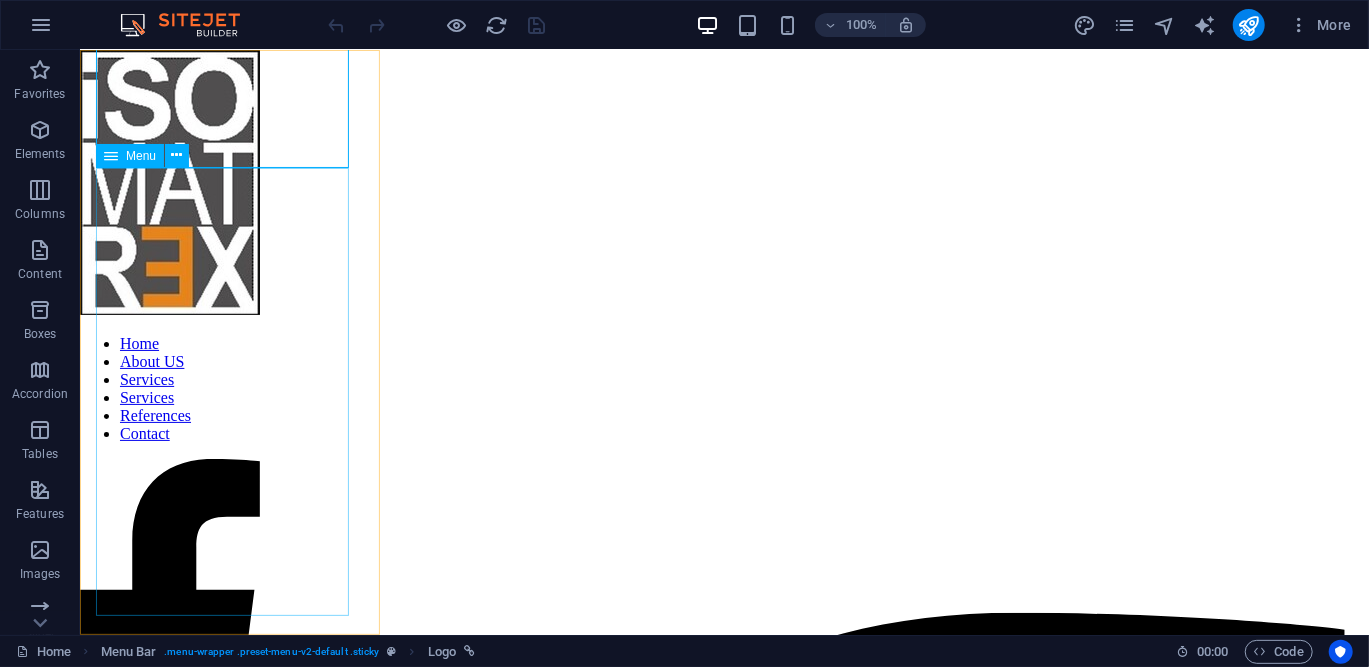 click on "Home About US Services Services References Contact" at bounding box center [169, 388] 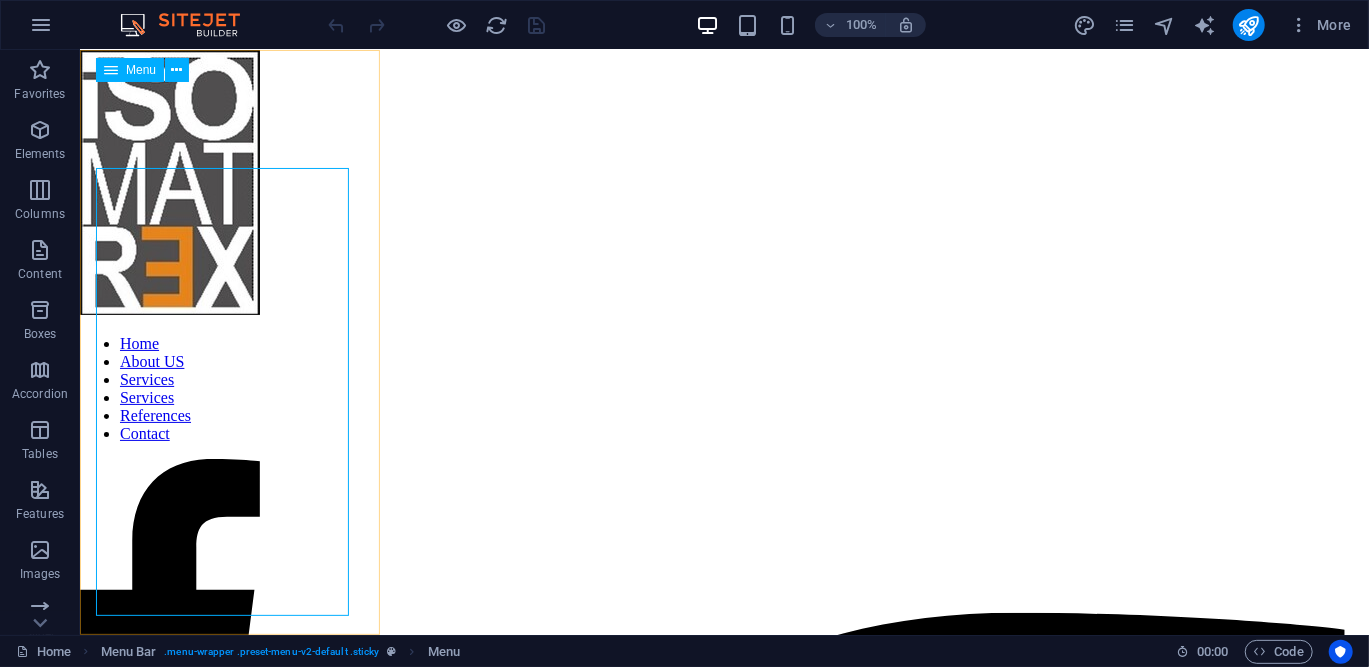 click on "Home About US Services Services References Contact" at bounding box center [169, 388] 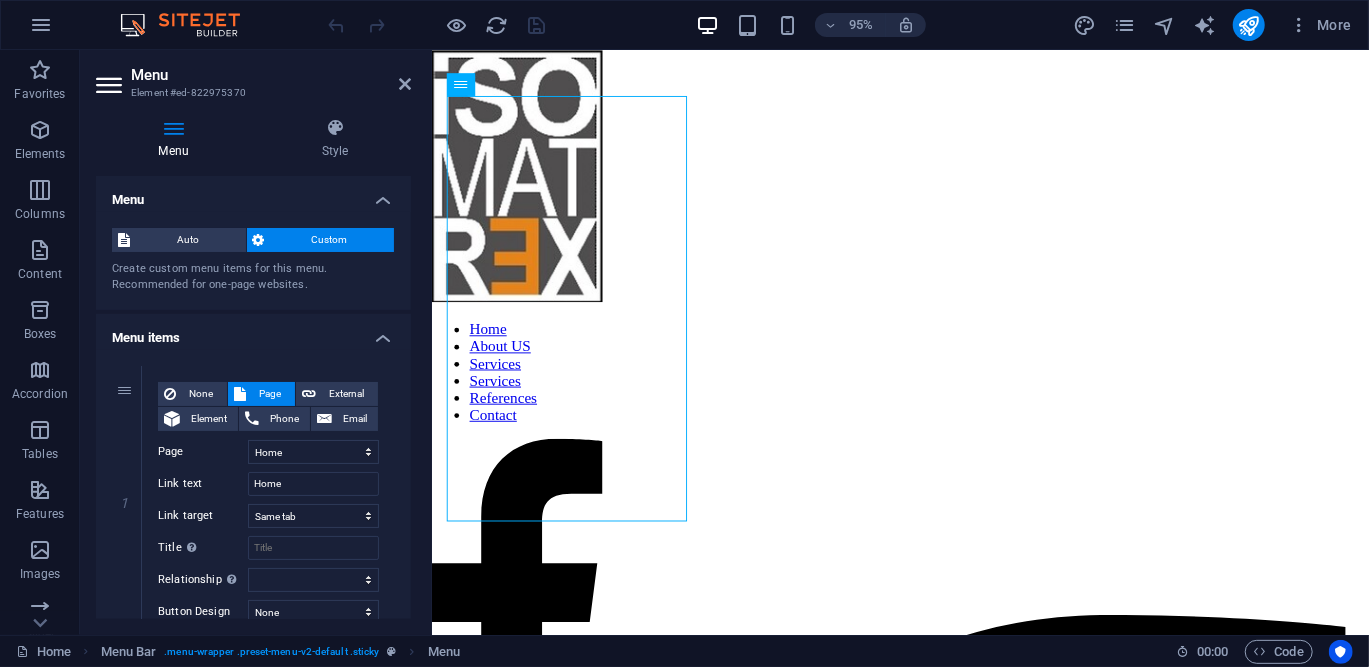 scroll, scrollTop: 280, scrollLeft: 0, axis: vertical 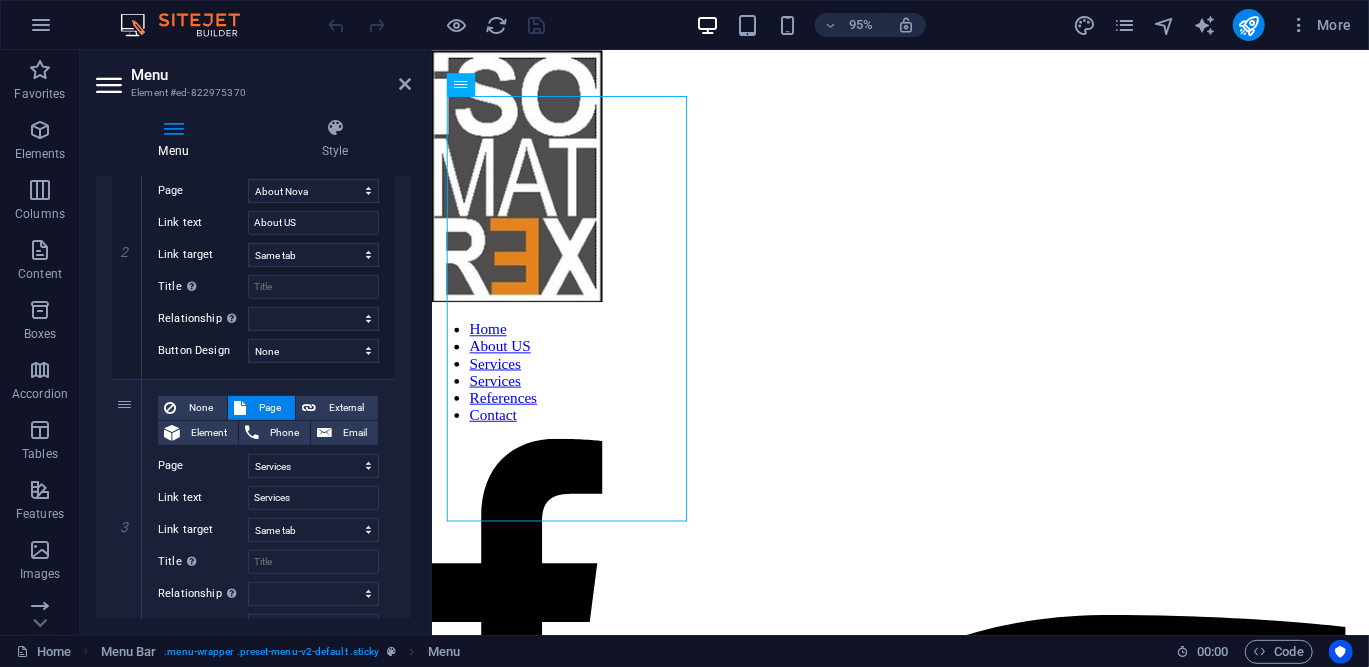 click at bounding box center [111, 85] 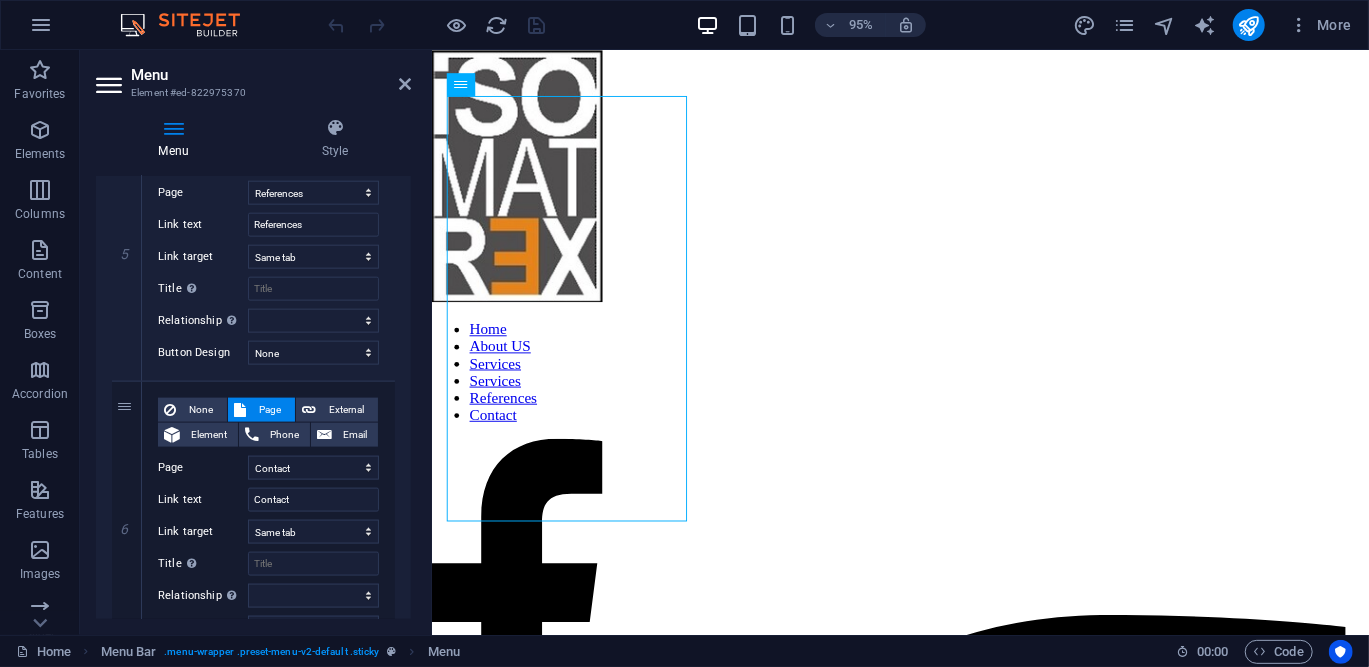 scroll, scrollTop: 1356, scrollLeft: 0, axis: vertical 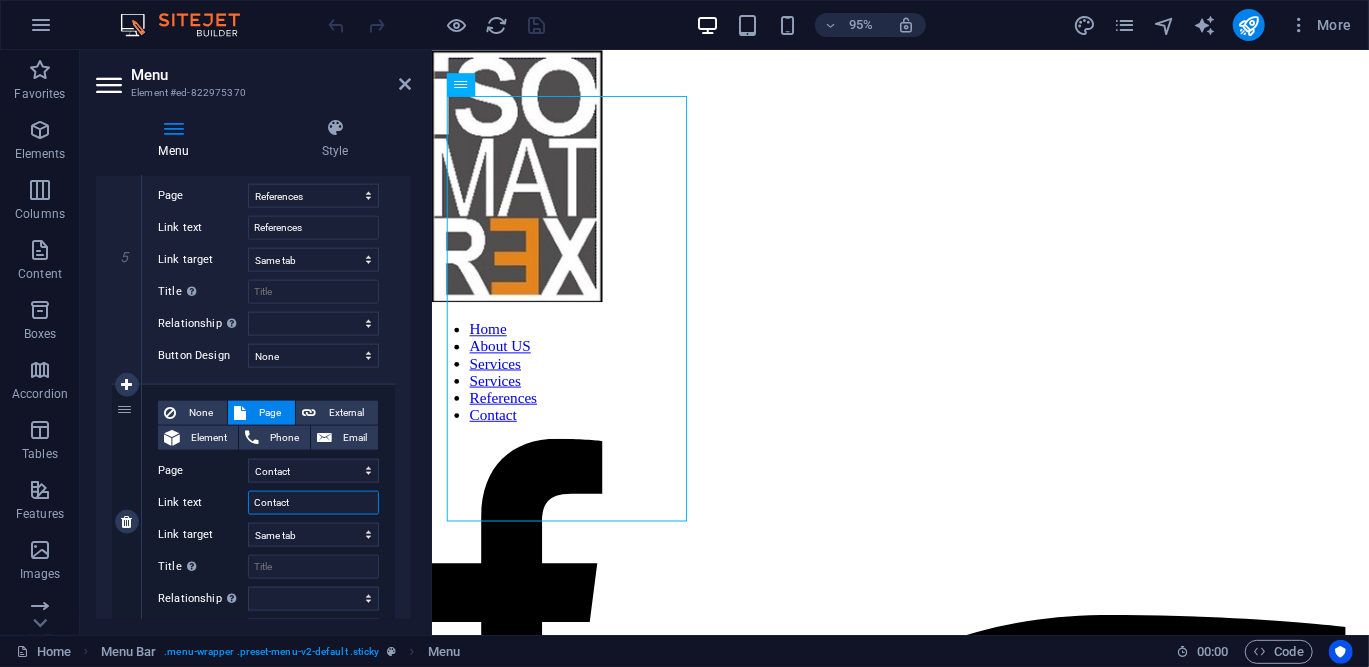 click on "Contact" at bounding box center [313, 503] 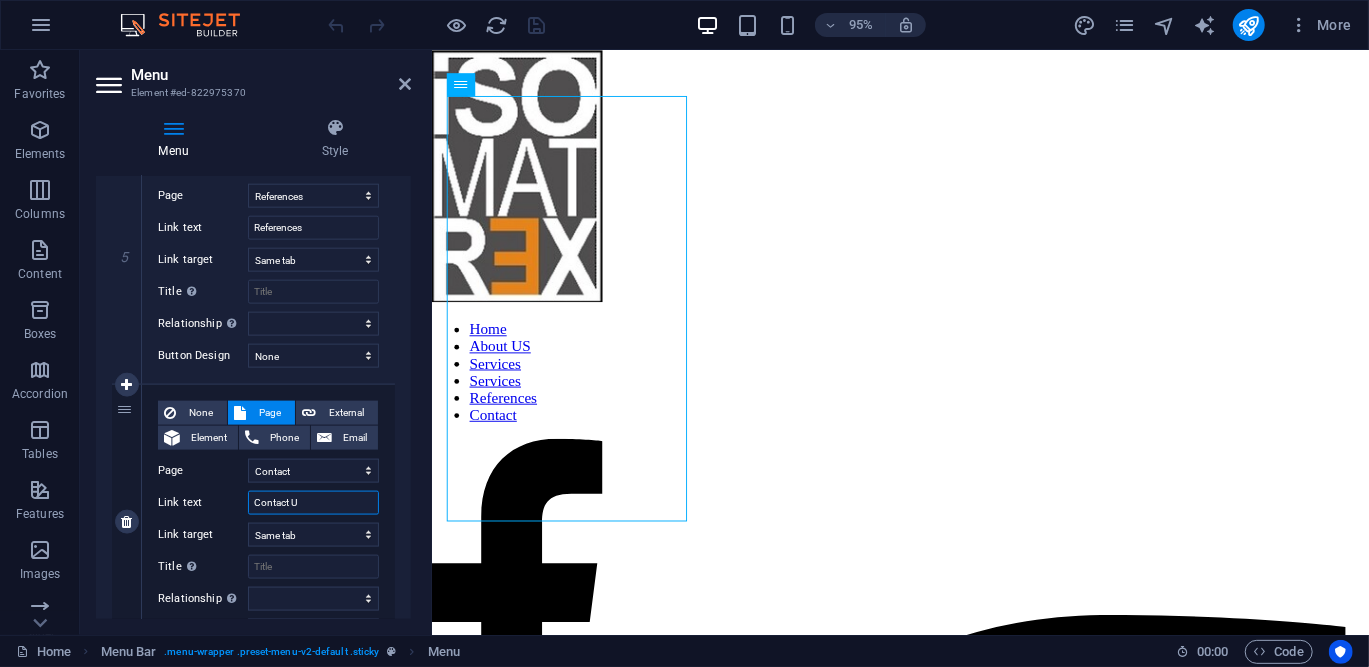 type on "Contact US" 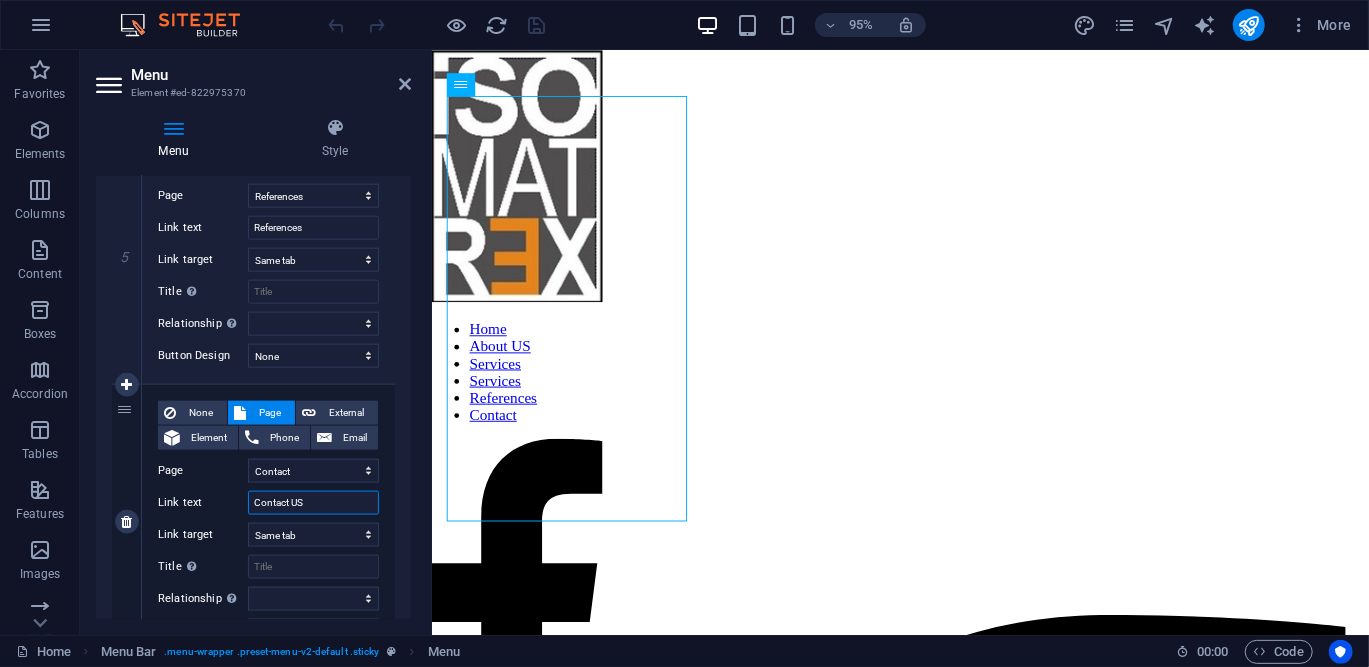 select 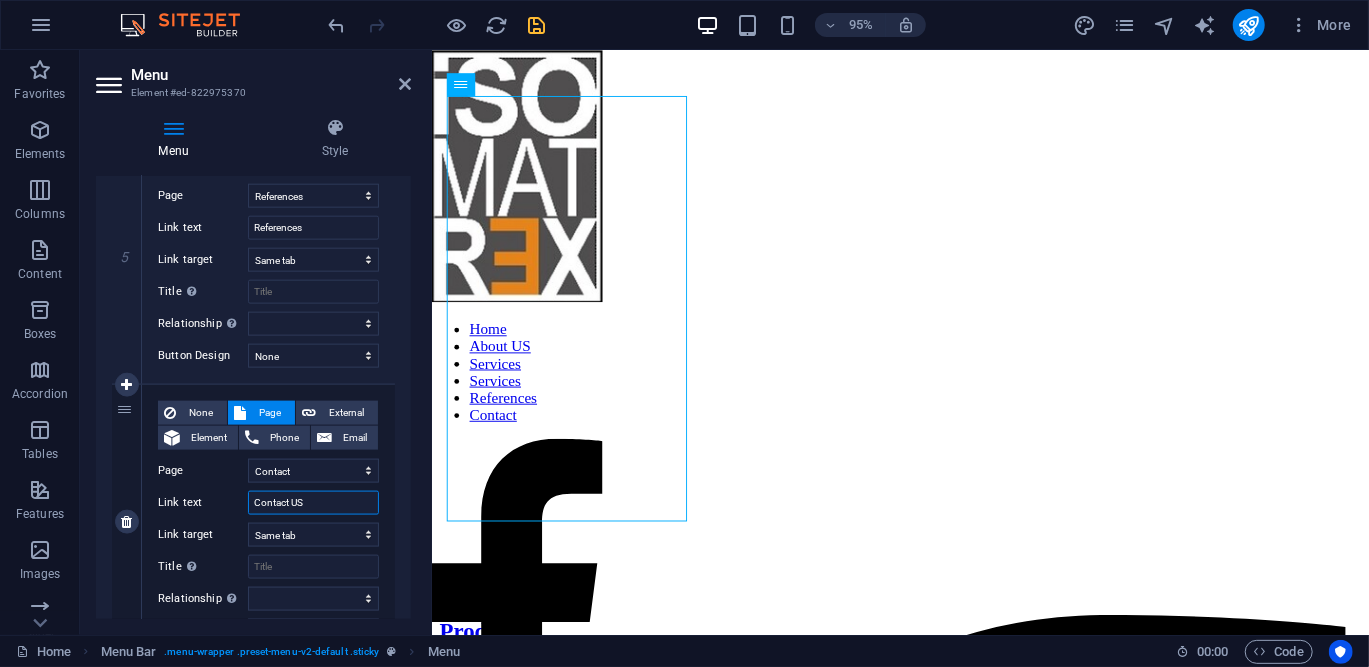 select 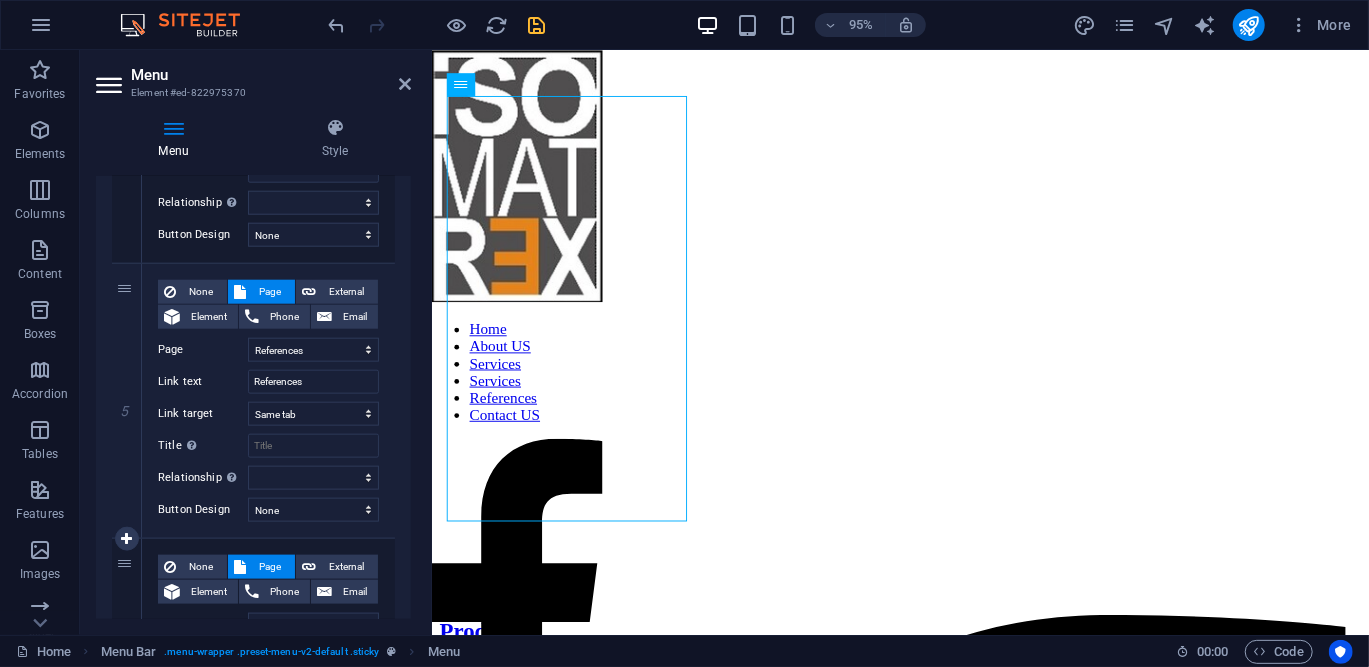 scroll, scrollTop: 1194, scrollLeft: 0, axis: vertical 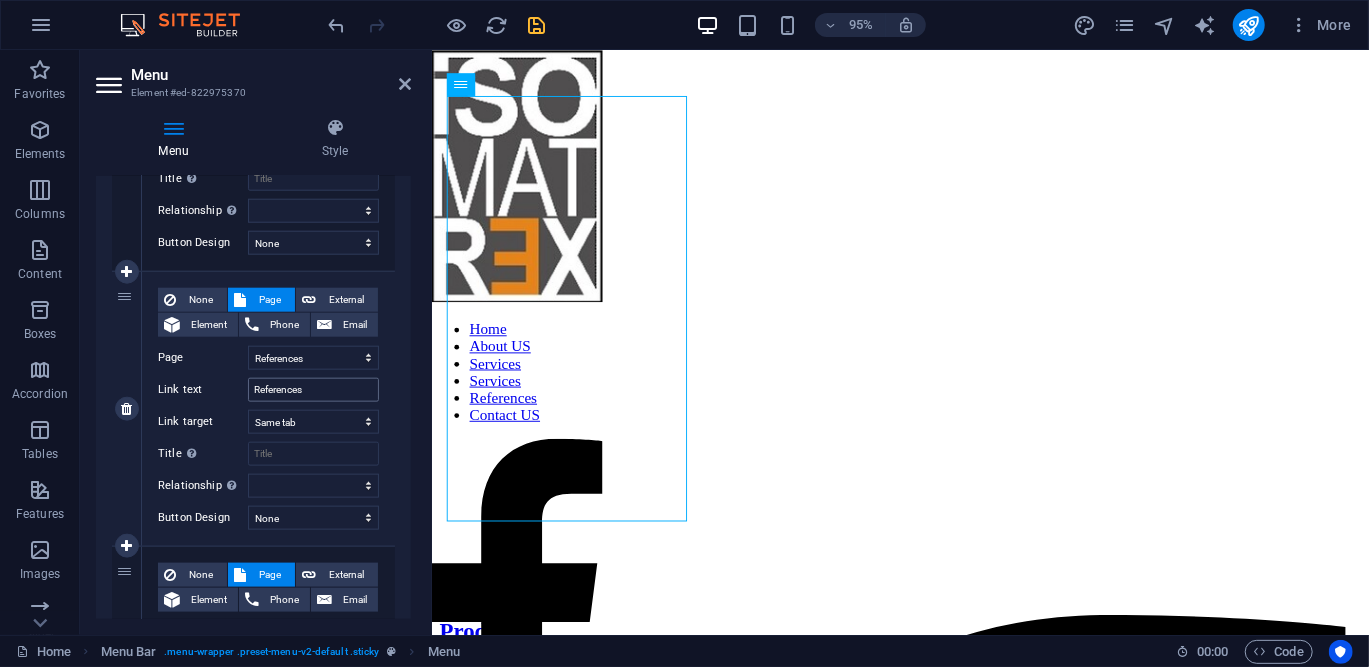 type on "Contact US" 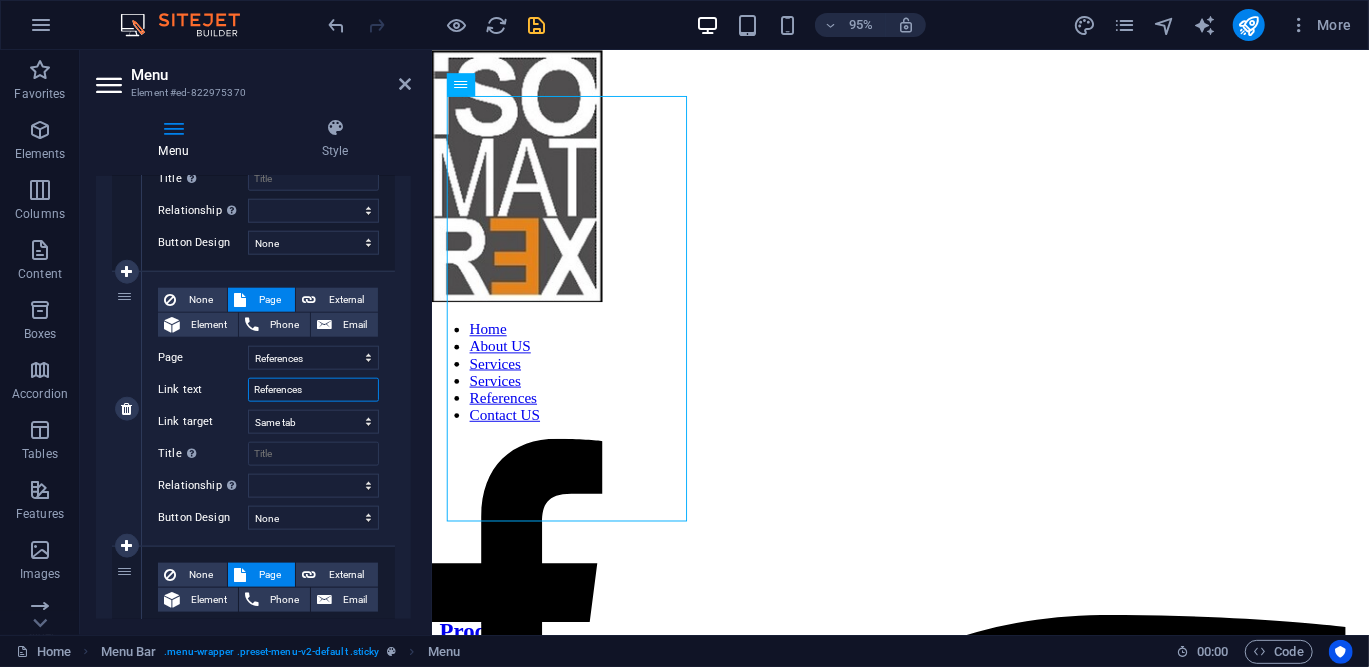 click on "References" at bounding box center [313, 390] 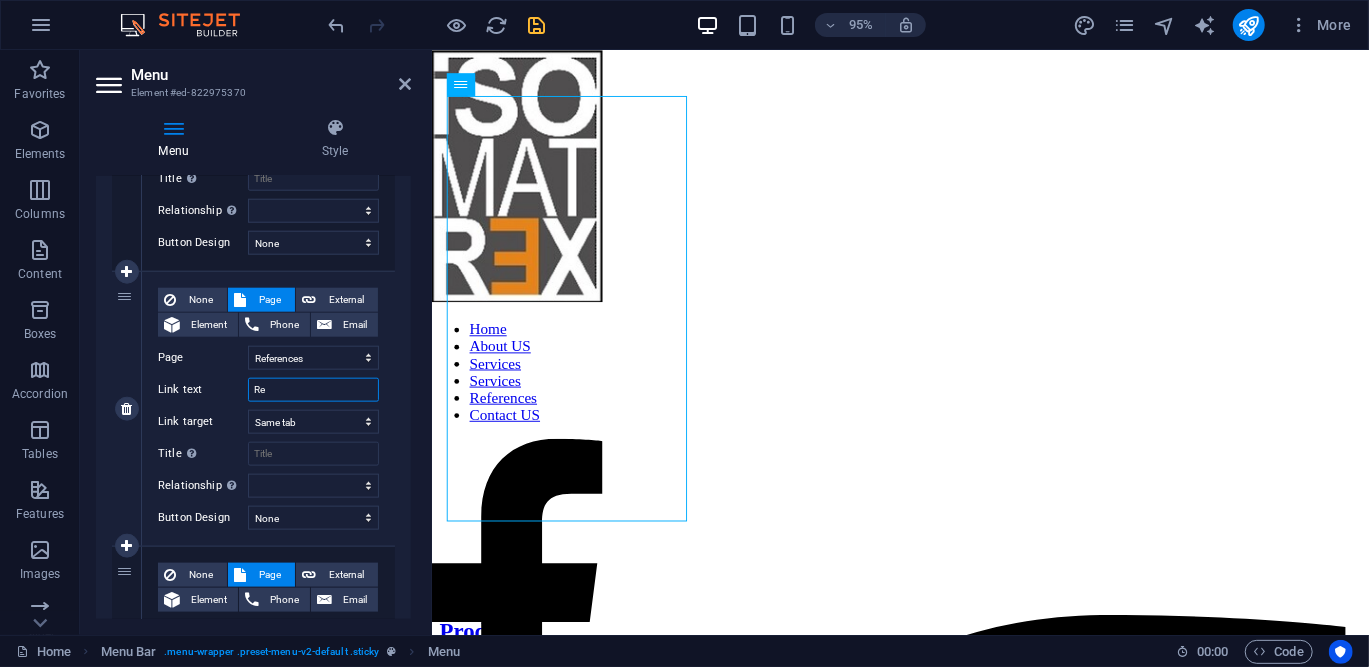 type on "R" 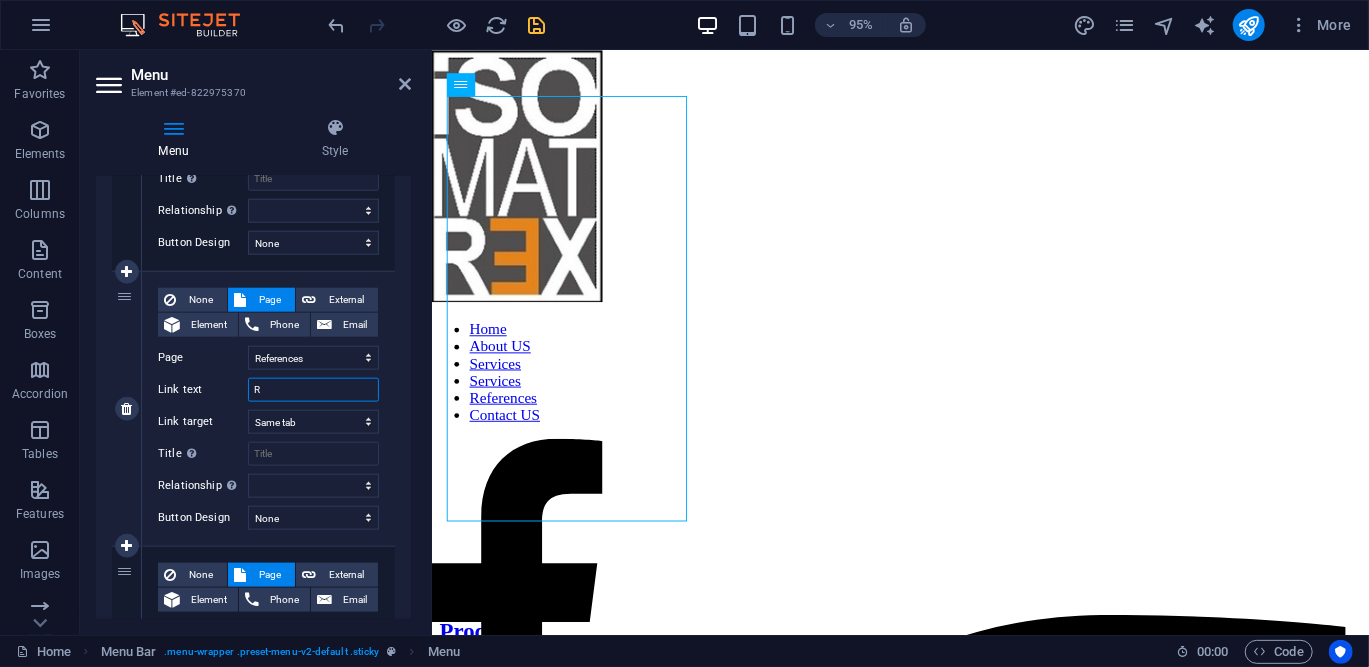 type 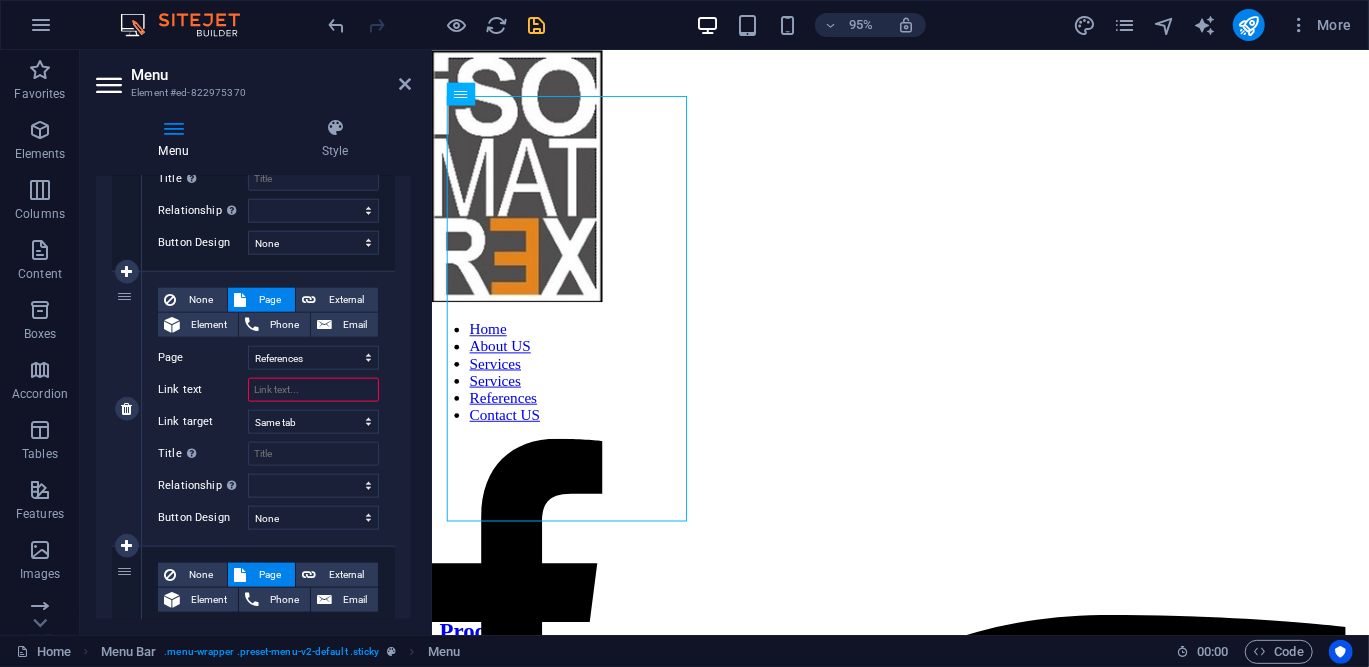 select 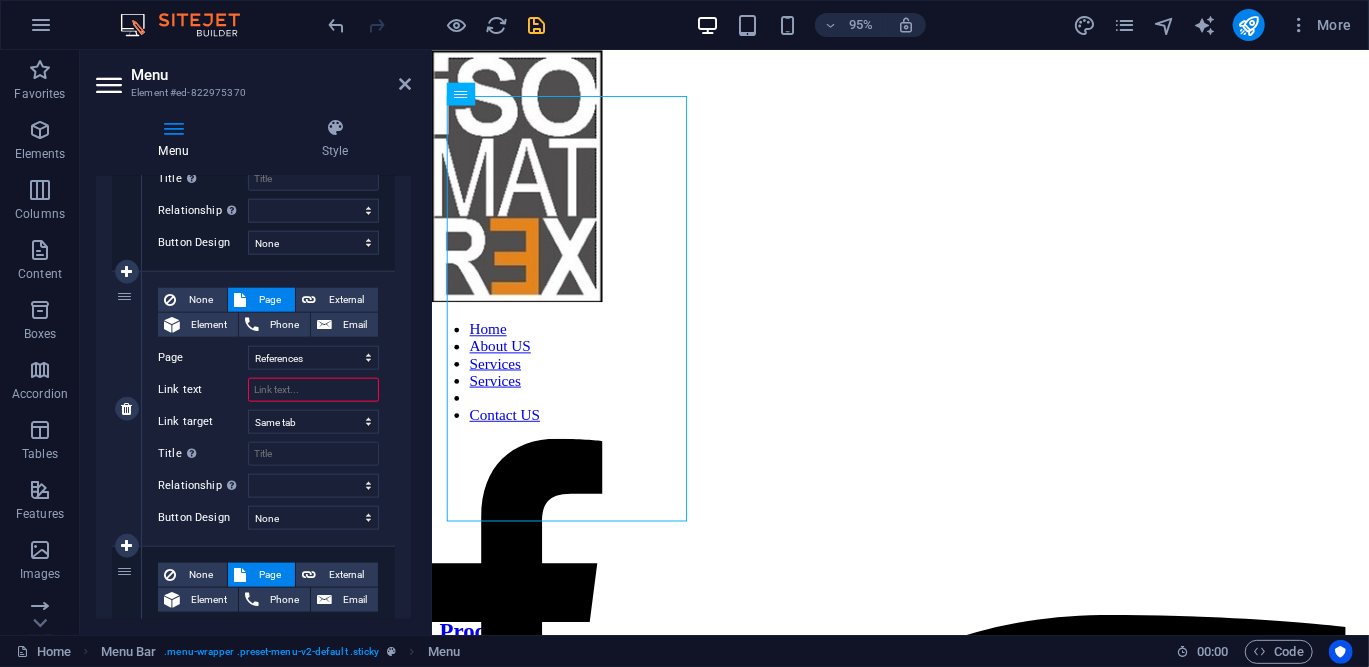 click on "Link text" at bounding box center (313, 390) 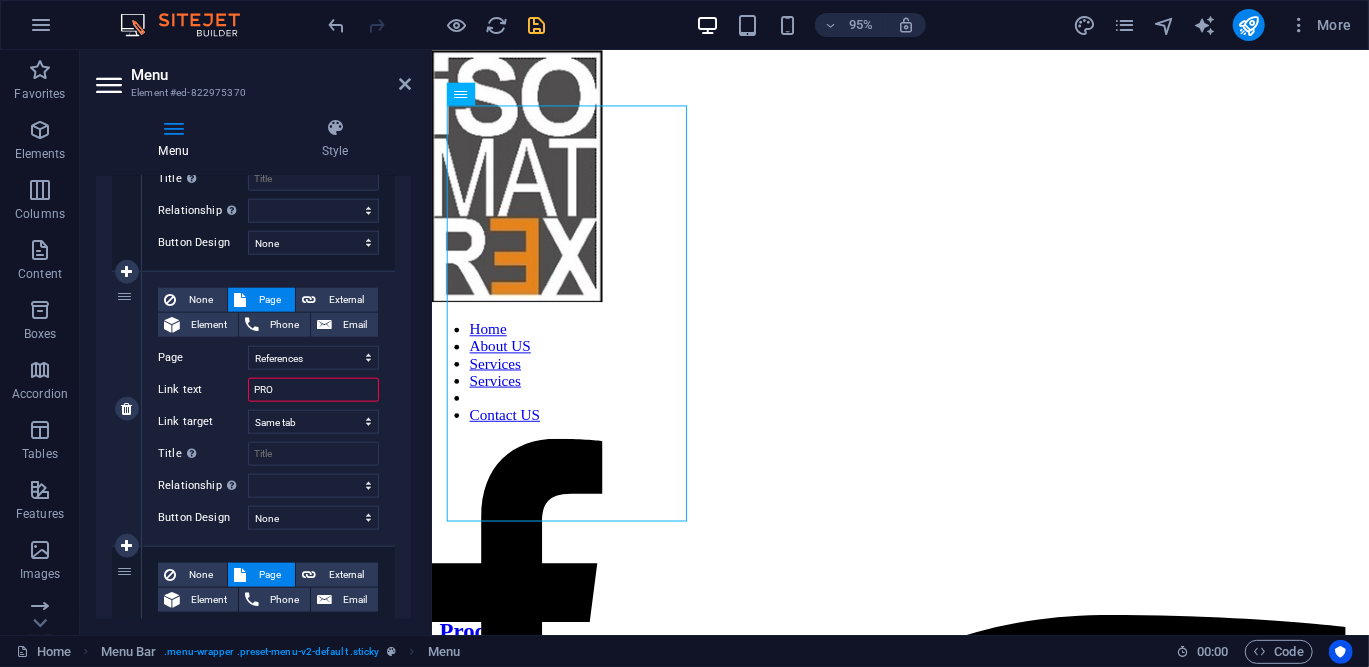 scroll, scrollTop: 270, scrollLeft: 0, axis: vertical 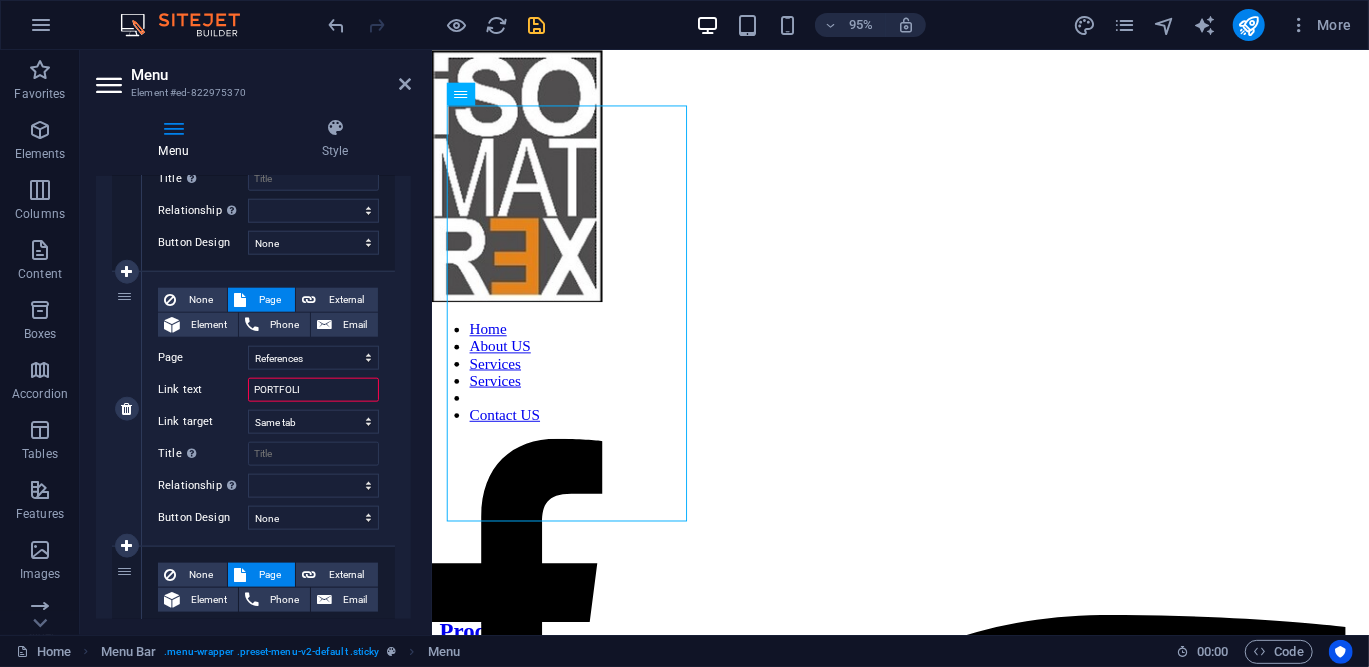 type on "PORTFOLIO" 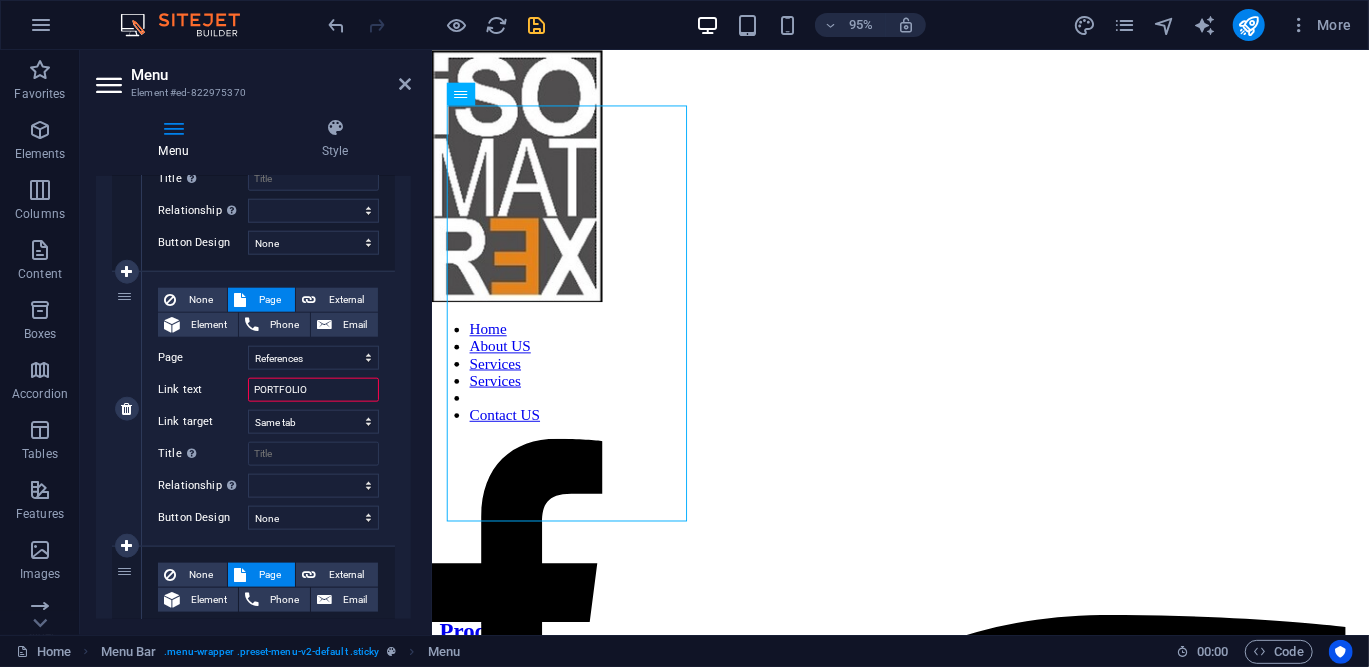 select 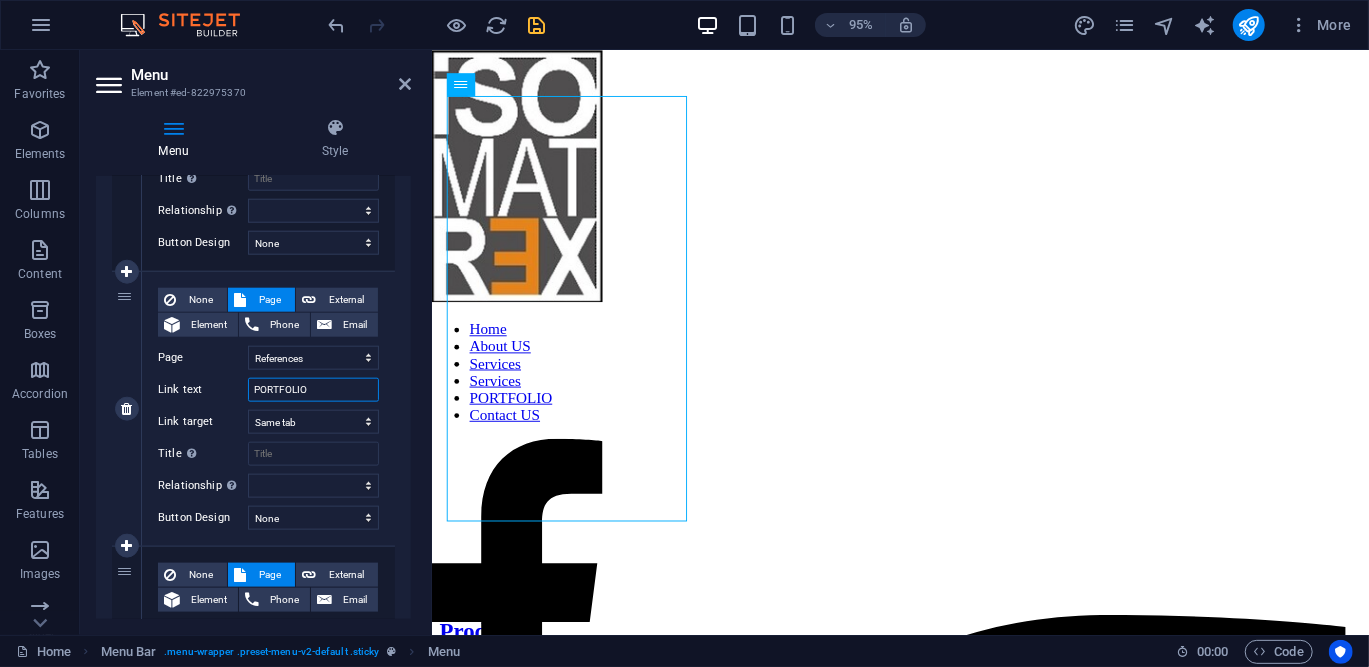 scroll, scrollTop: 280, scrollLeft: 0, axis: vertical 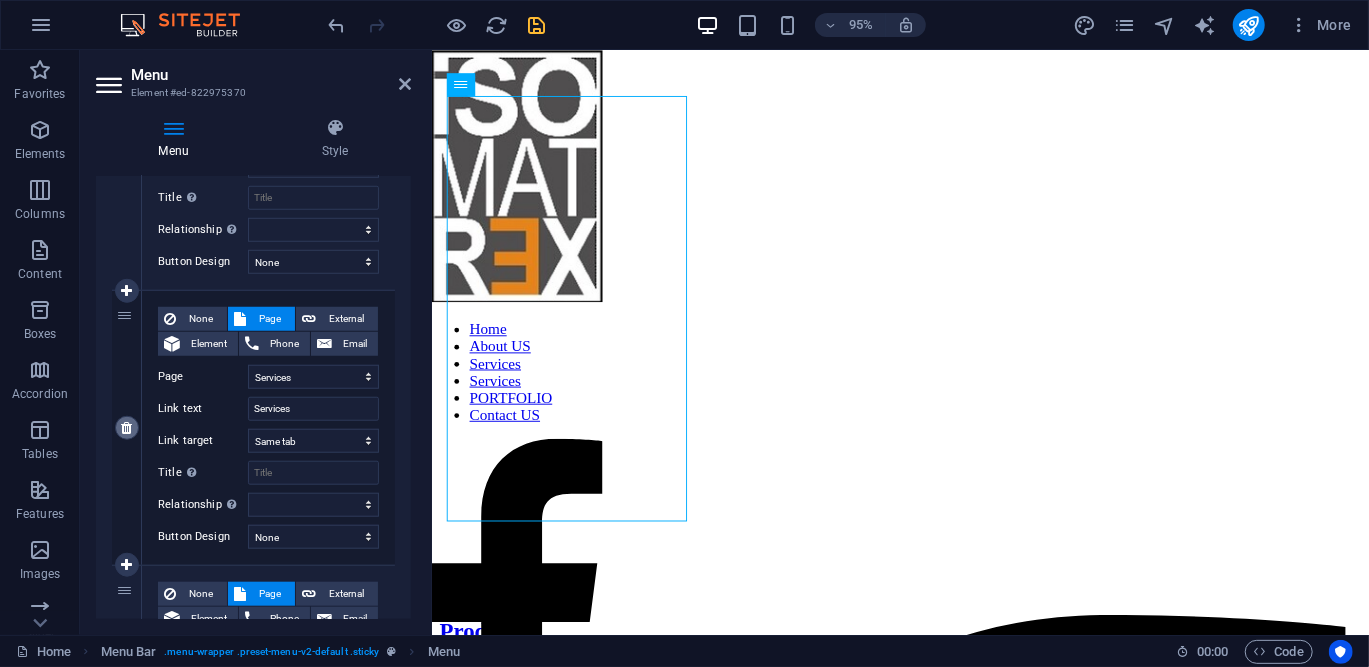 type on "PORTFOLIO" 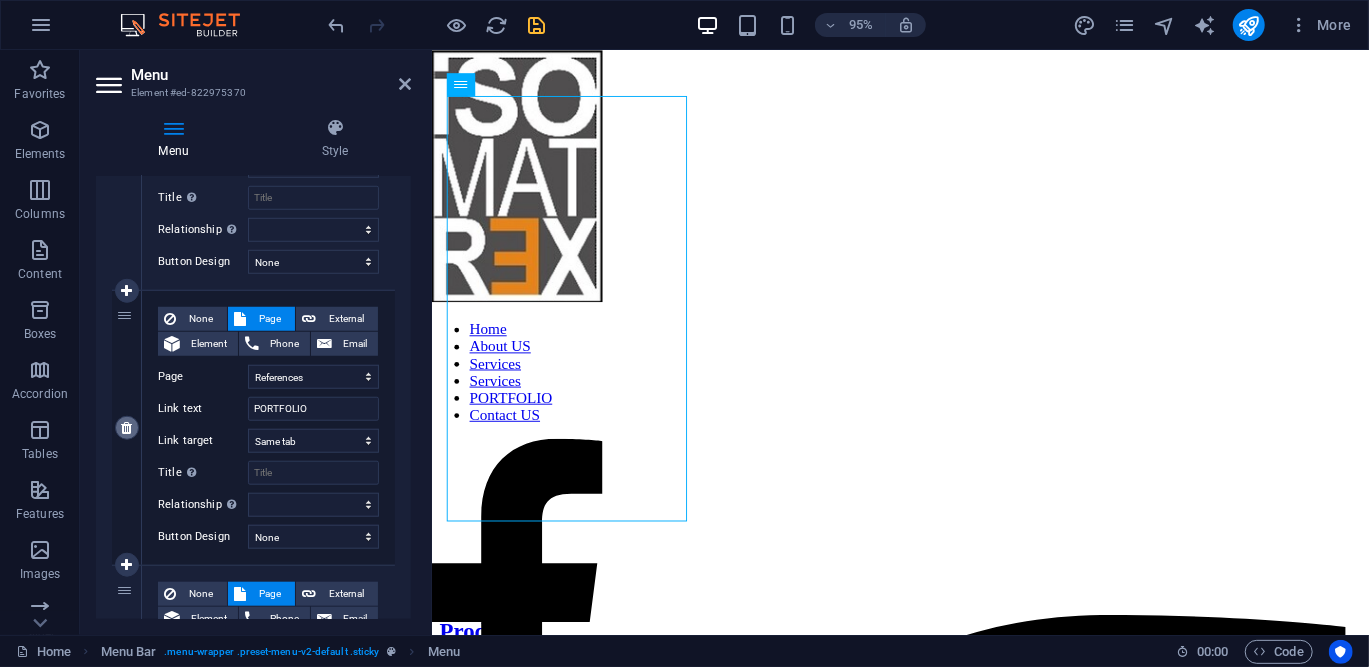 type on "Contact US" 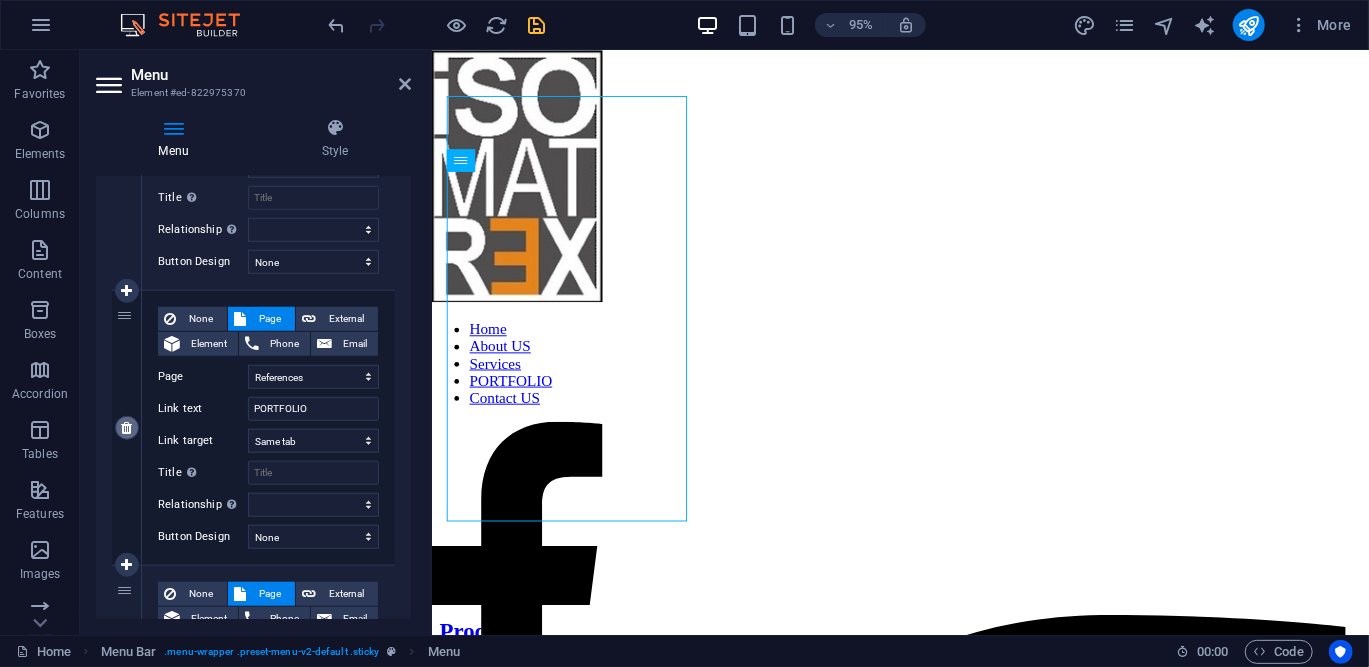 scroll, scrollTop: 200, scrollLeft: 0, axis: vertical 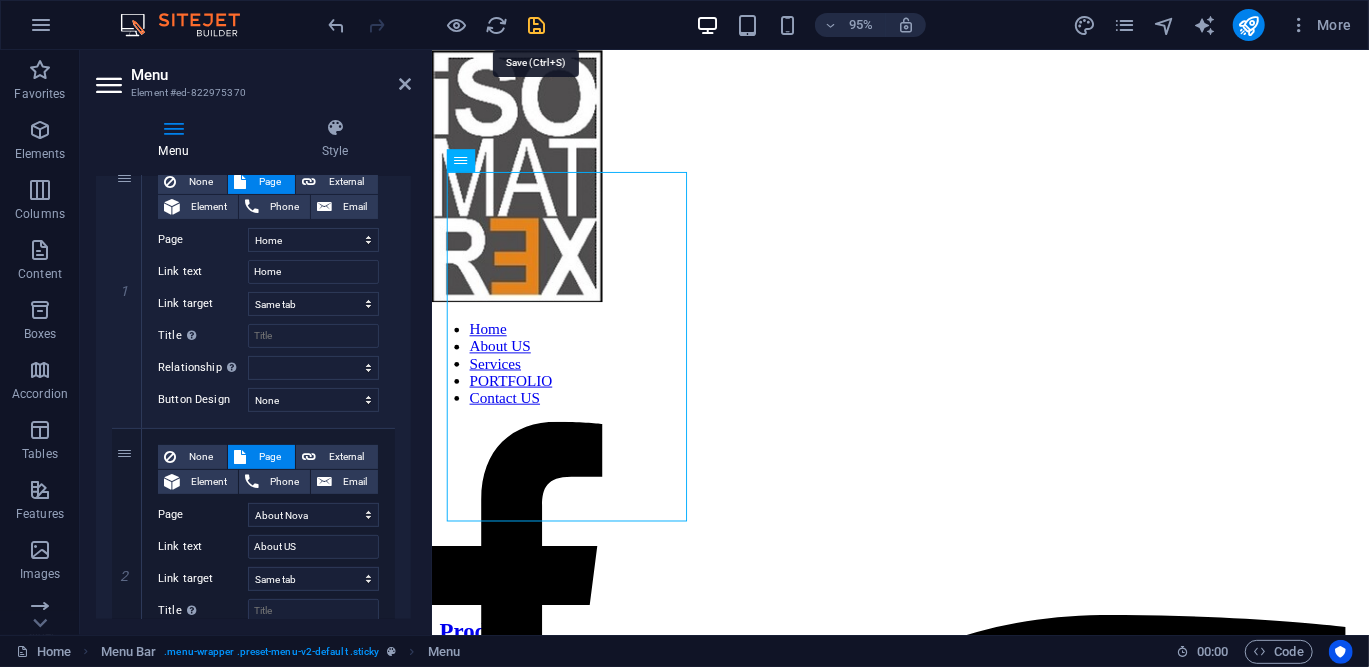 click at bounding box center [537, 25] 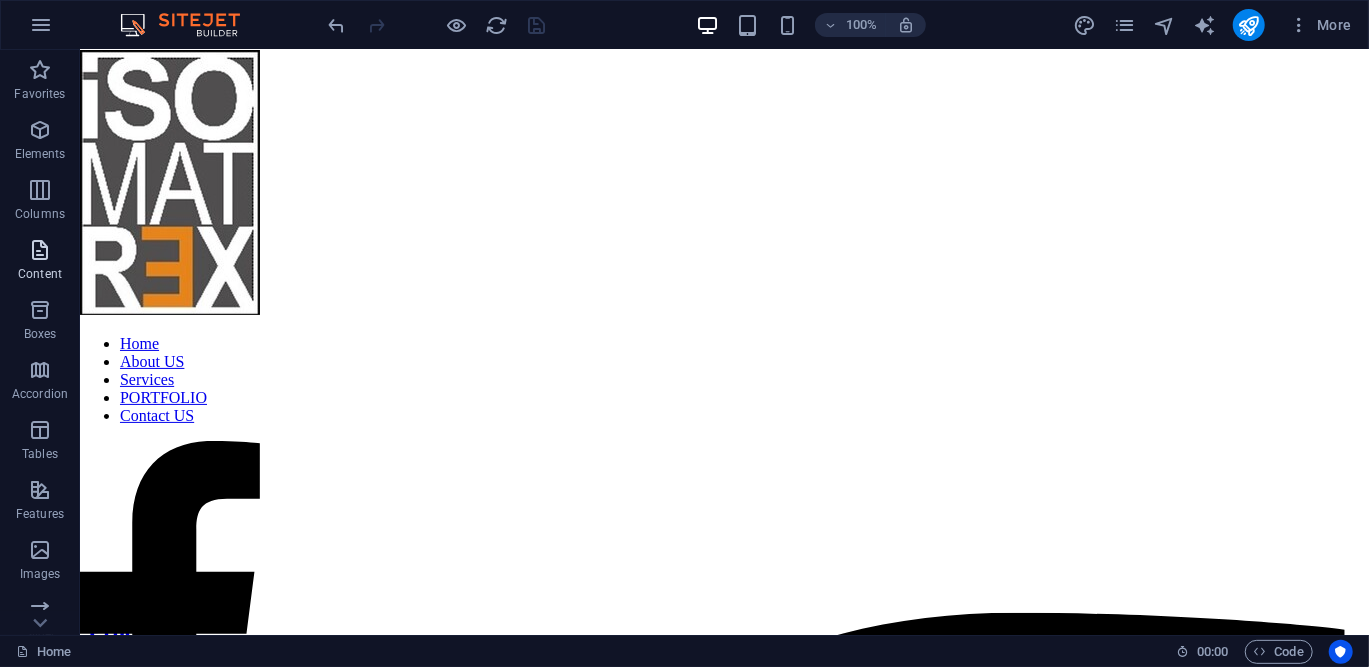 click at bounding box center (40, 250) 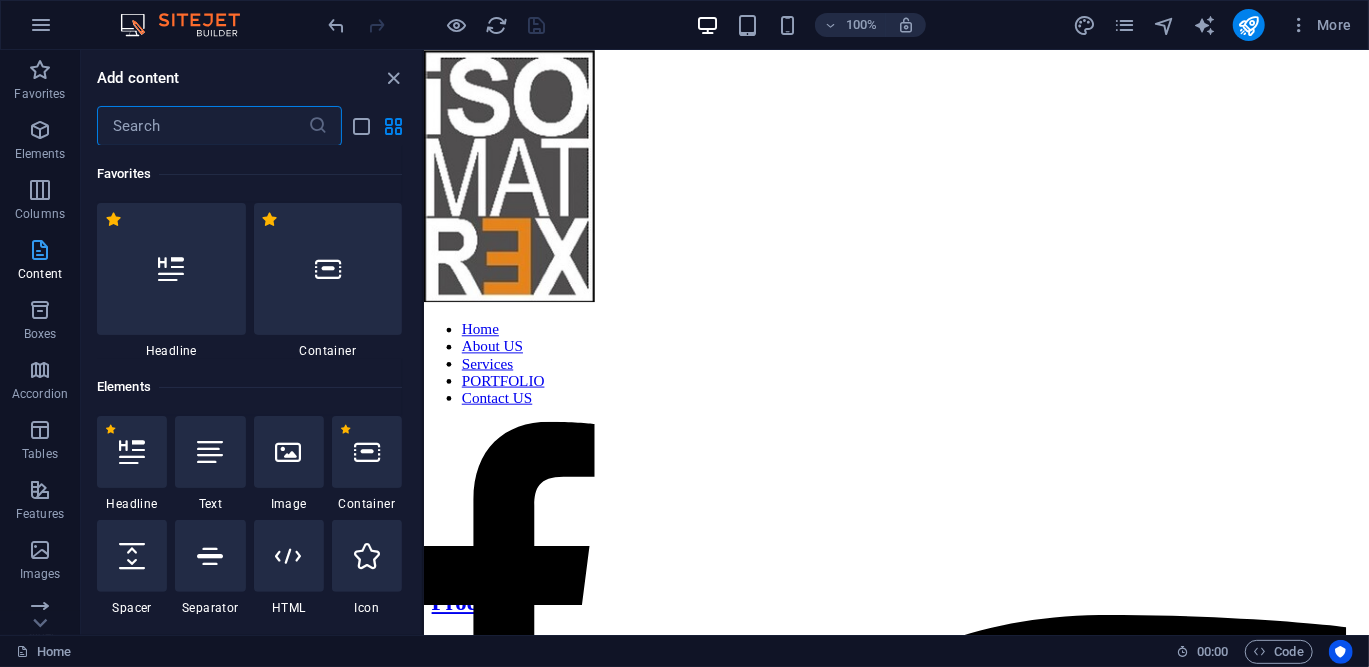 click at bounding box center (40, 250) 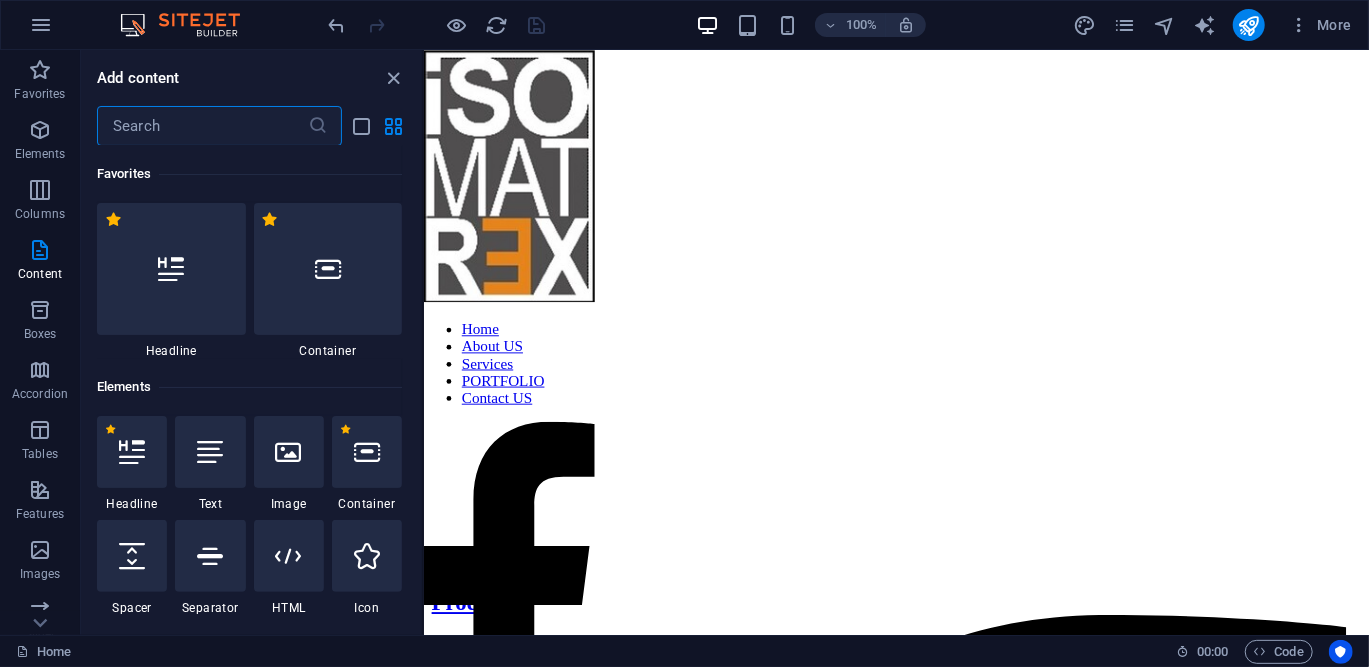 scroll, scrollTop: 0, scrollLeft: 0, axis: both 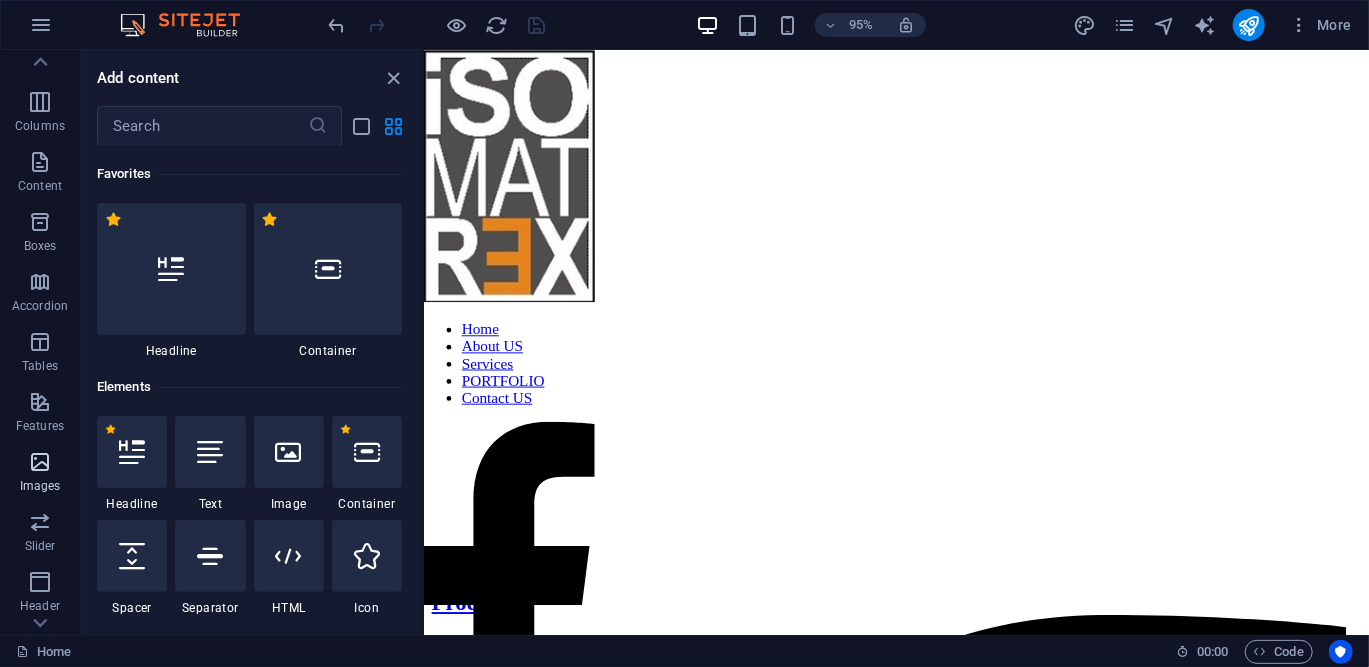 click on "Images" at bounding box center (40, 486) 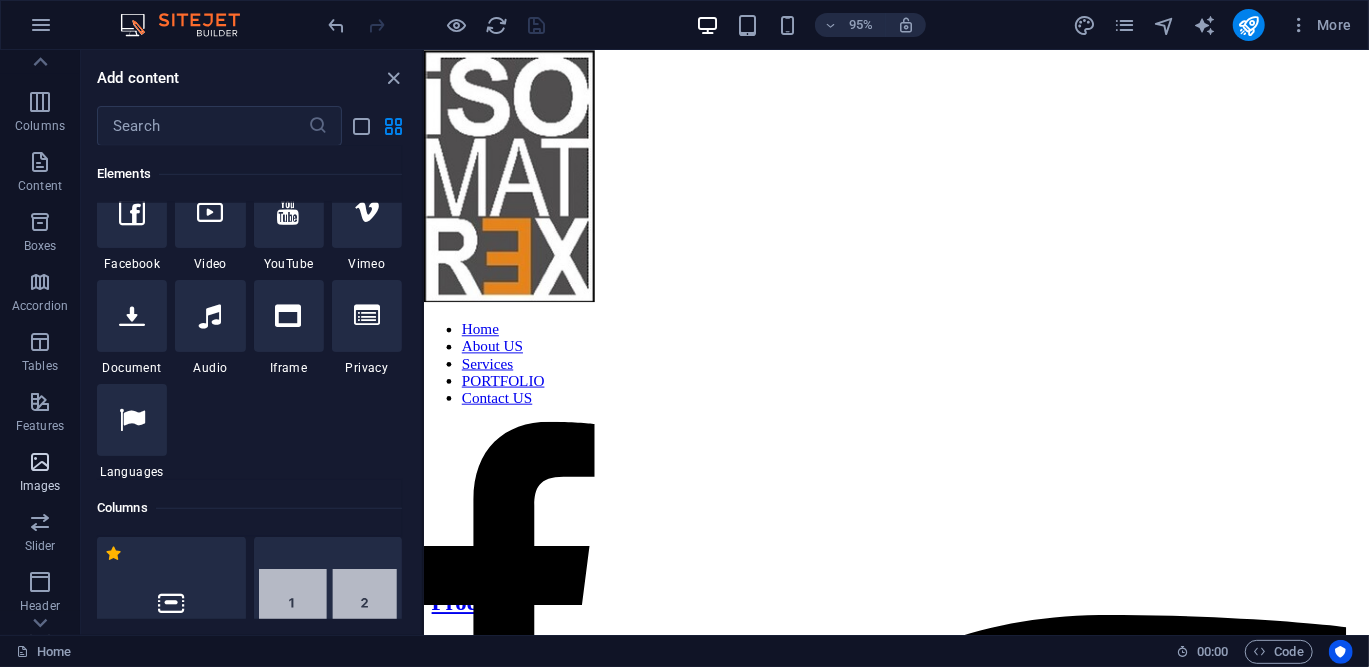 scroll, scrollTop: 10140, scrollLeft: 0, axis: vertical 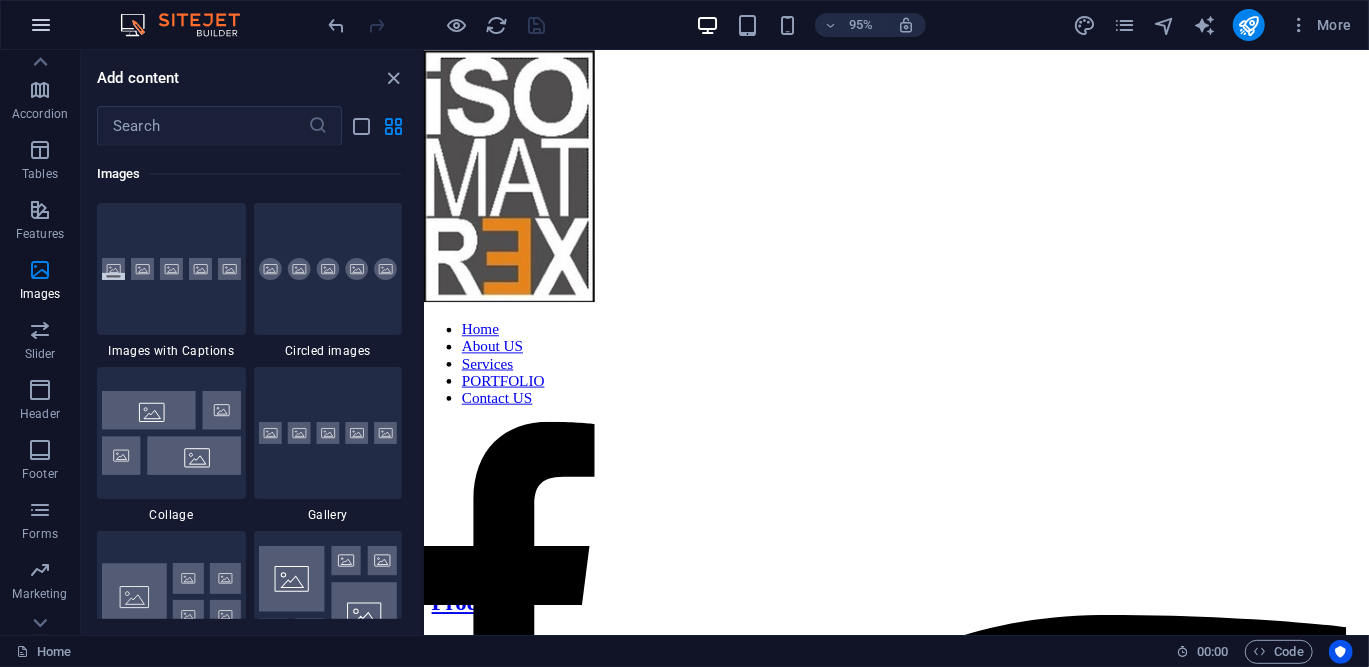 click at bounding box center [41, 25] 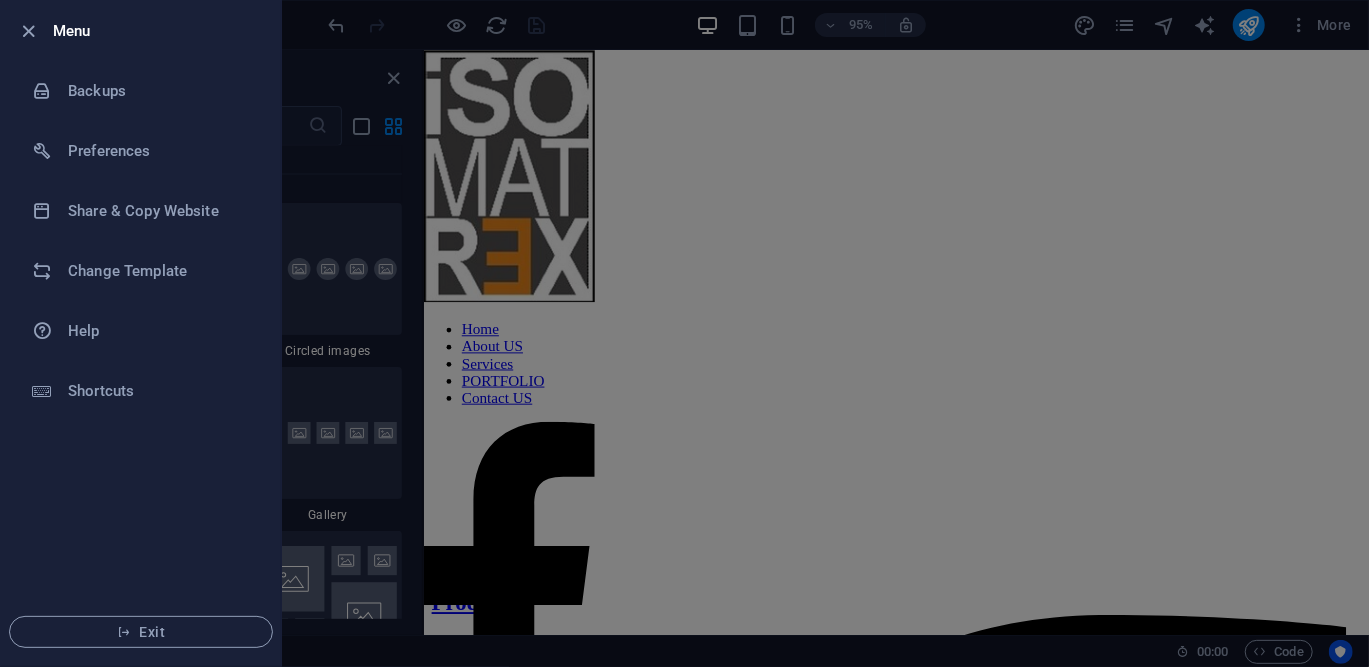 click at bounding box center (684, 333) 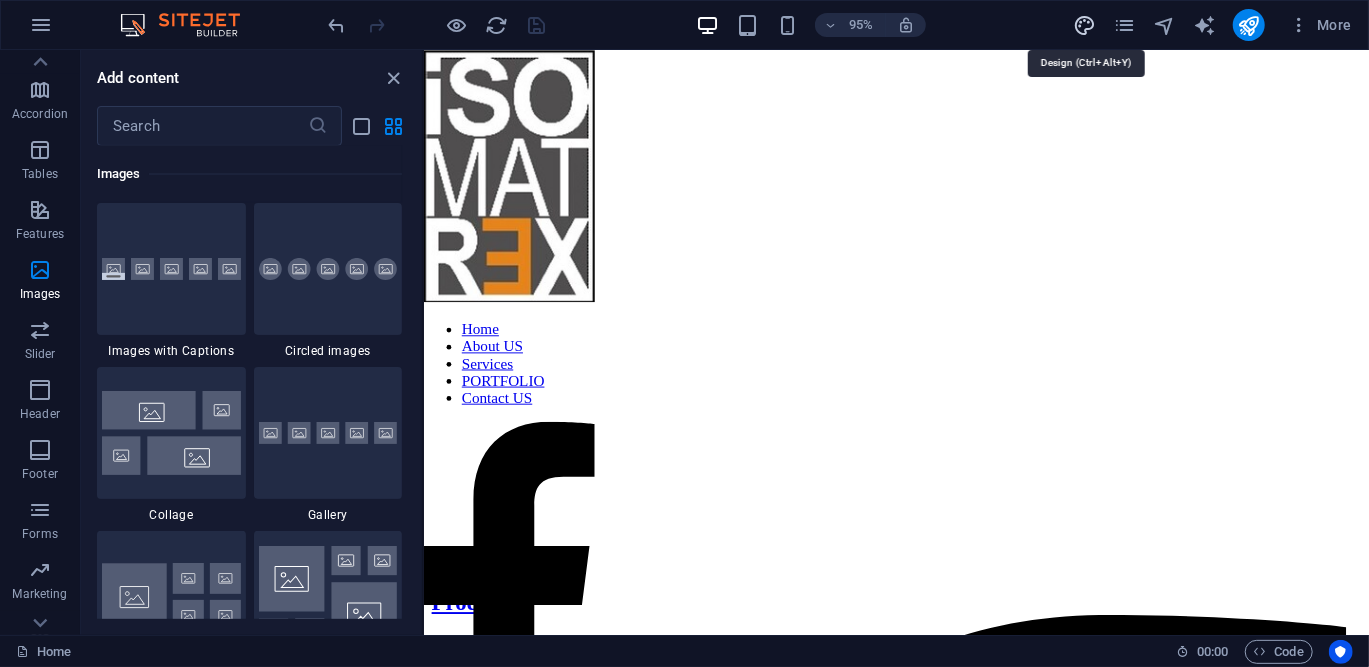 click at bounding box center (1084, 25) 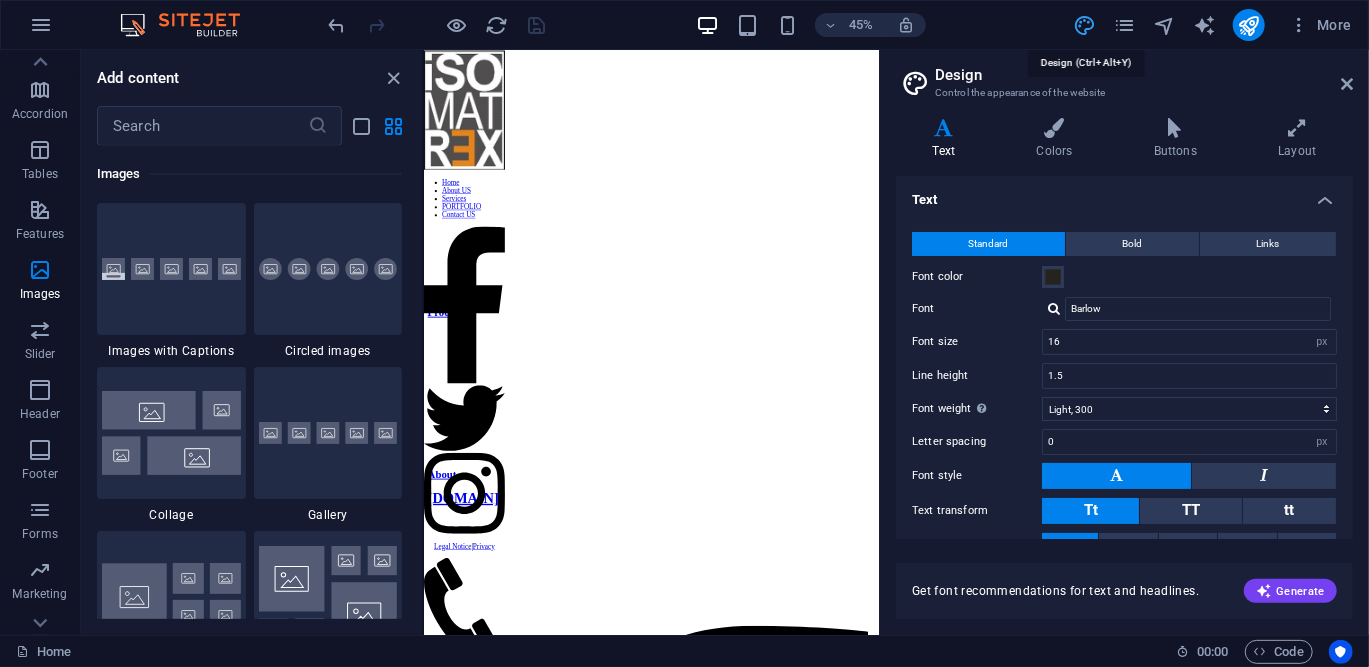 click at bounding box center [1084, 25] 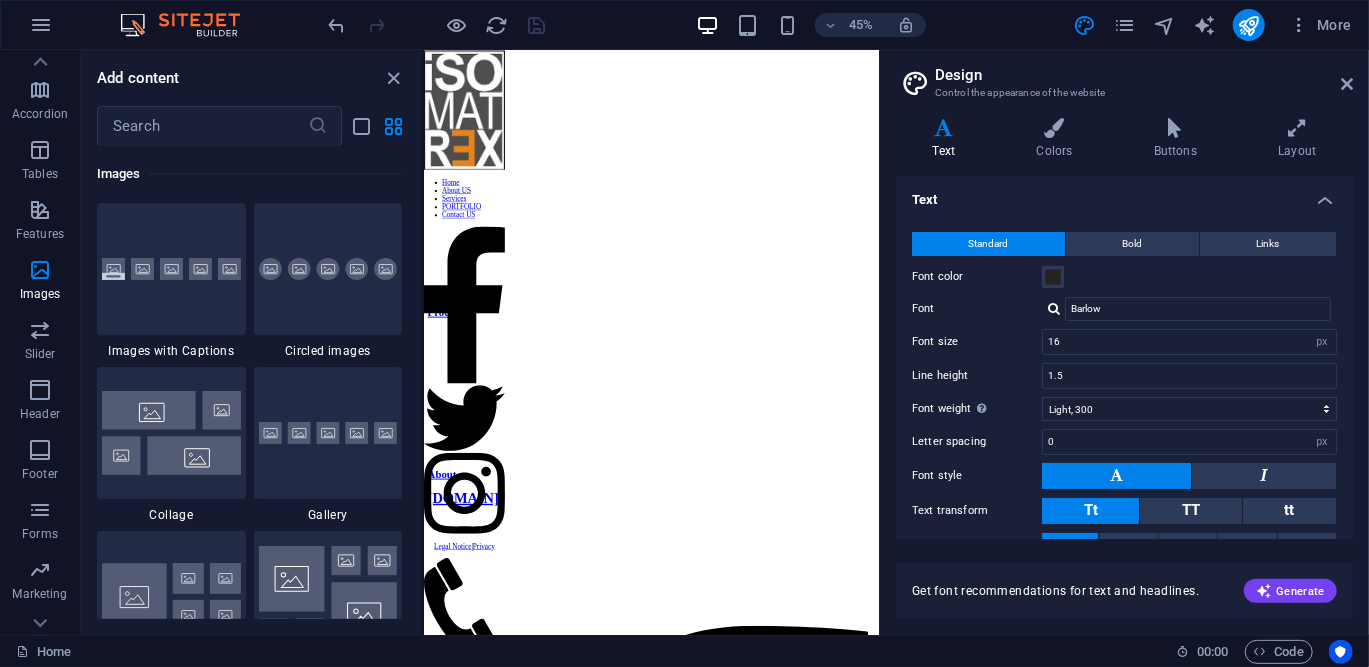 click at bounding box center [1297, 128] 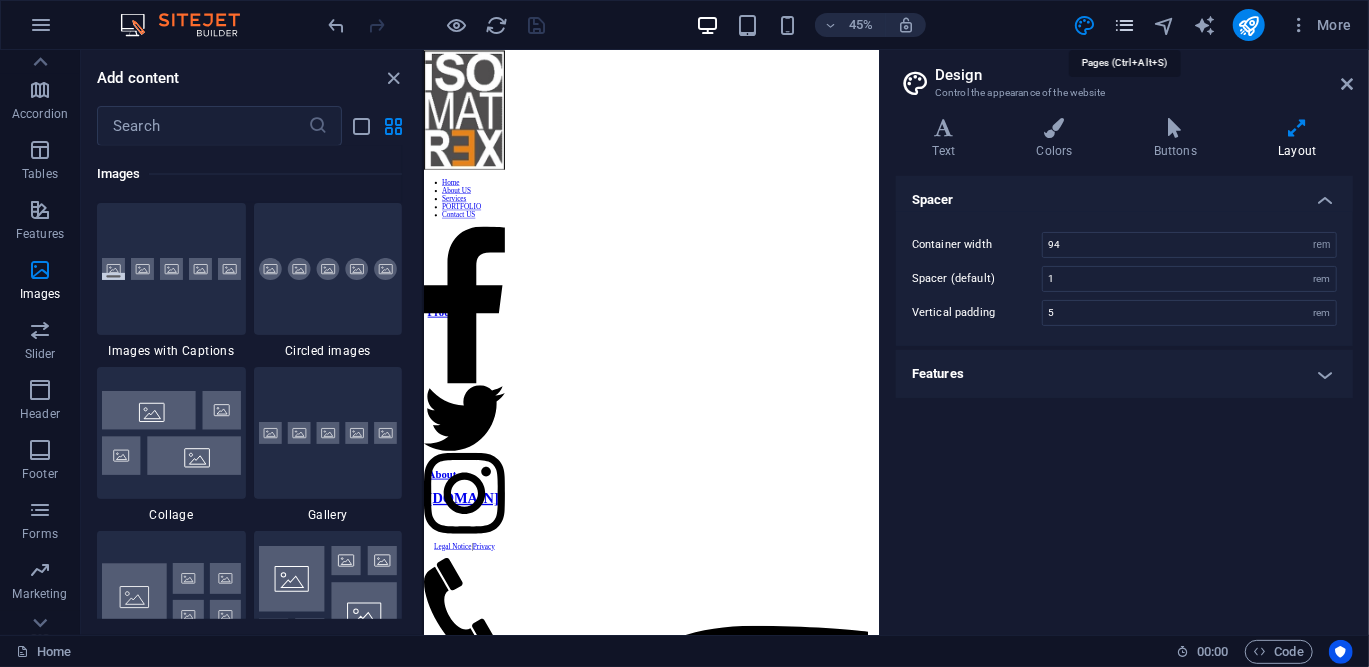 click at bounding box center [1124, 25] 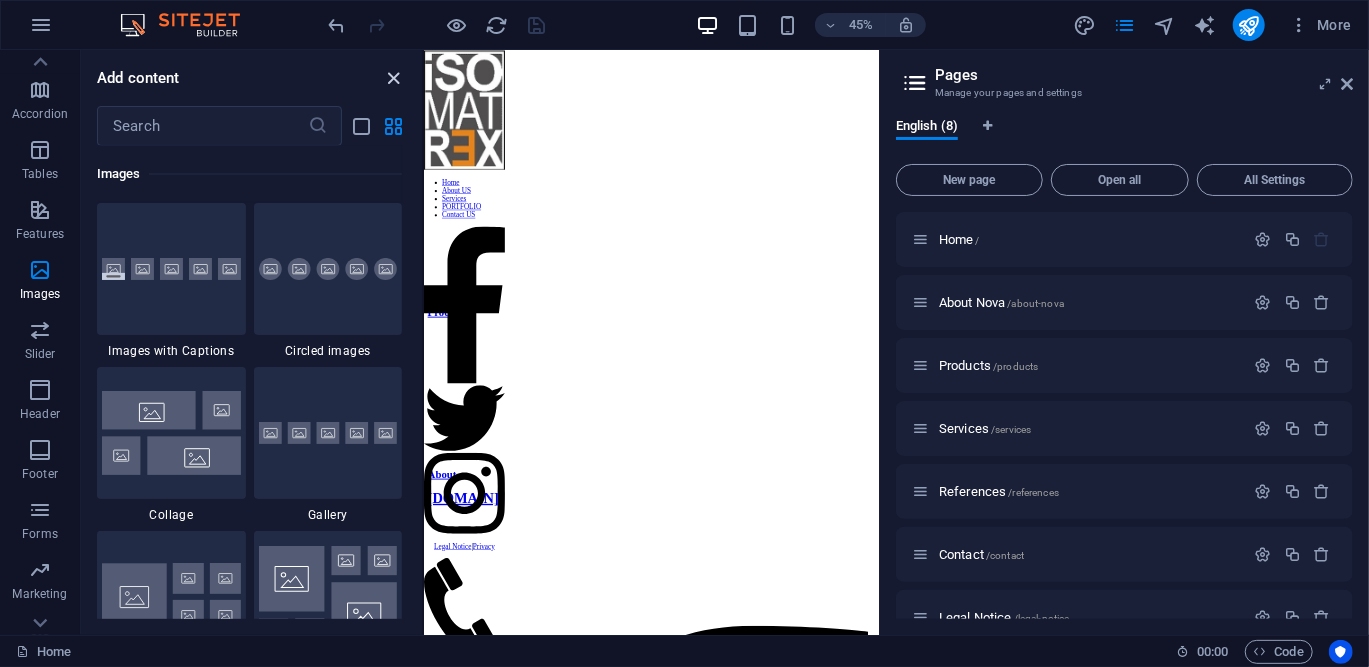 click at bounding box center (394, 78) 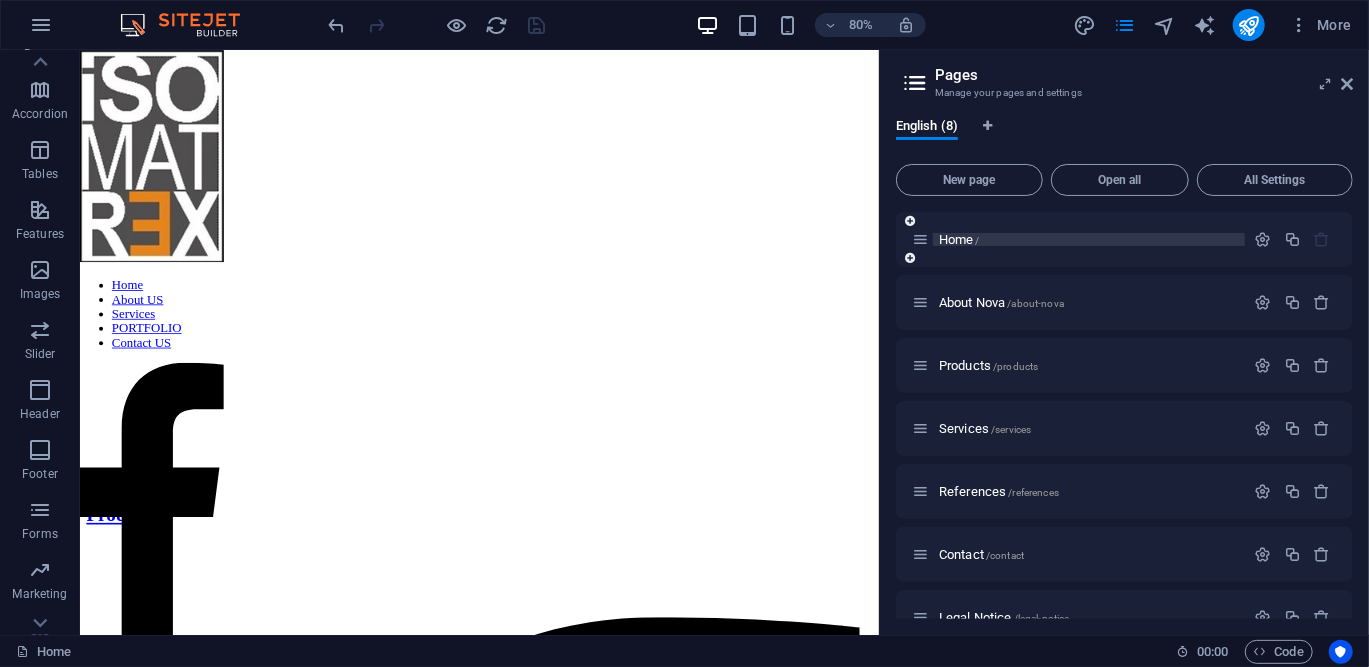 click on "Home /" at bounding box center [959, 239] 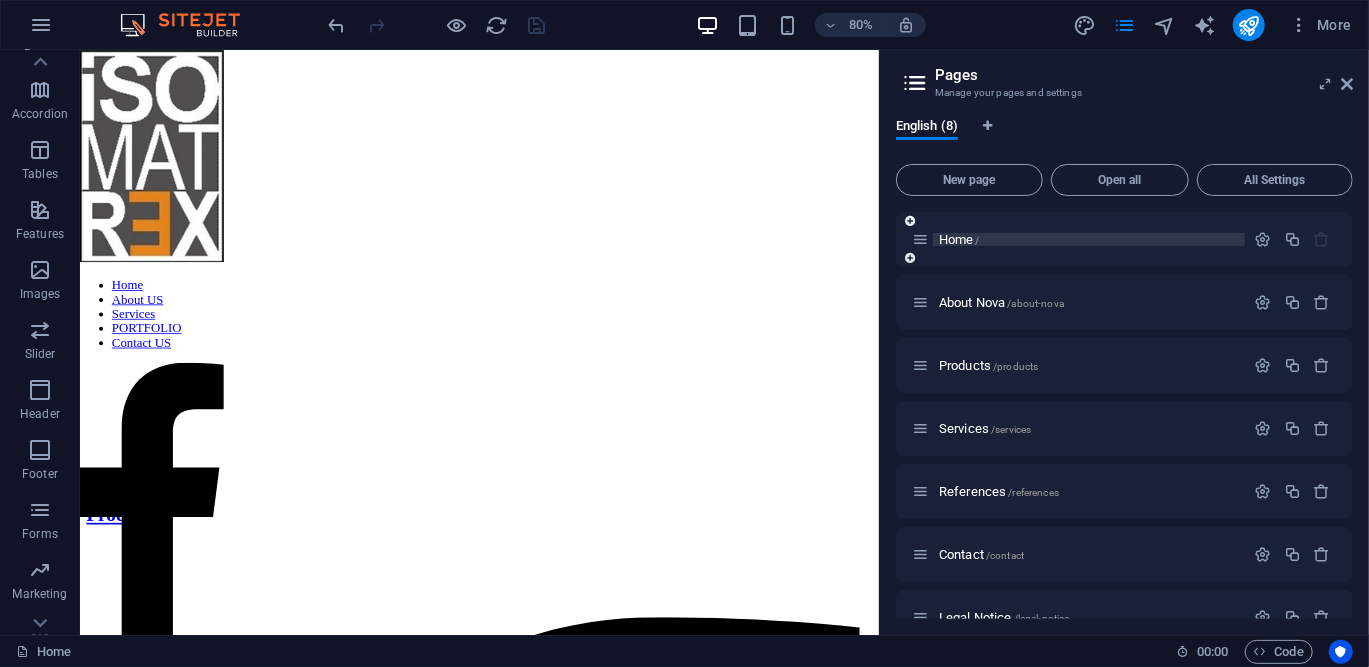 click on "Home /" at bounding box center (1089, 239) 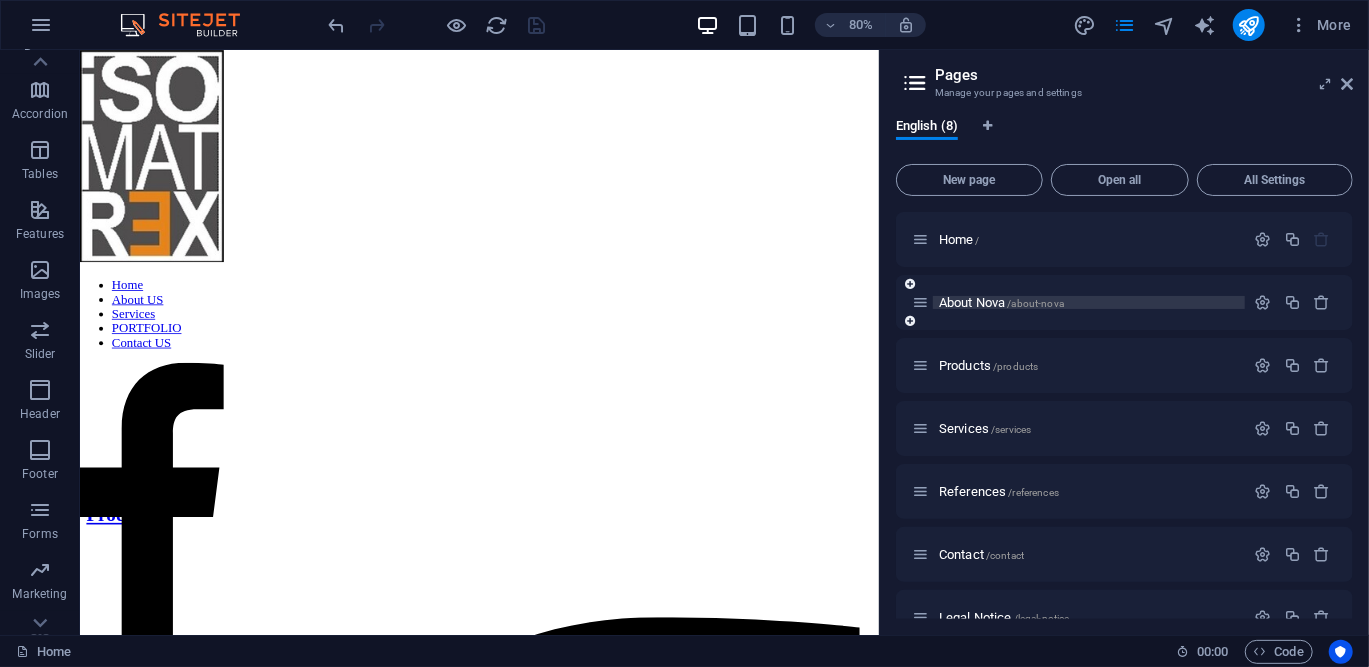 click on "/about-nova" at bounding box center [1036, 303] 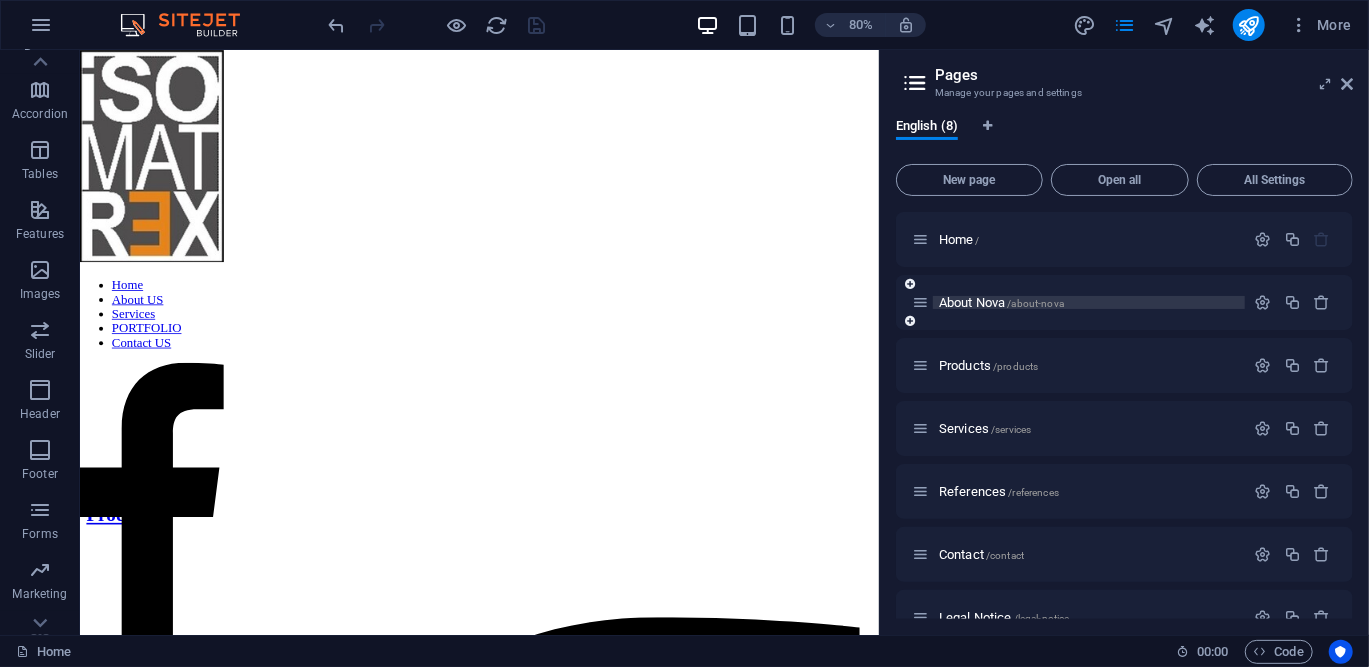 click on "About Nova /about-nova" at bounding box center [1124, 302] 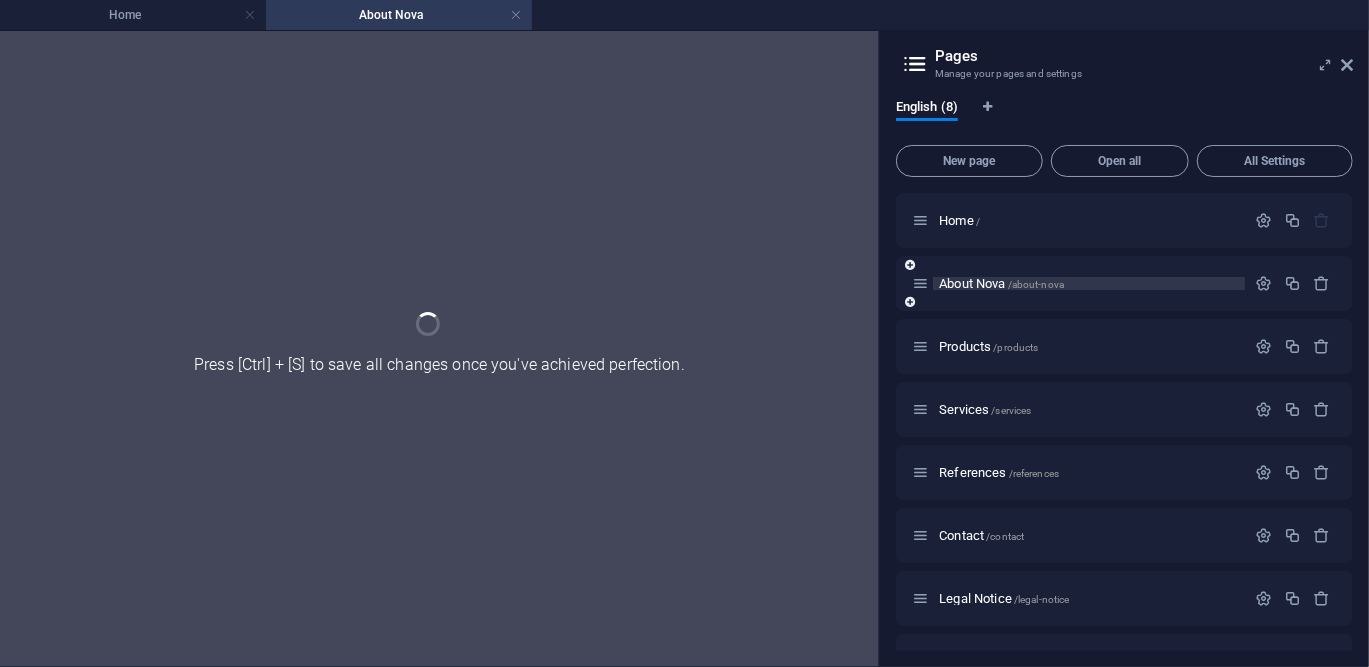 scroll, scrollTop: 0, scrollLeft: 0, axis: both 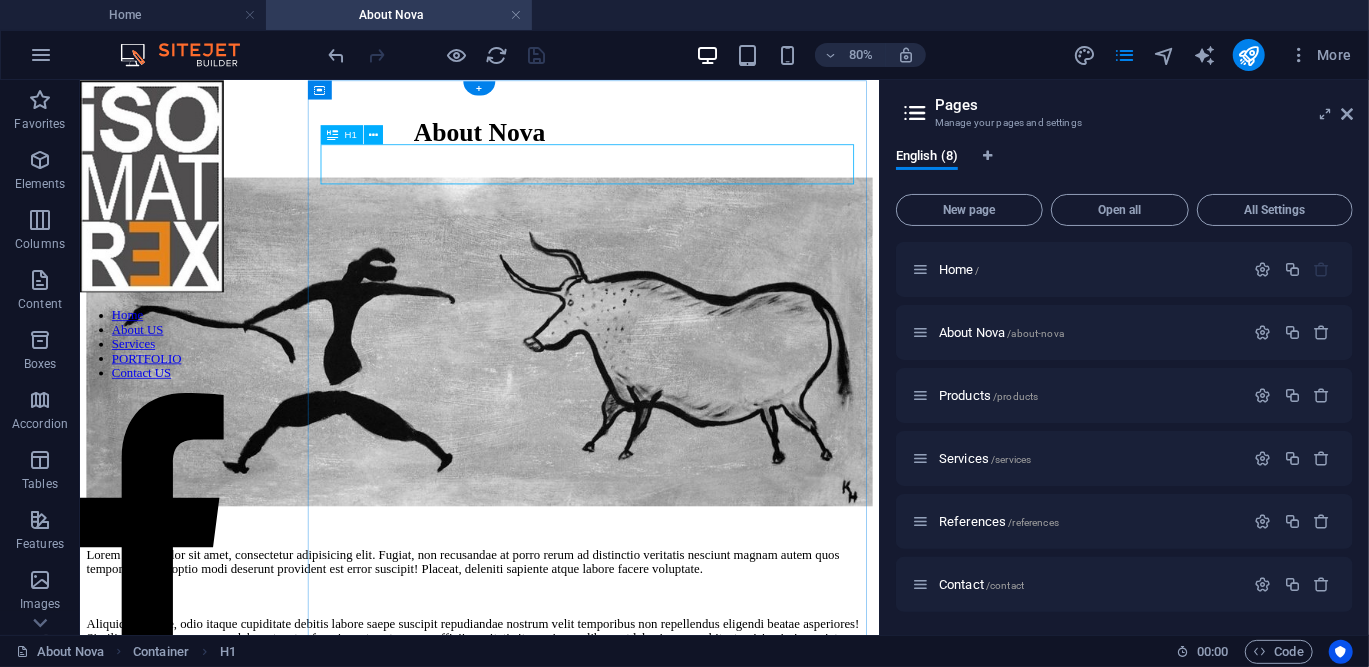 click on "About Nova" at bounding box center [578, 144] 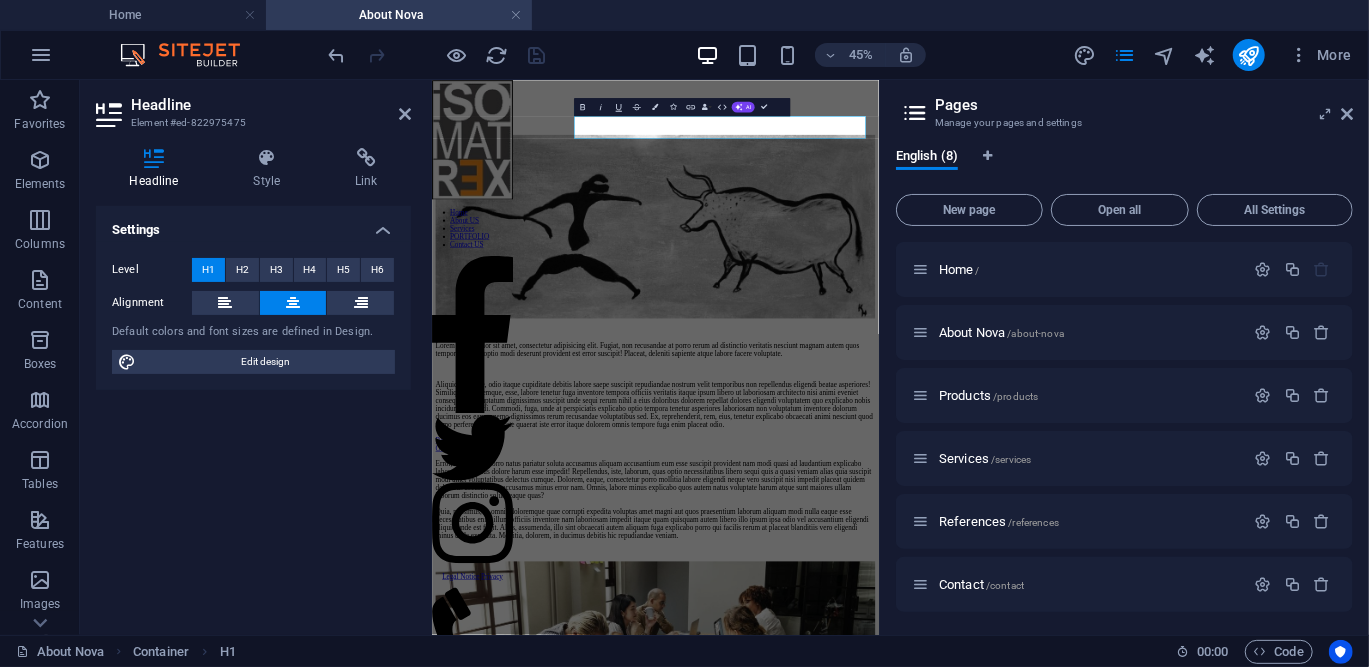 drag, startPoint x: 616, startPoint y: 172, endPoint x: 149, endPoint y: 400, distance: 519.6855 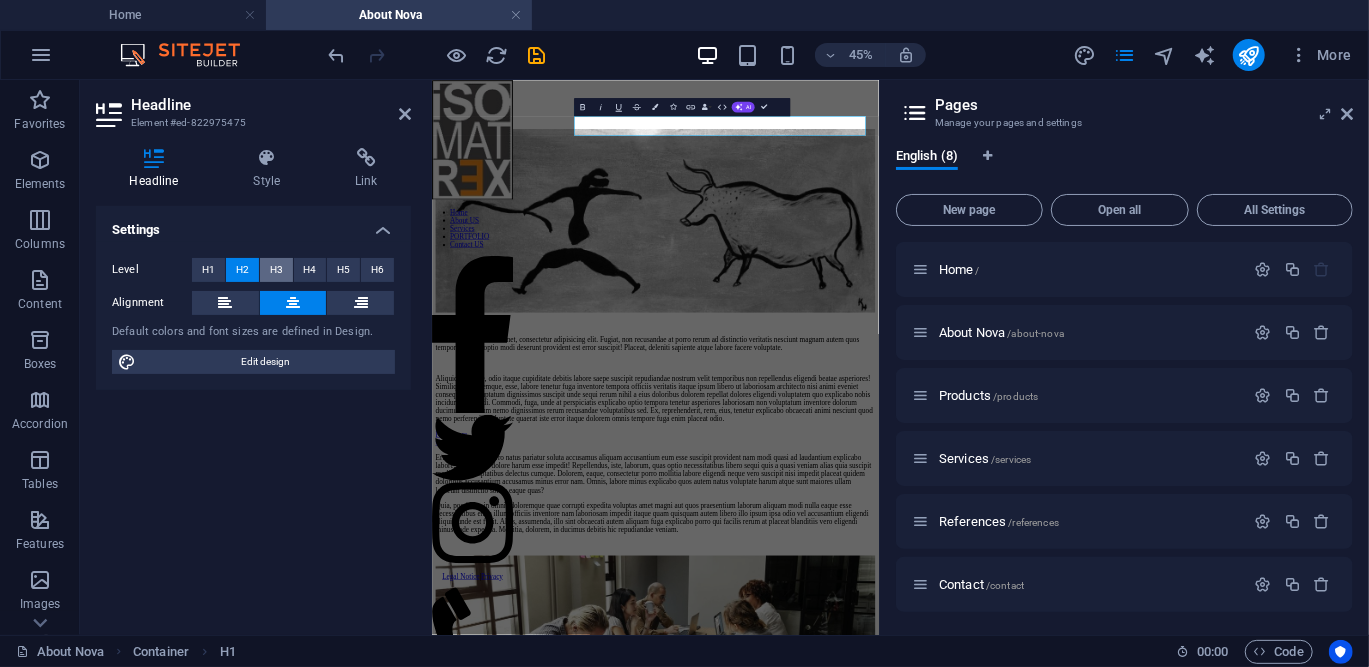 click on "H3" at bounding box center (276, 270) 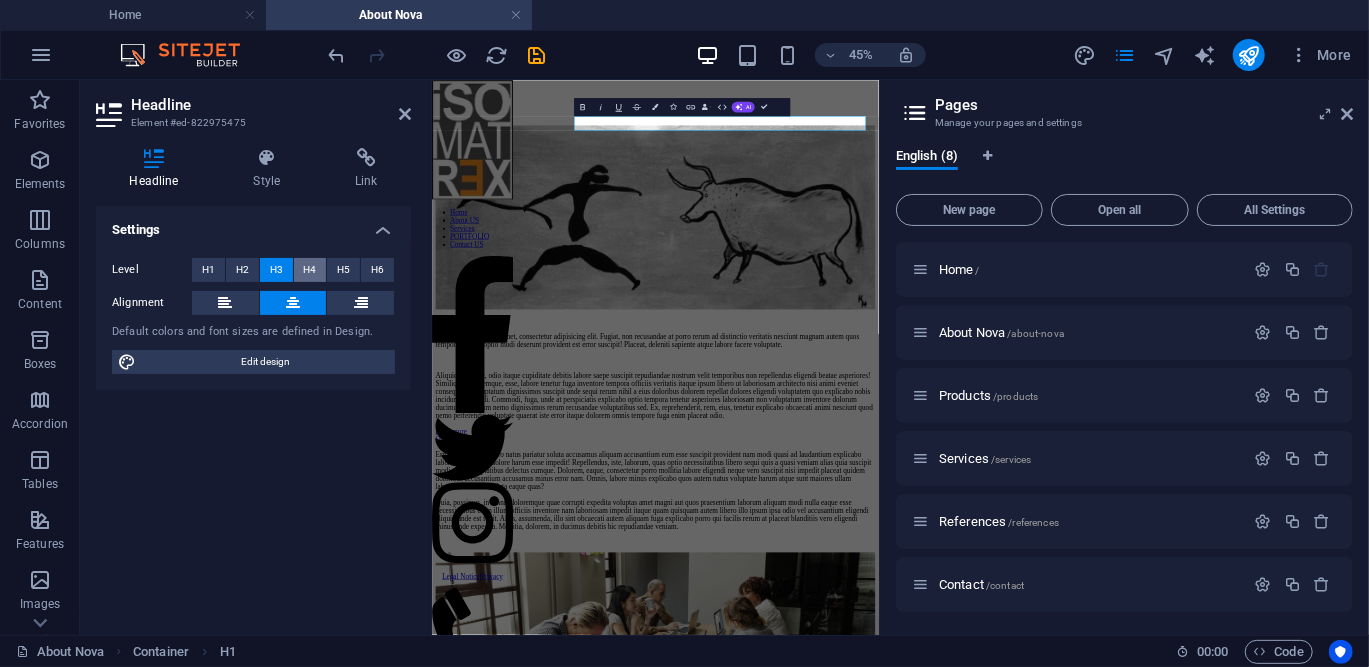 click on "H4" at bounding box center [309, 270] 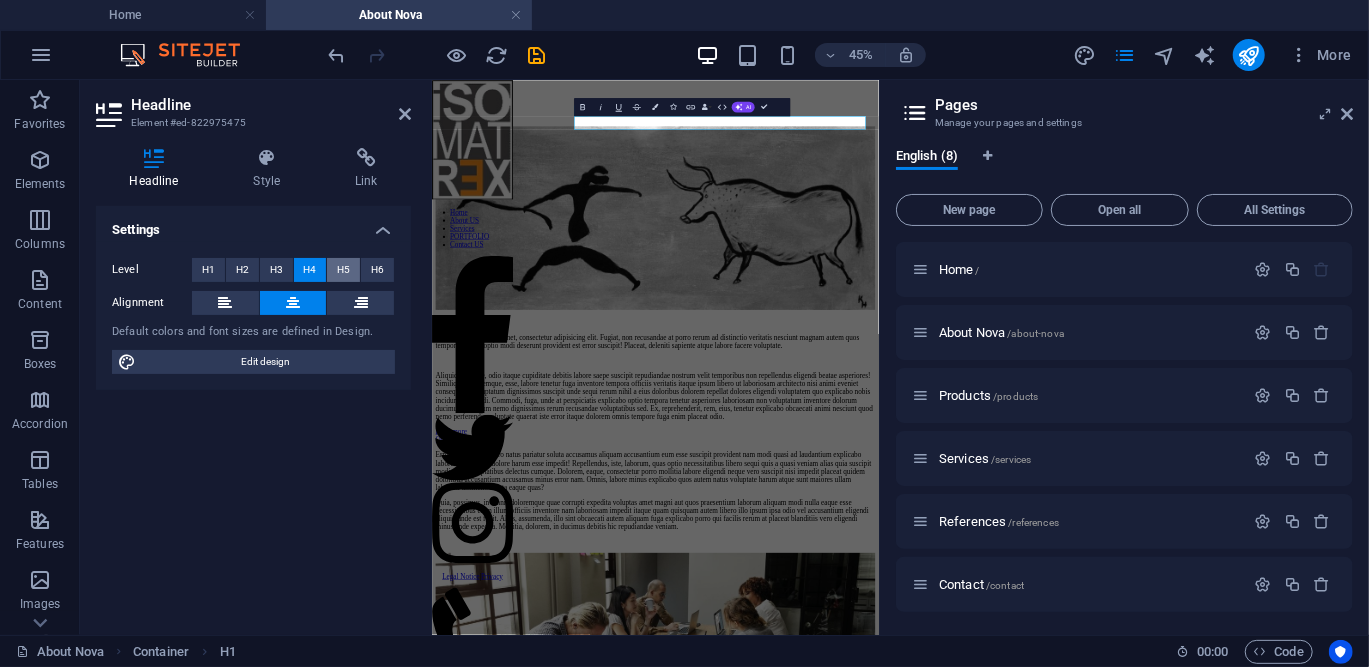 click on "H5" at bounding box center (343, 270) 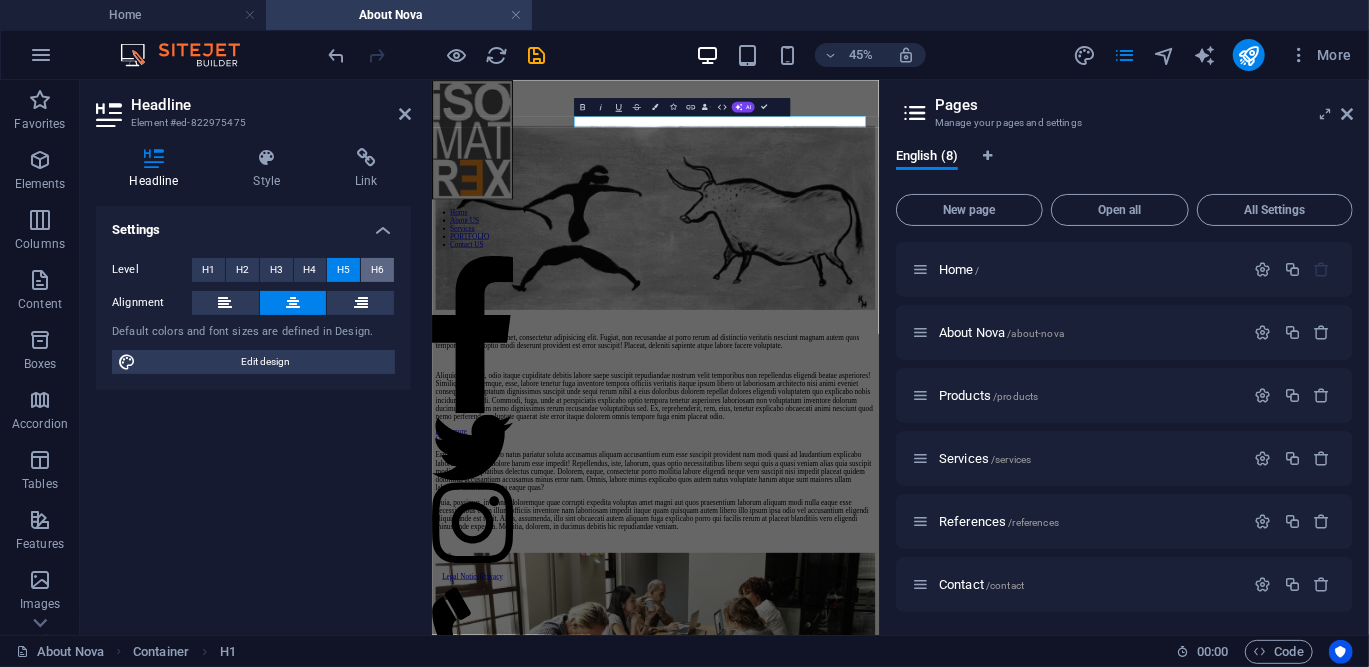 click on "H6" at bounding box center [377, 270] 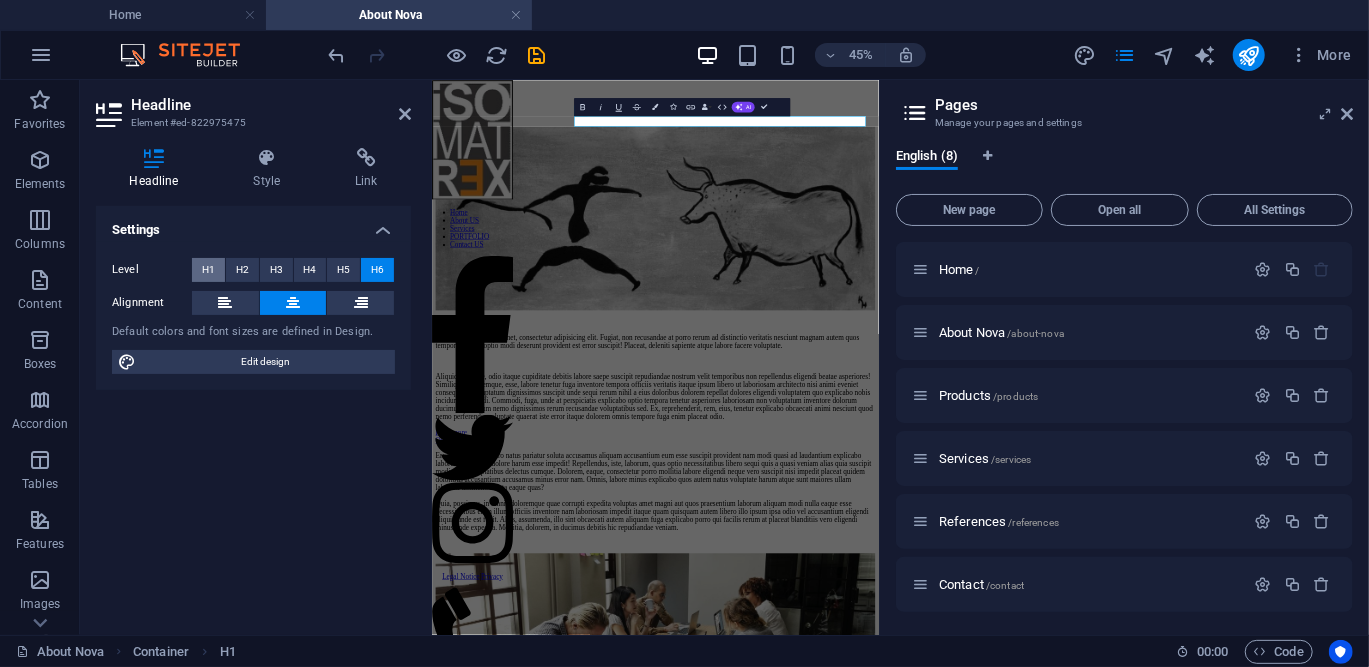 click on "H1" at bounding box center [208, 270] 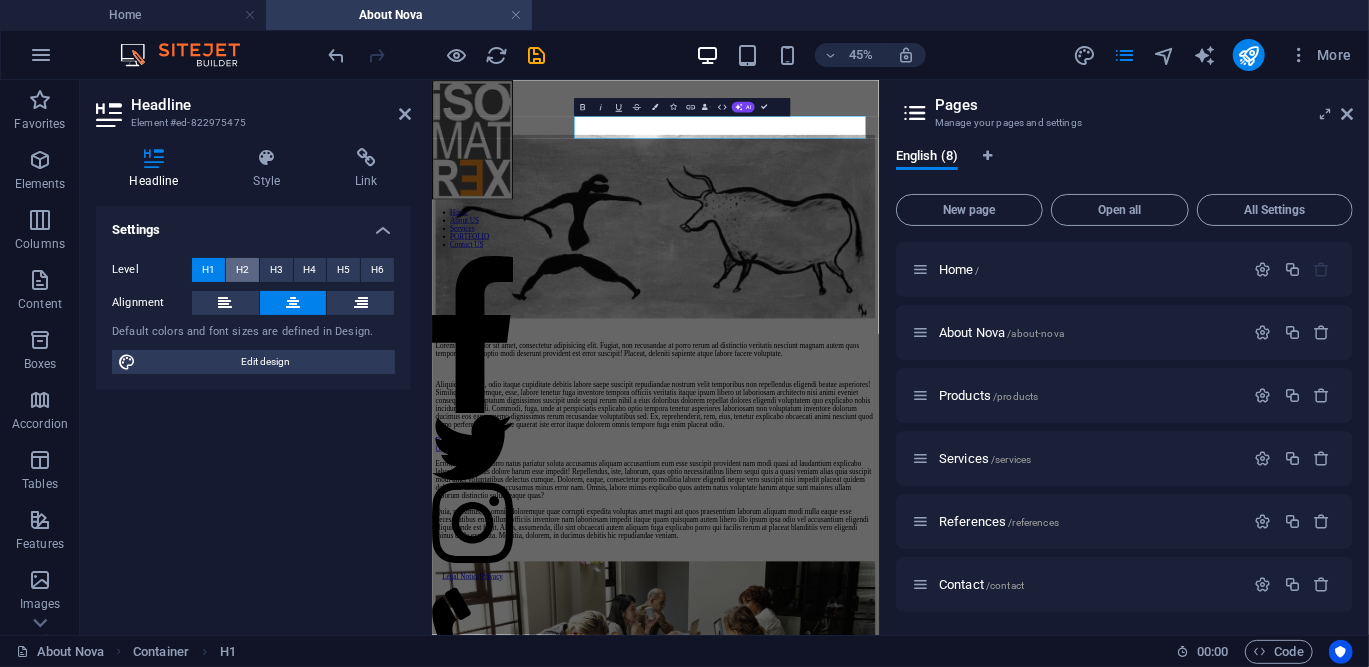 click on "H2" at bounding box center [242, 270] 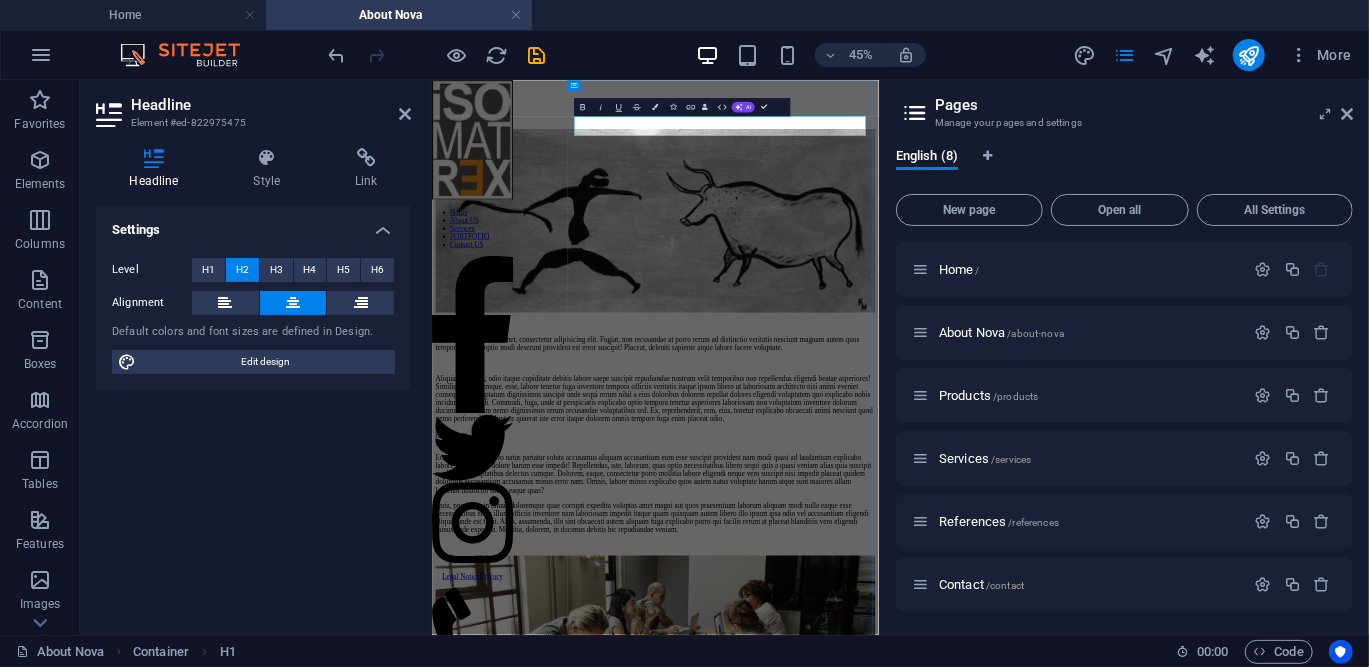 click on "About Nova" at bounding box center [927, 139] 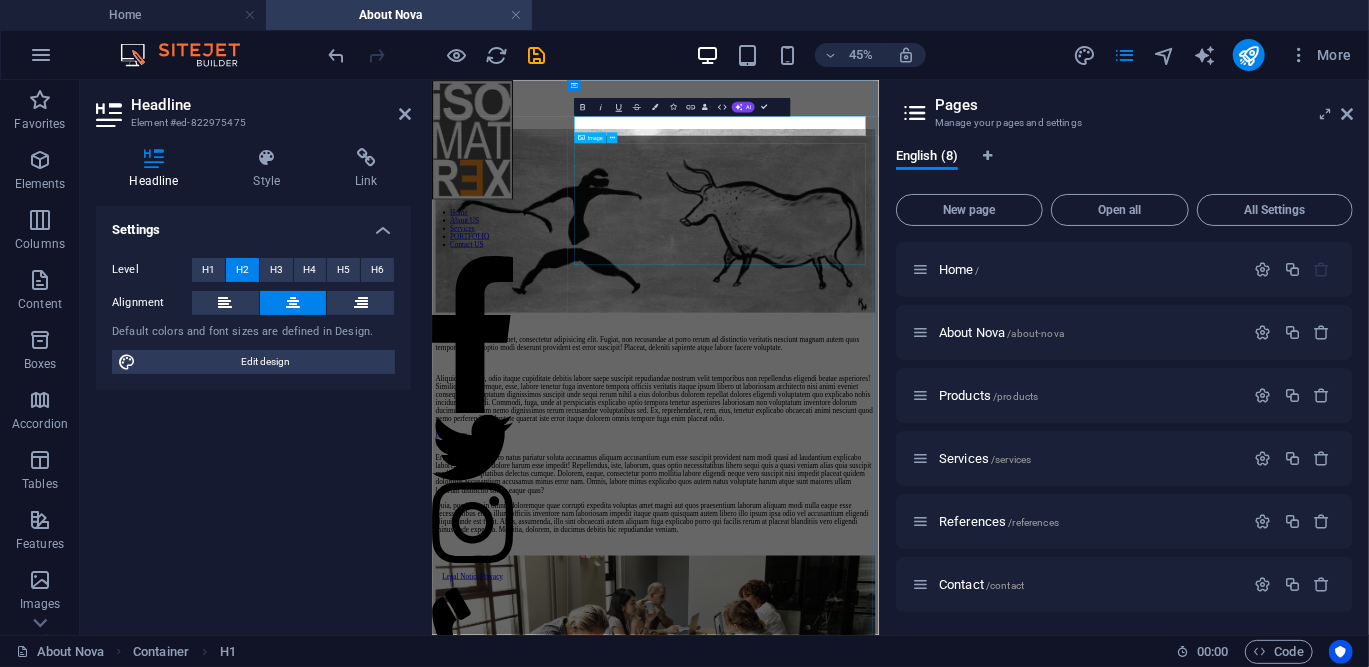 click at bounding box center (927, 395) 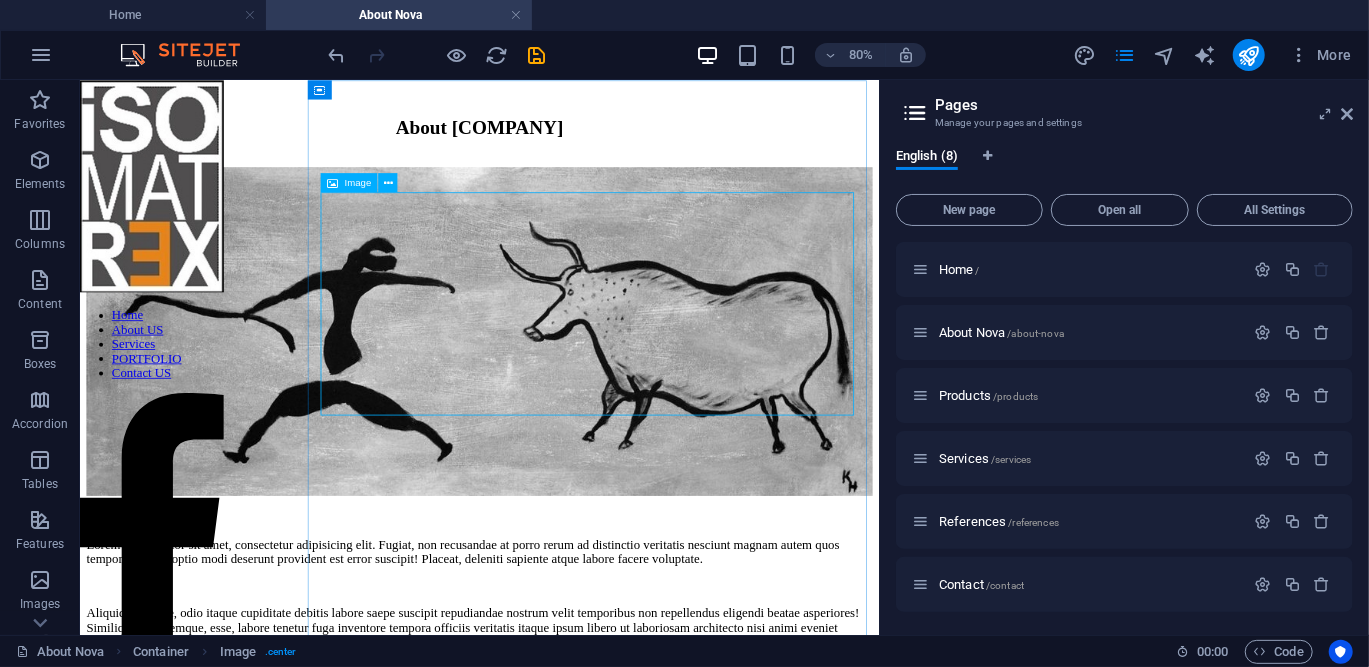 click on "Image" at bounding box center [358, 183] 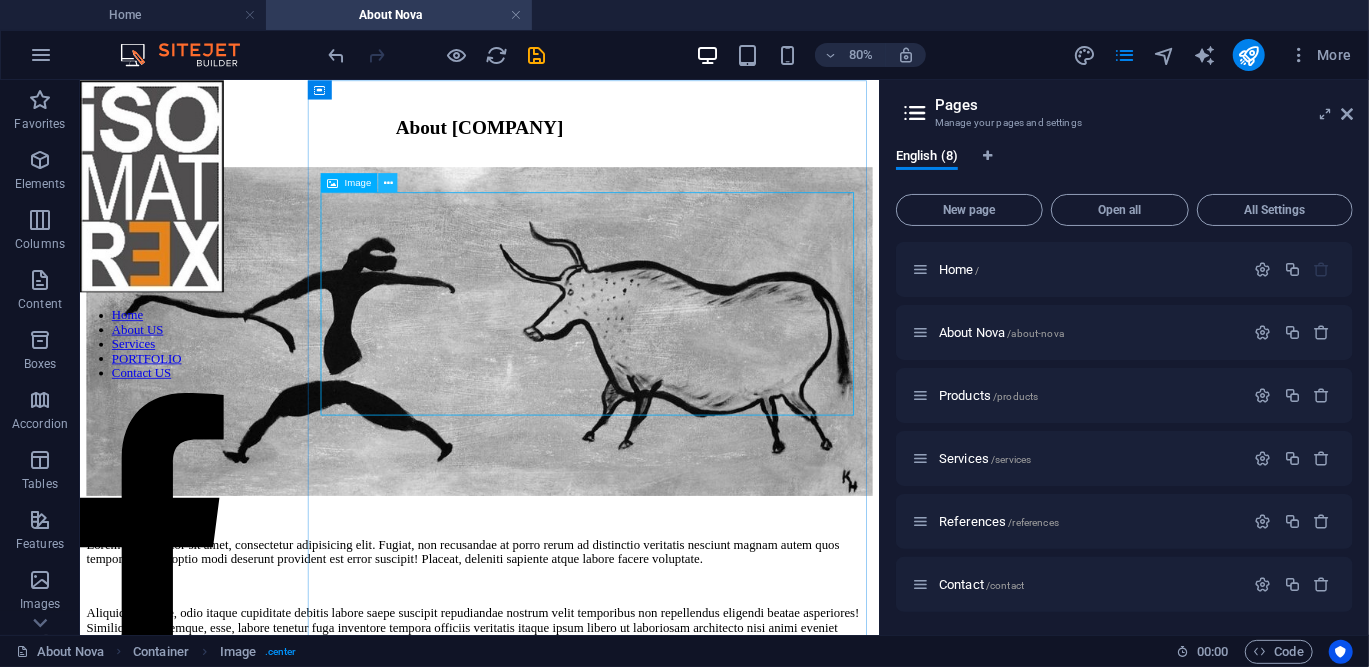 click at bounding box center (388, 182) 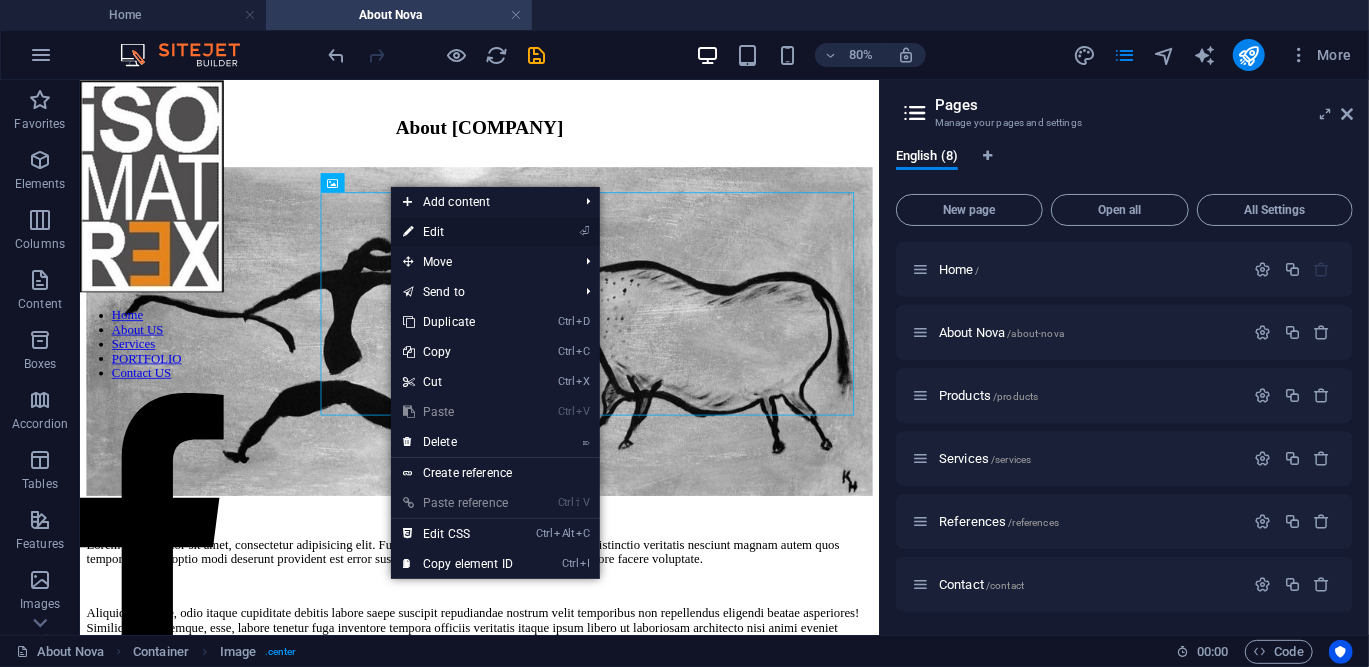 click on "⏎  Edit" at bounding box center (458, 232) 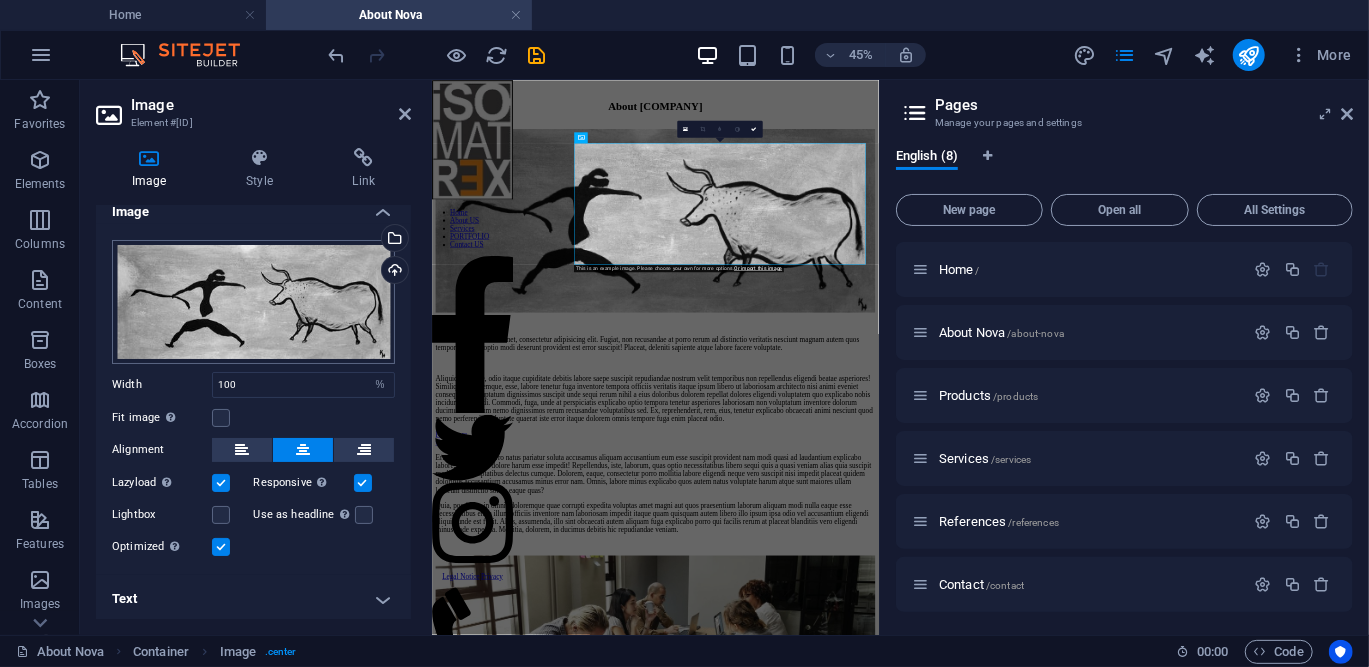 scroll, scrollTop: 19, scrollLeft: 0, axis: vertical 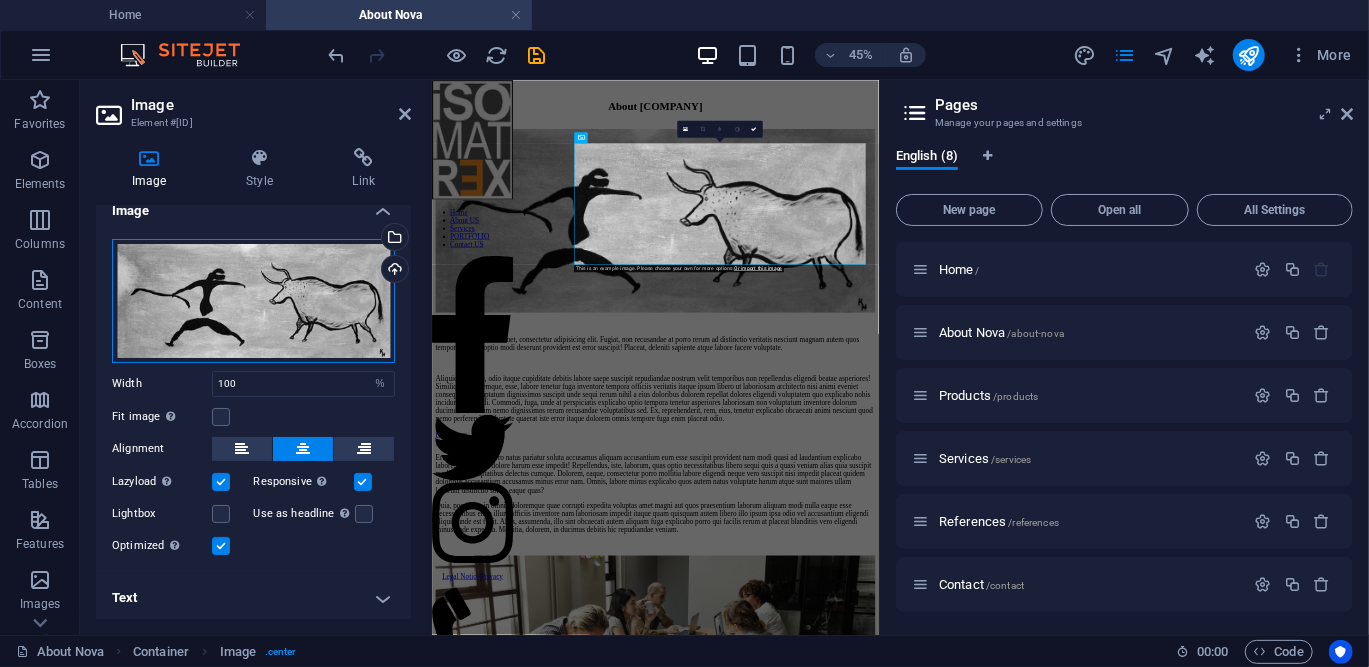 drag, startPoint x: 240, startPoint y: 290, endPoint x: 217, endPoint y: 292, distance: 23.086792 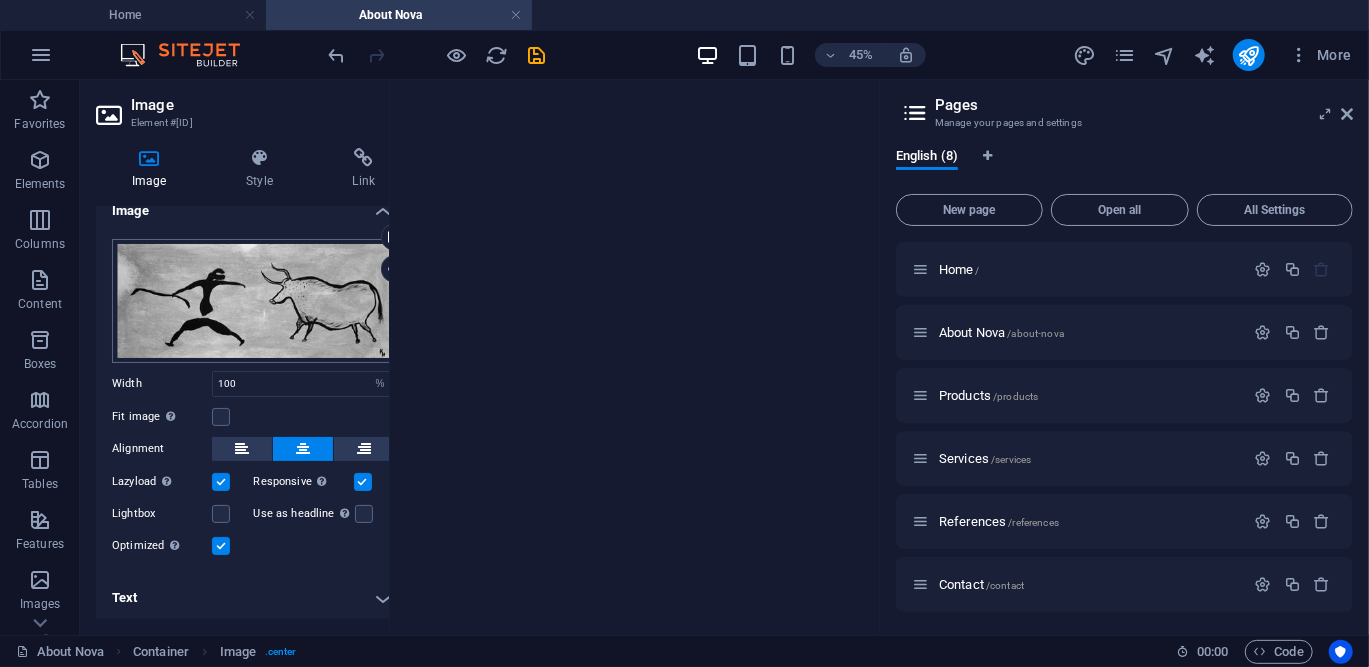 click on "Select files from the file manager, stock photos, or upload file(s)" at bounding box center (393, 239) 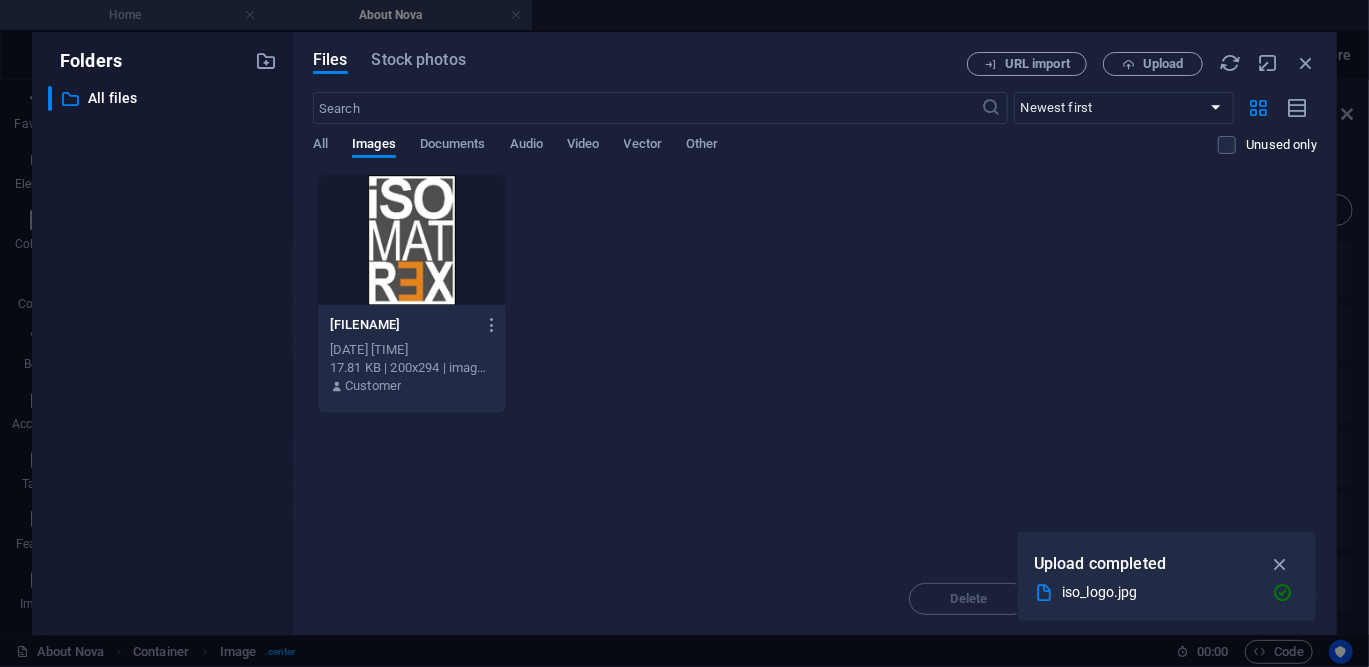 drag, startPoint x: 427, startPoint y: 73, endPoint x: 155, endPoint y: 20, distance: 277.1155 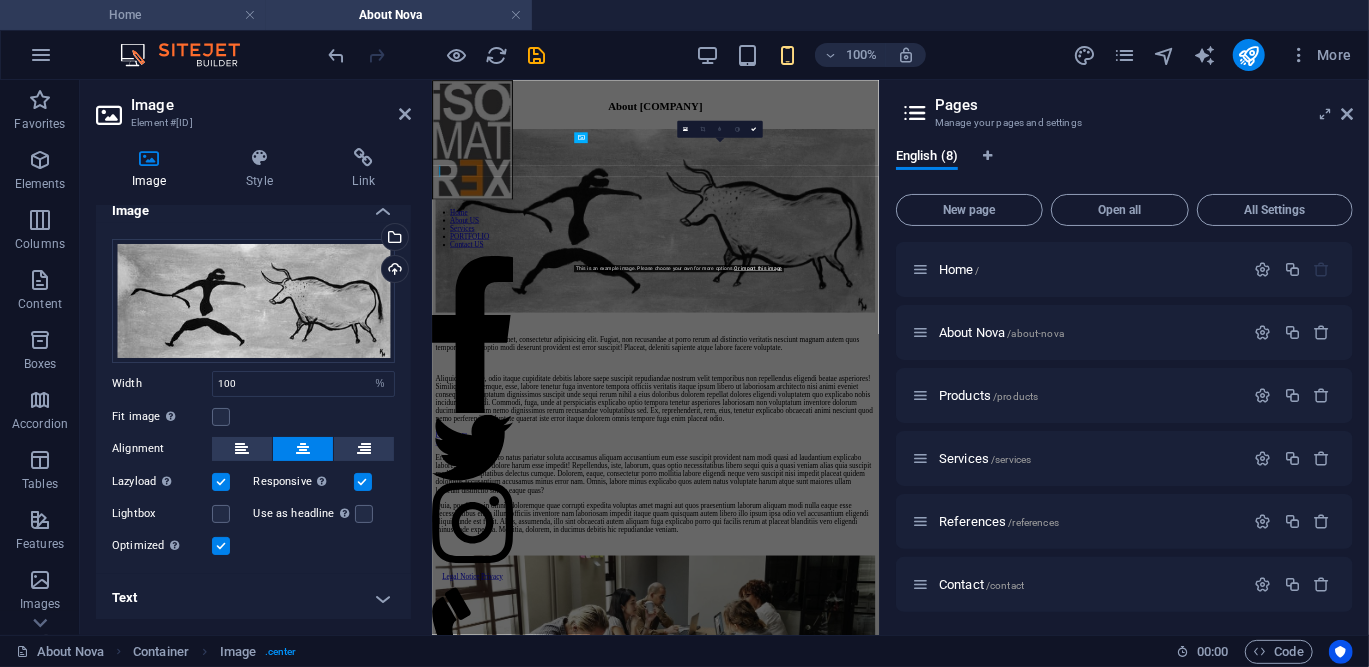 click on "Home" at bounding box center [133, 15] 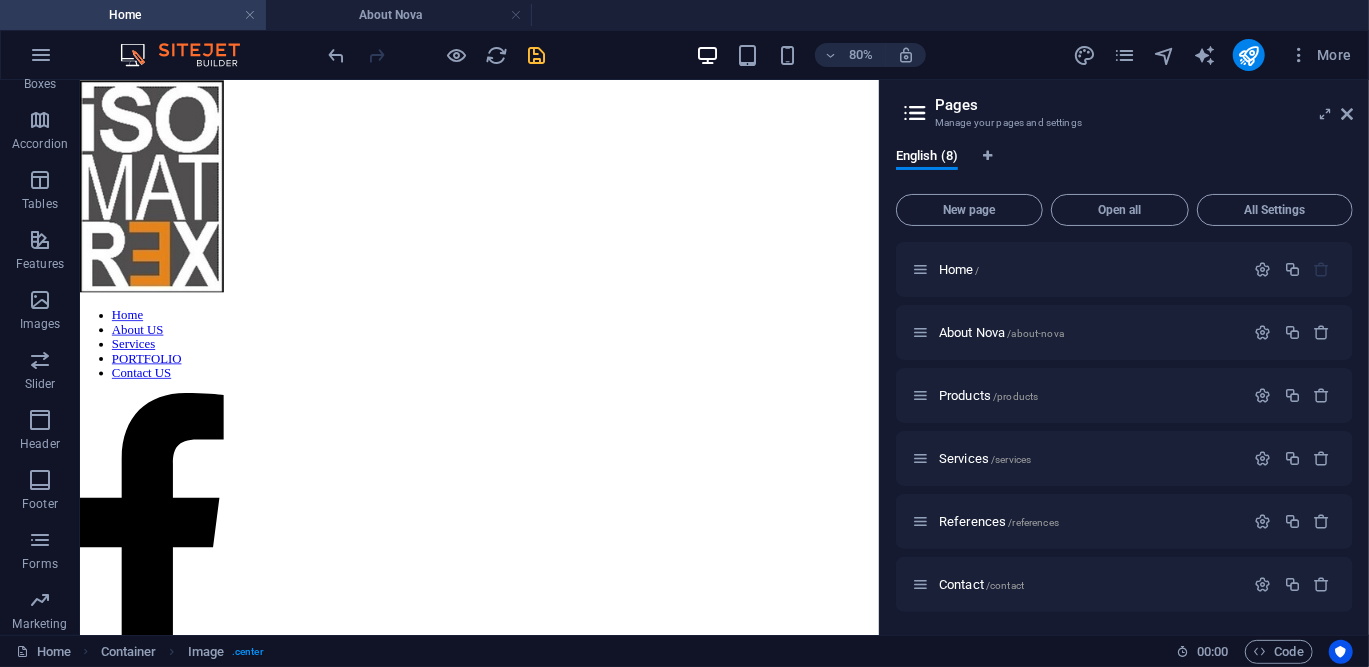 scroll, scrollTop: 64, scrollLeft: 0, axis: vertical 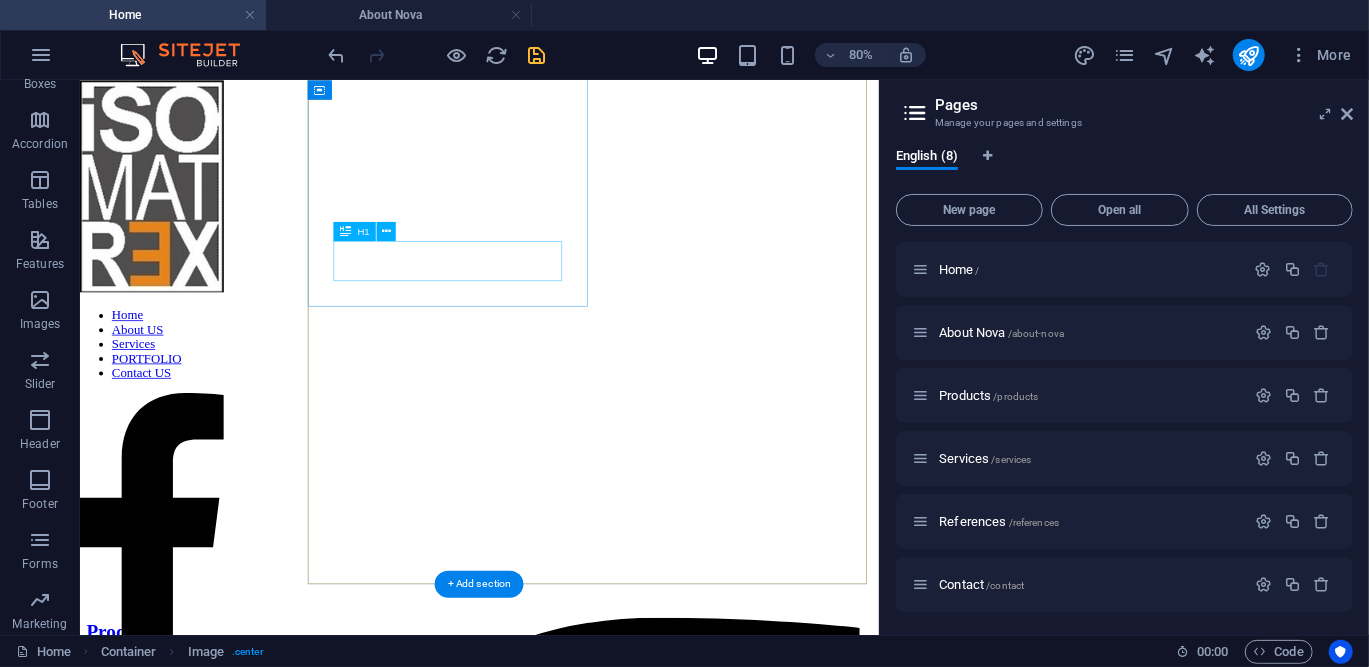 click on "[DOMAIN]" at bounding box center (578, 1235) 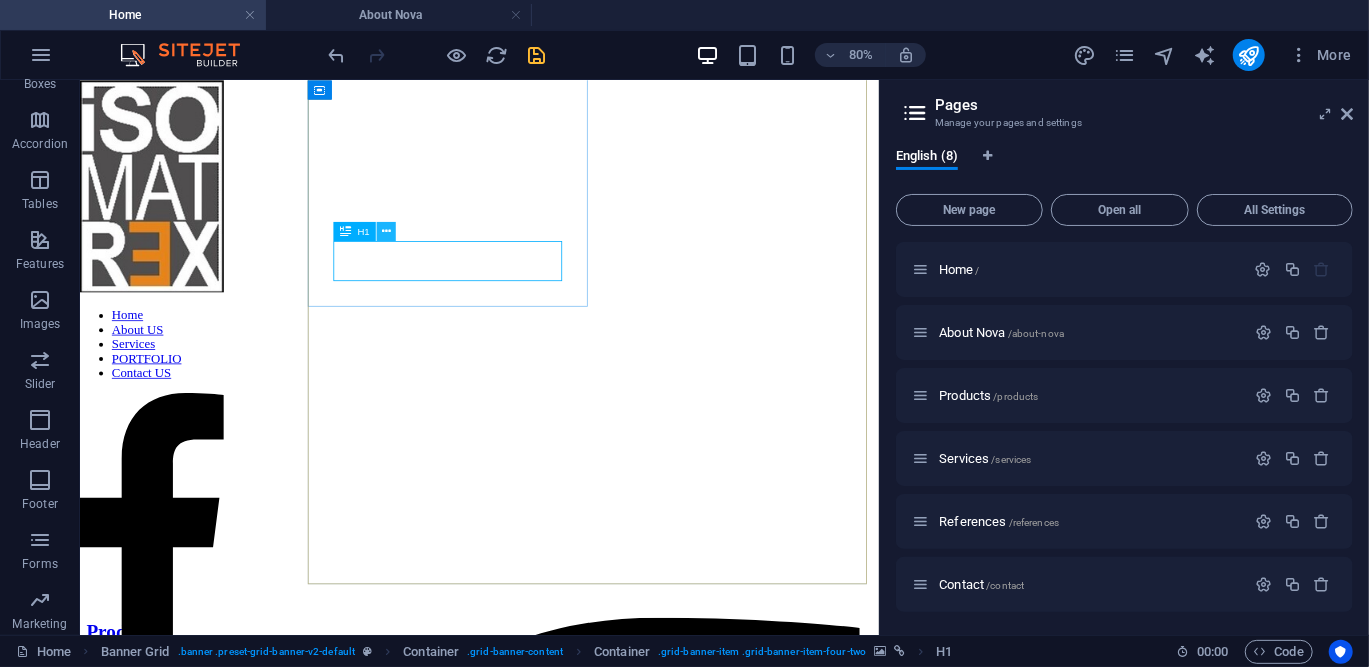 click at bounding box center [386, 231] 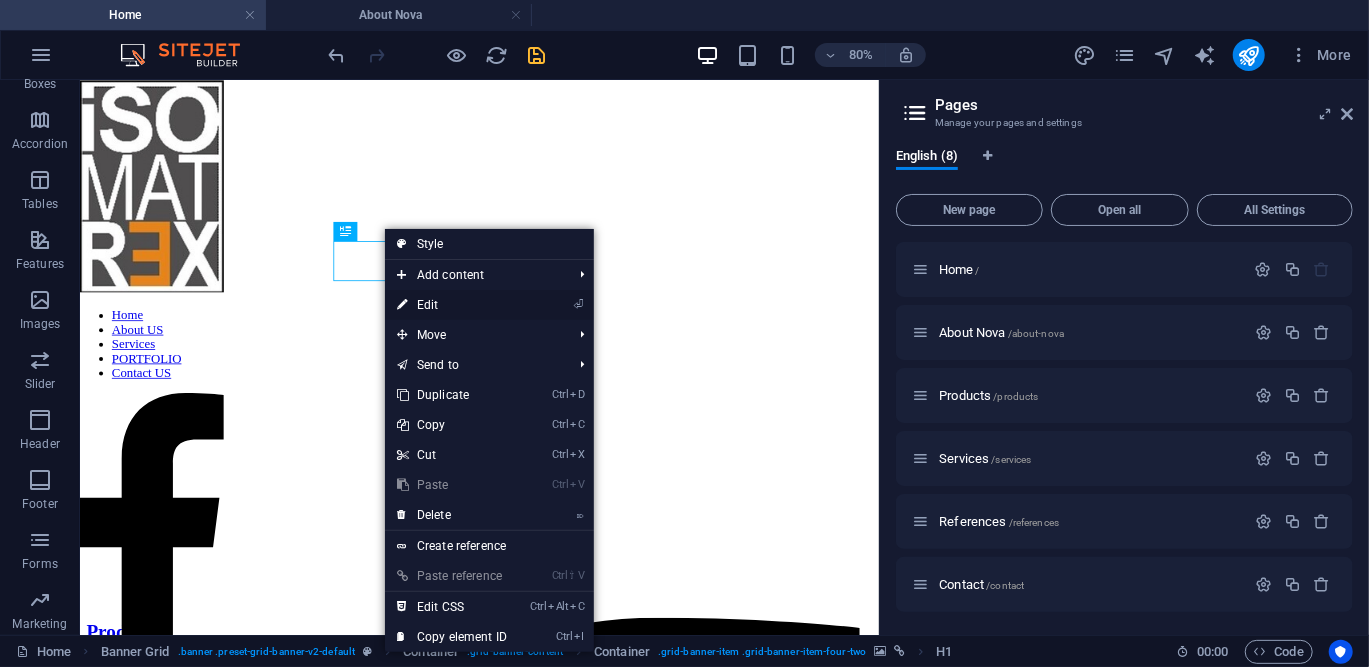 click on "⏎  Edit" at bounding box center [452, 305] 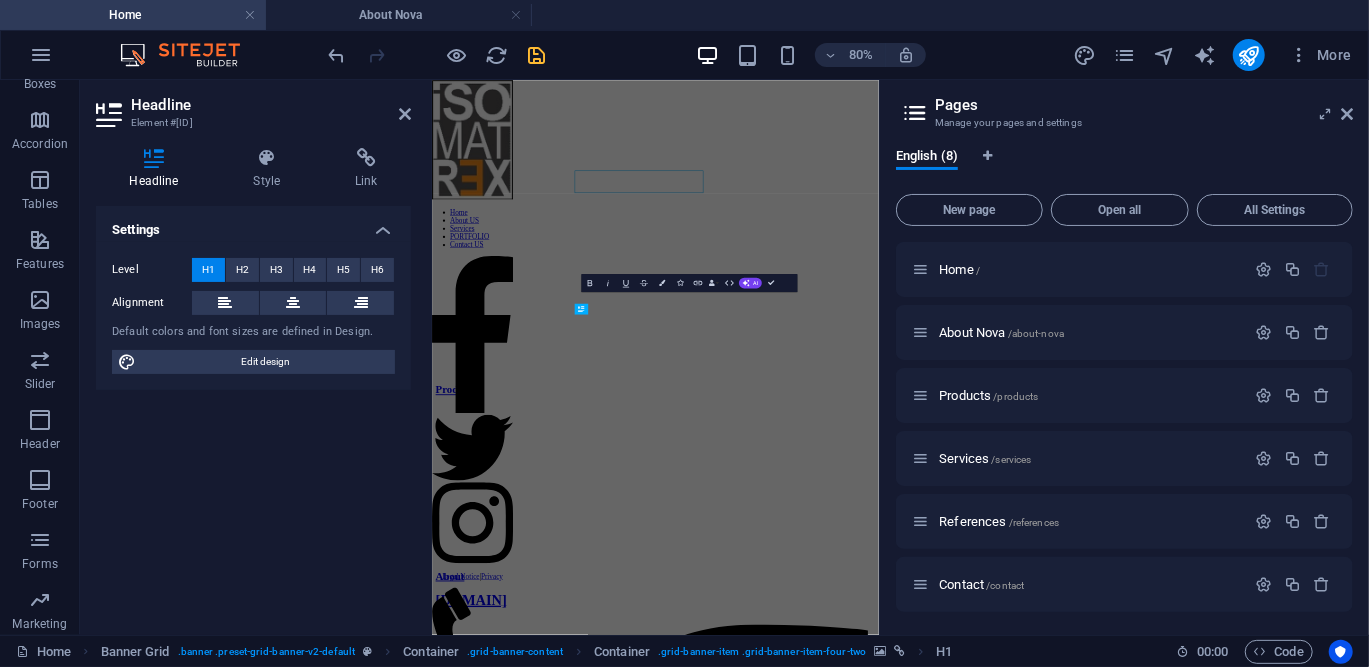 click on "H2" at bounding box center [242, 270] 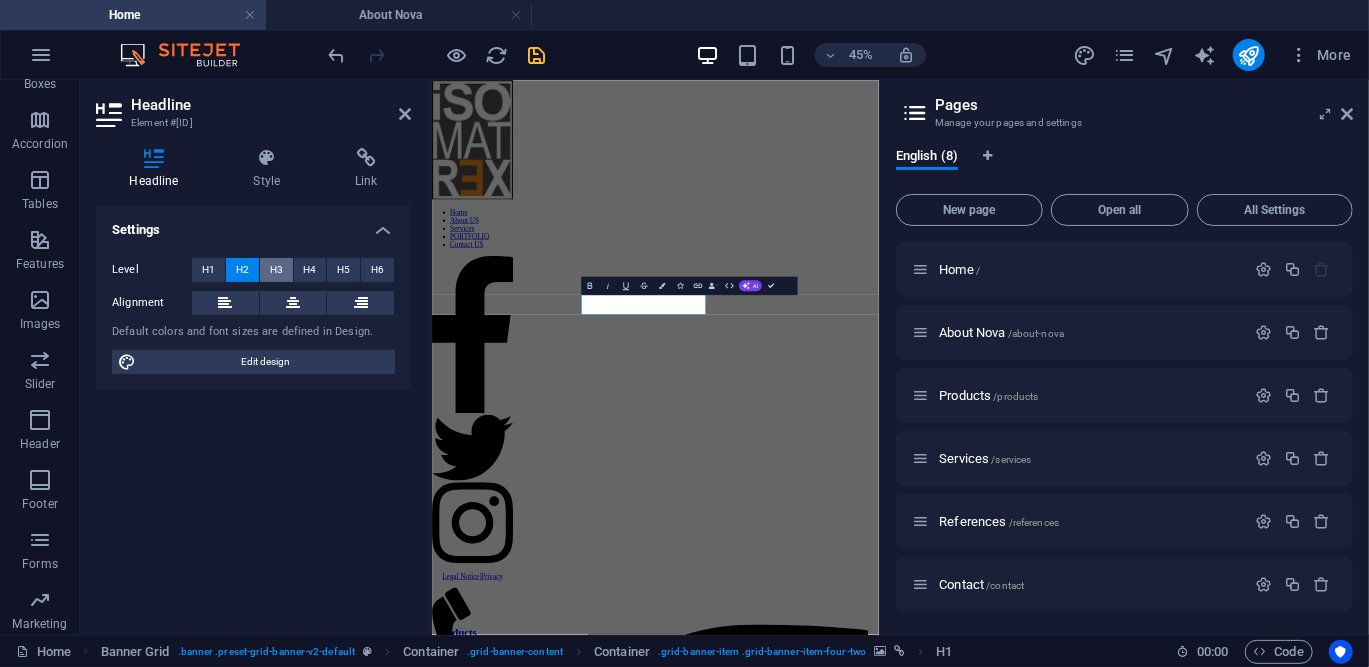 click on "H3" at bounding box center (276, 270) 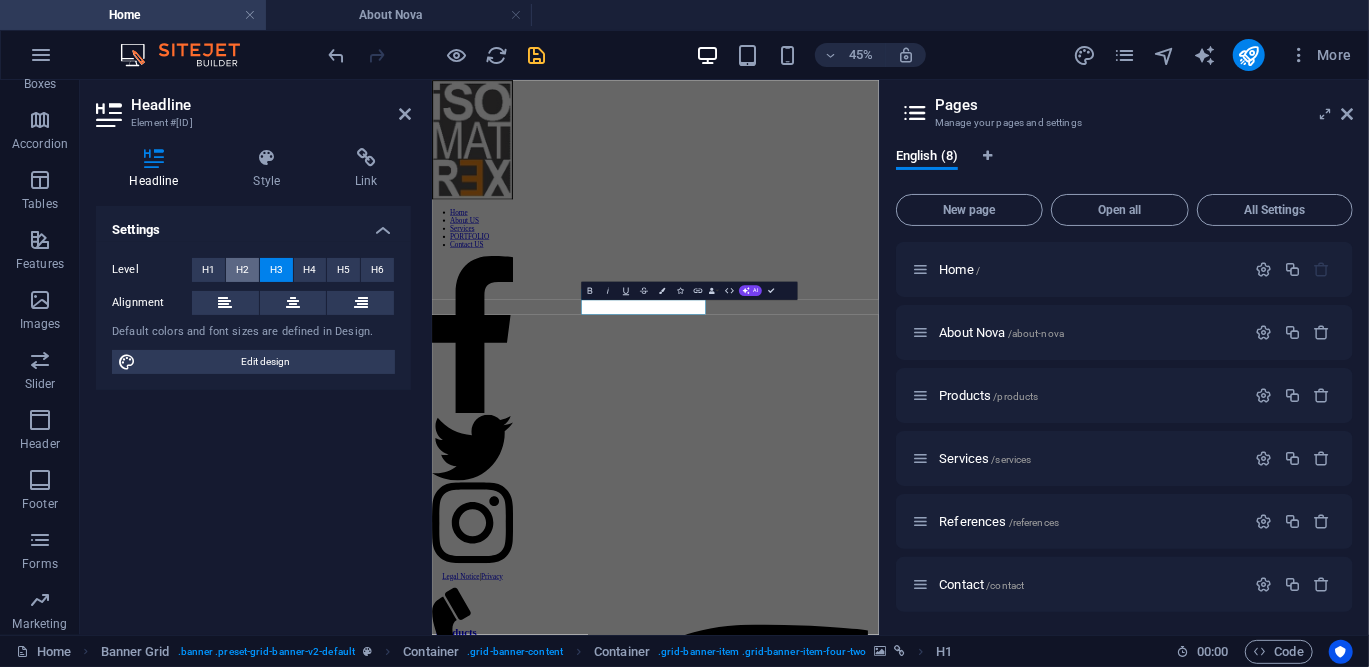 click on "H2" at bounding box center [242, 270] 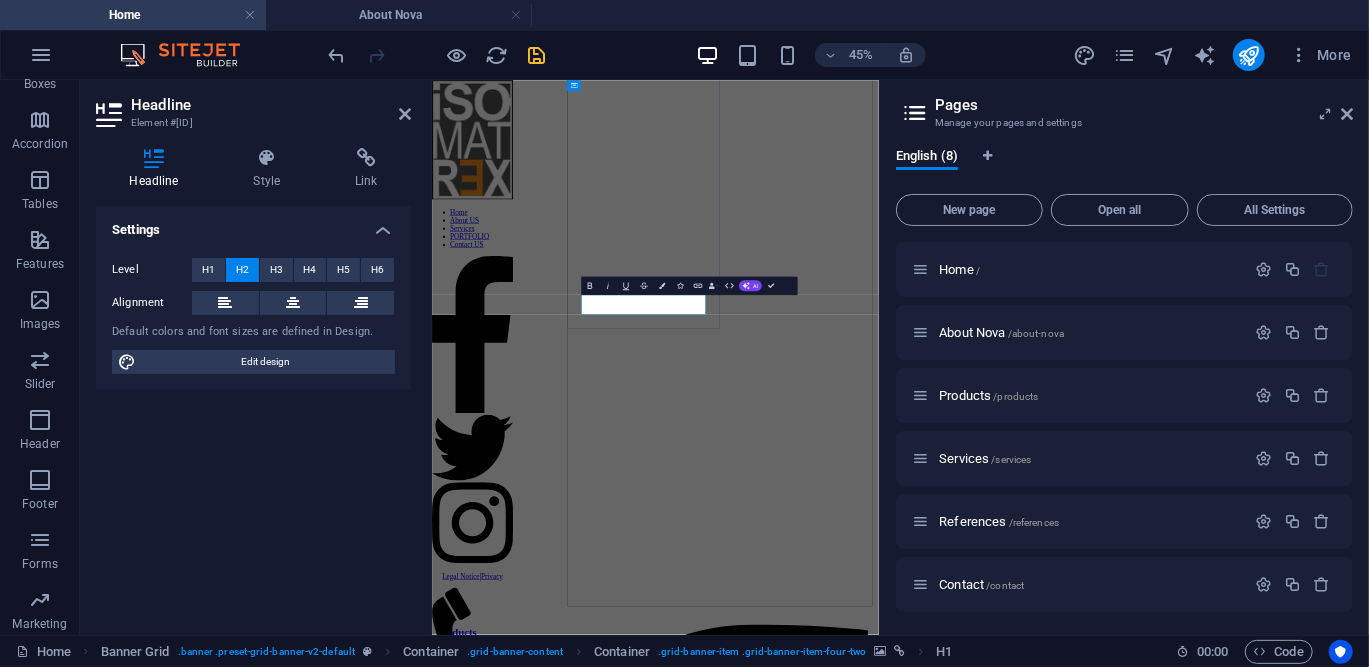click on "[DOMAIN]" at bounding box center [498, 2040] 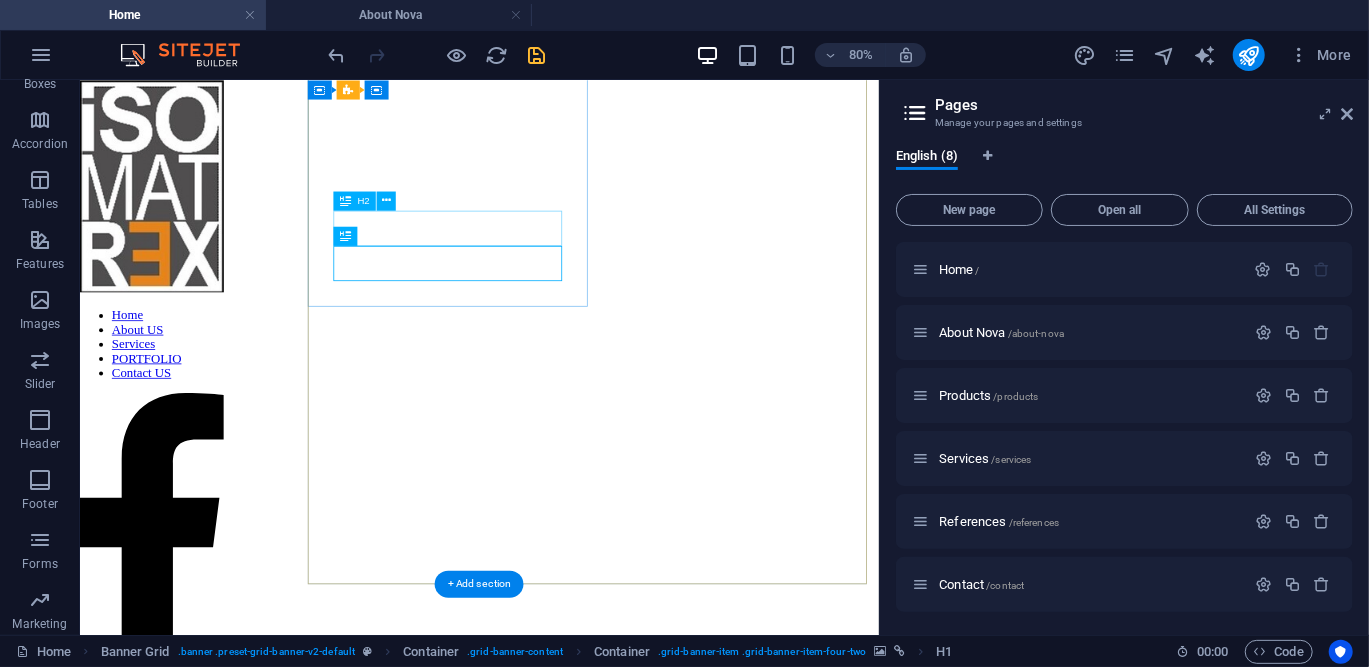 scroll, scrollTop: 64, scrollLeft: 0, axis: vertical 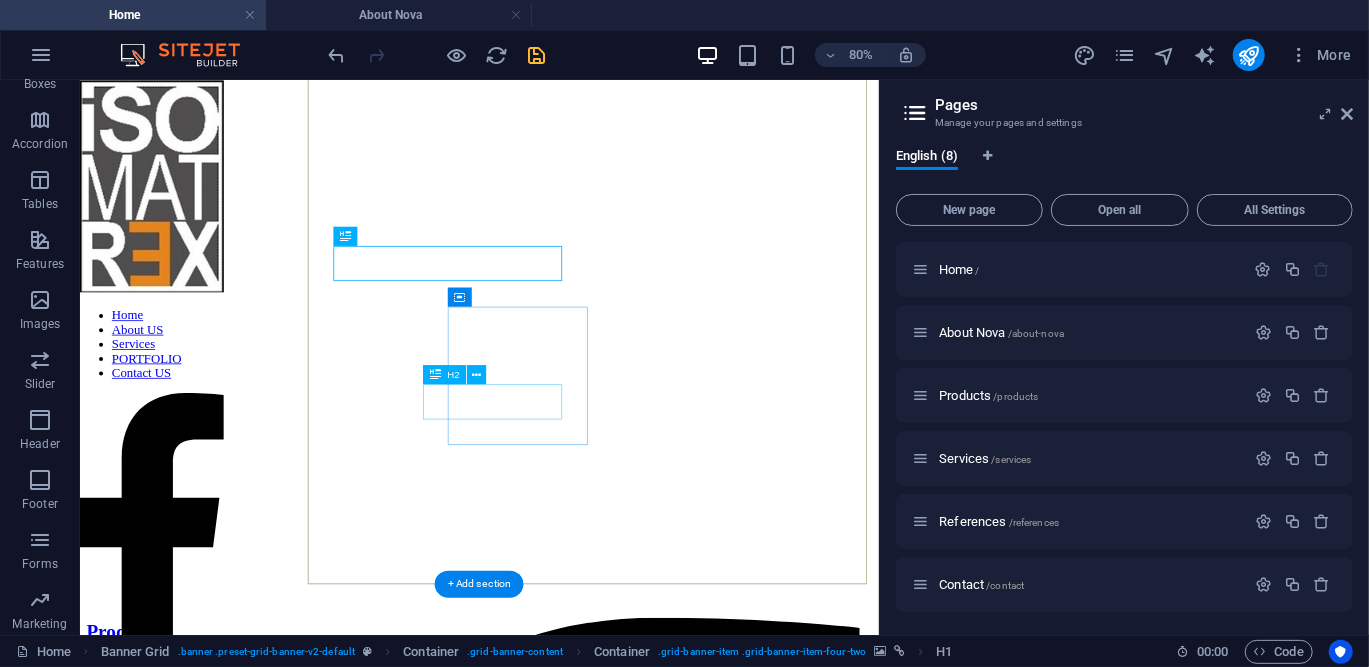 click on "References" at bounding box center (578, 1883) 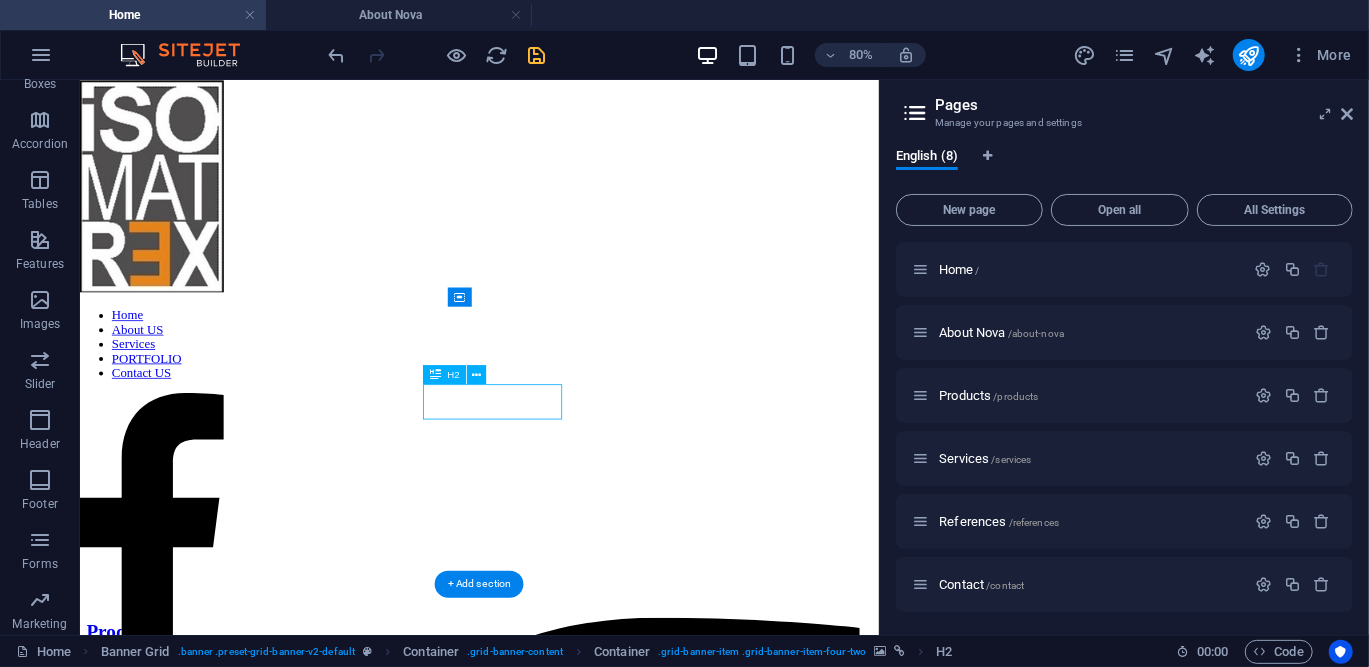 click on "References" at bounding box center (578, 1883) 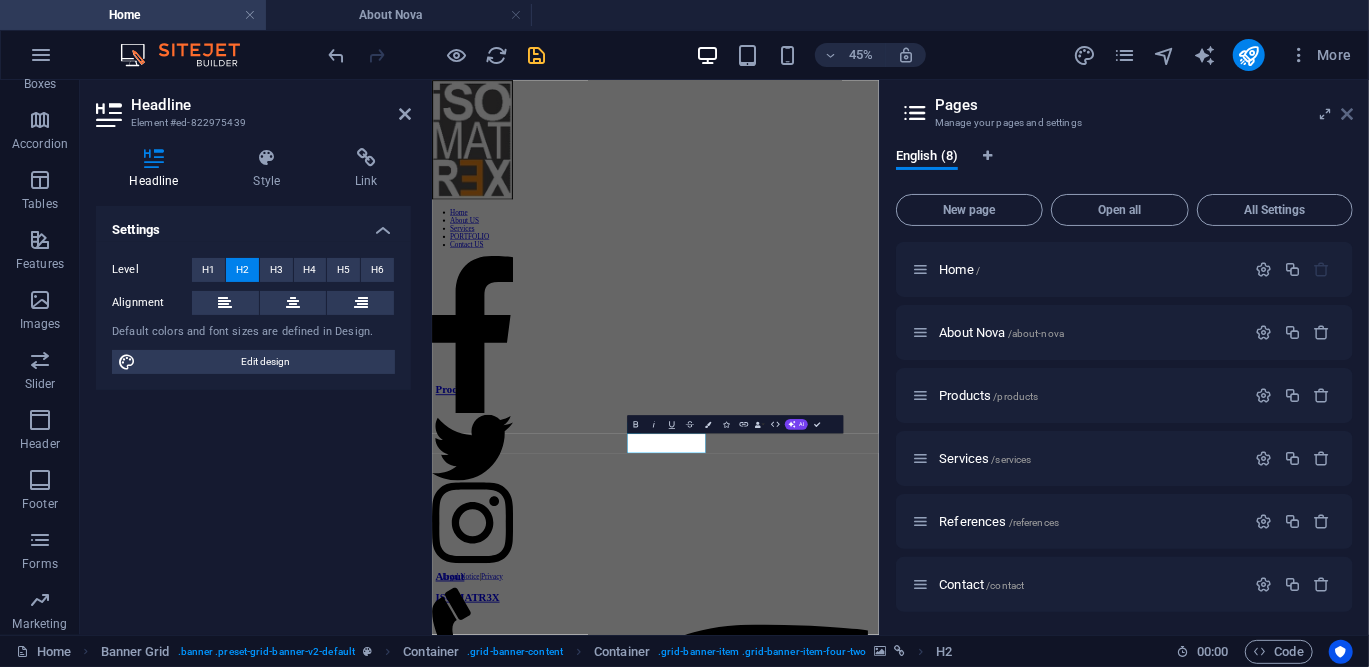 click at bounding box center (1347, 114) 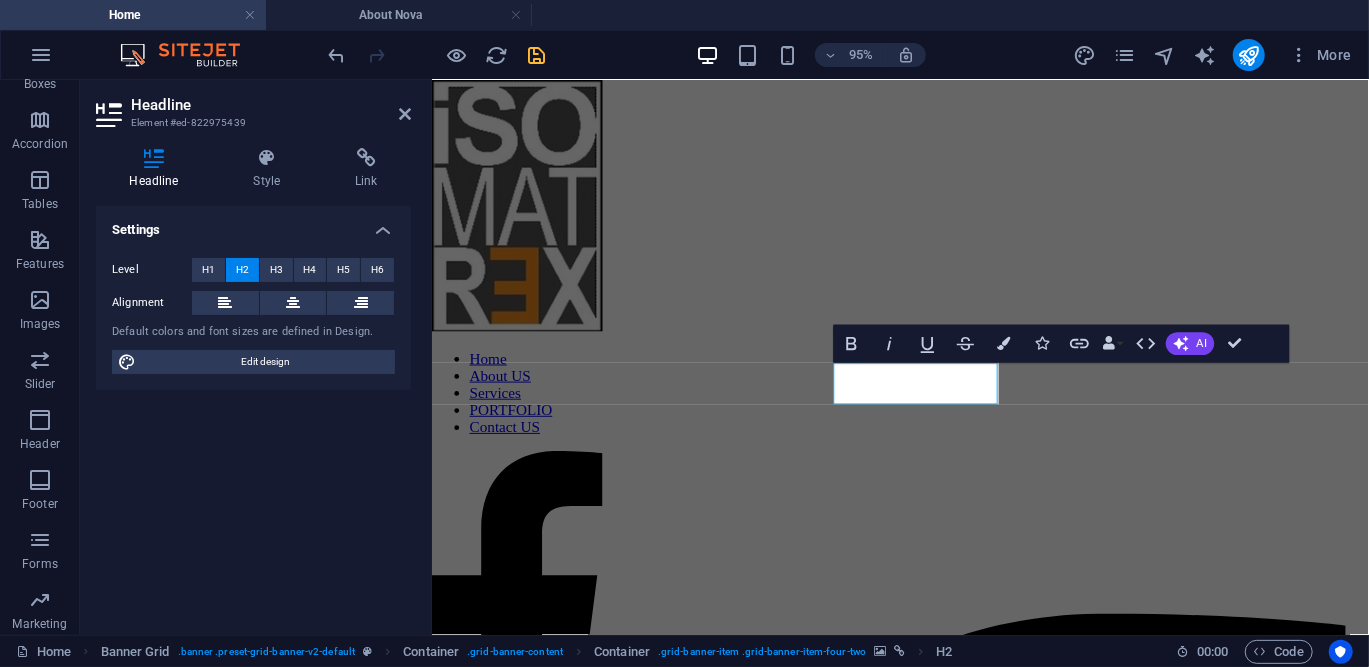 click at bounding box center (924, 1677) 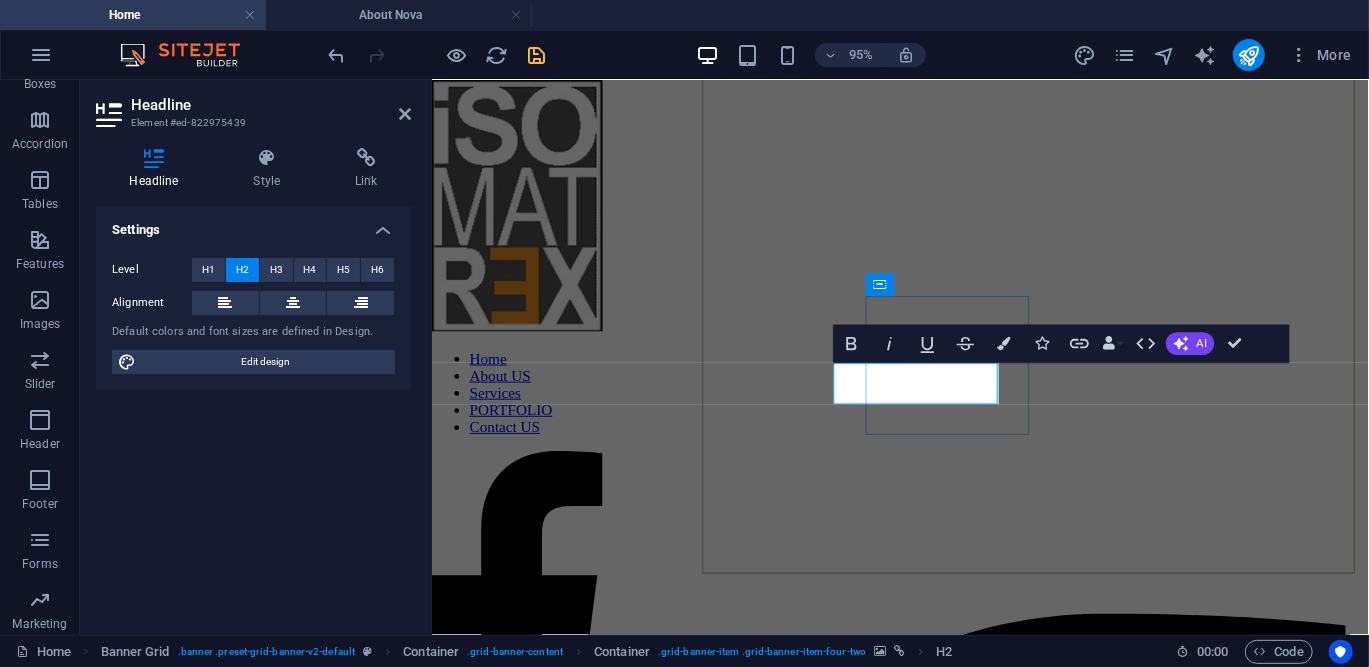 click on "References" at bounding box center [495, 1884] 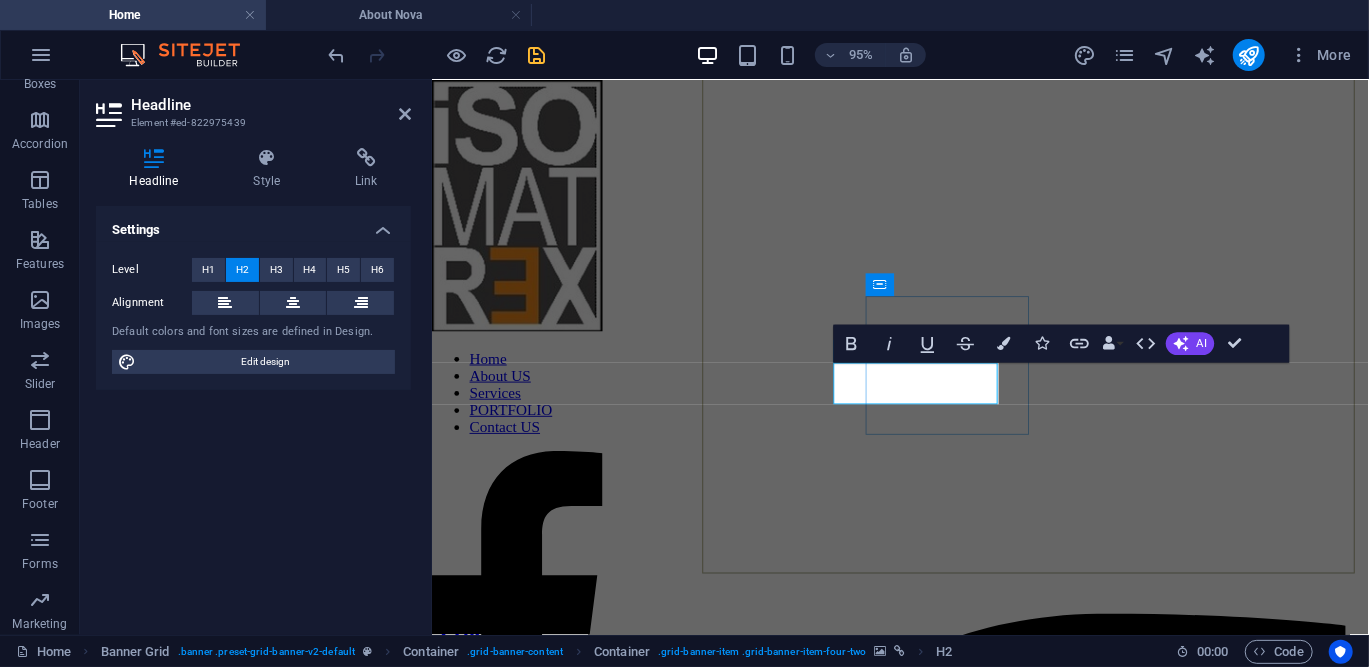 type 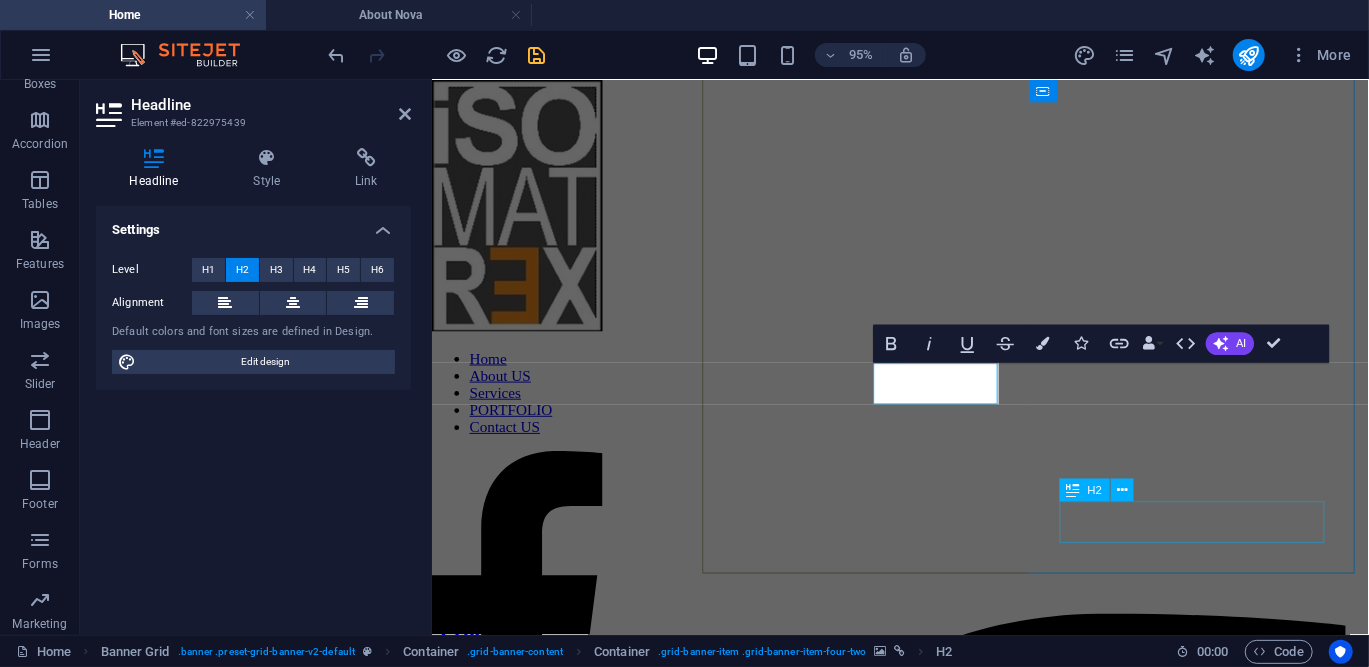 click on "Products" at bounding box center (924, 660) 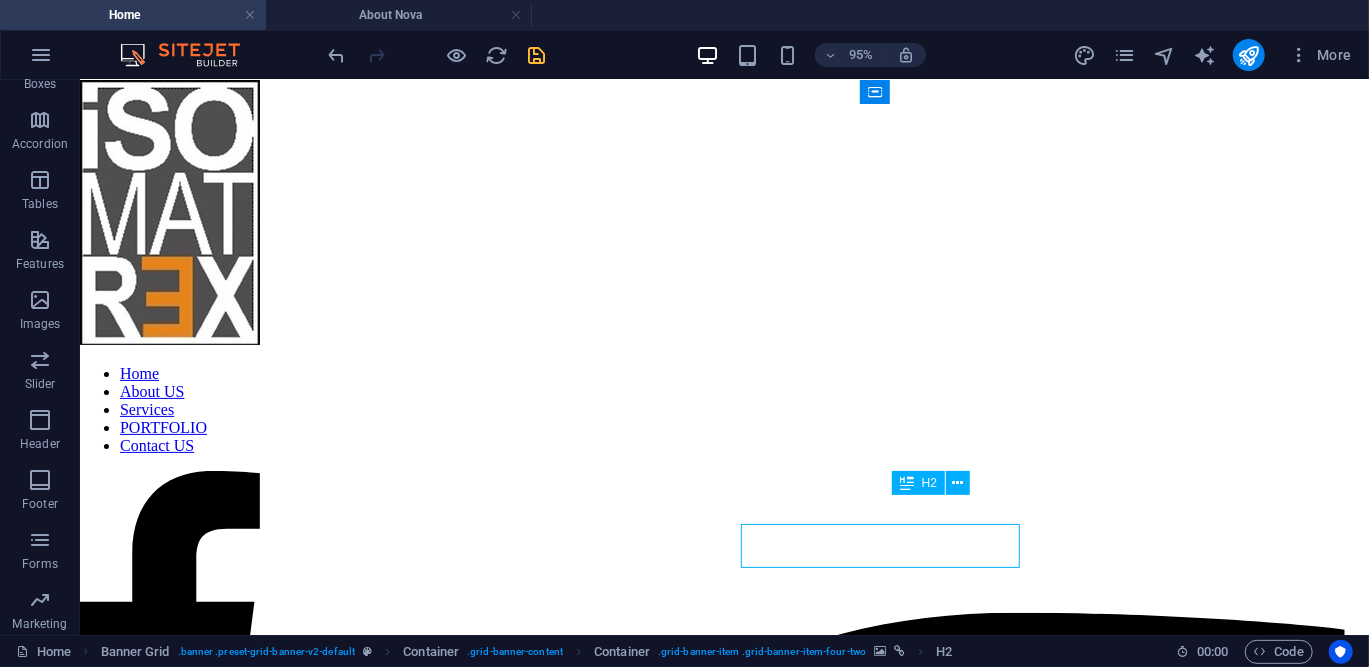 click on "Products" at bounding box center (723, 630) 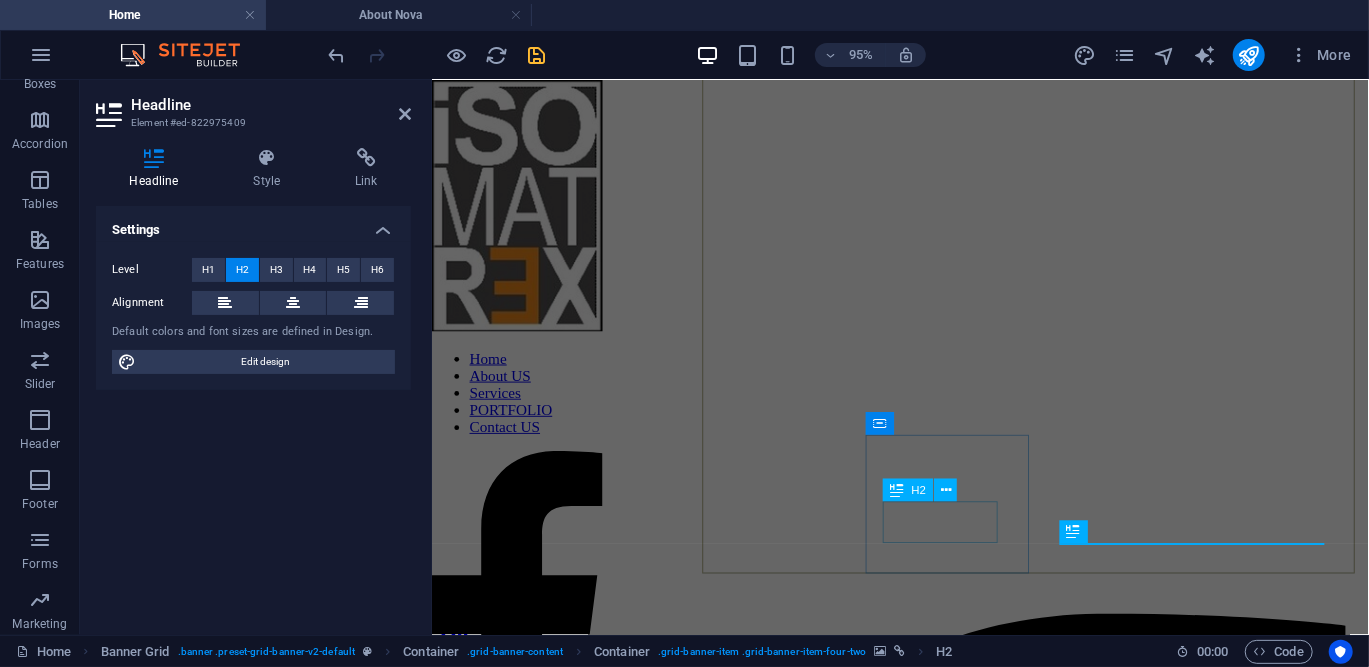 type 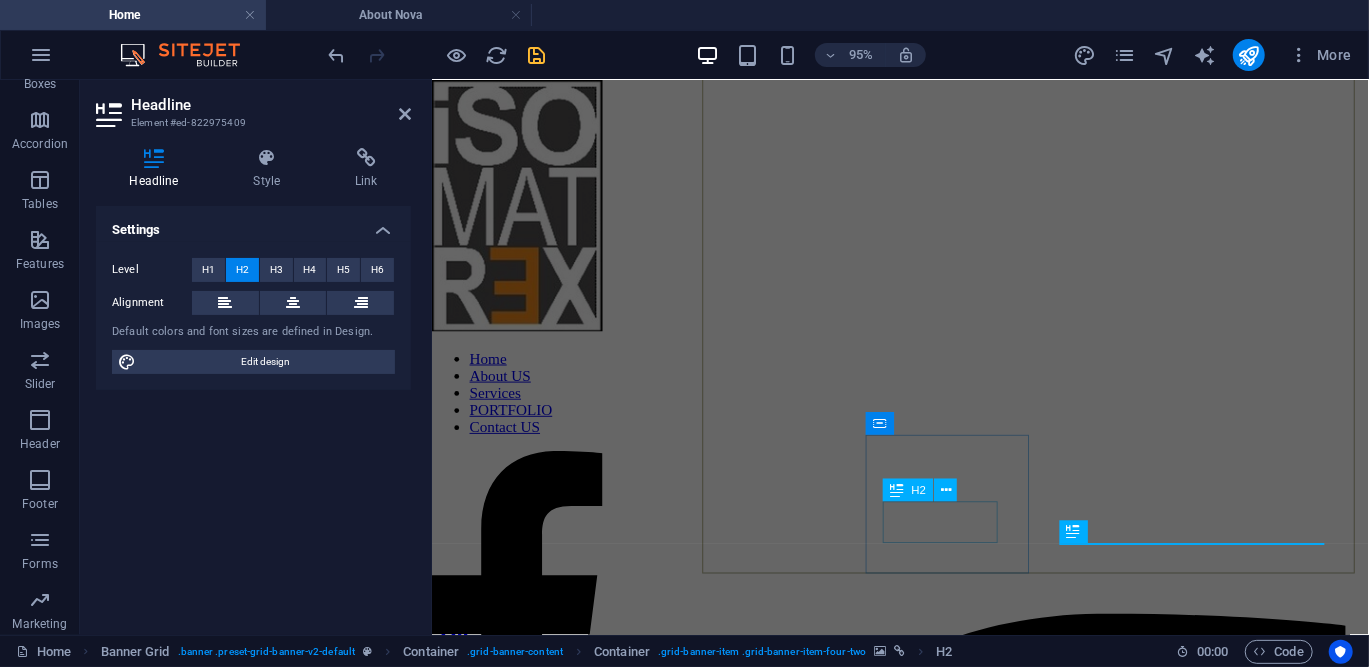 click on "Ga" at bounding box center [924, 660] 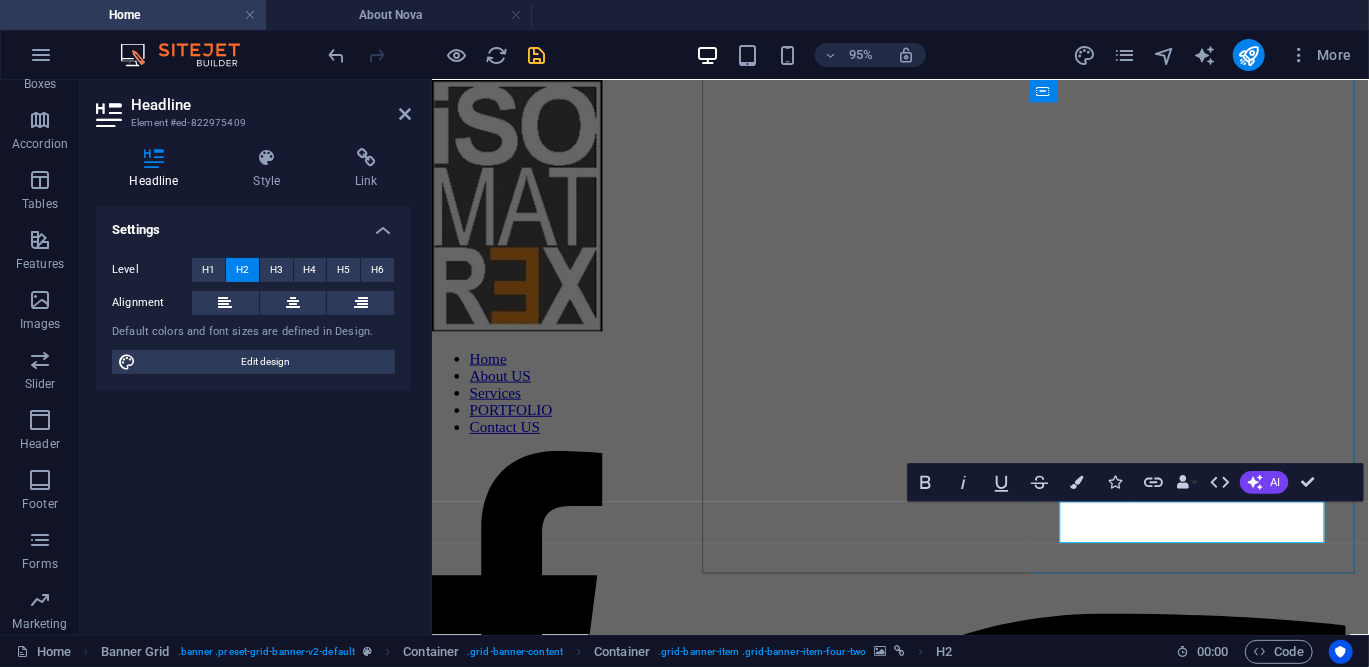 click on "​" at bounding box center [924, 660] 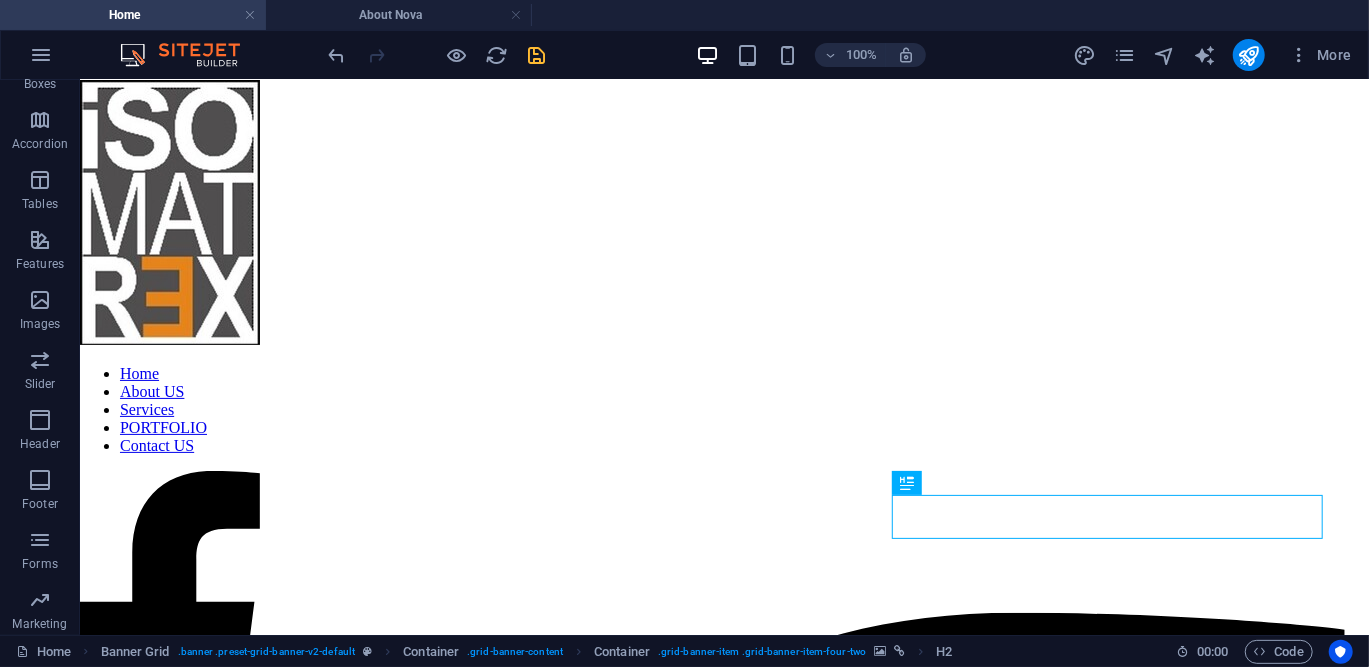 click at bounding box center (537, 55) 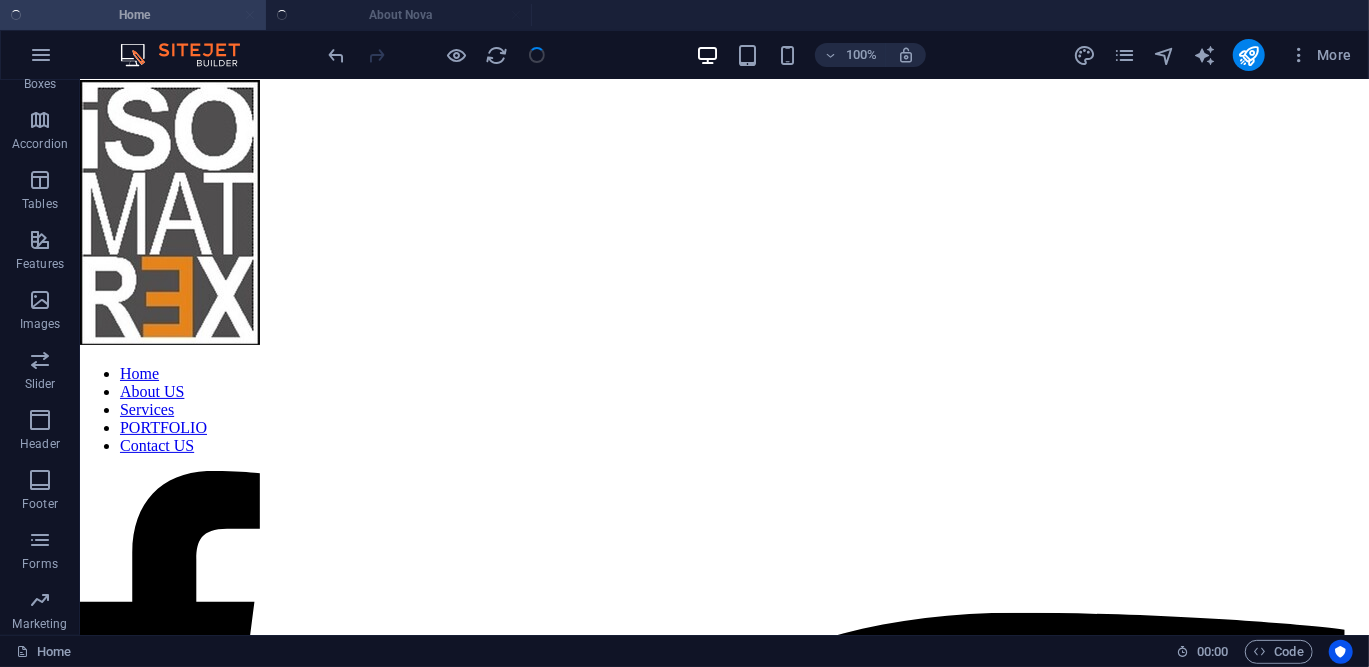 click at bounding box center [437, 55] 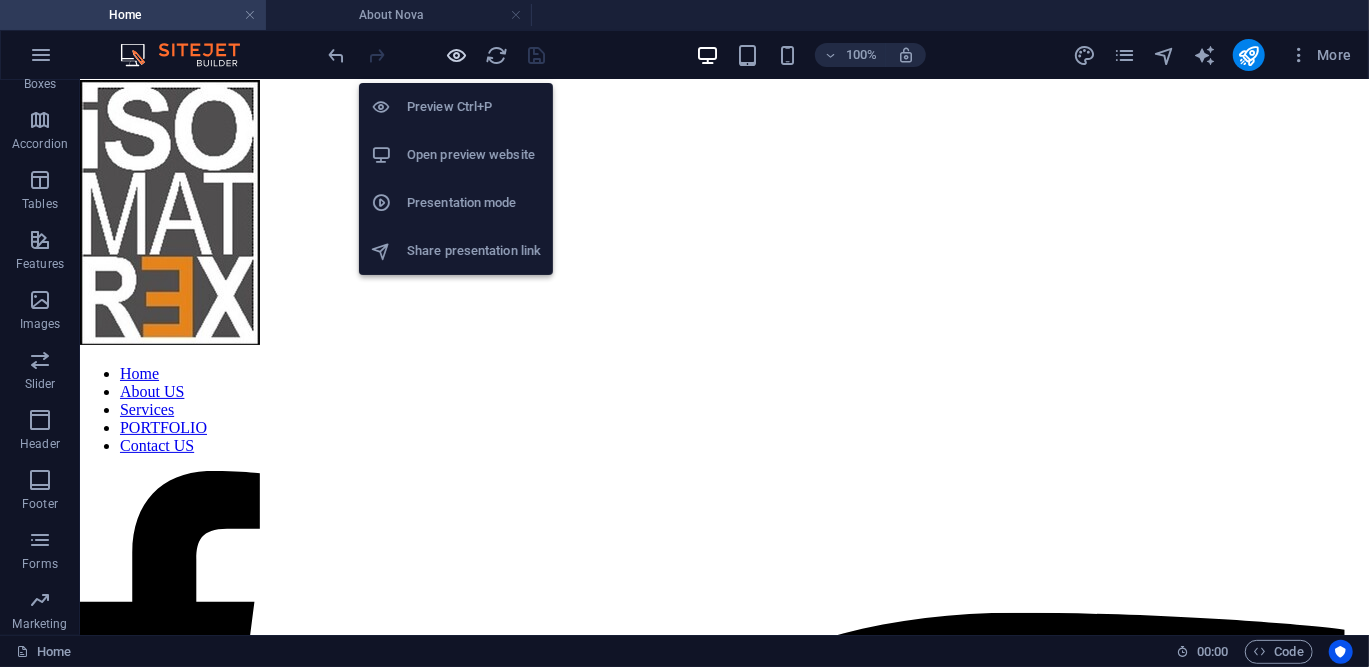 click at bounding box center (457, 55) 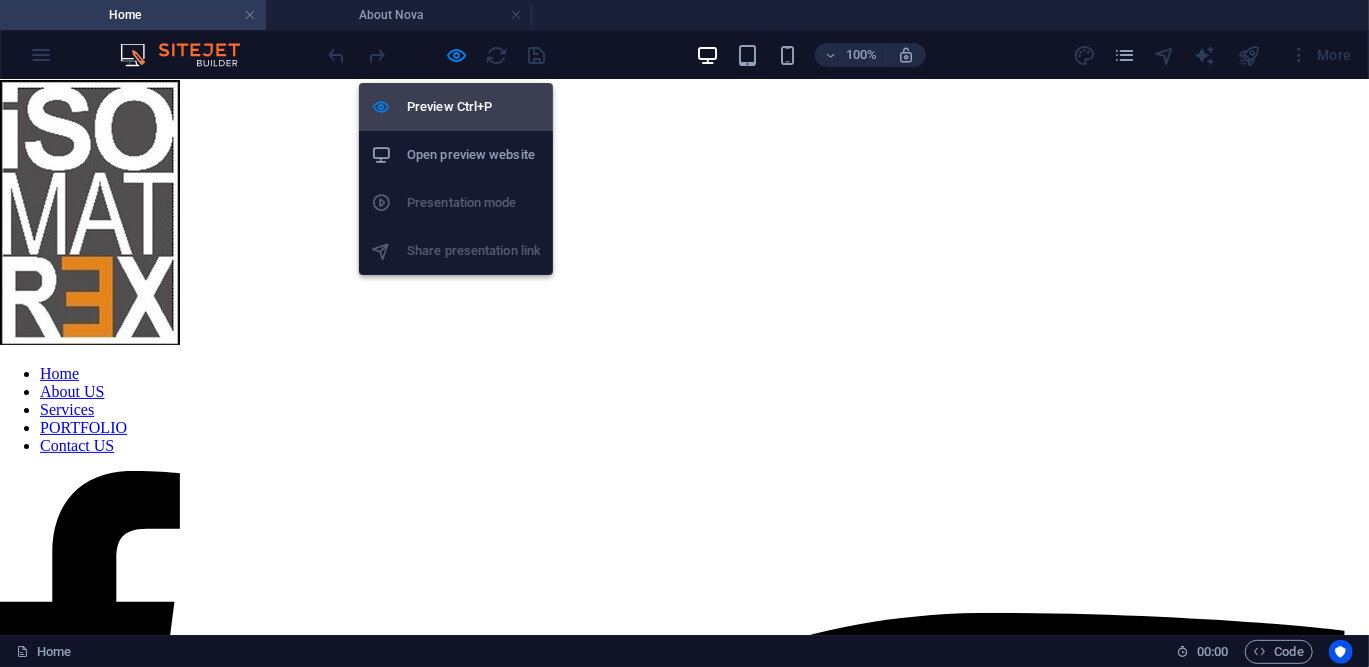 scroll, scrollTop: 0, scrollLeft: 0, axis: both 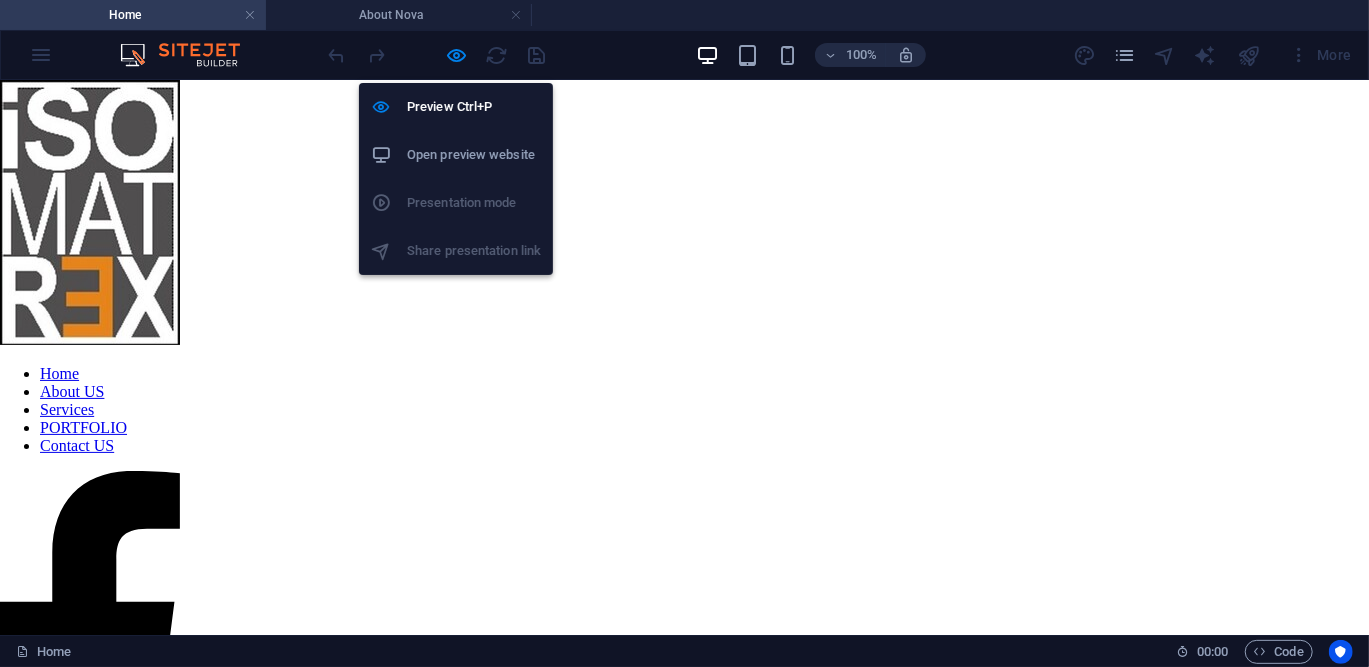 click on "Open preview website" at bounding box center (474, 155) 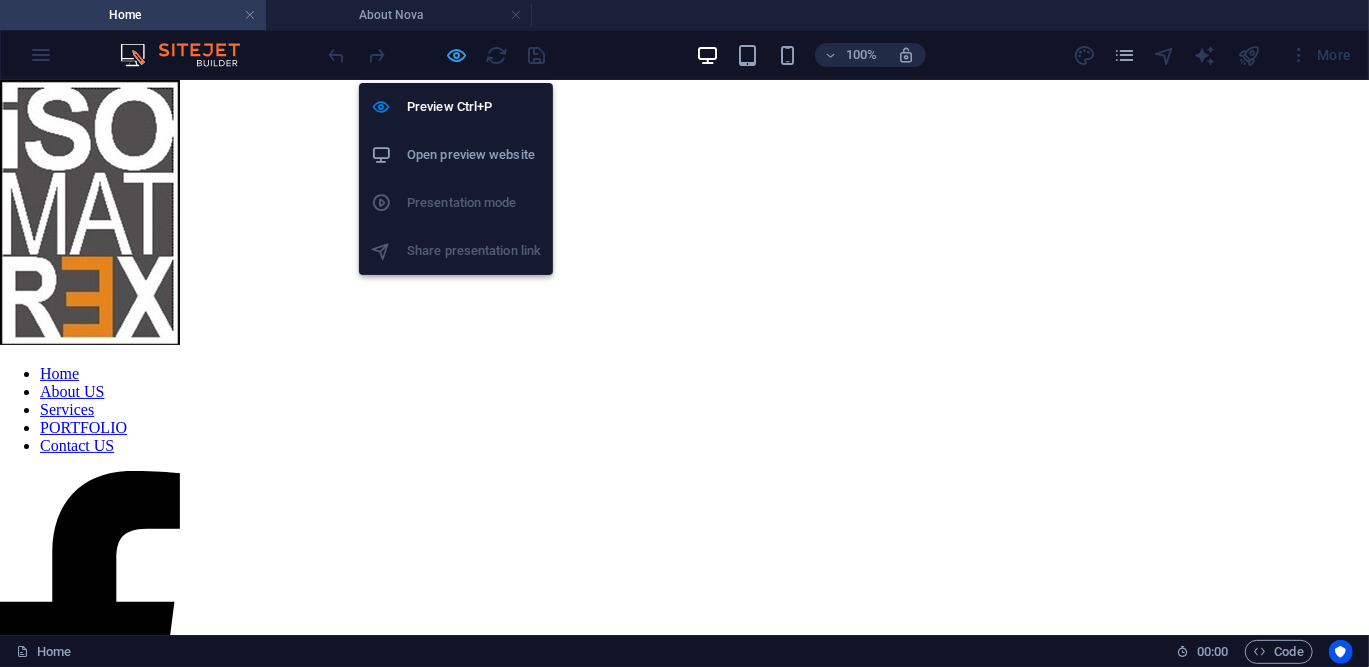 click at bounding box center [457, 55] 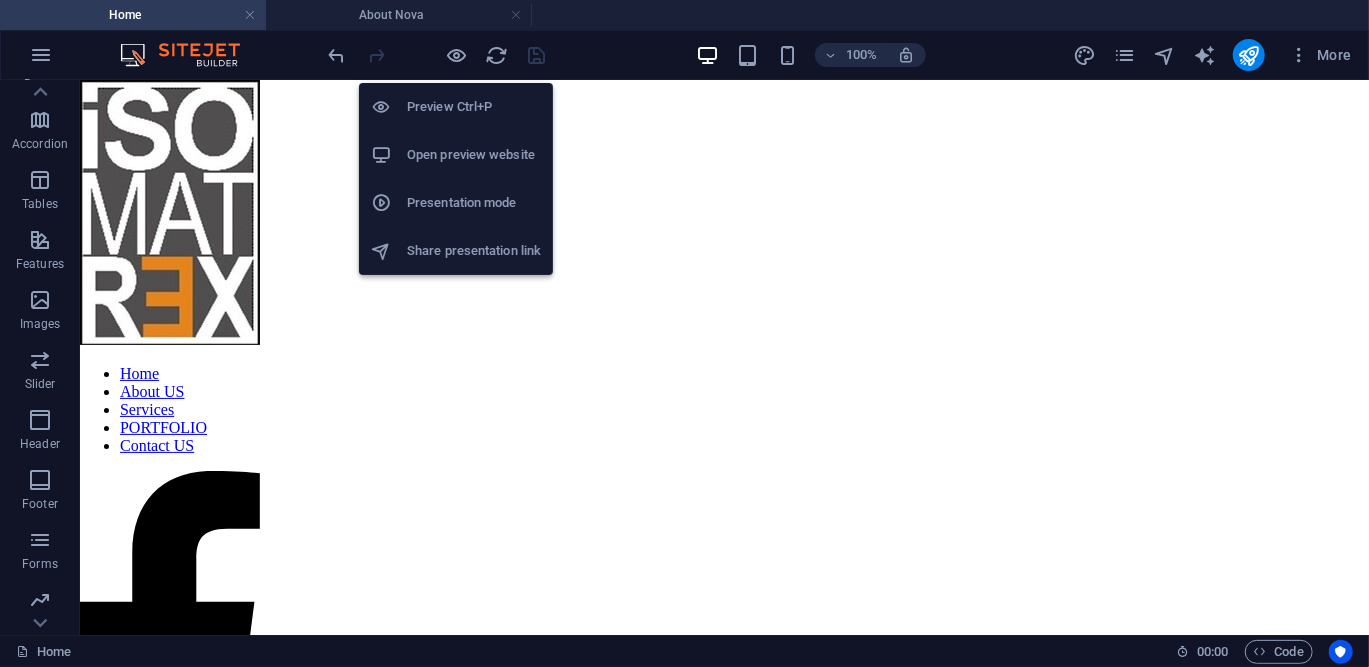 click on "Open preview website" at bounding box center (474, 155) 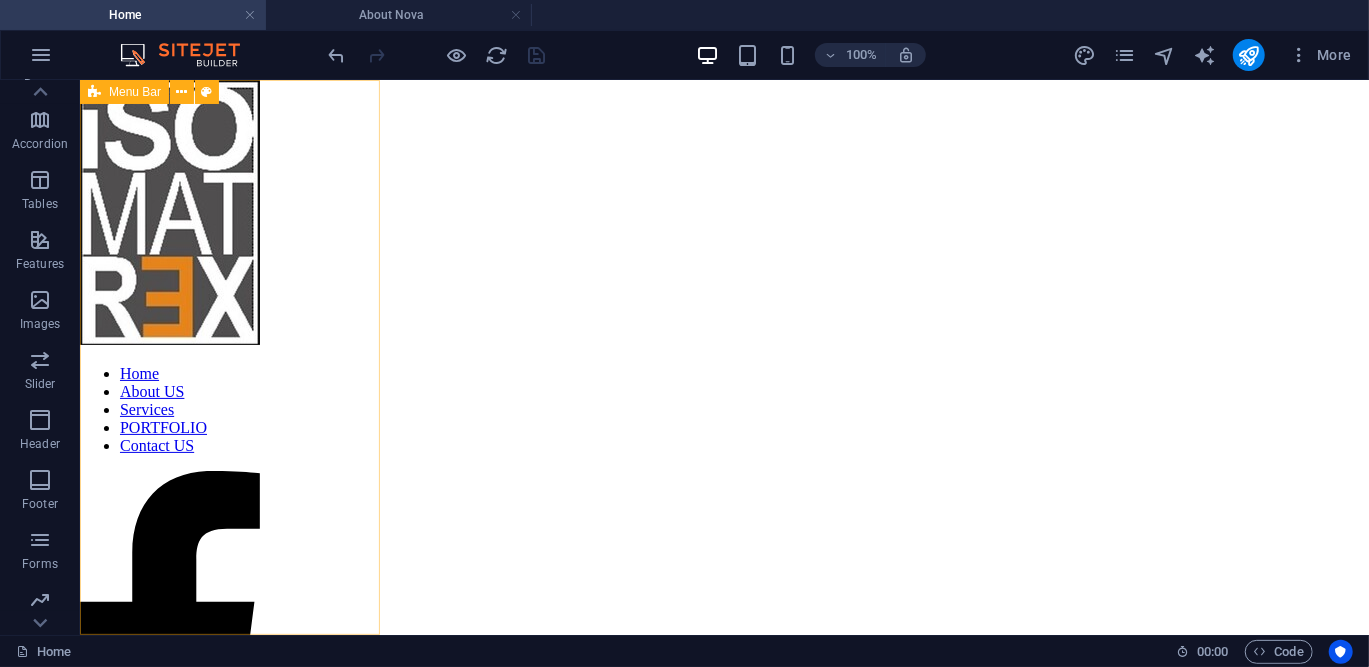 scroll, scrollTop: 180, scrollLeft: 0, axis: vertical 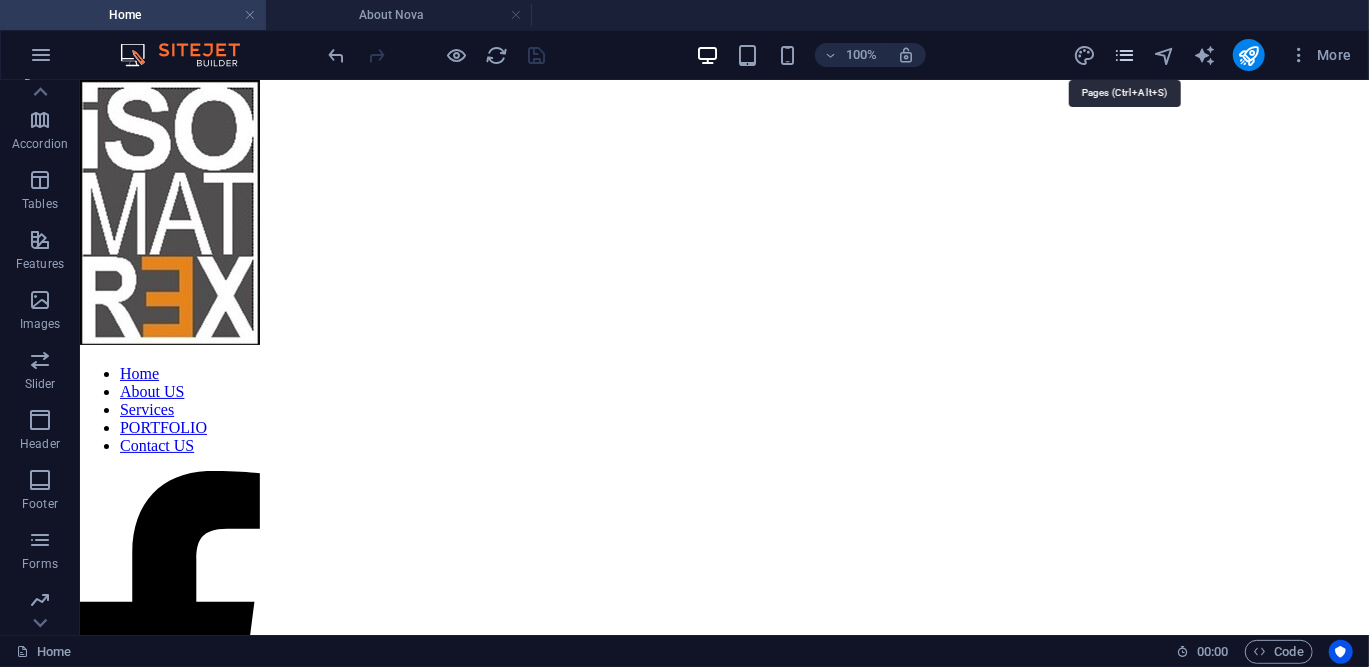 click at bounding box center [1124, 55] 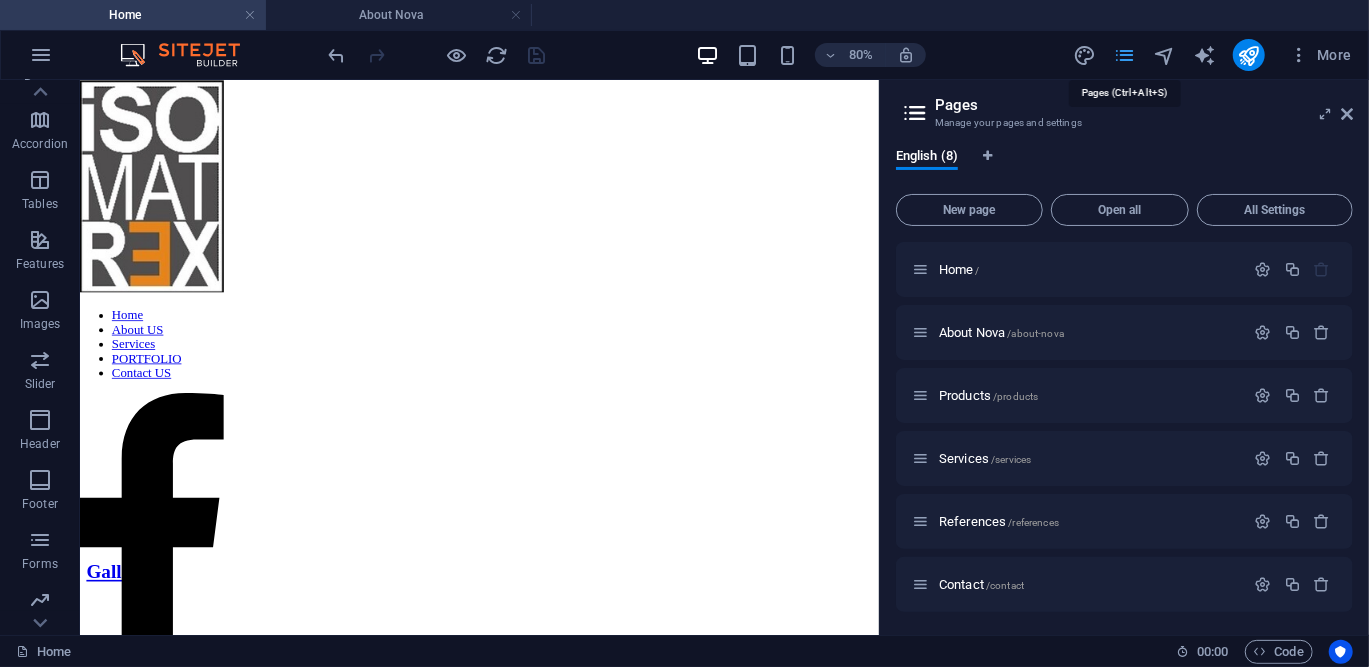 scroll, scrollTop: 123, scrollLeft: 0, axis: vertical 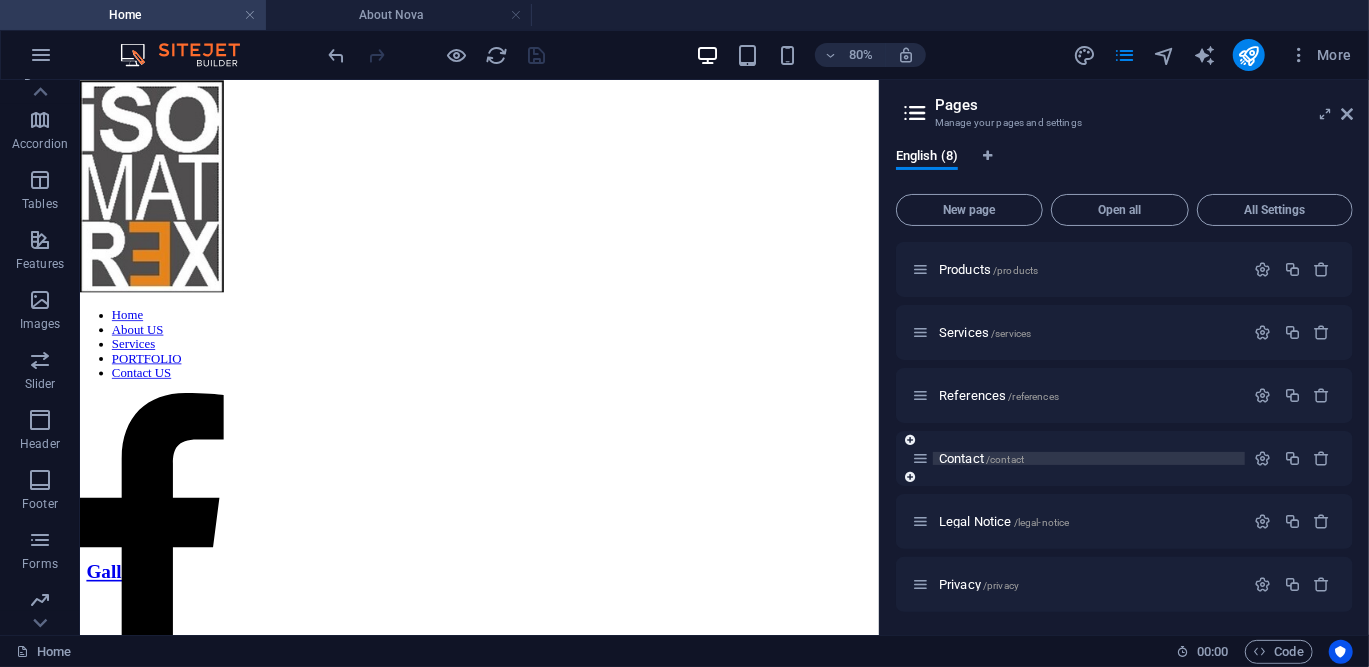click on "Contact /contact" at bounding box center (981, 458) 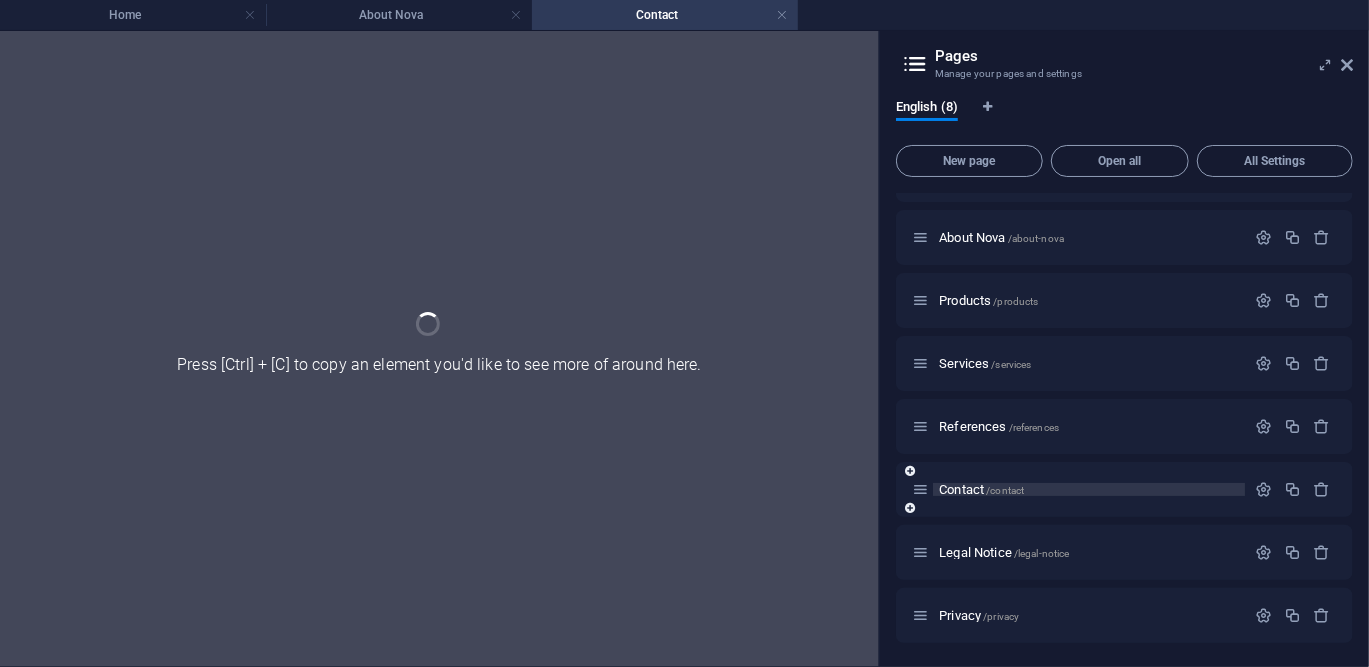 scroll, scrollTop: 45, scrollLeft: 0, axis: vertical 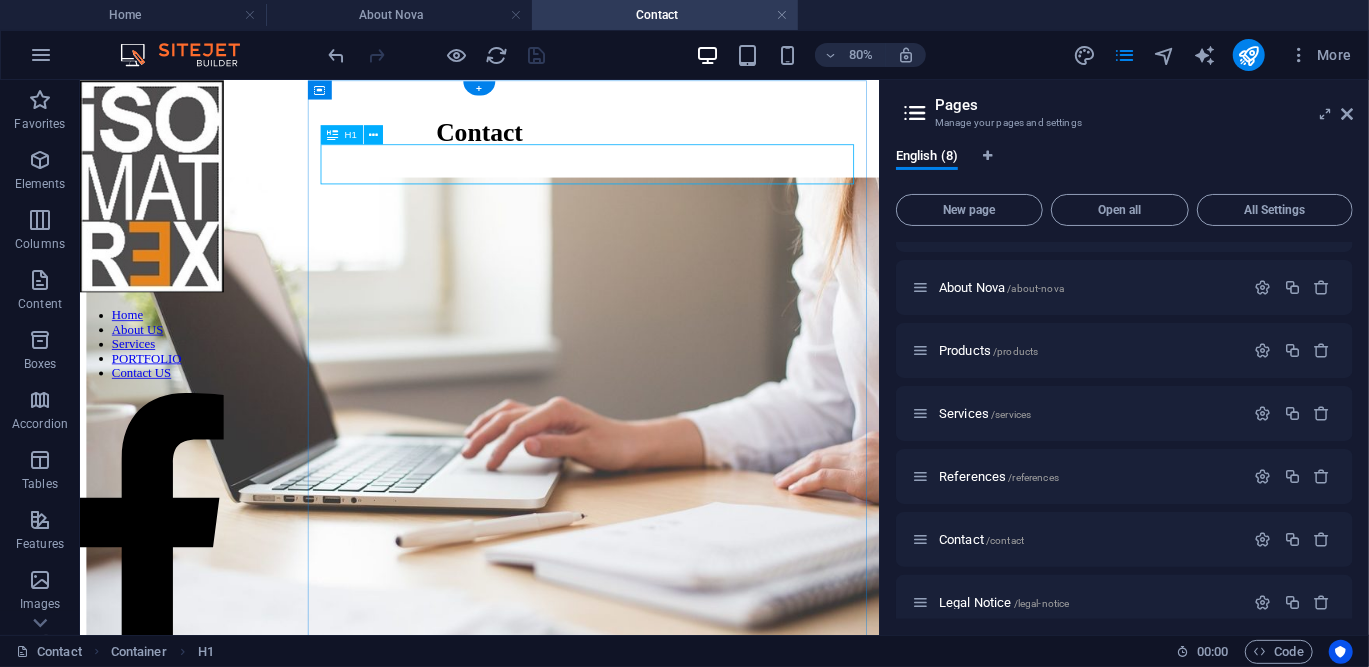 click on "Contact" at bounding box center (578, 144) 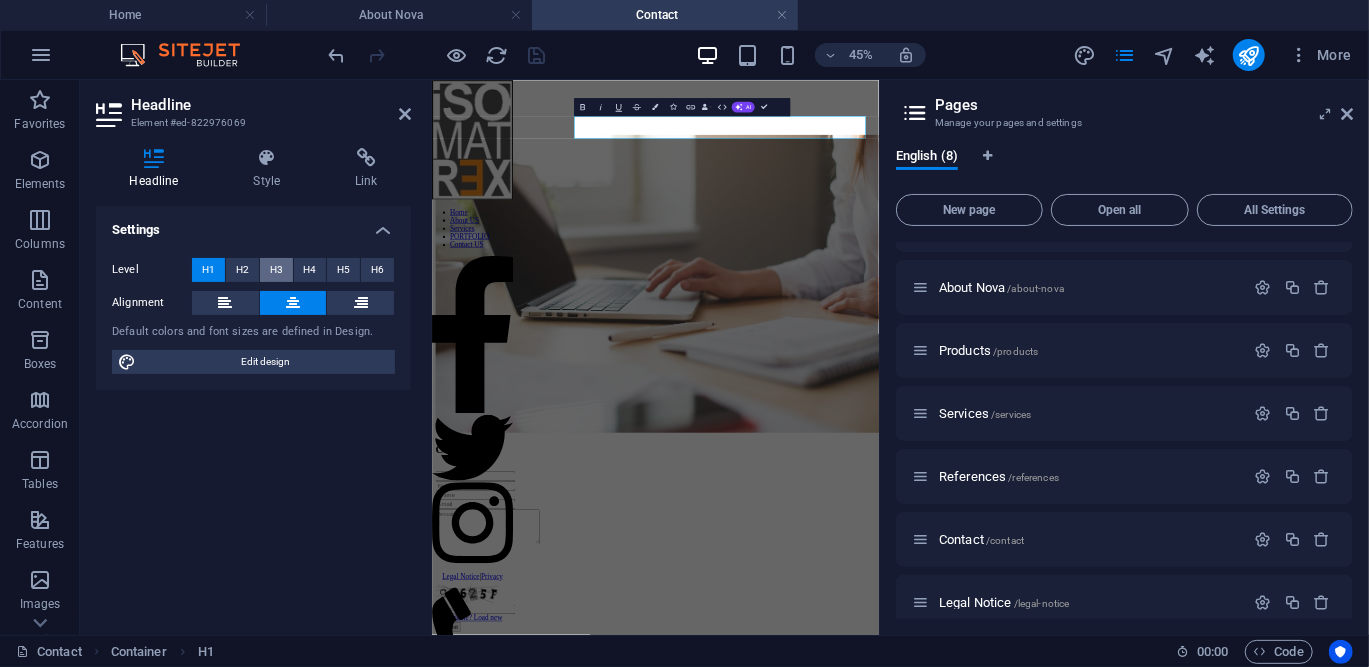 click on "H2" at bounding box center (242, 270) 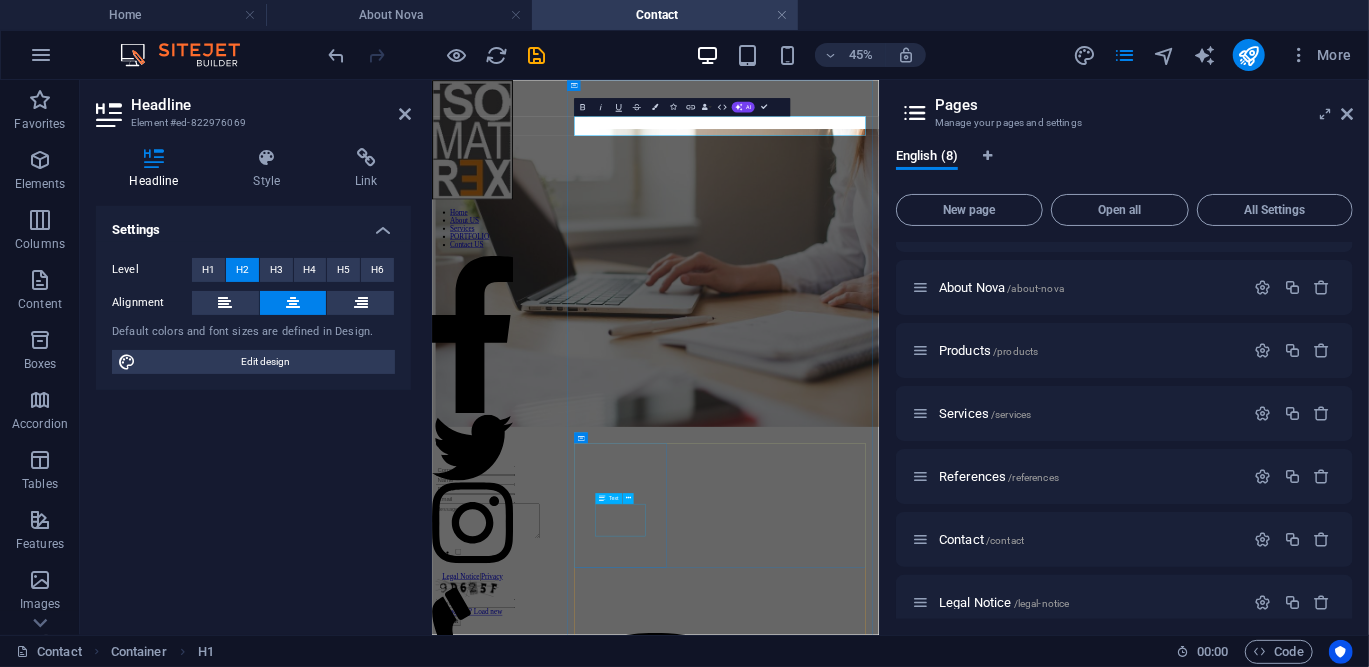 click on "[NUMBER] [STREET] [STATE]   [POSTAL_CODE]" at bounding box center (927, 2699) 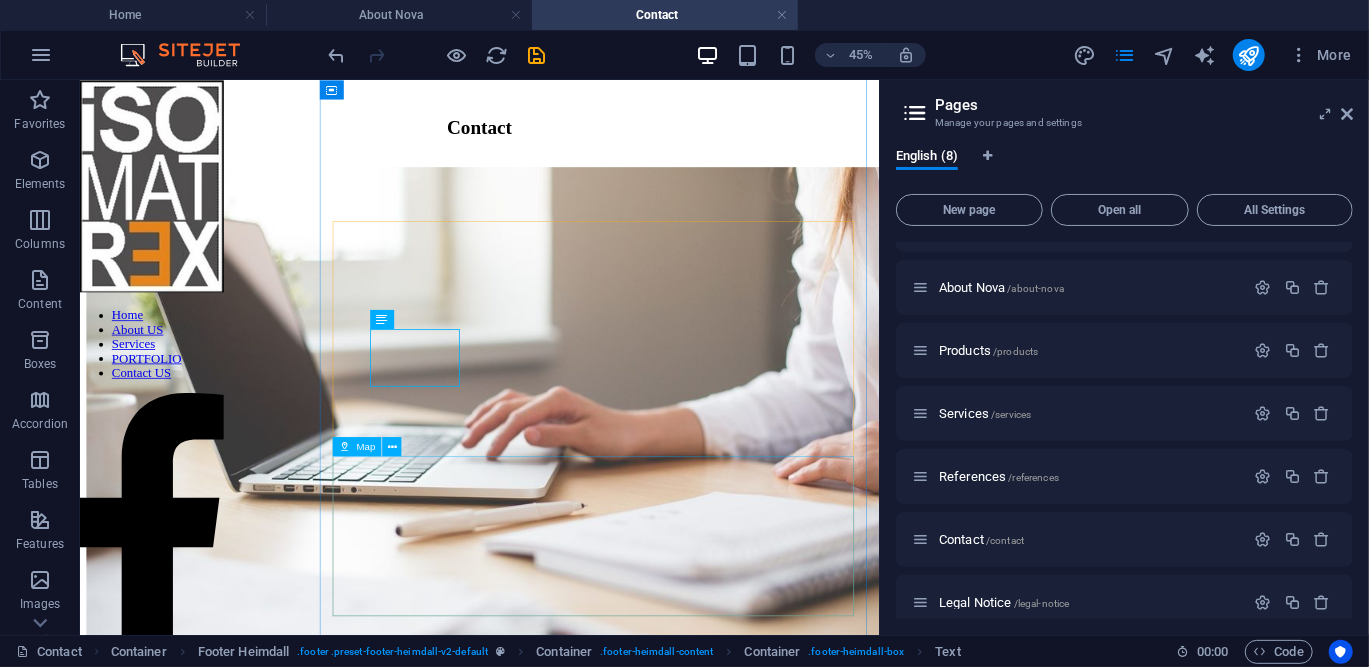 scroll, scrollTop: 630, scrollLeft: 0, axis: vertical 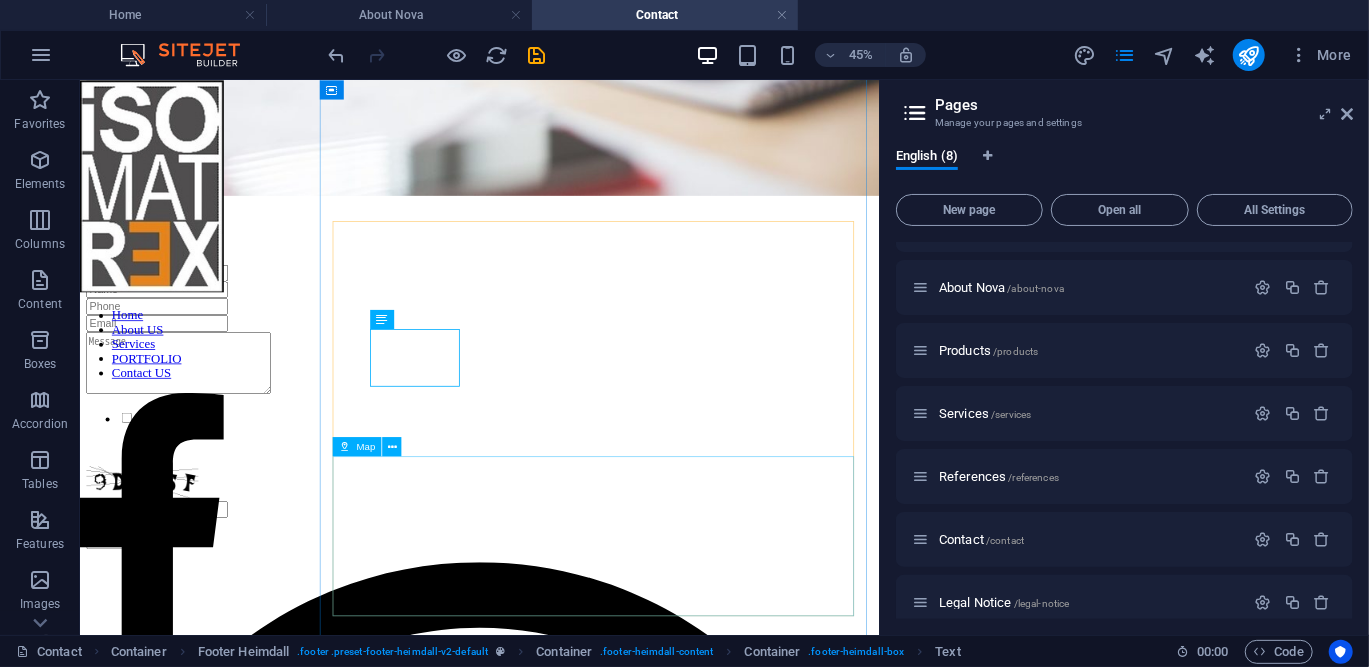click on "To navigate the map with touch gestures double-tap and hold your finger on the map, then drag the map." at bounding box center (578, 4221) 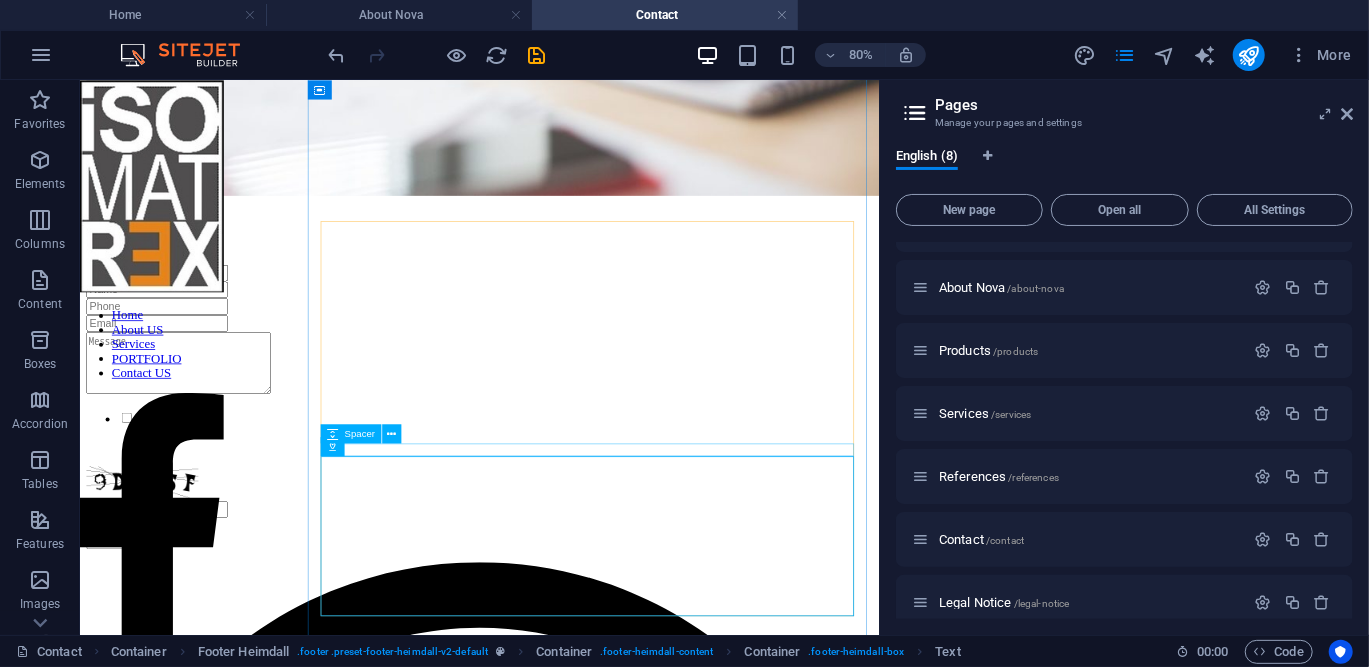 click on "[NUMBER] [STREET] [STATE]   [POSTAL_CODE]" at bounding box center [578, 2079] 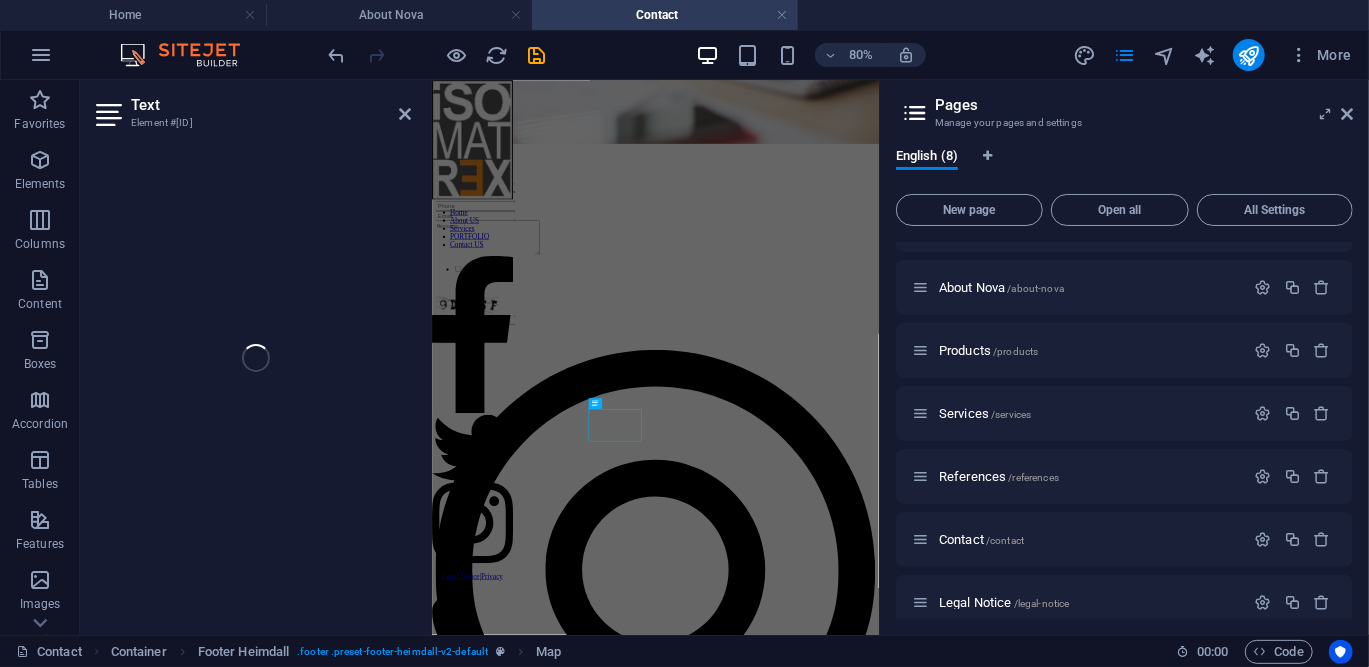 click on "Text Element #[ID]
H2   Container   Container   Image with text   Image with text   Image   Reference   Spacer   H3   Footer Heimdall   Footer Heimdall   Container   Container   Text   Footer Heimdall   Container   Container   Map   Spacer" at bounding box center (479, 357) 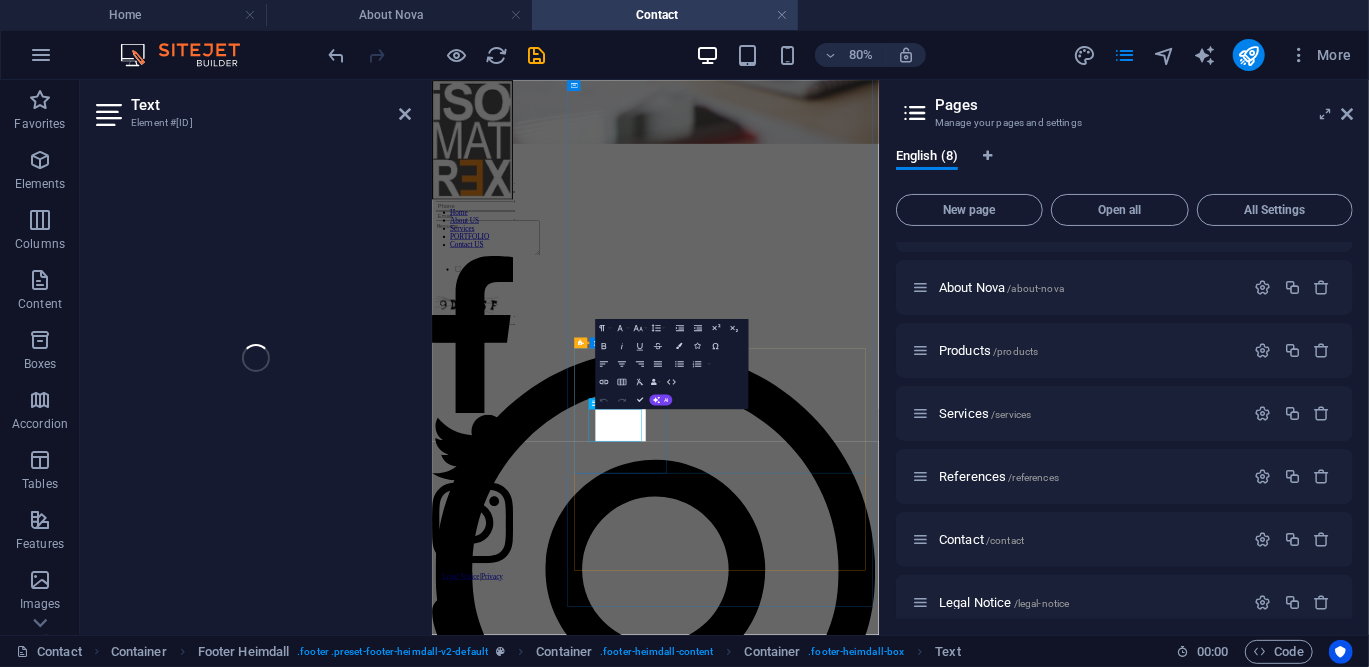 scroll, scrollTop: 210, scrollLeft: 0, axis: vertical 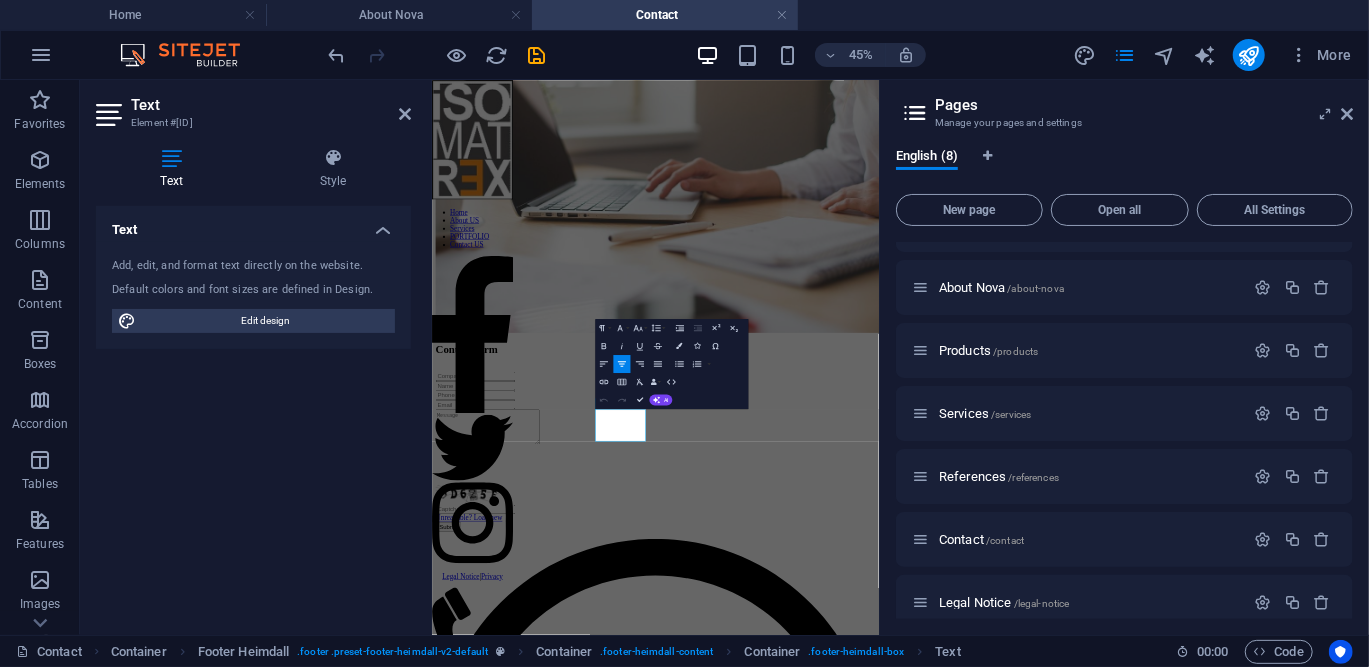 type 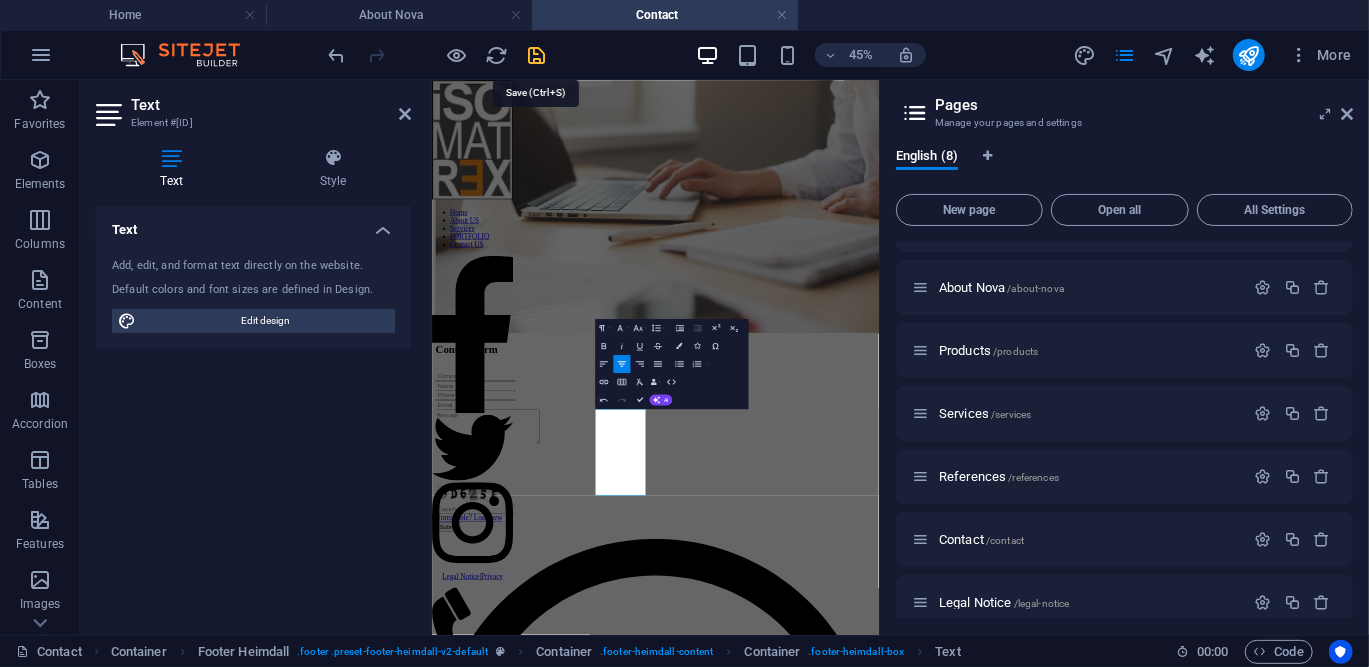 click at bounding box center [537, 55] 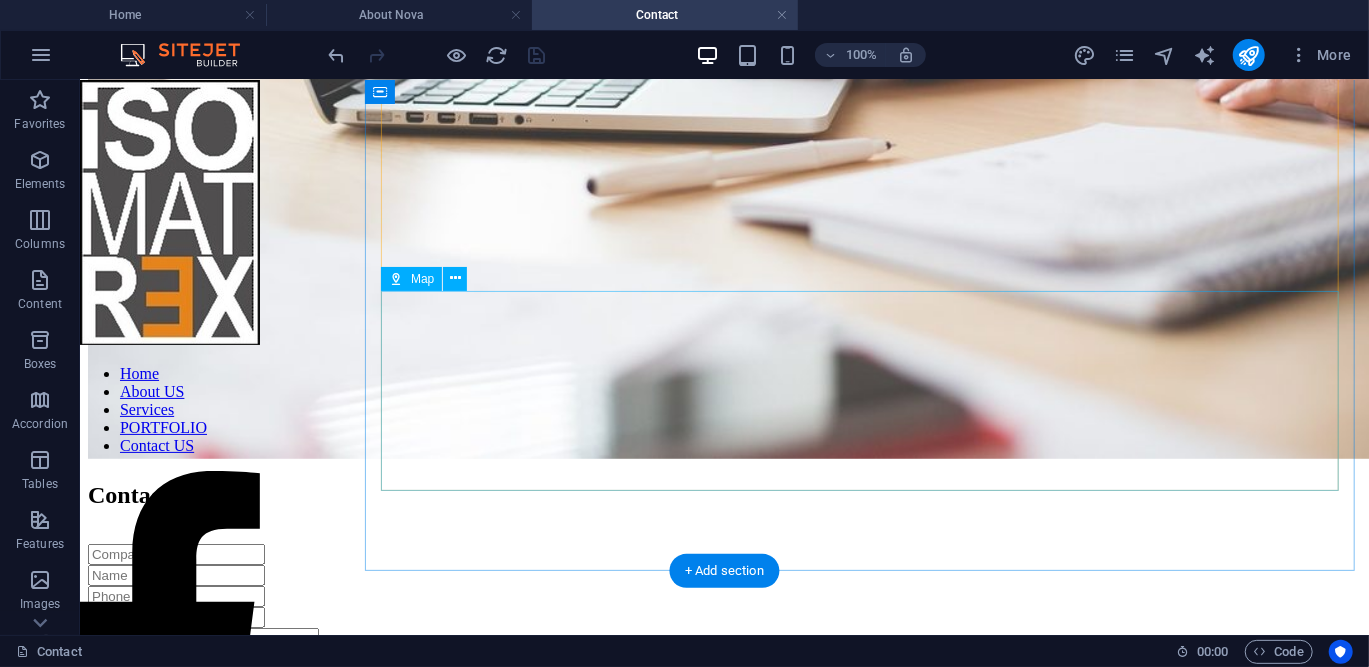 scroll, scrollTop: 763, scrollLeft: 0, axis: vertical 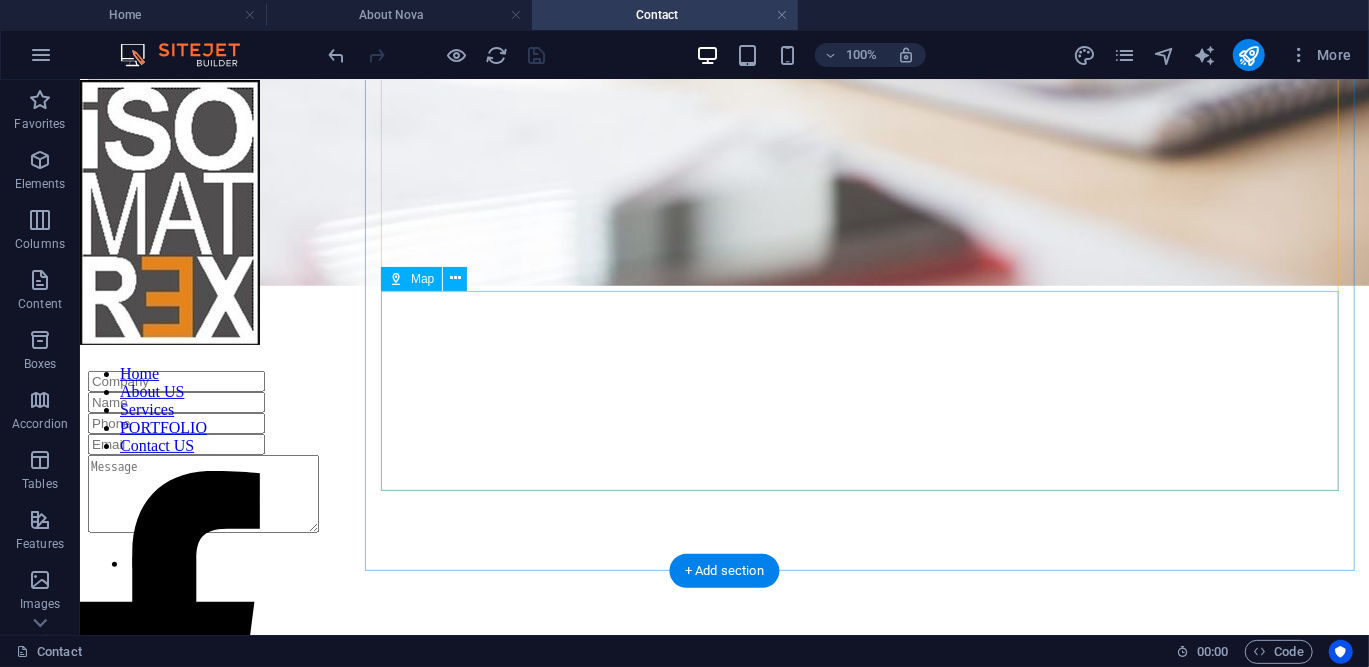 click on "← Move left → Move right ↑ Move up ↓ Move down + Zoom in - Zoom out Home Jump left by [PERCENTAGE]% End Jump right by [PERCENTAGE]% Page Up Jump up by [PERCENTAGE]% Page Down Jump down by [PERCENTAGE]% Map Terrain Satellite Labels Keyboard shortcuts Map Data Map data ©[YEAR] Map data ©[YEAR] [DISTANCE] Click to toggle between metric and imperial units Terms Report a map error" at bounding box center [723, 5174] 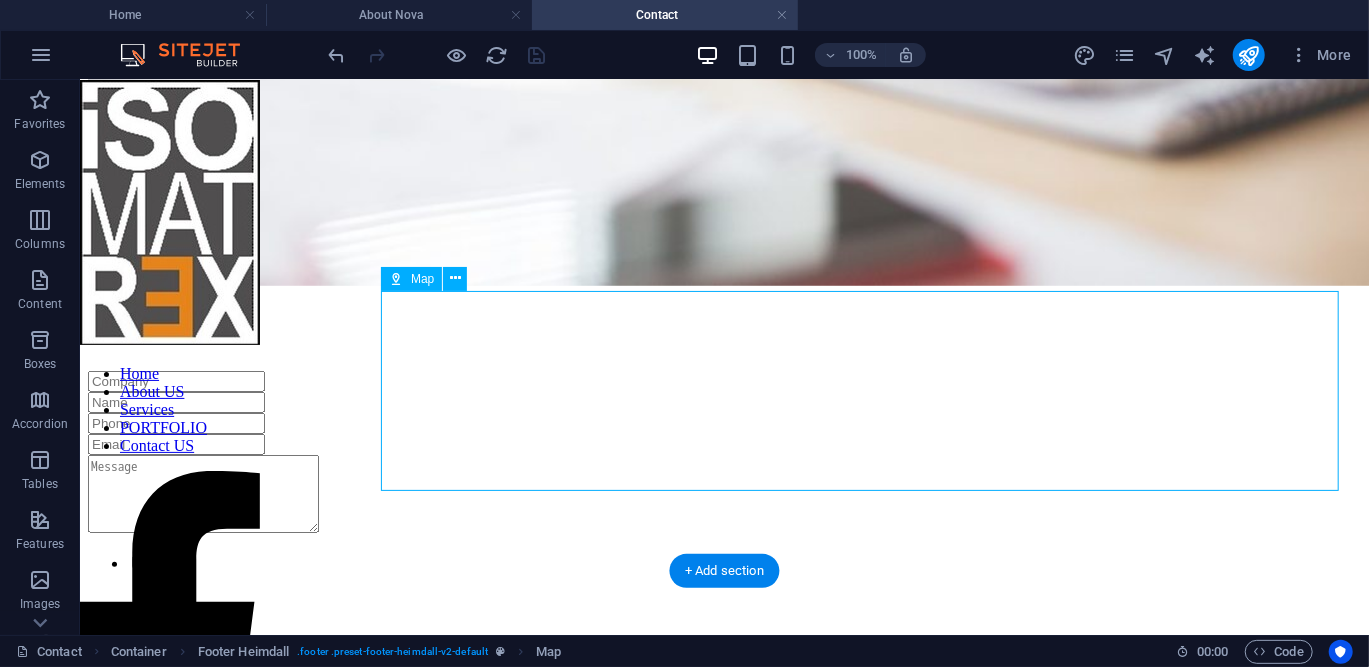 click on "← Move left → Move right ↑ Move up ↓ Move down + Zoom in - Zoom out Home Jump left by [PERCENTAGE]% End Jump right by [PERCENTAGE]% Page Up Jump up by [PERCENTAGE]% Page Down Jump down by [PERCENTAGE]% Map Terrain Satellite Labels Keyboard shortcuts Map Data Map data ©[YEAR] Map data ©[YEAR] [DISTANCE] Click to toggle between metric and imperial units Terms Report a map error" at bounding box center (723, 5174) 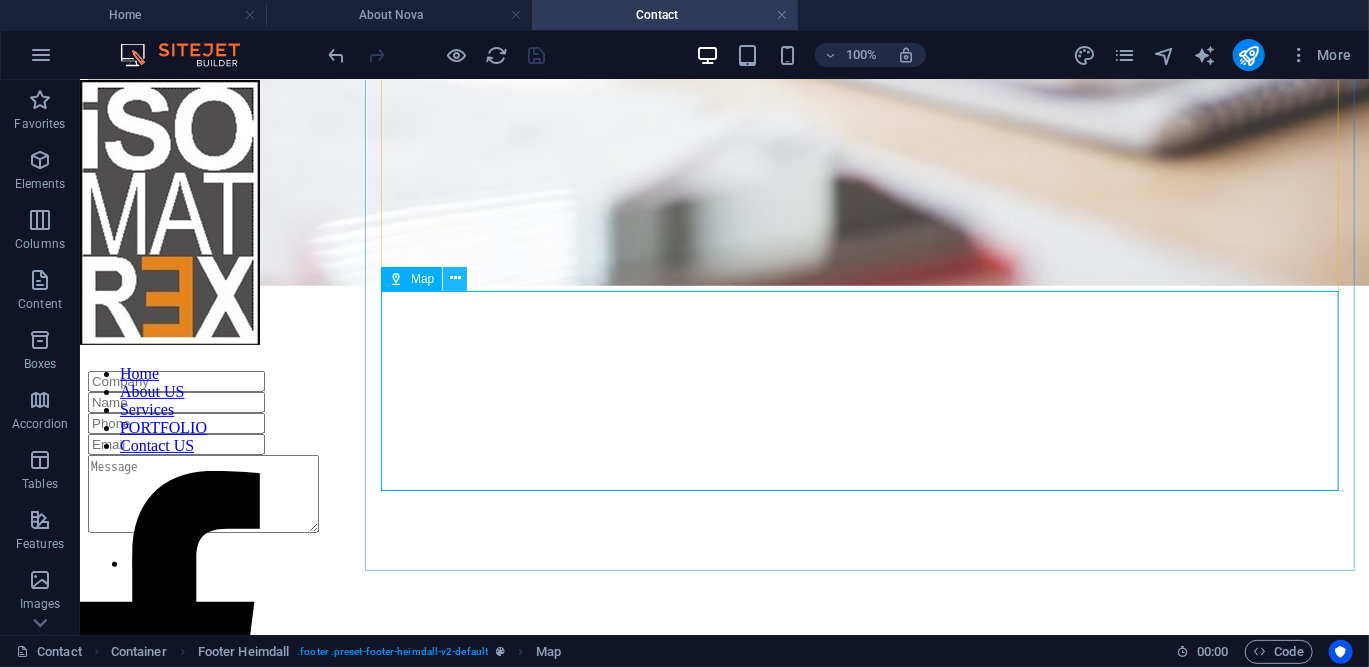 click at bounding box center [455, 278] 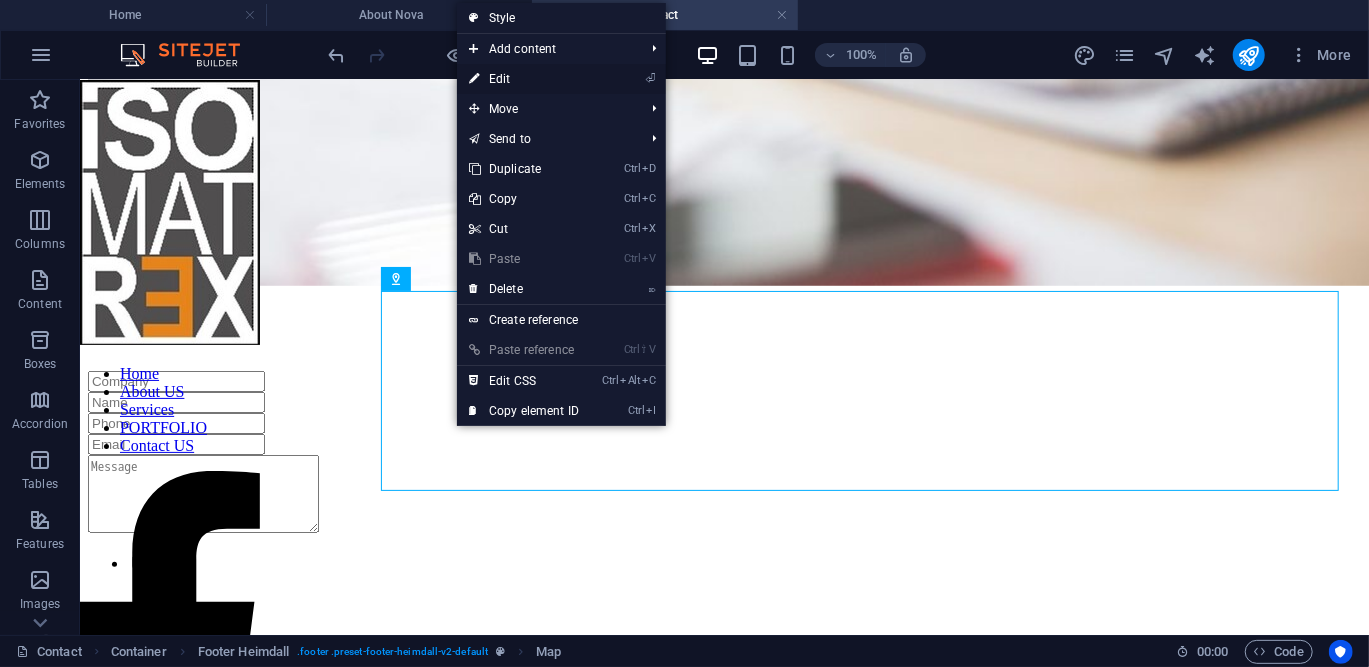 click on "⏎  Edit" at bounding box center (524, 79) 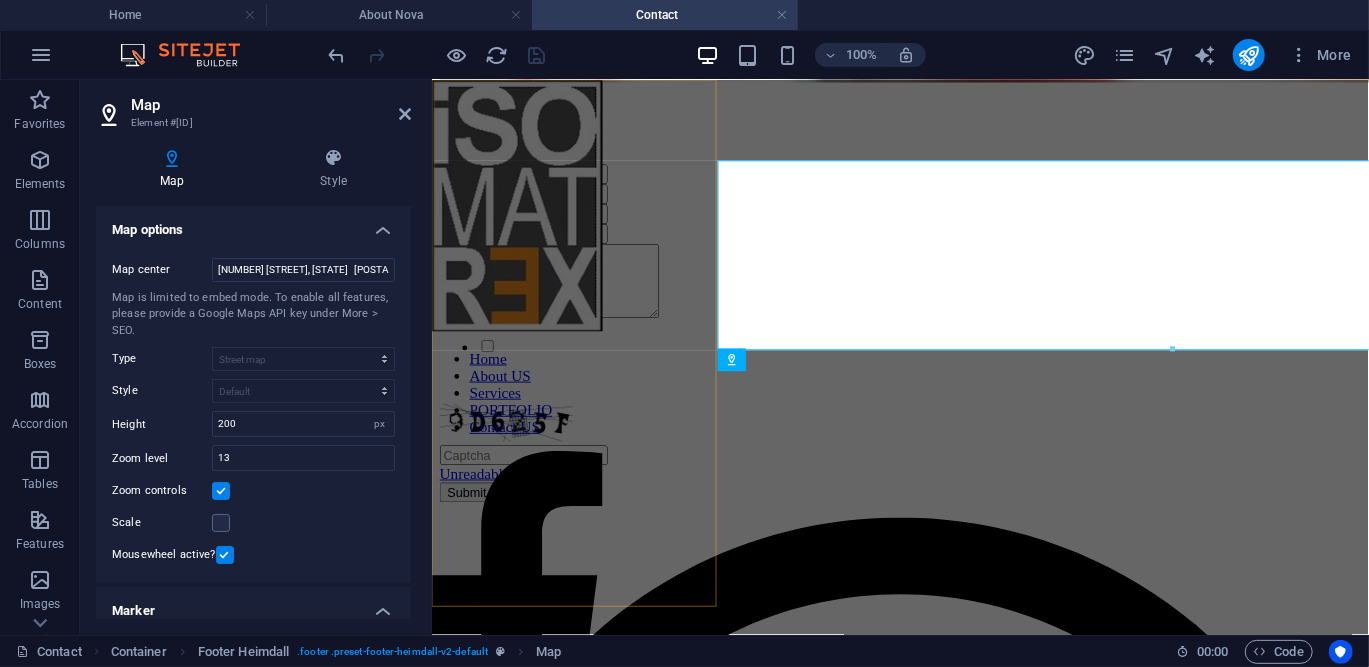 scroll, scrollTop: 889, scrollLeft: 0, axis: vertical 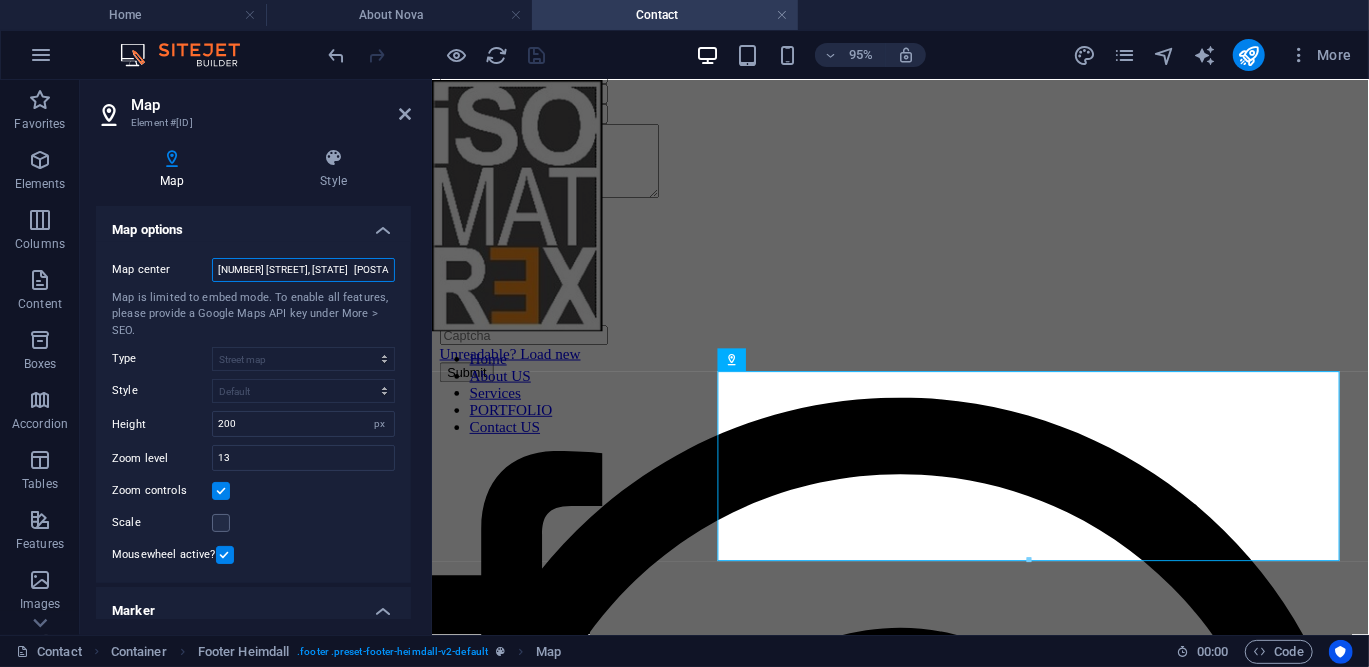 click on "[NUMBER] [STREET], [STATE]   [POSTAL_CODE]" at bounding box center (303, 270) 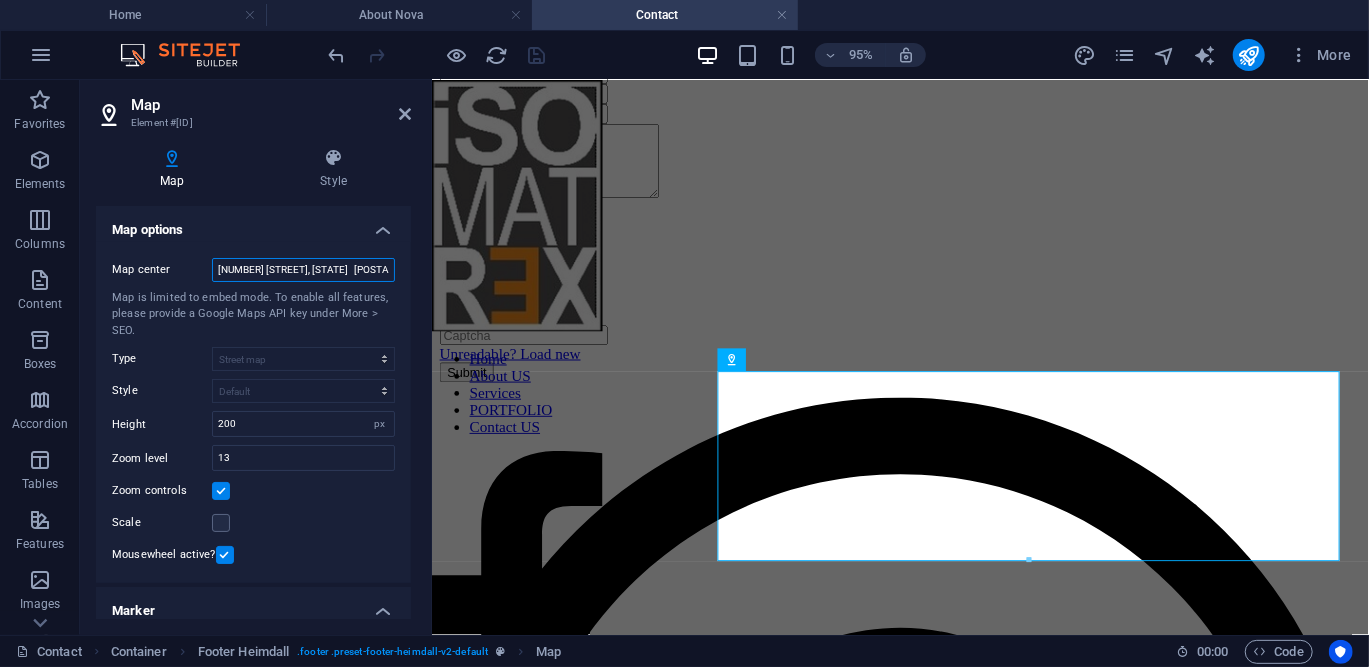 click on "[NUMBER] [STREET], [STATE]   [POSTAL_CODE]" at bounding box center (303, 270) 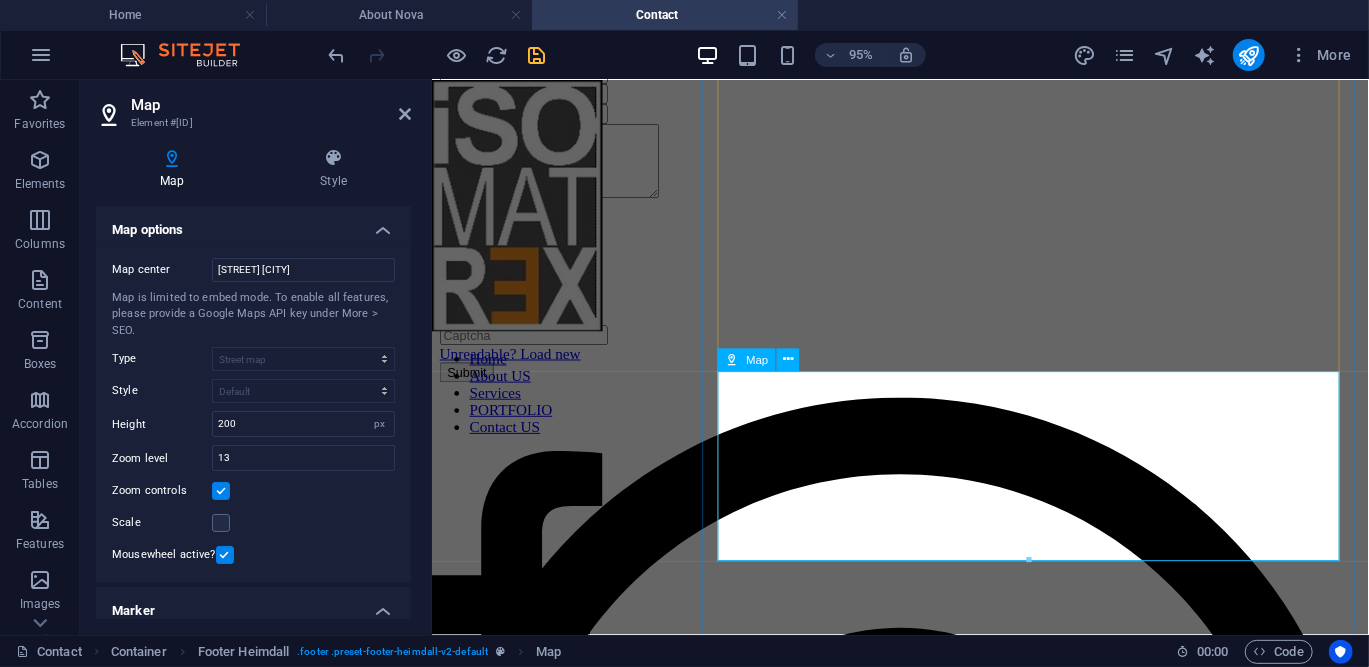 click on "← Move left → Move right ↑ Move up ↓ Move down + Zoom in - Zoom out Home Jump left by [PERCENTAGE]% End Jump right by [PERCENTAGE]% Page Up Jump up by [PERCENTAGE]% Page Down Jump down by [PERCENTAGE]% Map Terrain Satellite Labels Keyboard shortcuts Map Data Map data ©[YEAR] Map data ©[YEAR] [DISTANCE] Click to toggle between metric and imperial units Terms Report a map error" at bounding box center (924, 3914) 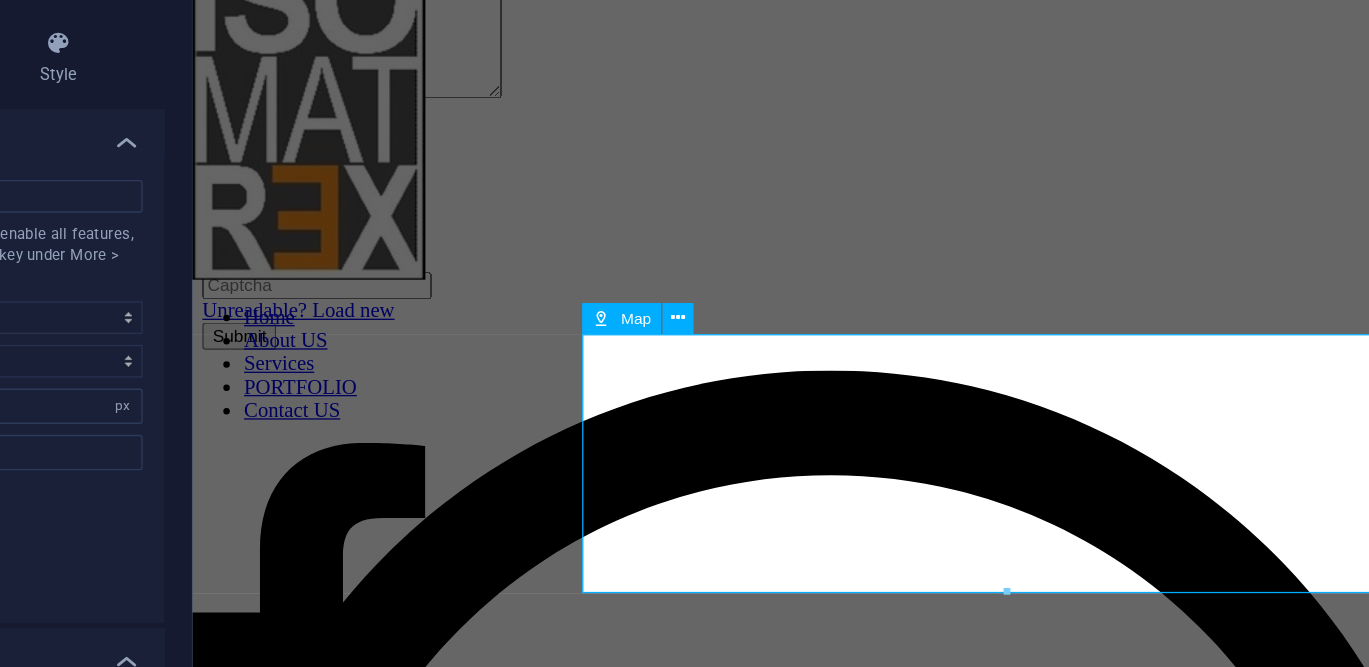 click on "← Move left → Move right ↑ Move up ↓ Move down + Zoom in - Zoom out Home Jump left by [PERCENTAGE]% End Jump right by [PERCENTAGE]% Page Up Jump up by [PERCENTAGE]% Page Down Jump down by [PERCENTAGE]% Map Terrain Satellite Labels Keyboard shortcuts Map Data Map data ©[YEAR] Map data ©[YEAR] [DISTANCE] Click to toggle between metric and imperial units Terms Report a map error" at bounding box center (685, 3771) 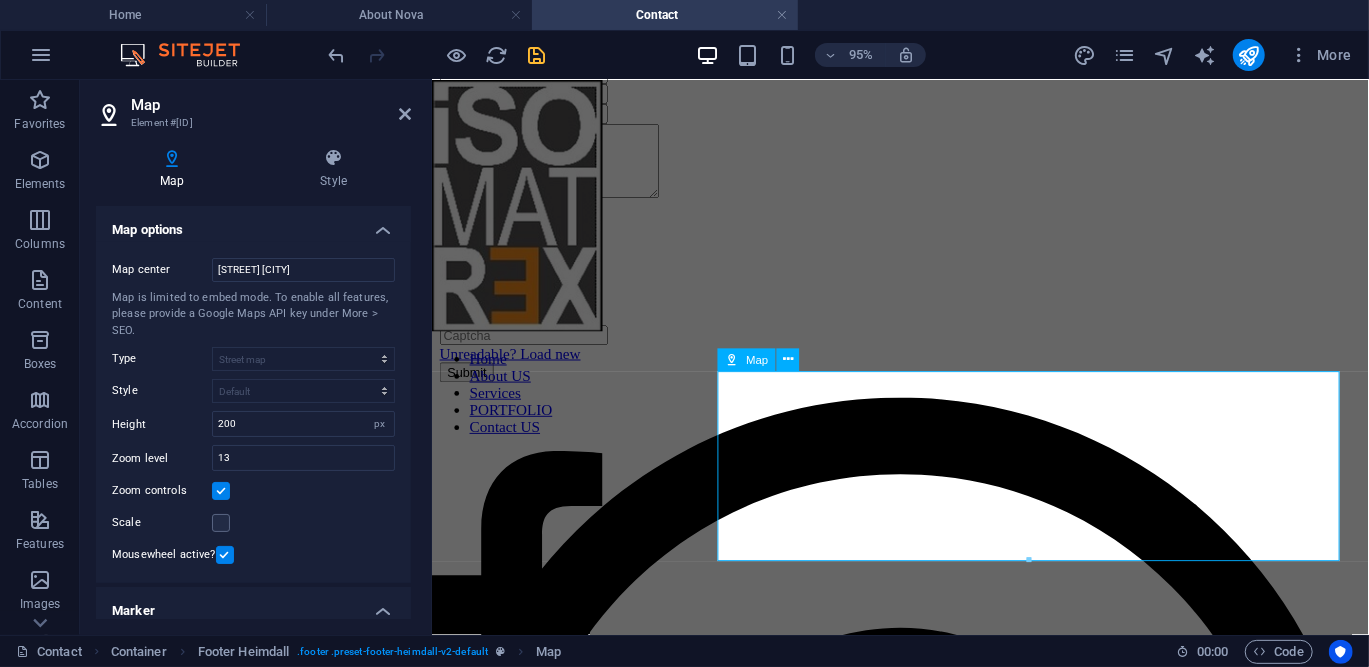 click on "← Move left → Move right ↑ Move up ↓ Move down + Zoom in - Zoom out Home Jump left by [PERCENTAGE]% End Jump right by [PERCENTAGE]% Page Up Jump up by [PERCENTAGE]% Page Down Jump down by [PERCENTAGE]% Map Terrain Satellite Labels Keyboard shortcuts Map Data Map data ©[YEAR] Map data ©[YEAR] [DISTANCE] Click to toggle between metric and imperial units Terms Report a map error" at bounding box center [924, 3914] 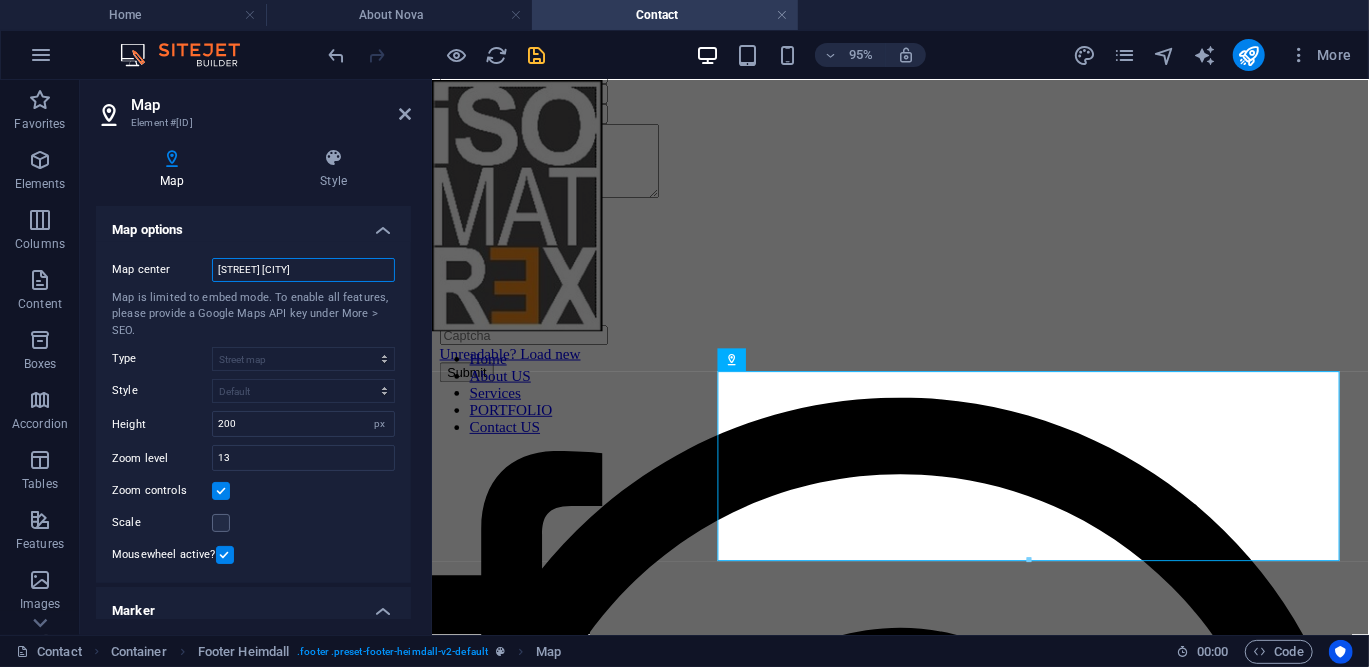 click on "[STREET] [CITY]" at bounding box center (303, 270) 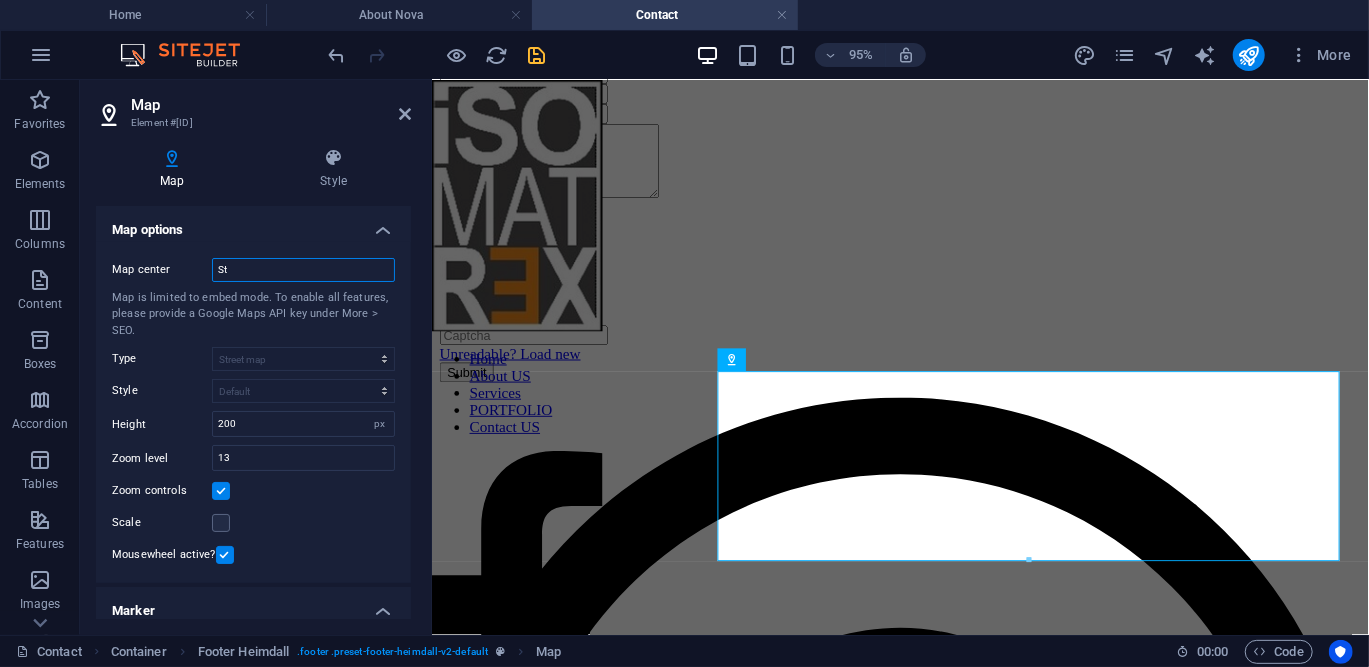type on "S" 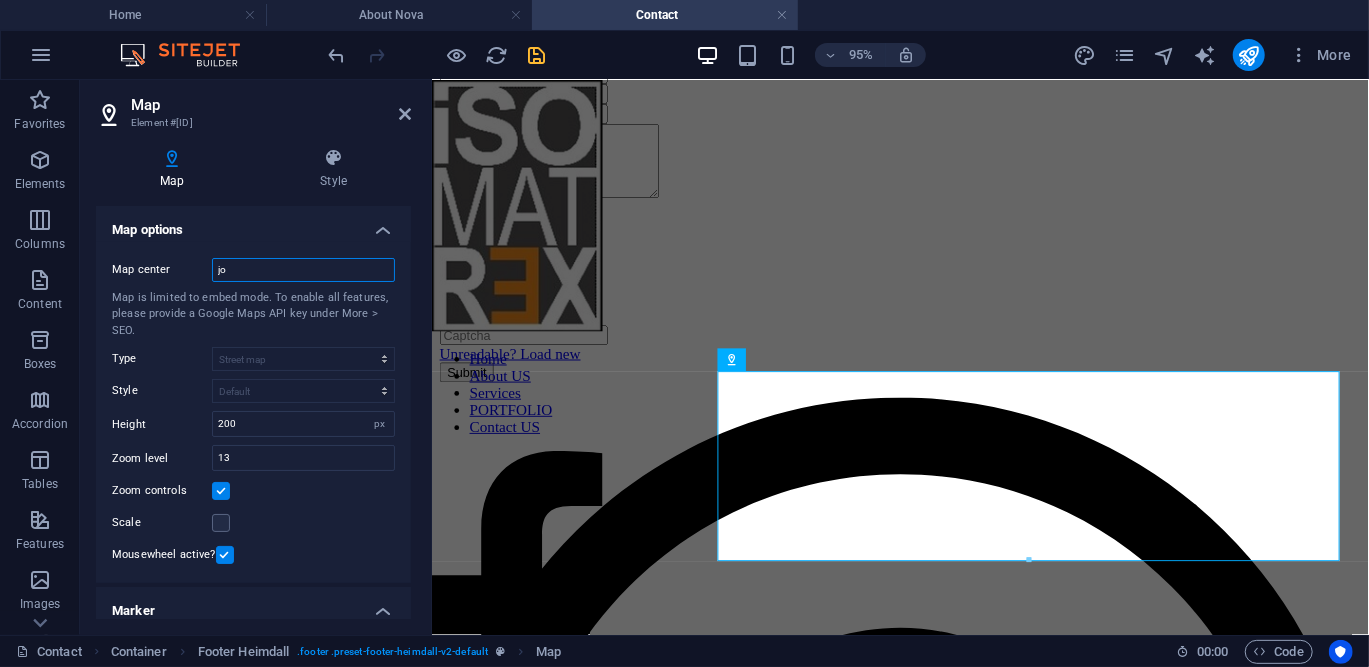 type on "j" 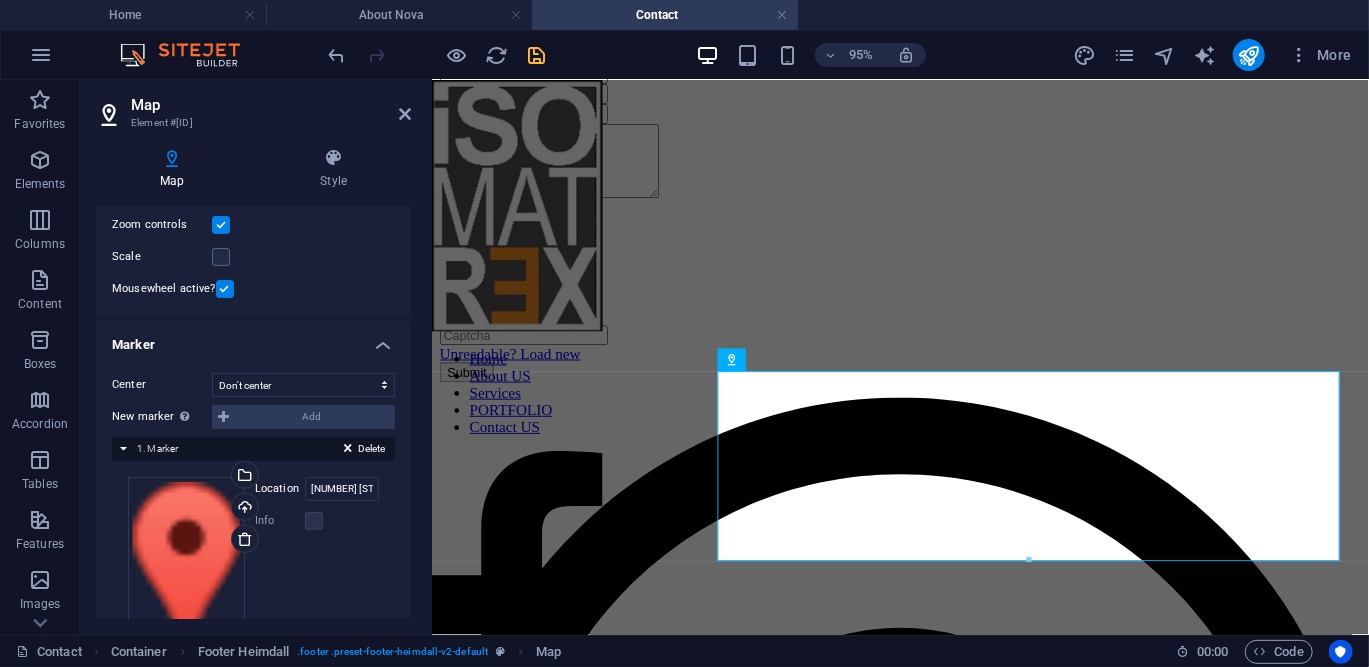 scroll, scrollTop: 0, scrollLeft: 0, axis: both 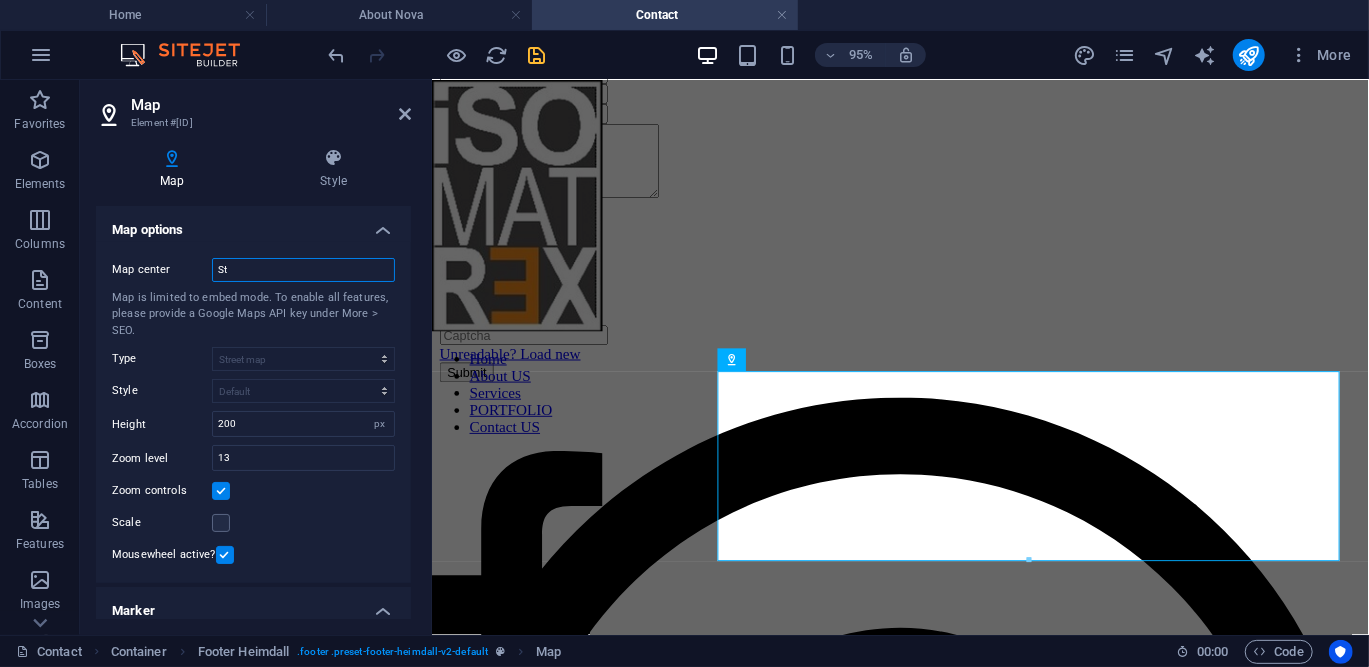 type on "S" 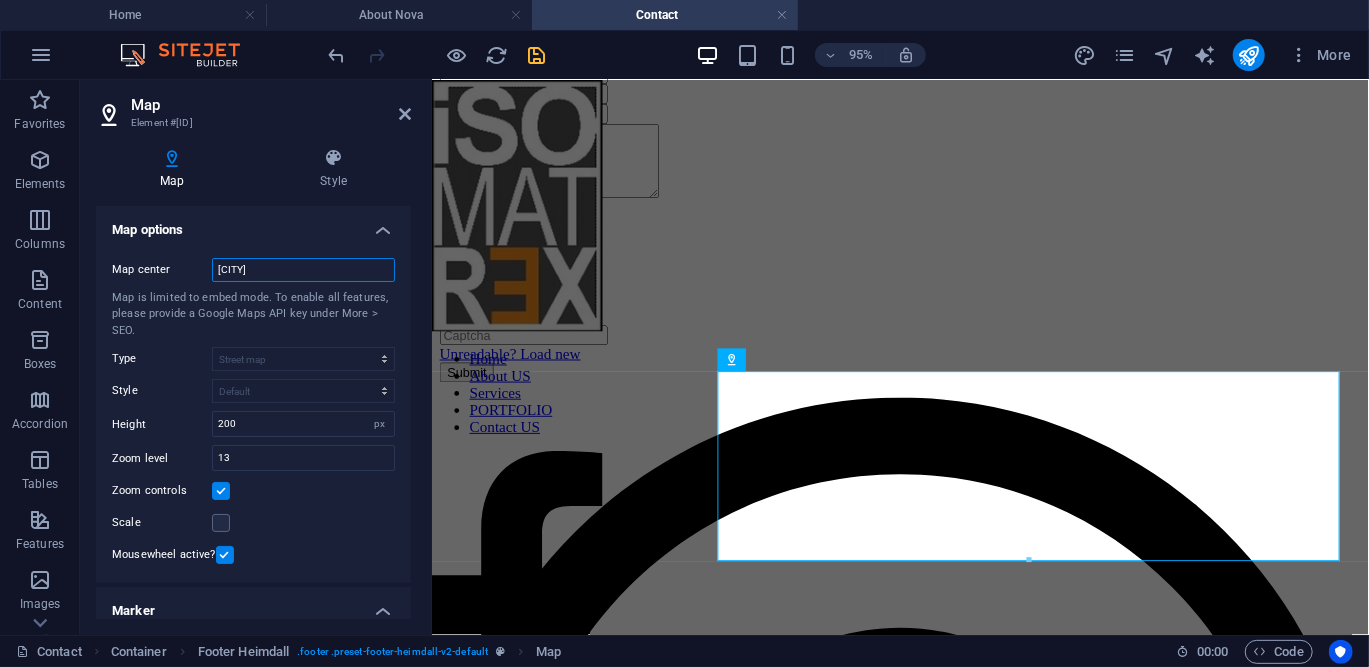 click on "[CITY]" at bounding box center (303, 270) 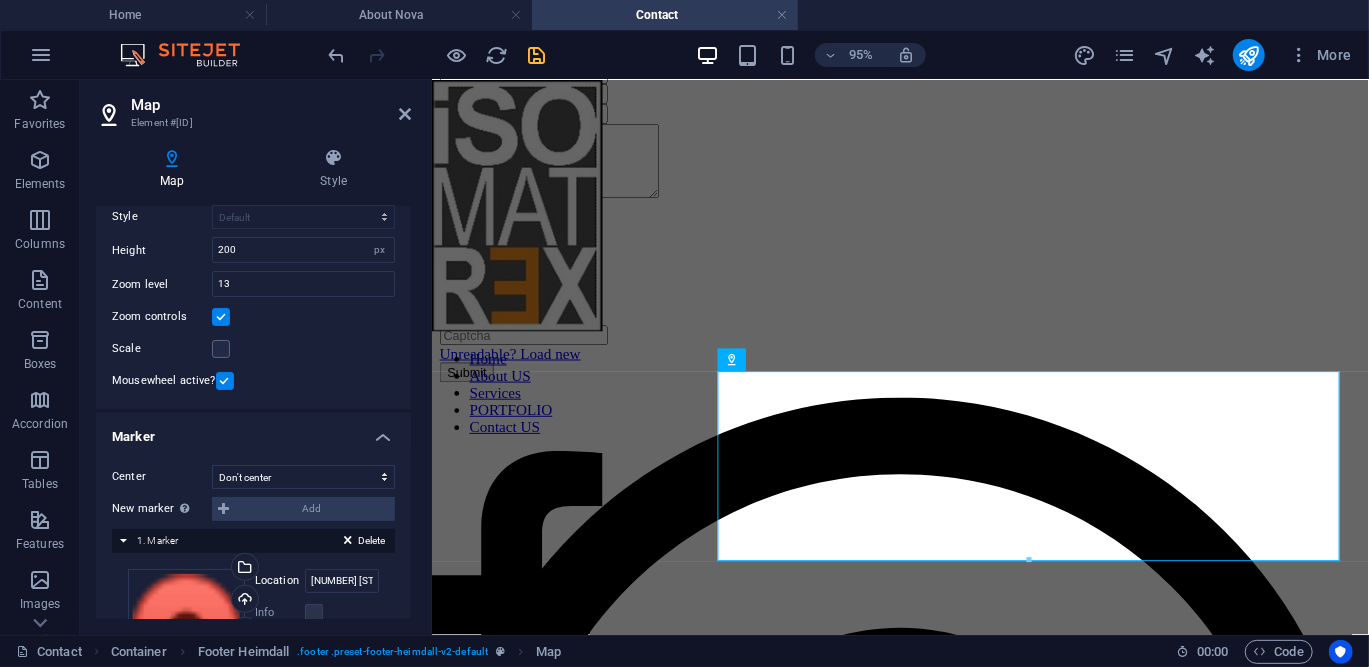 scroll, scrollTop: 167, scrollLeft: 0, axis: vertical 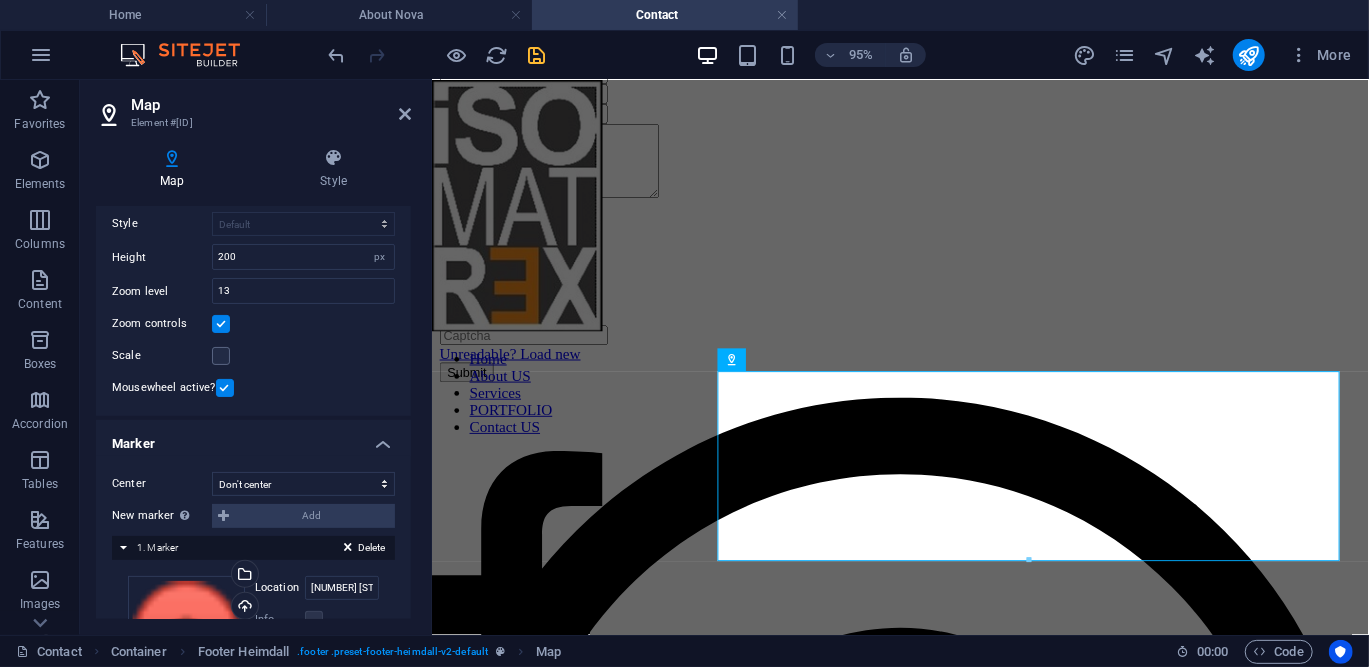 type on "[CITY]" 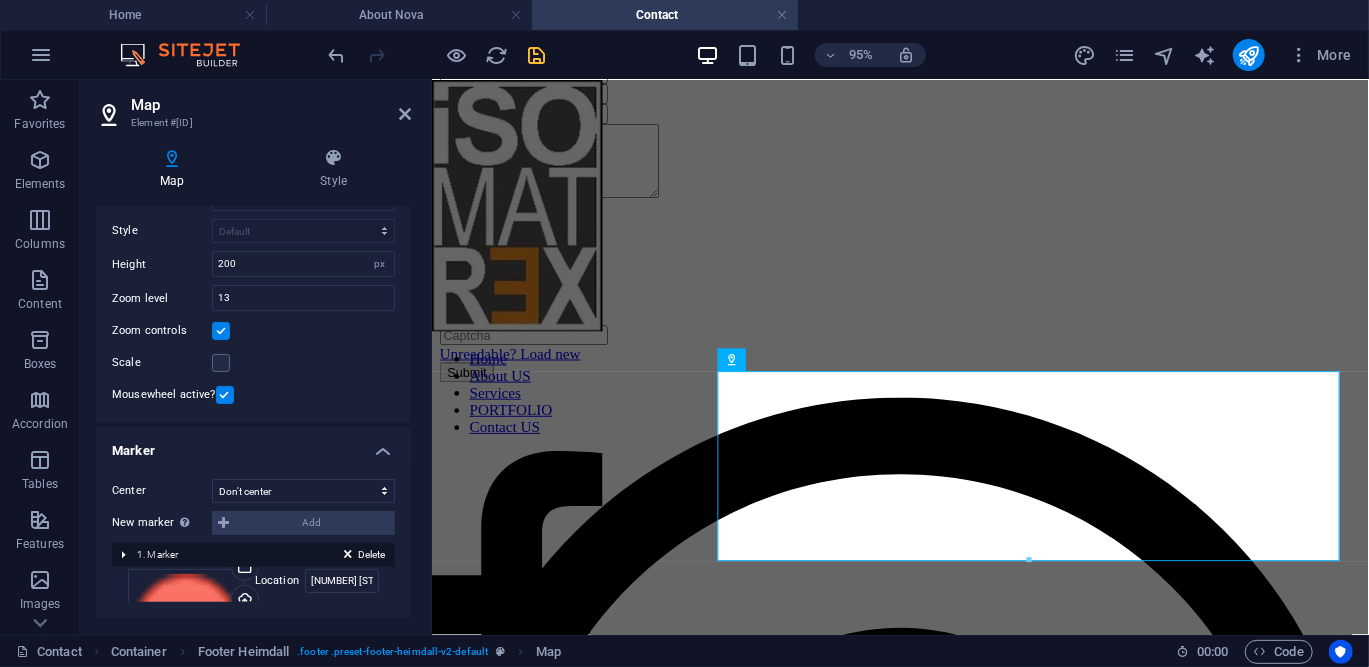 scroll, scrollTop: 123, scrollLeft: 0, axis: vertical 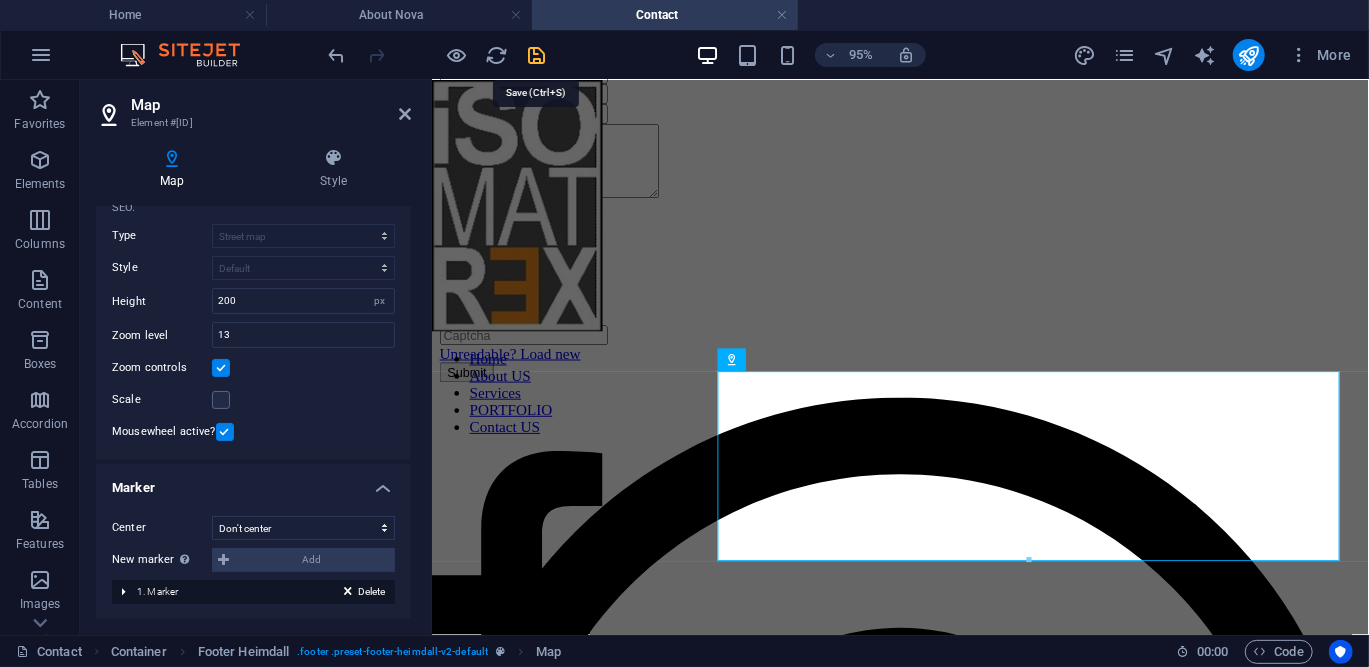 click at bounding box center [537, 55] 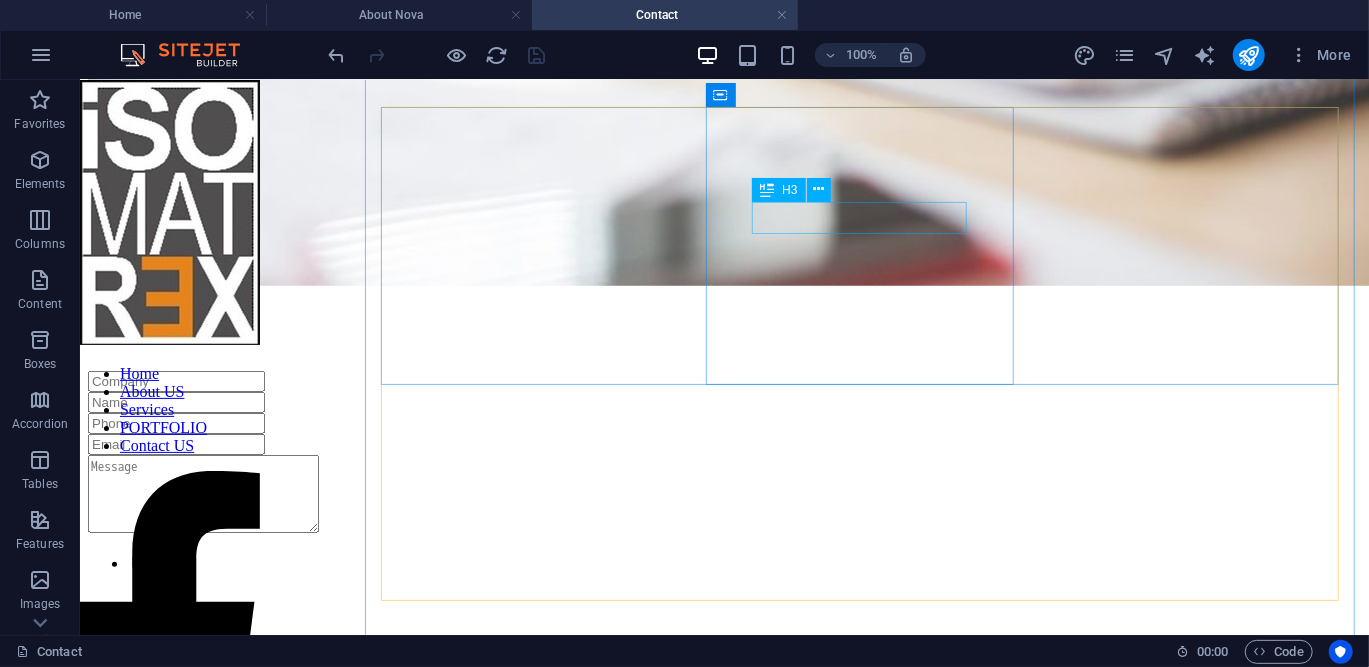scroll, scrollTop: 653, scrollLeft: 0, axis: vertical 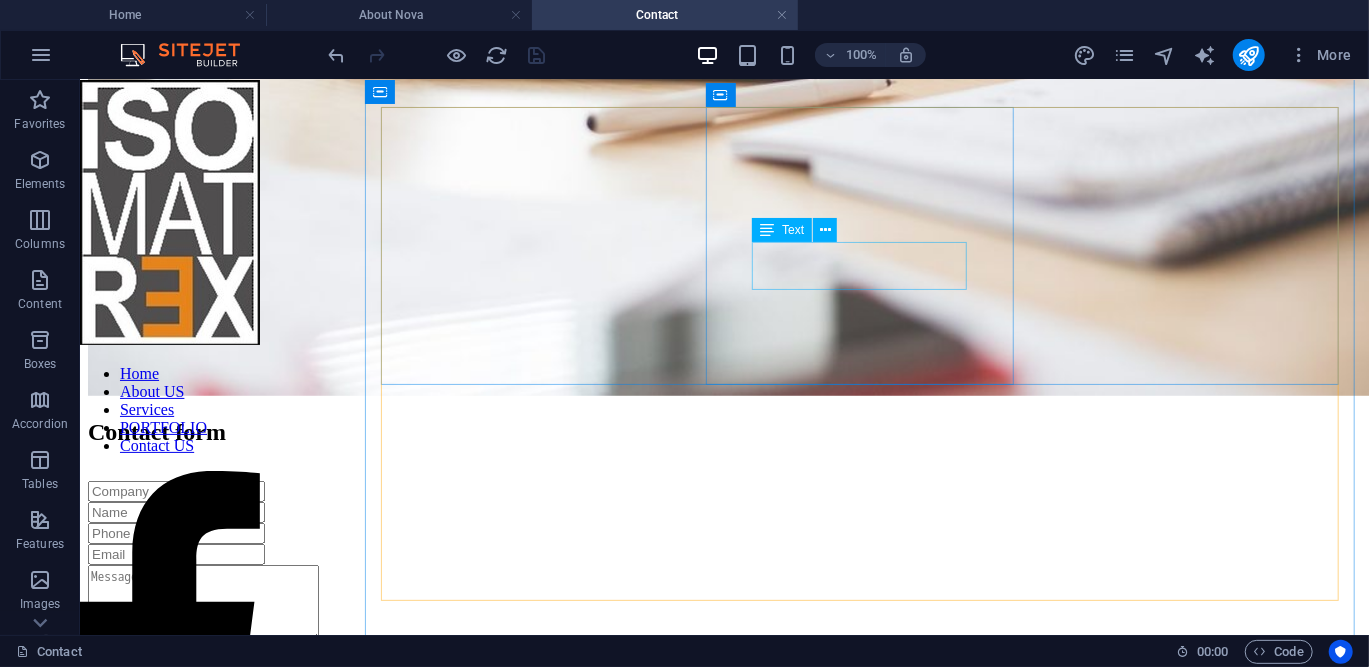 click on "Phone:  [PHONE] Mobile:  [PHONE]" at bounding box center [723, 4040] 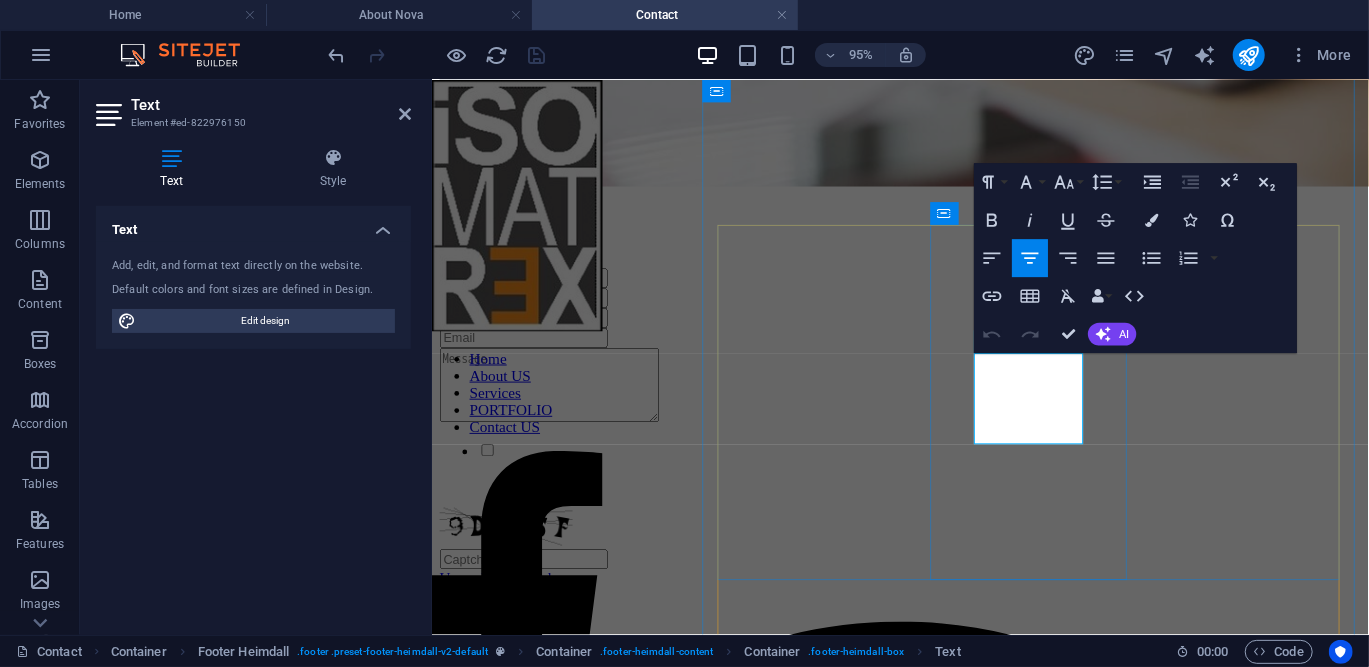 click on "+1-123-456-7890" 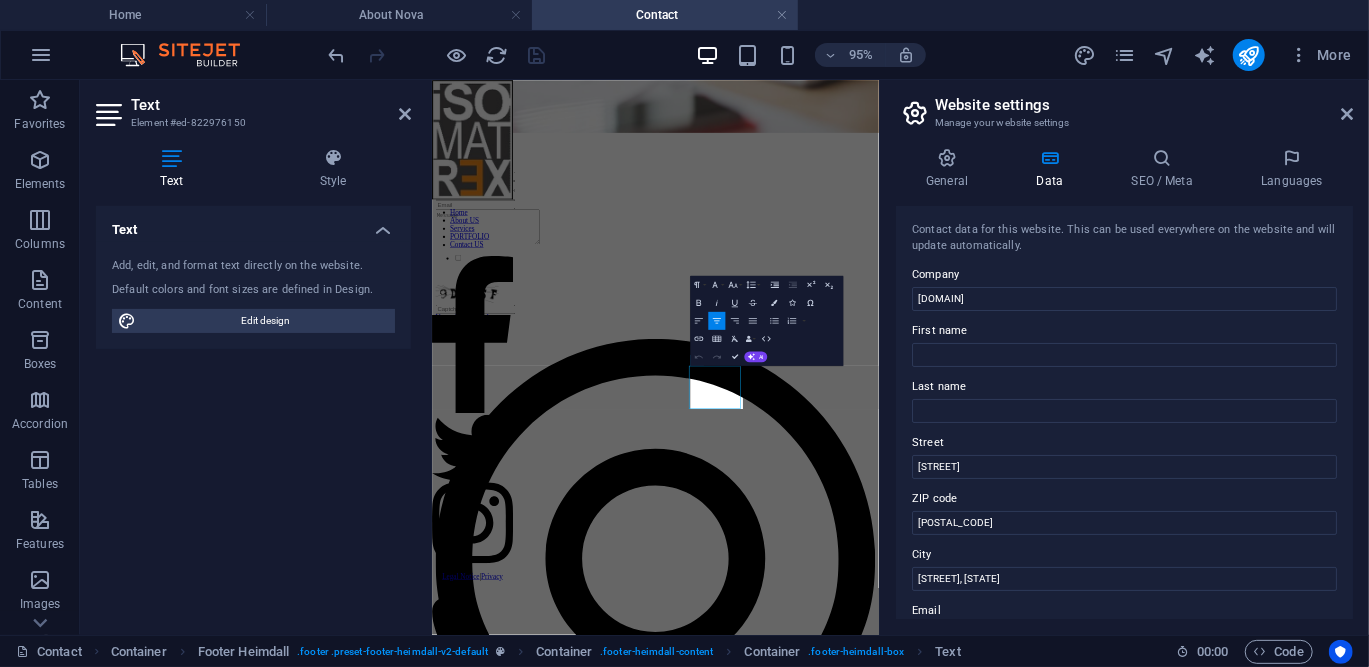 scroll, scrollTop: 306, scrollLeft: 0, axis: vertical 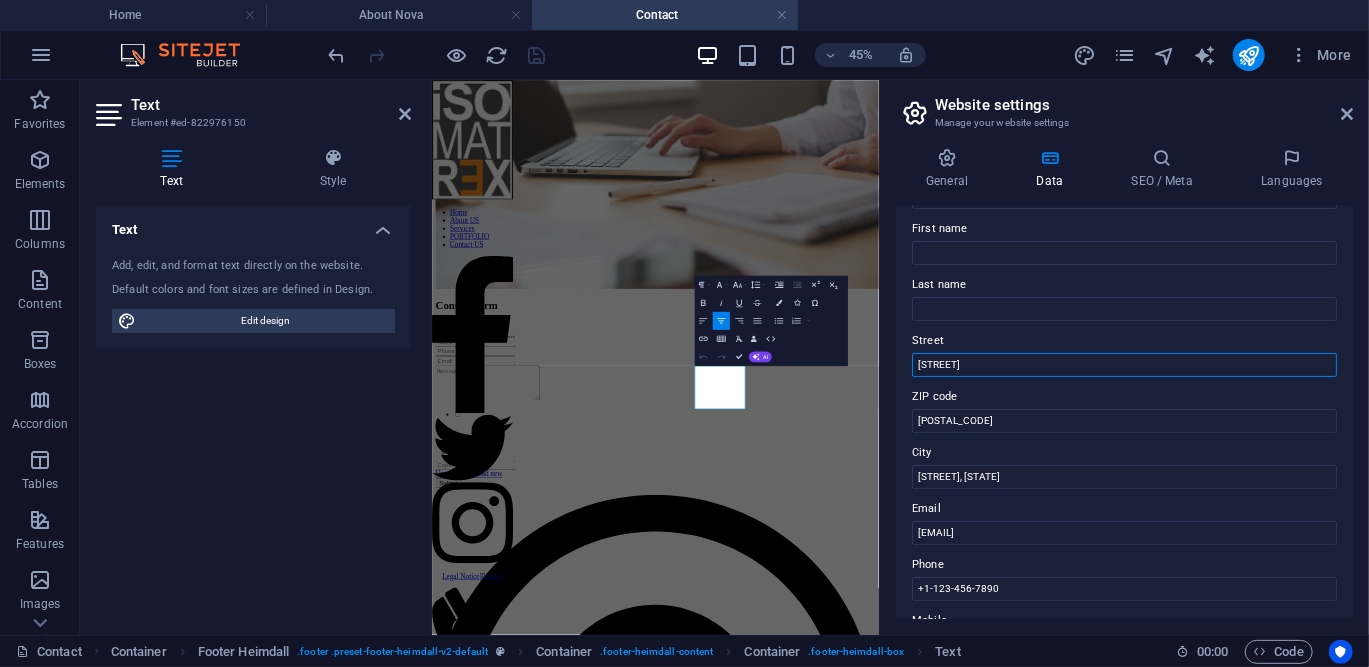 click on "[STREET]" at bounding box center (1124, 365) 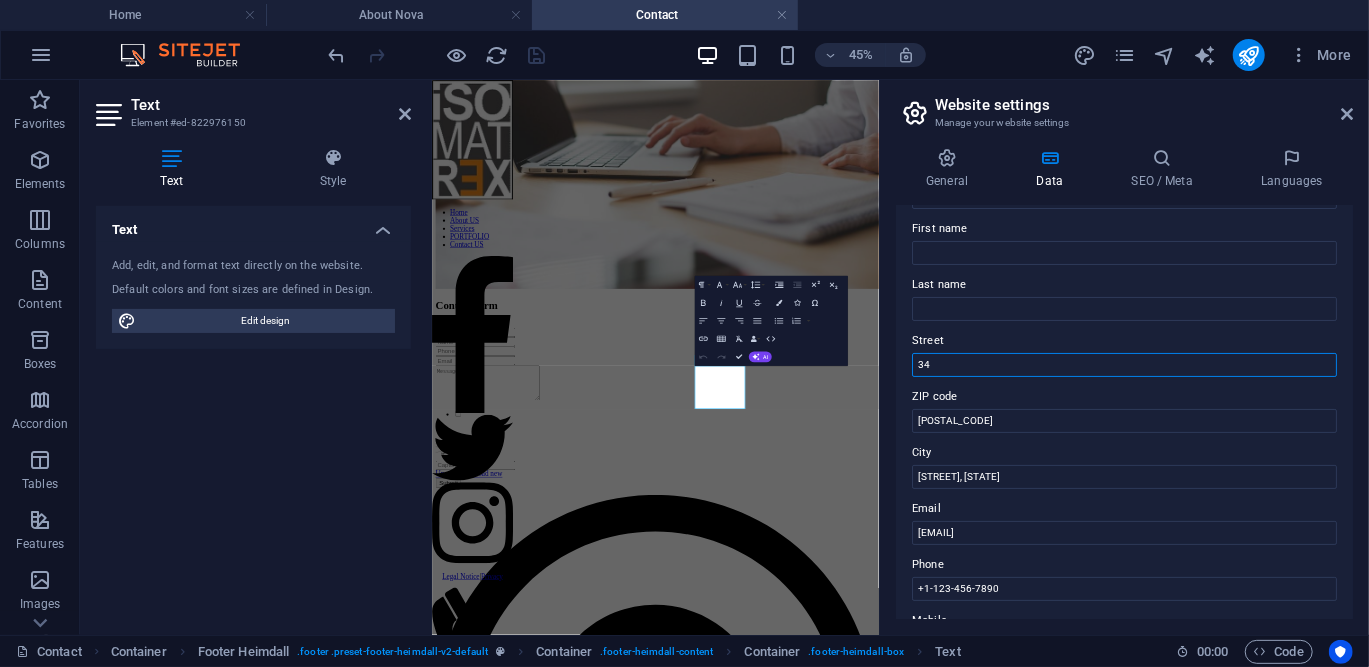 type on "3" 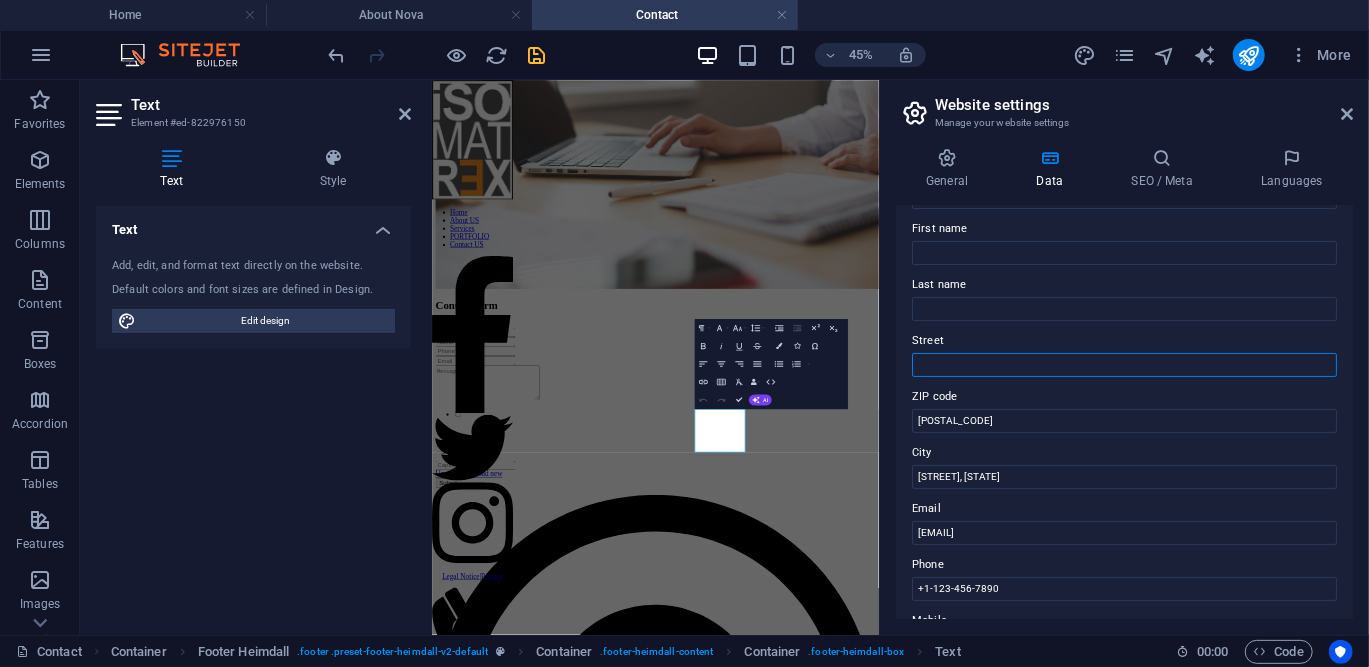 scroll, scrollTop: 210, scrollLeft: 0, axis: vertical 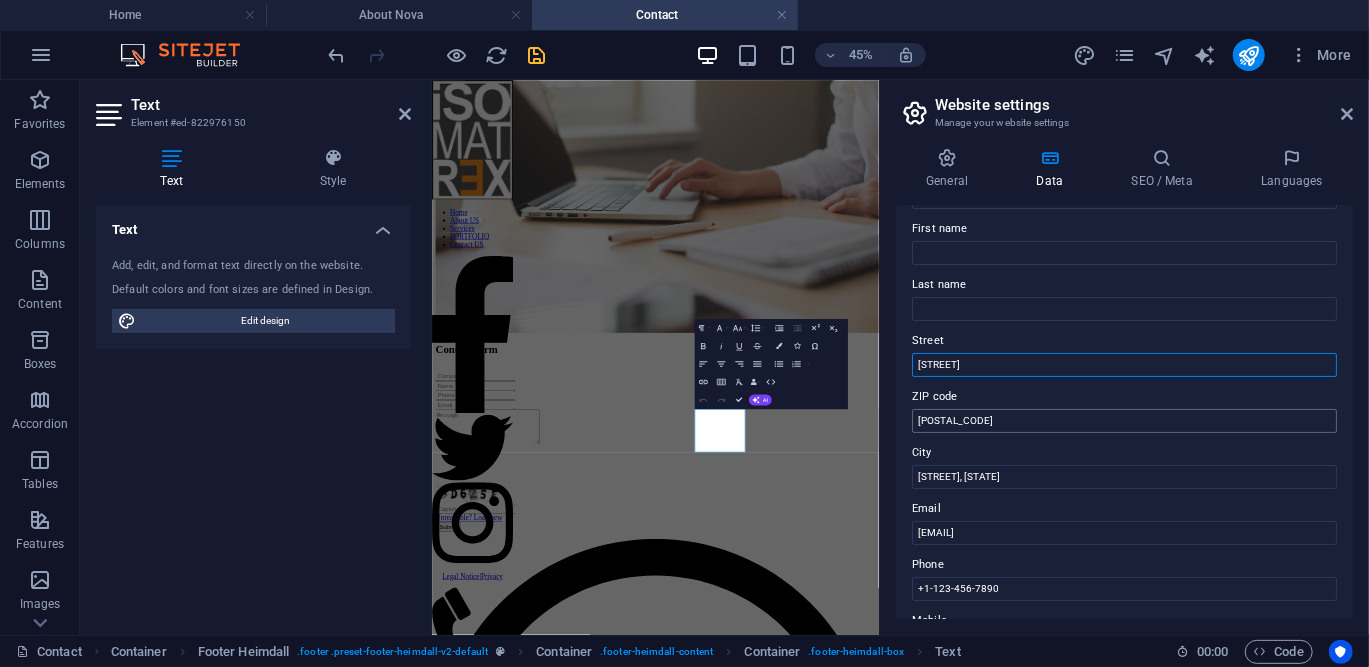type on "[STREET]" 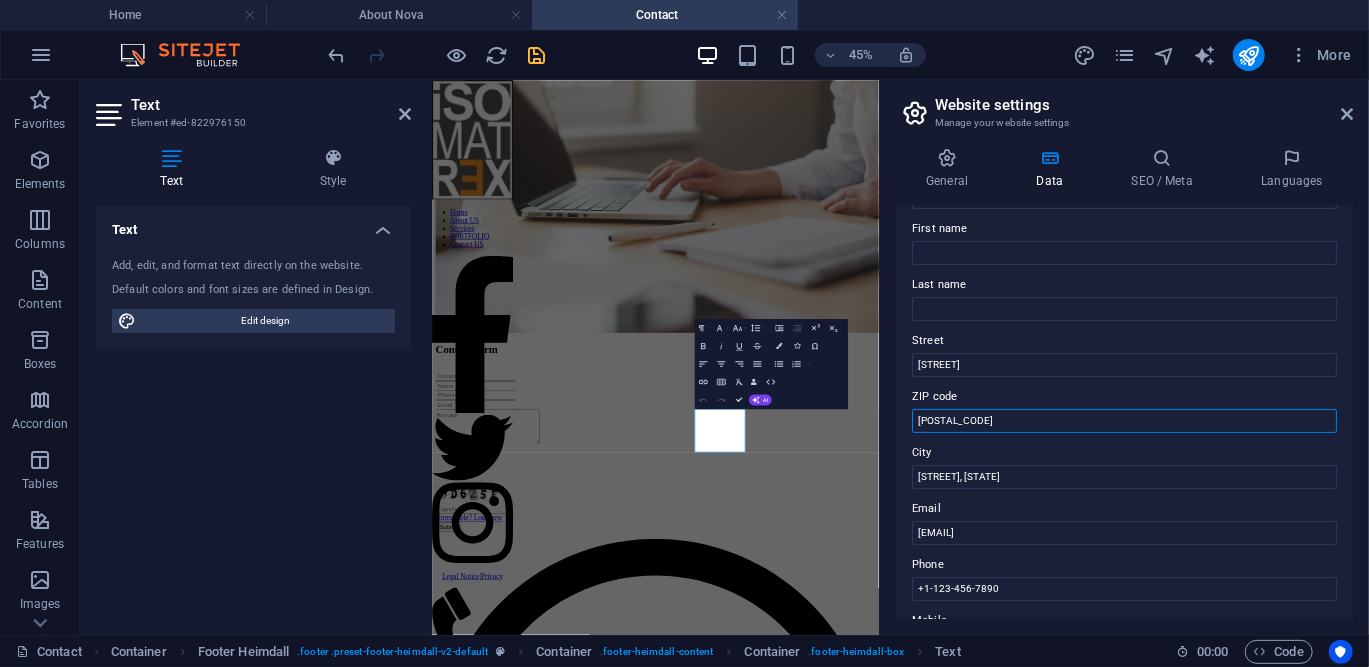 click on "[POSTAL_CODE]" at bounding box center [1124, 421] 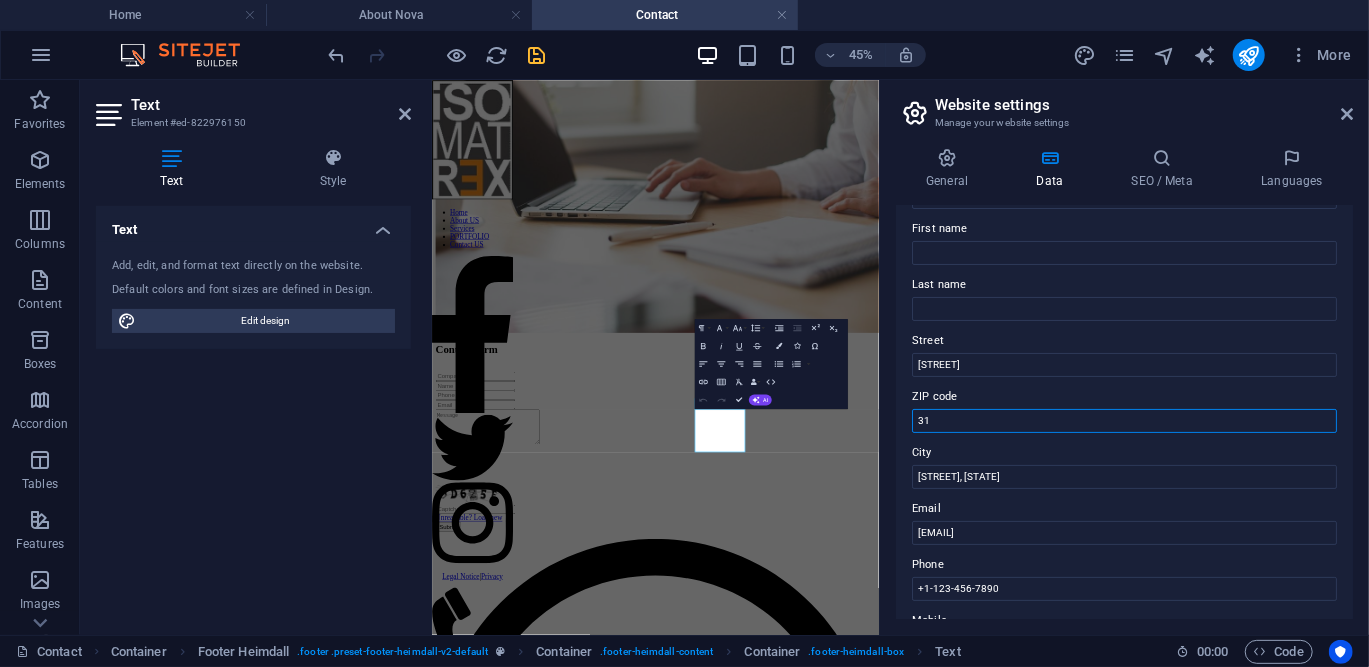 type on "3" 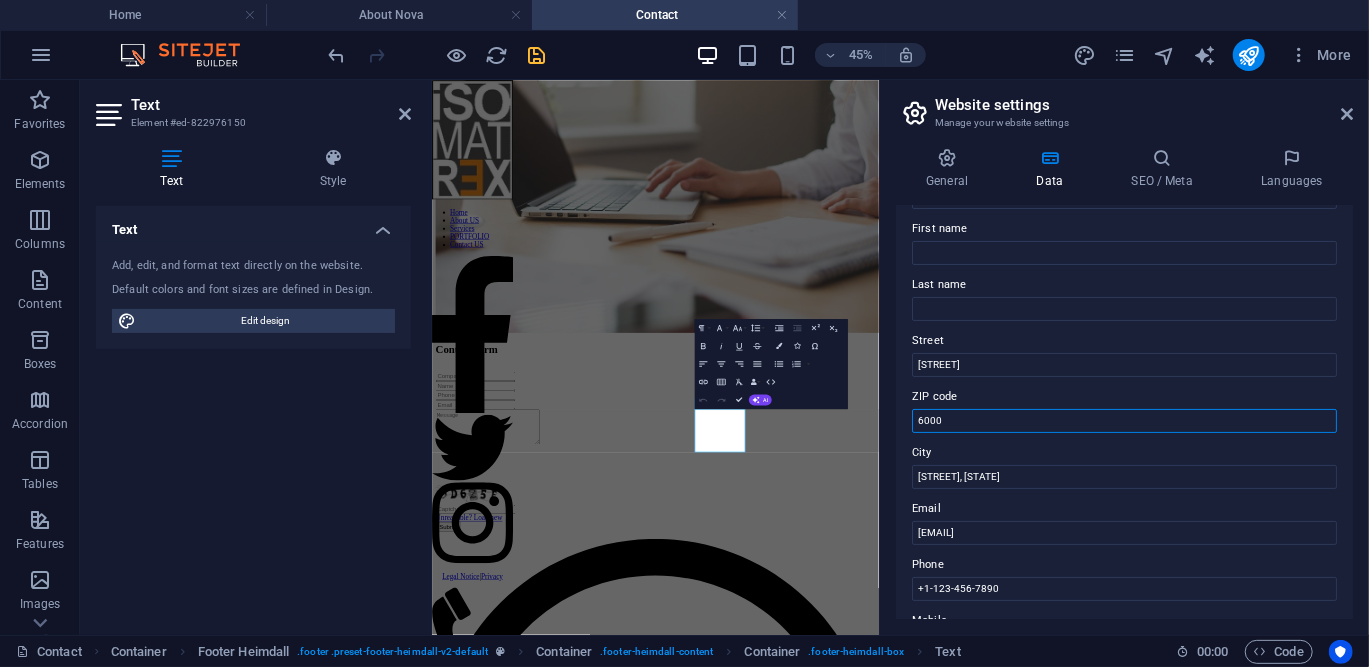 type on "6000" 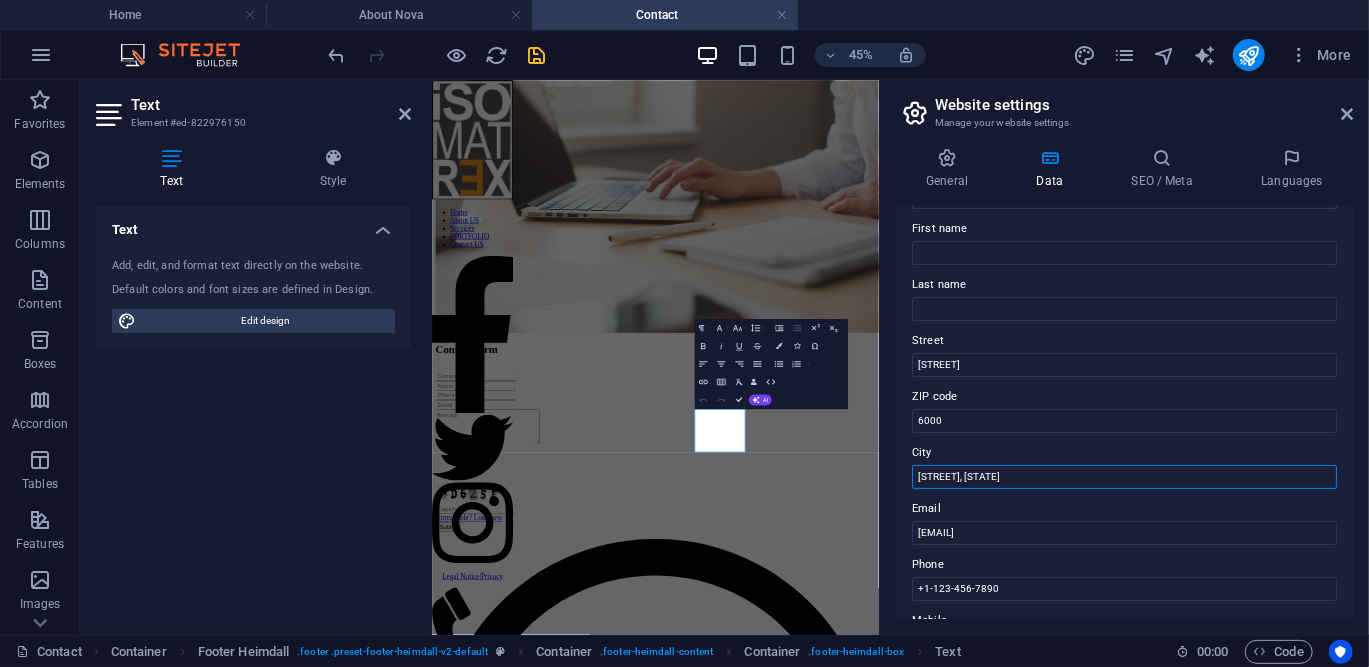 click on "[STREET], [STATE]" at bounding box center [1124, 477] 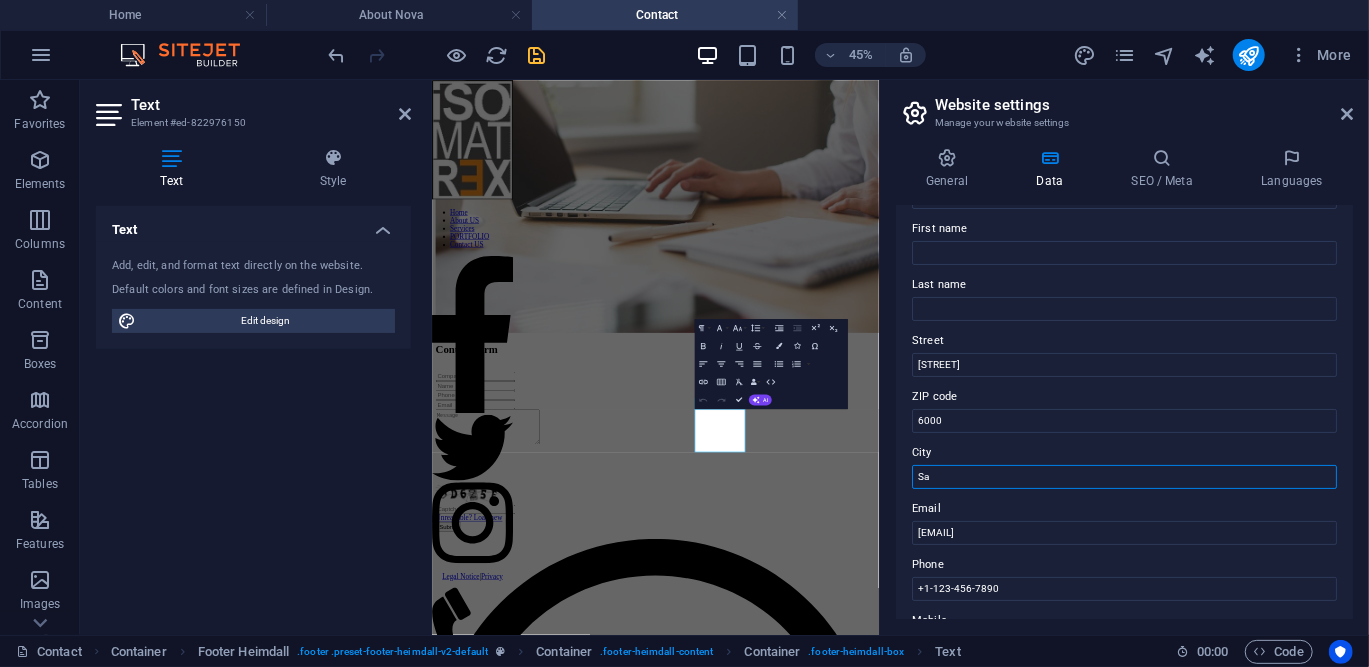 type on "S" 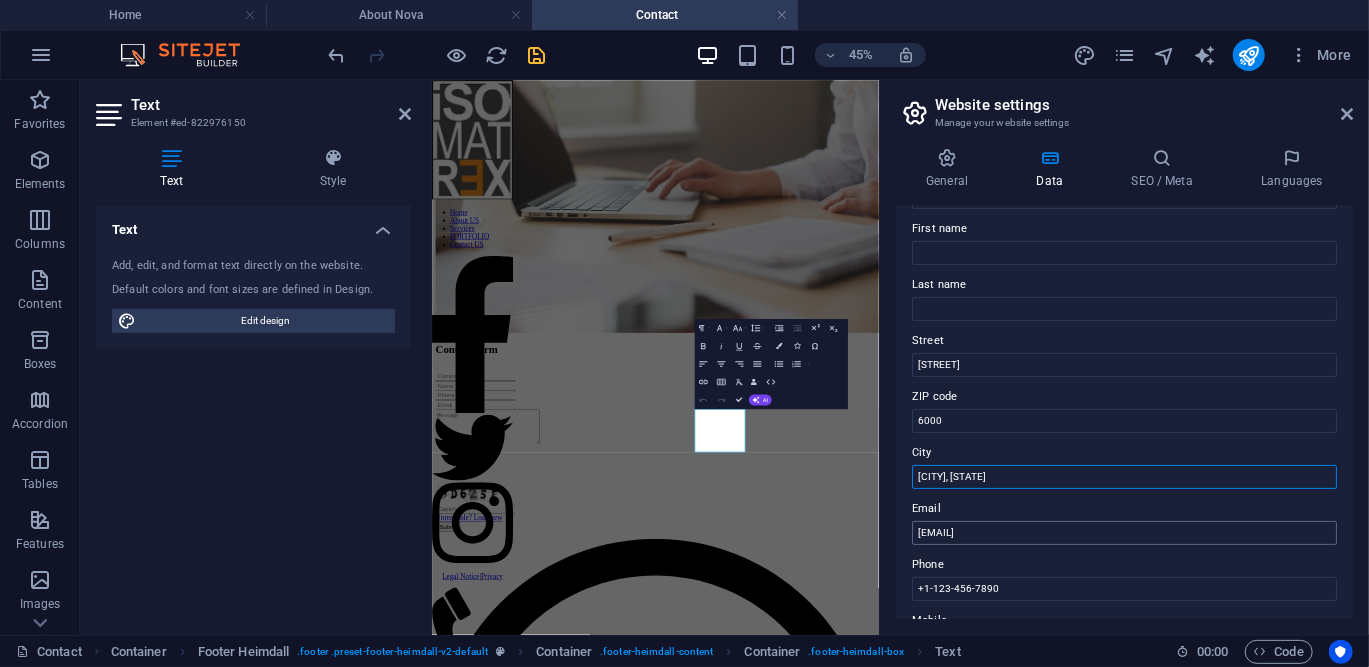 type on "[CITY], [STATE]" 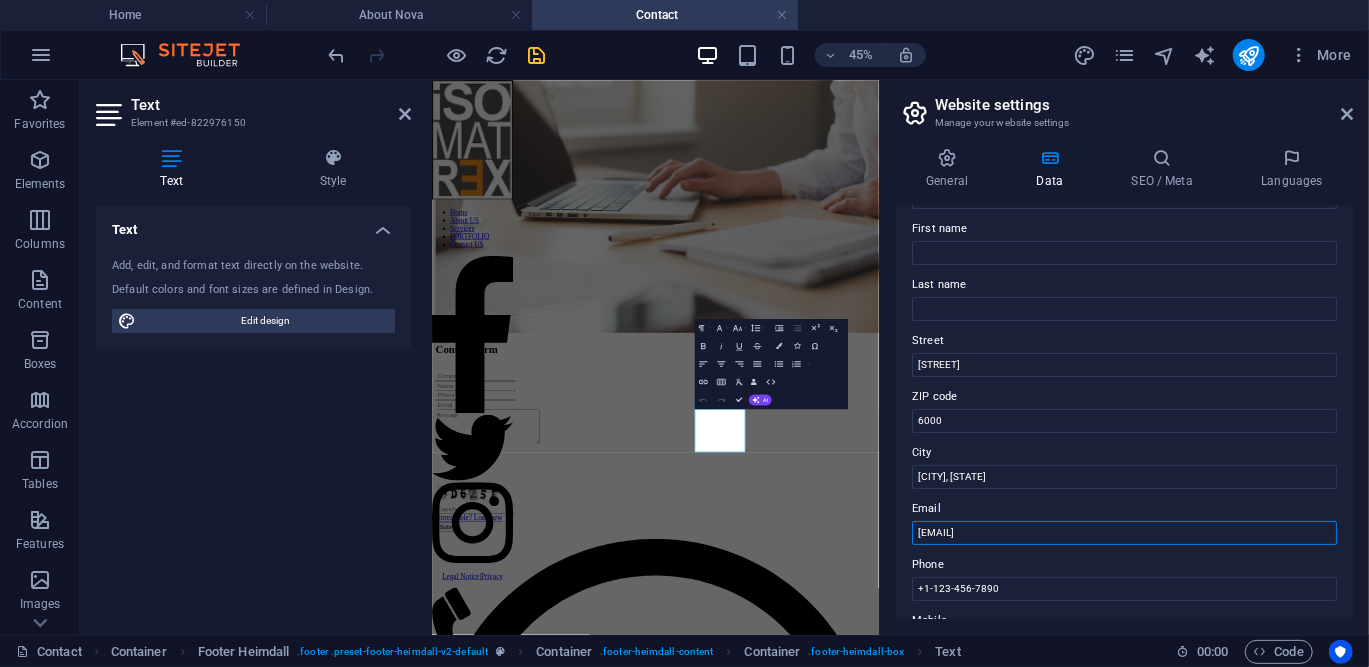 click on "[EMAIL]" at bounding box center [1124, 533] 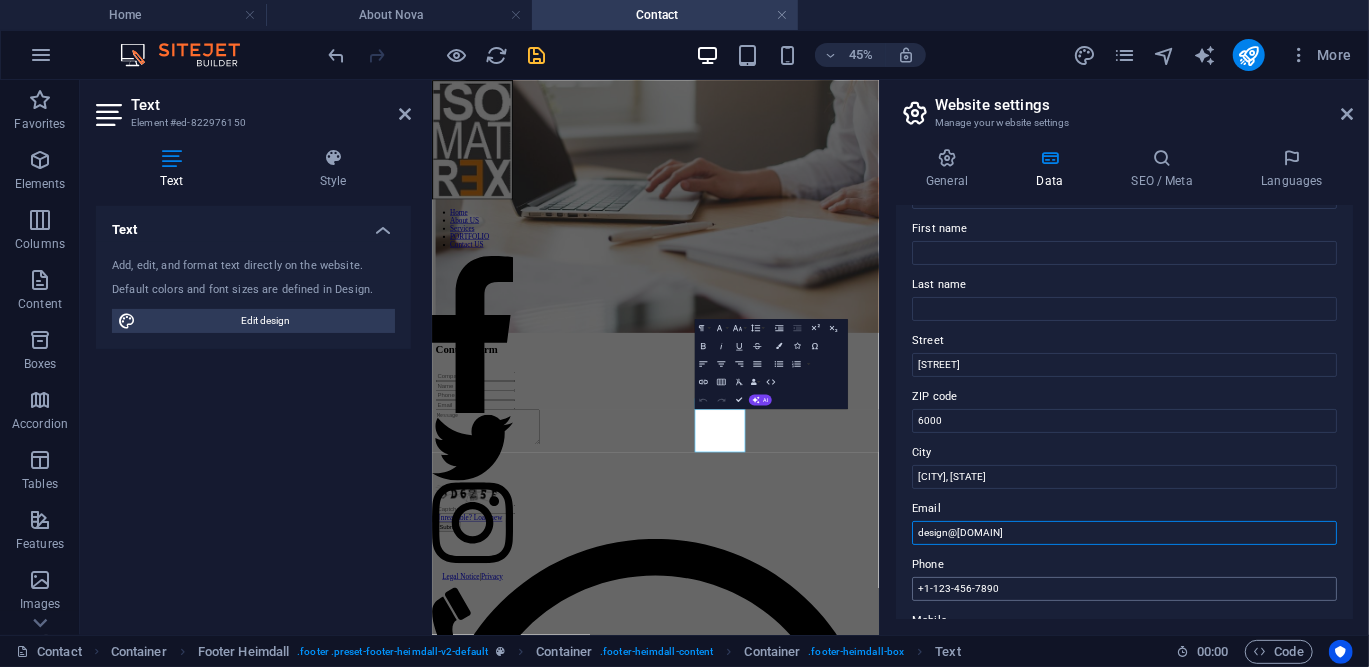 scroll, scrollTop: 208, scrollLeft: 0, axis: vertical 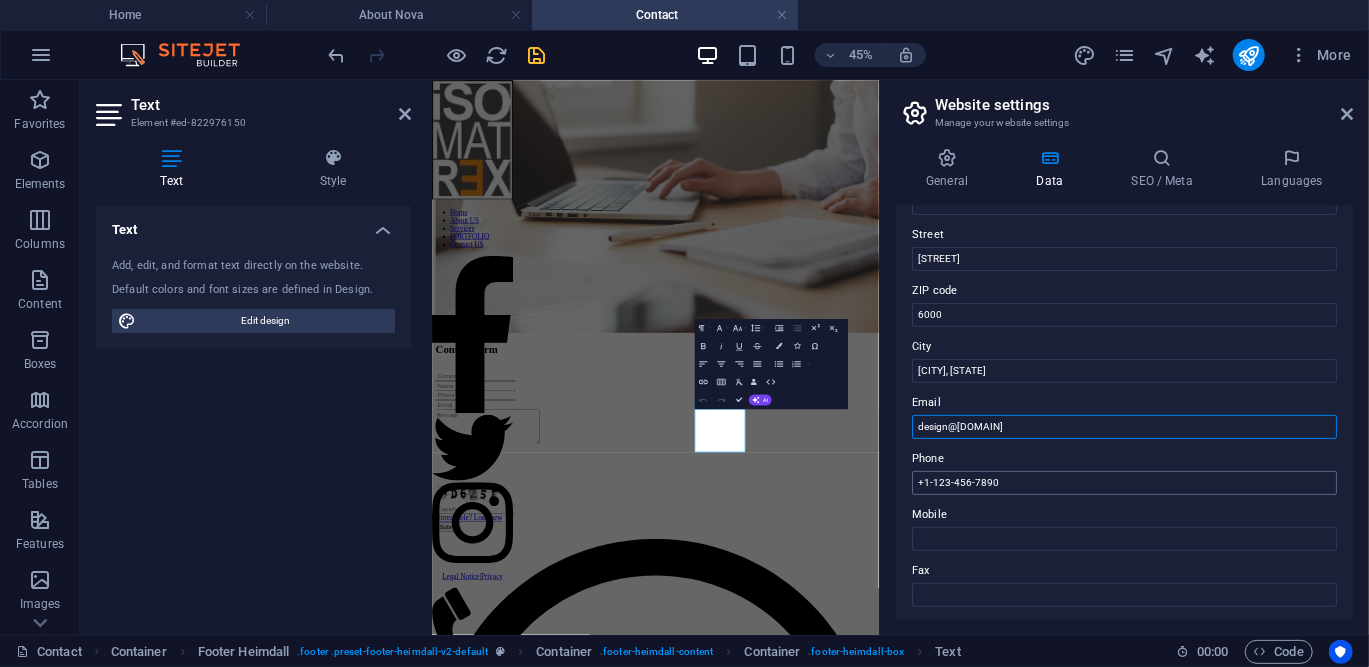 type on "design@[DOMAIN]" 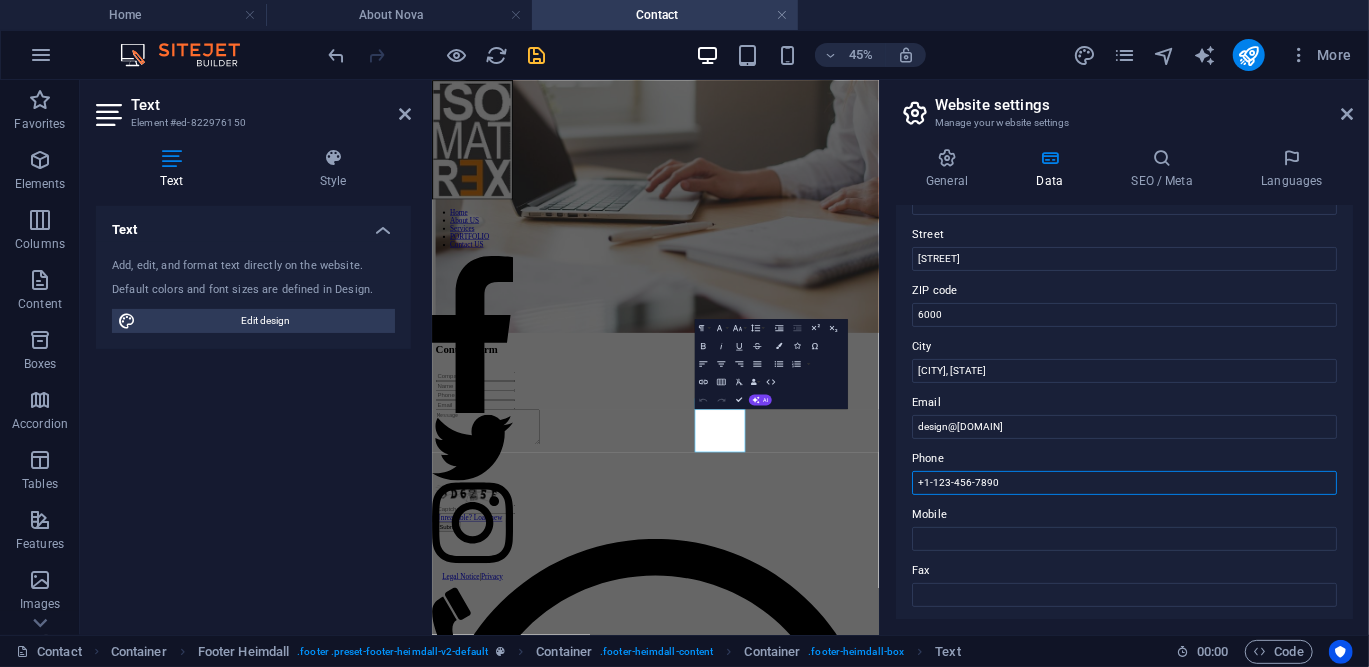 click on "+1-123-456-7890" at bounding box center [1124, 483] 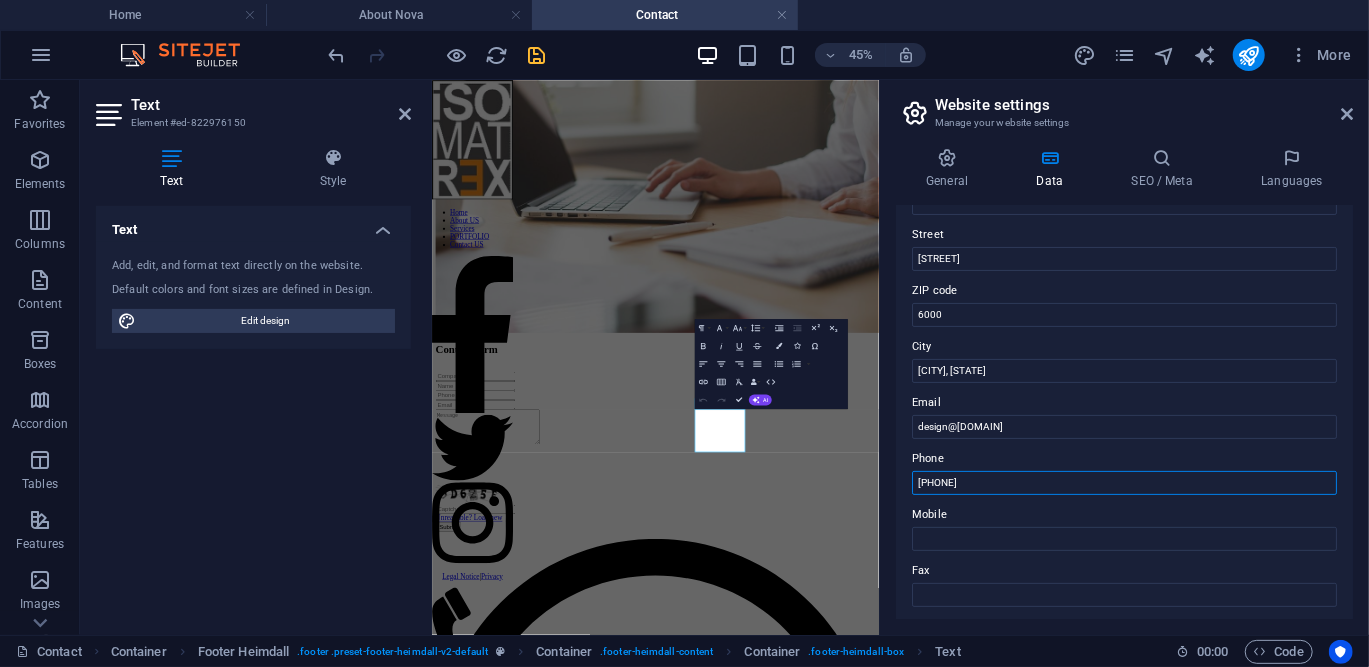 click on "[PHONE]" at bounding box center (1124, 483) 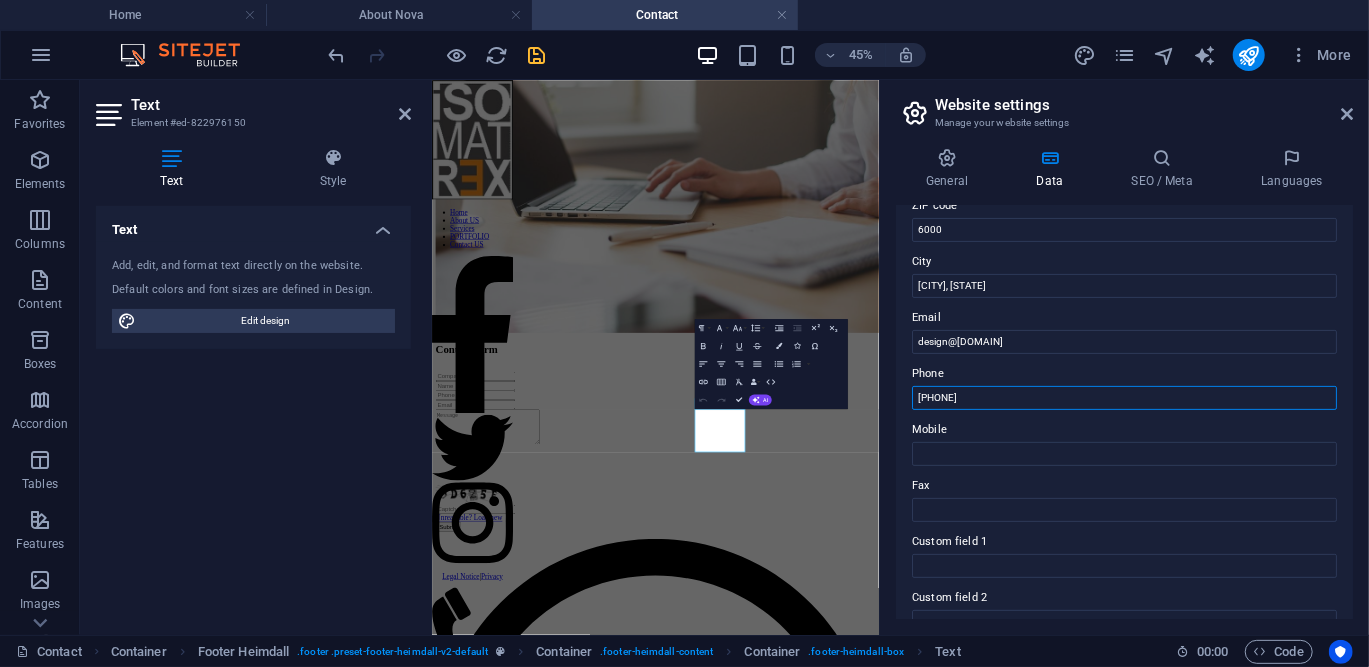 scroll, scrollTop: 258, scrollLeft: 0, axis: vertical 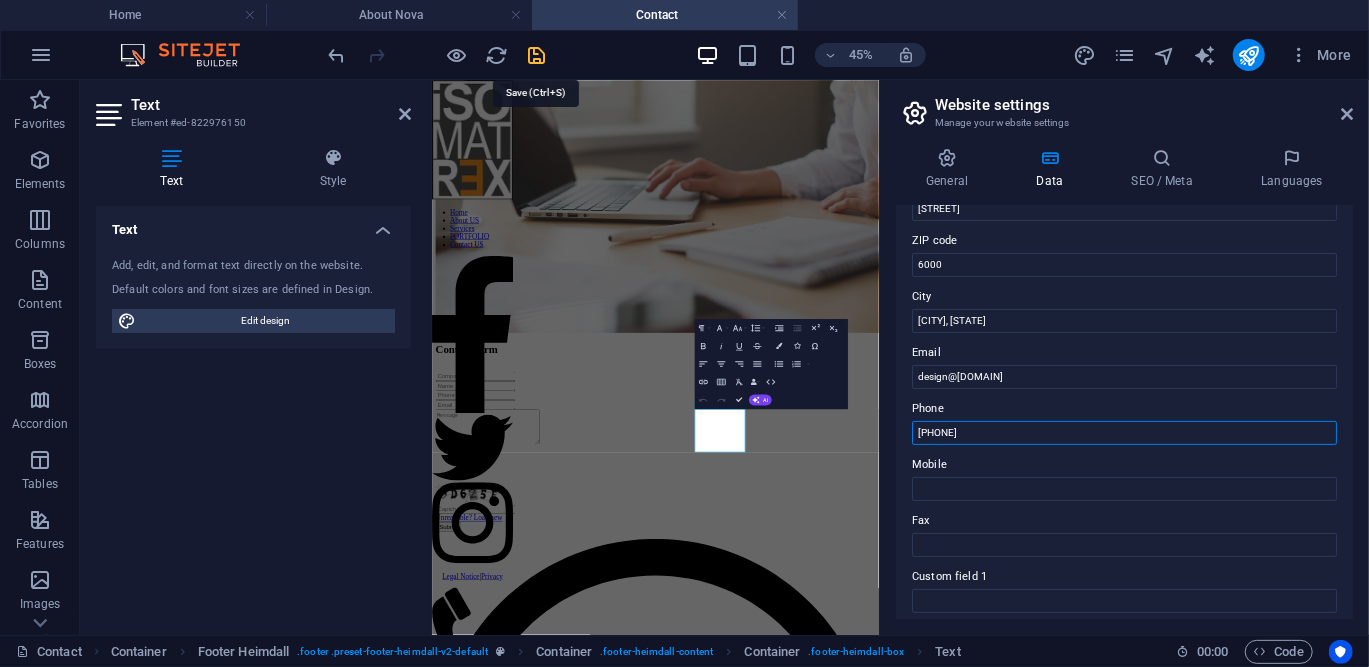 type on "[PHONE]" 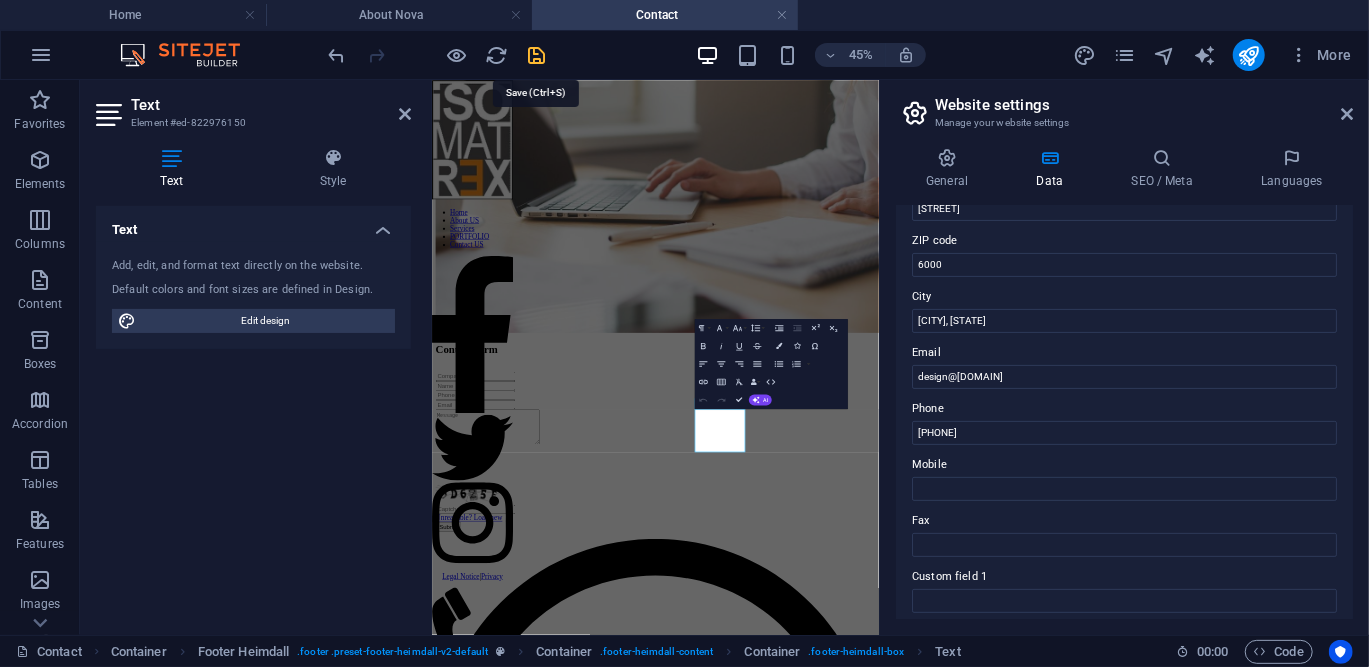 click at bounding box center [537, 55] 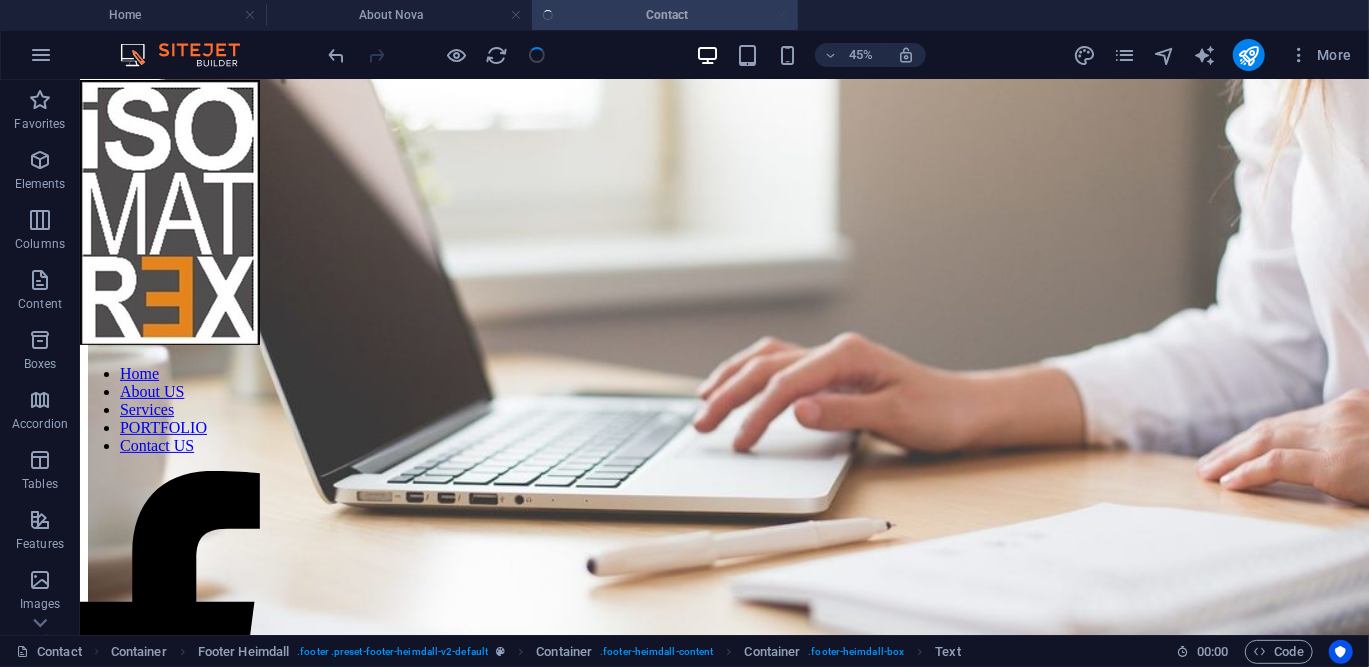 scroll, scrollTop: 697, scrollLeft: 0, axis: vertical 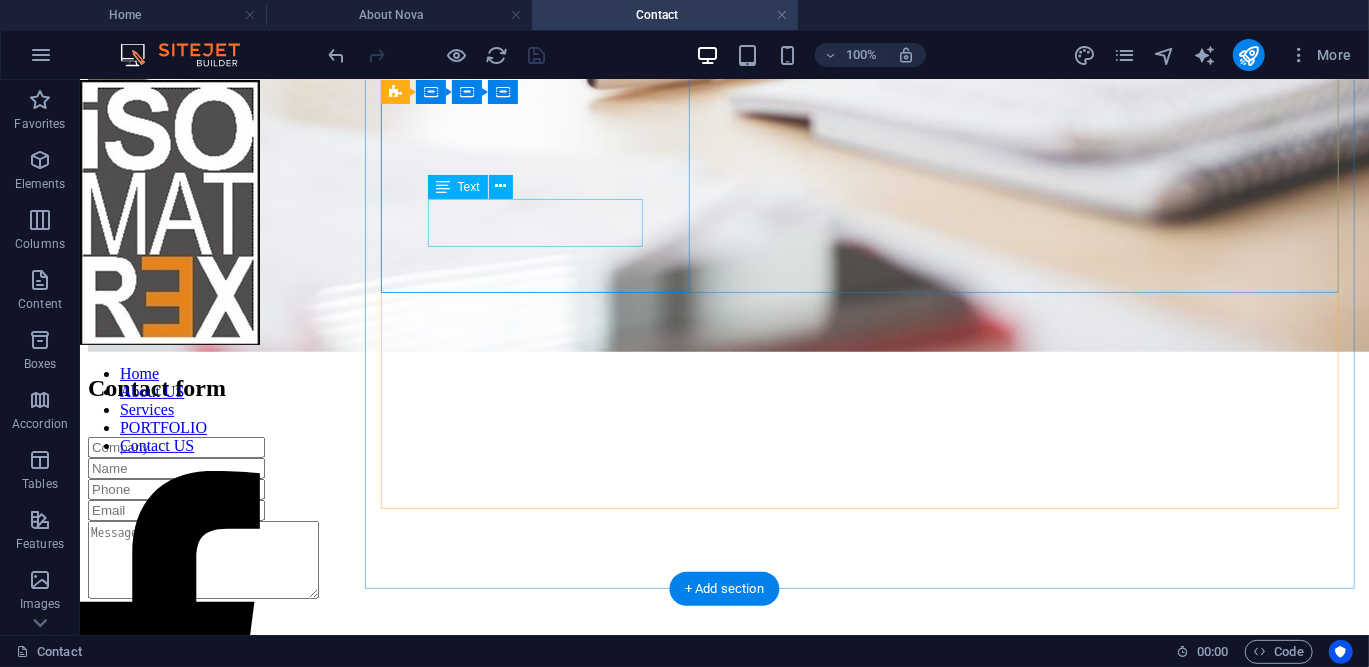 click on "[STREET] [CITY], [STATE] [POSTAL_CODE] [POSTAL_CODE]" at bounding box center [723, 2592] 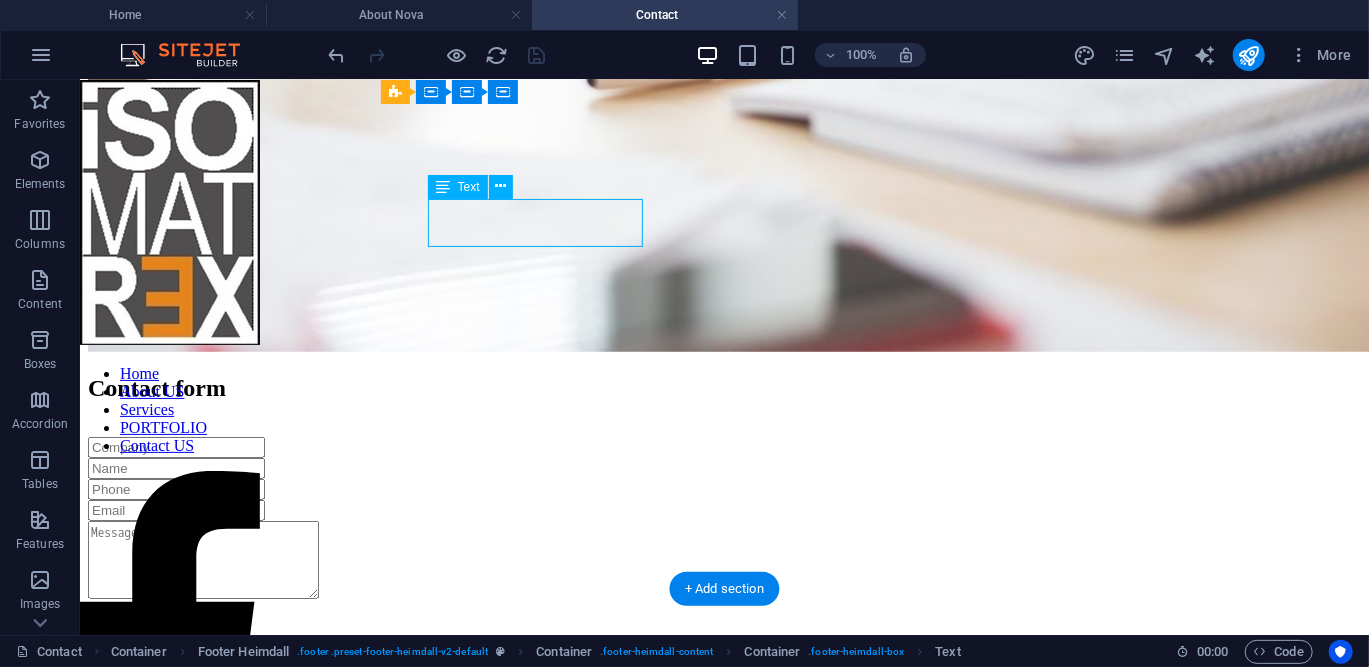click on "[STREET] [CITY], [STATE] [POSTAL_CODE] [POSTAL_CODE]" at bounding box center (723, 2592) 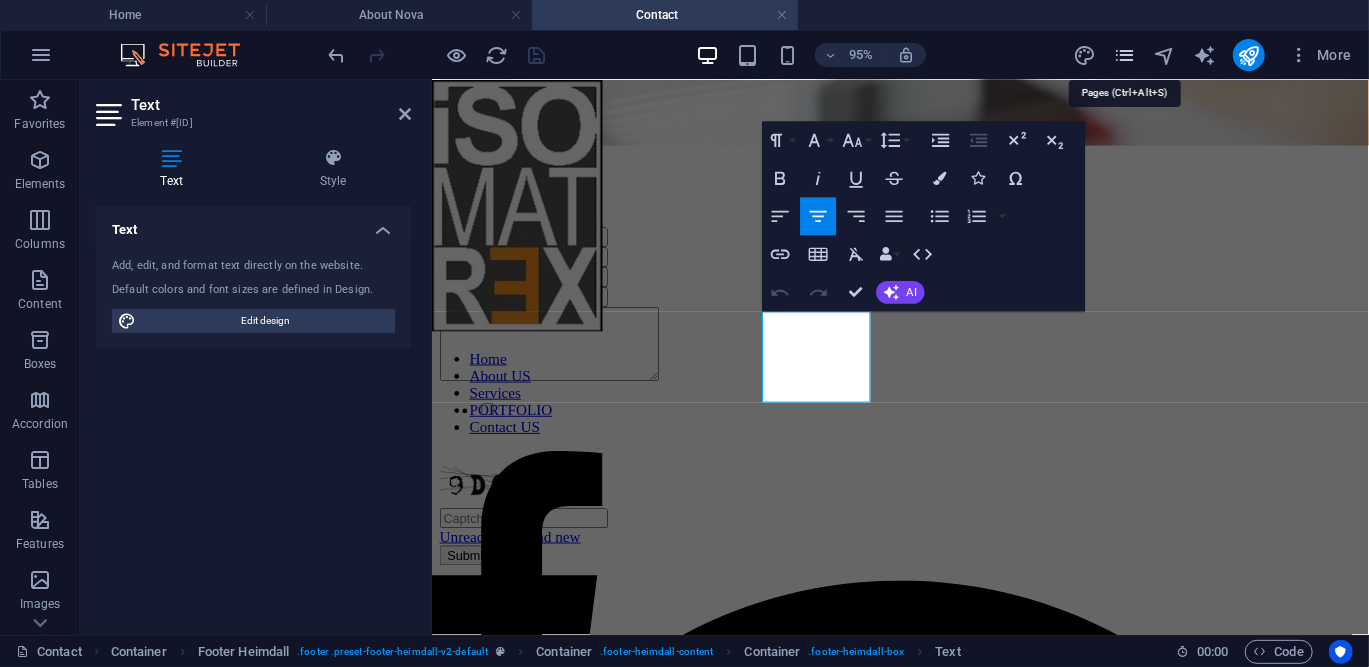 click at bounding box center (1124, 55) 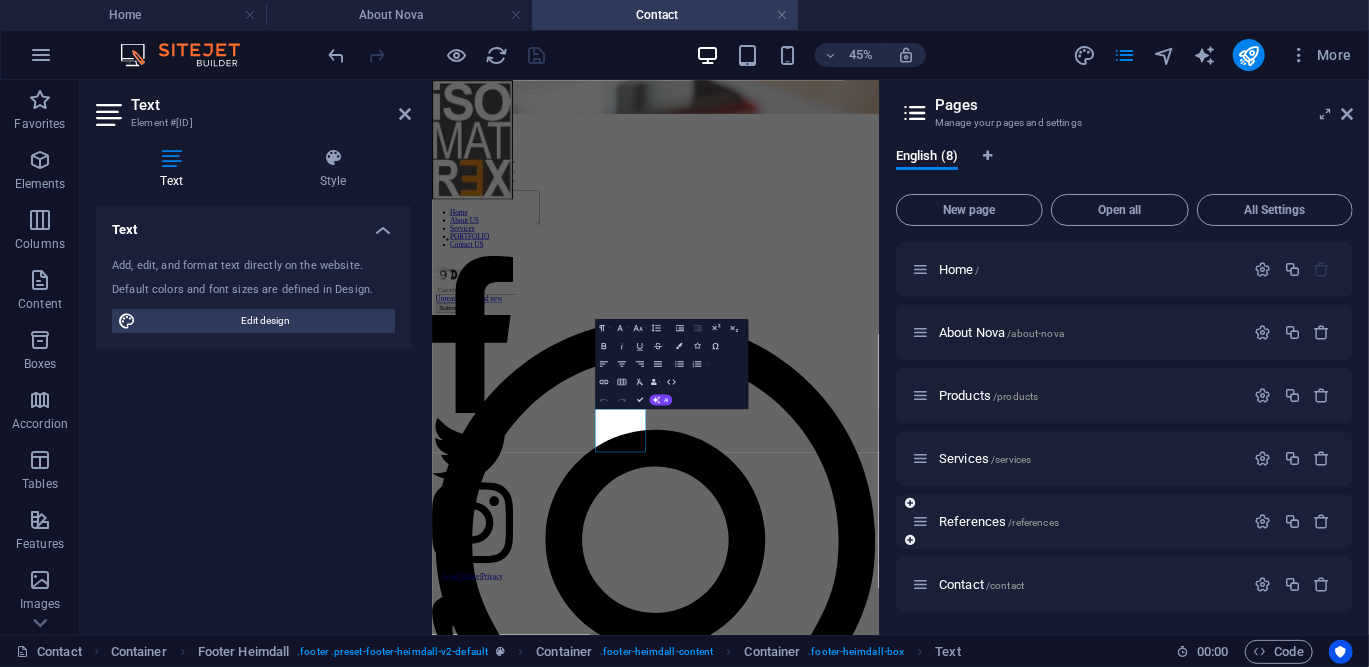 scroll, scrollTop: 210, scrollLeft: 0, axis: vertical 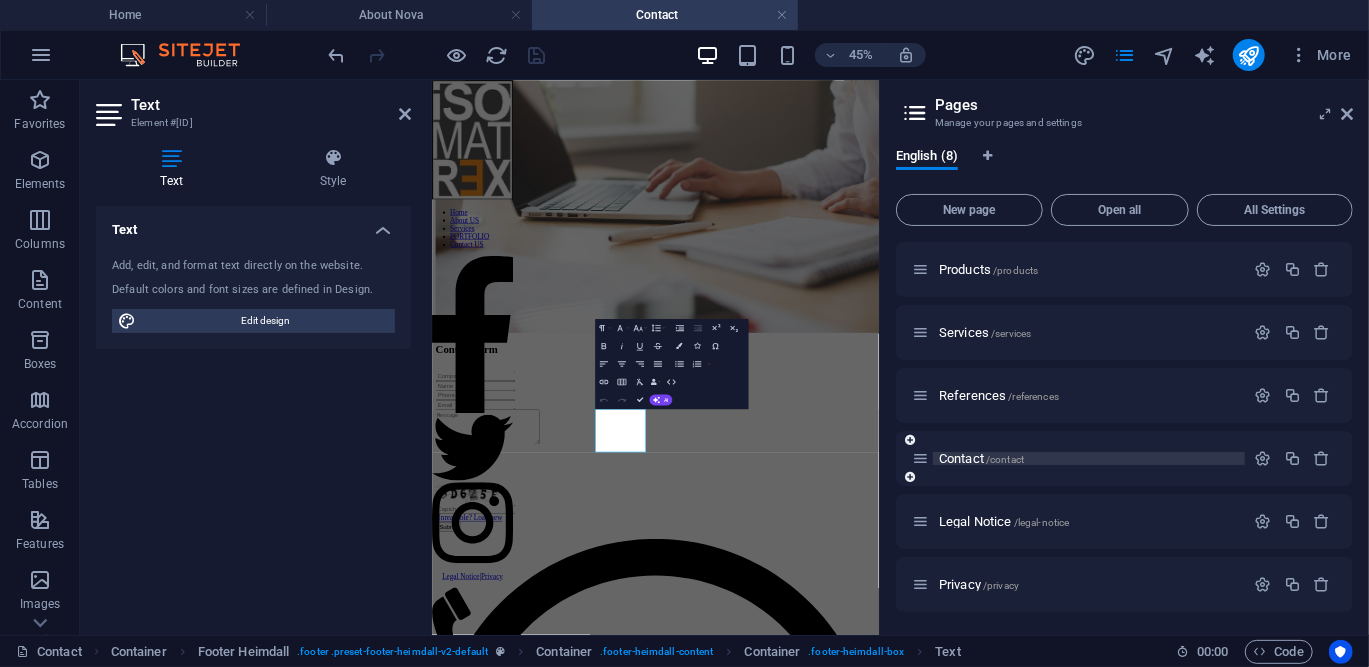click on "Contact /contact" at bounding box center (981, 458) 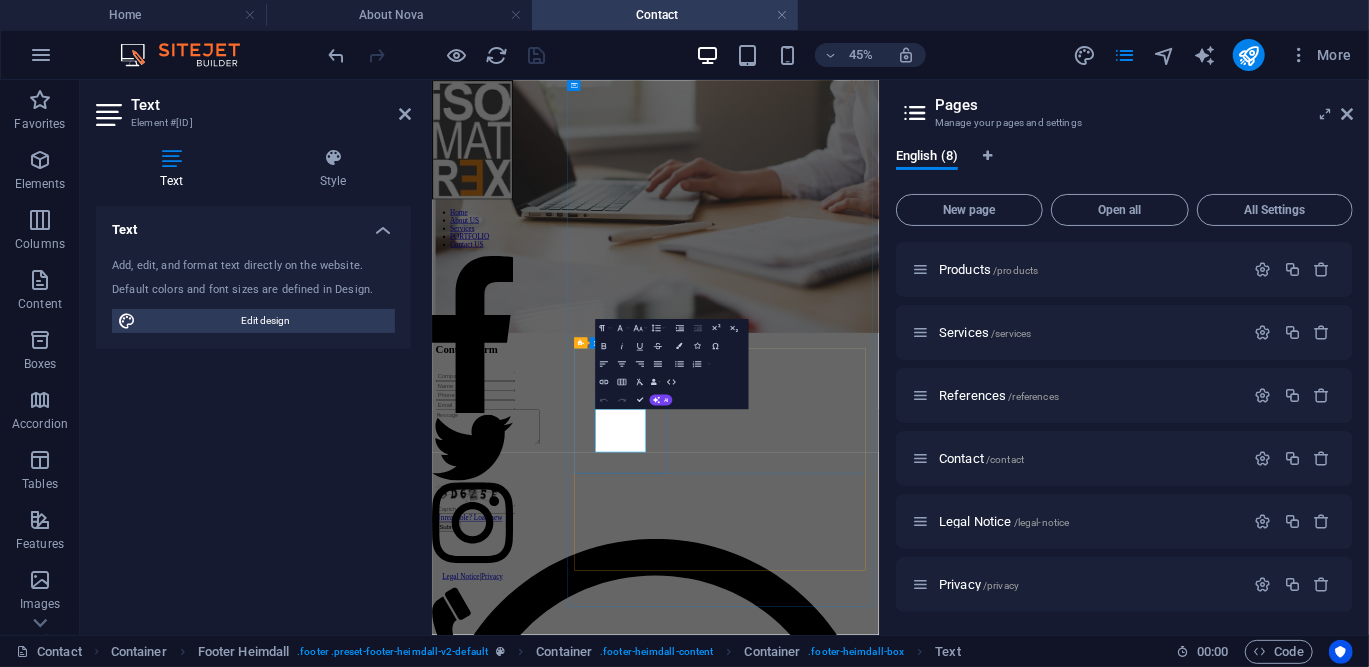 click on "6000" at bounding box center (638, 2471) 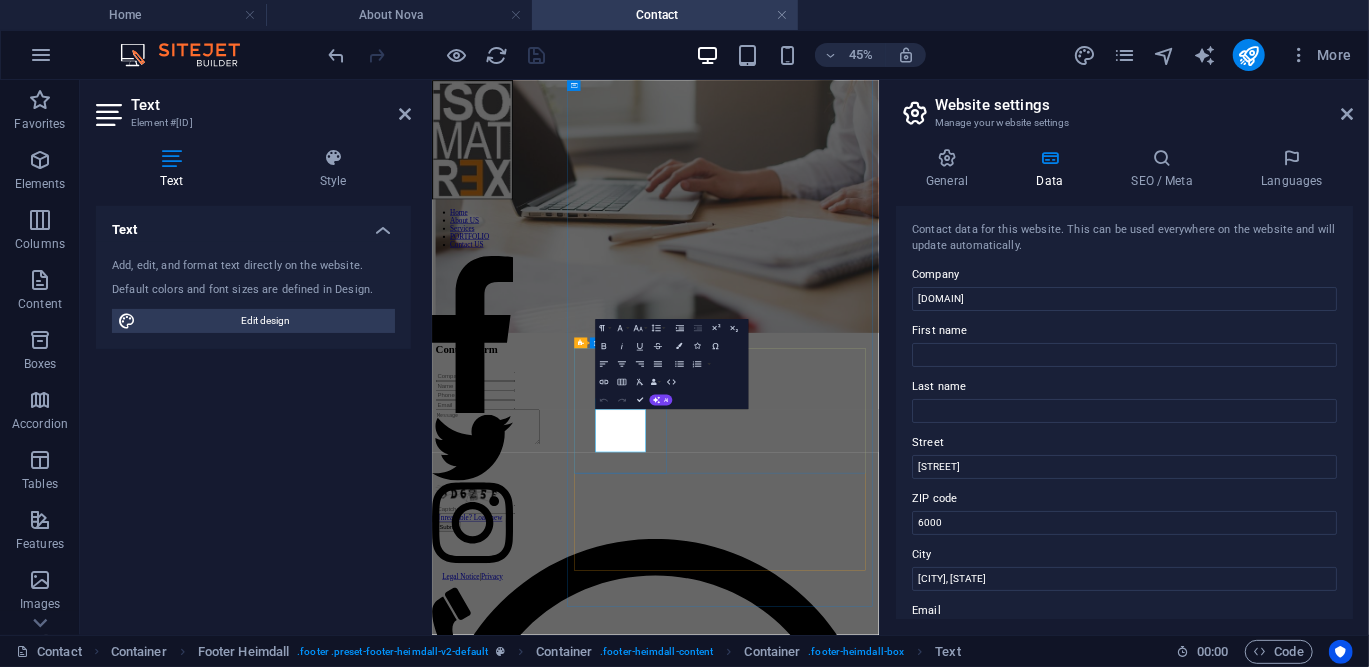 click on "6000" at bounding box center (638, 2471) 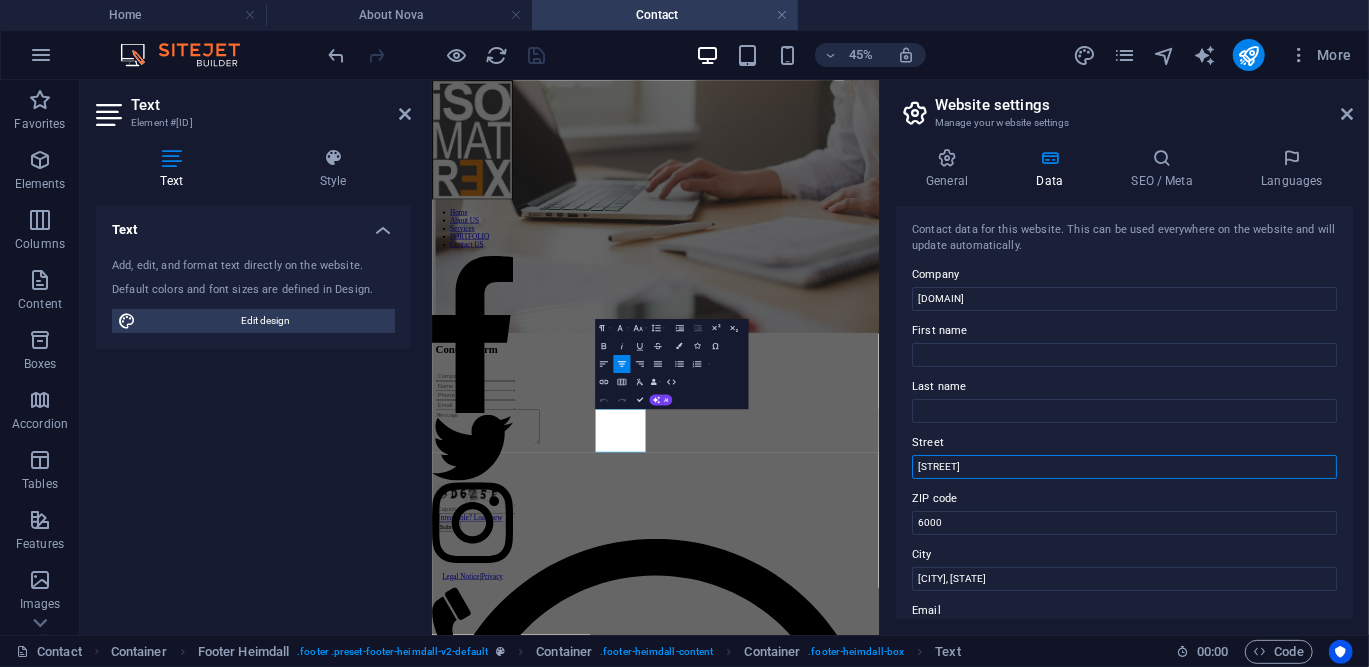 click on "[STREET]" at bounding box center [1124, 467] 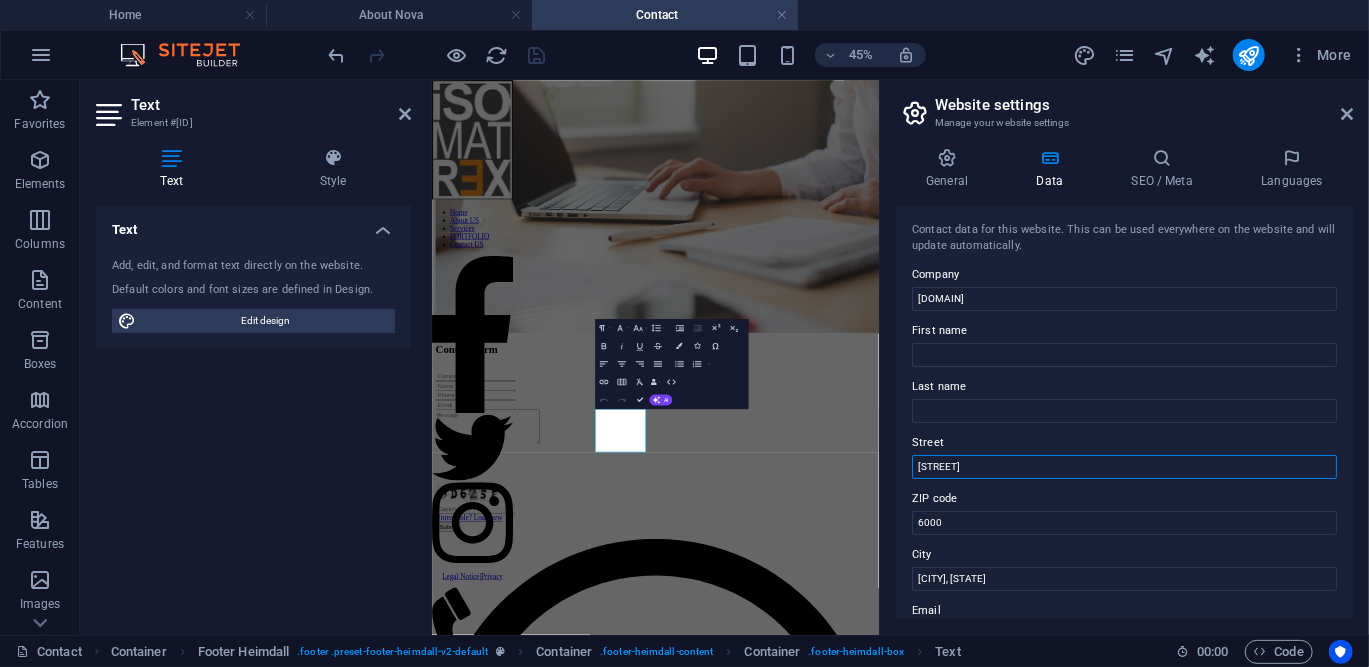 click on "[STREET]" at bounding box center (1124, 467) 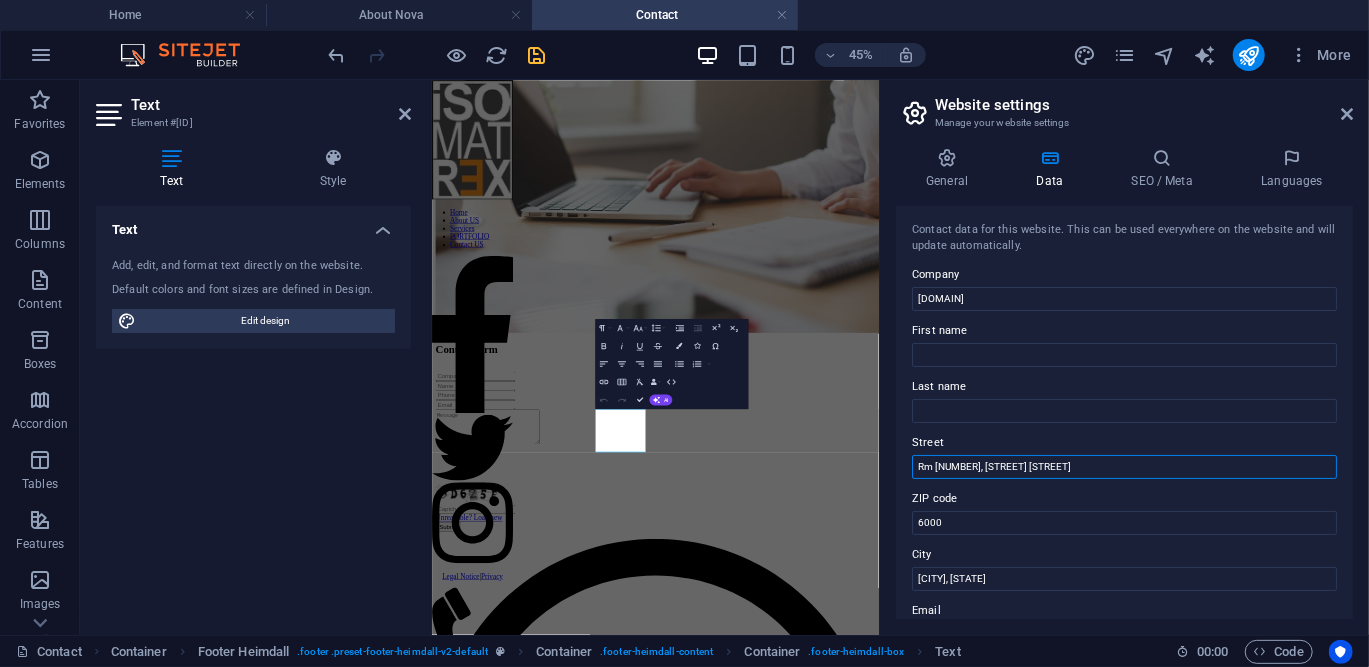 type on "Rm [NUMBER], [STREET], [BUILDING] [STREET]" 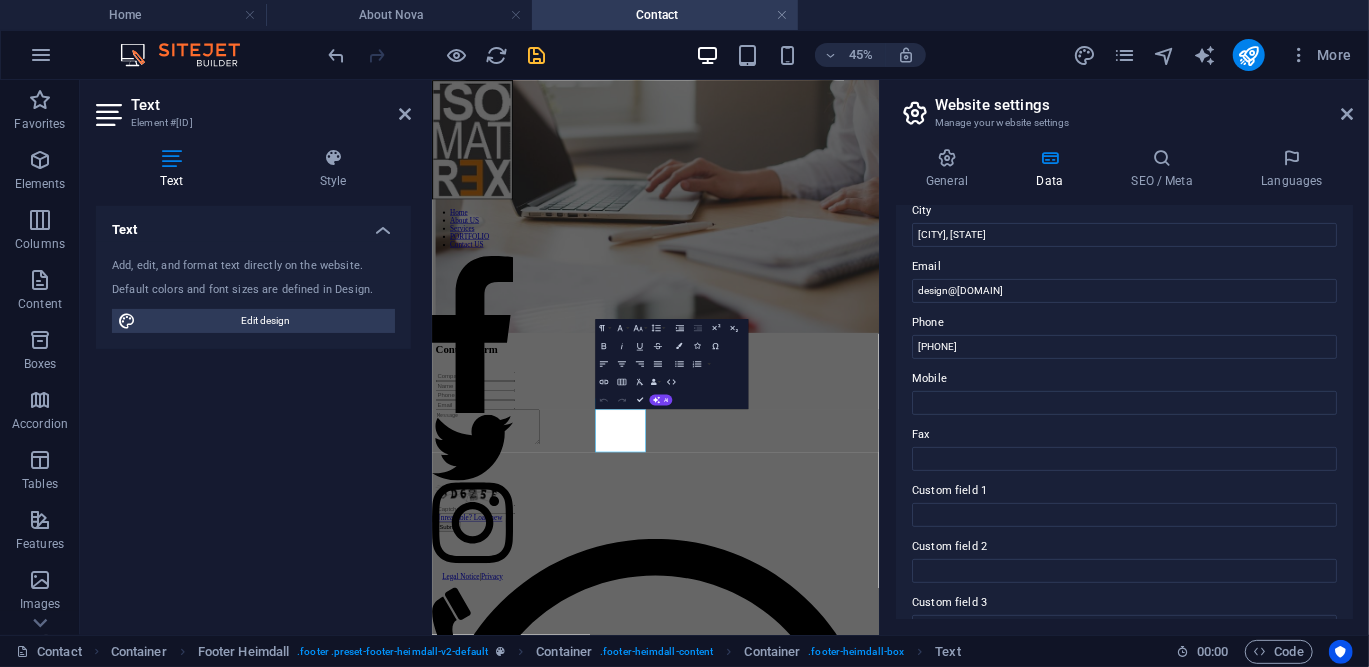 scroll, scrollTop: 346, scrollLeft: 0, axis: vertical 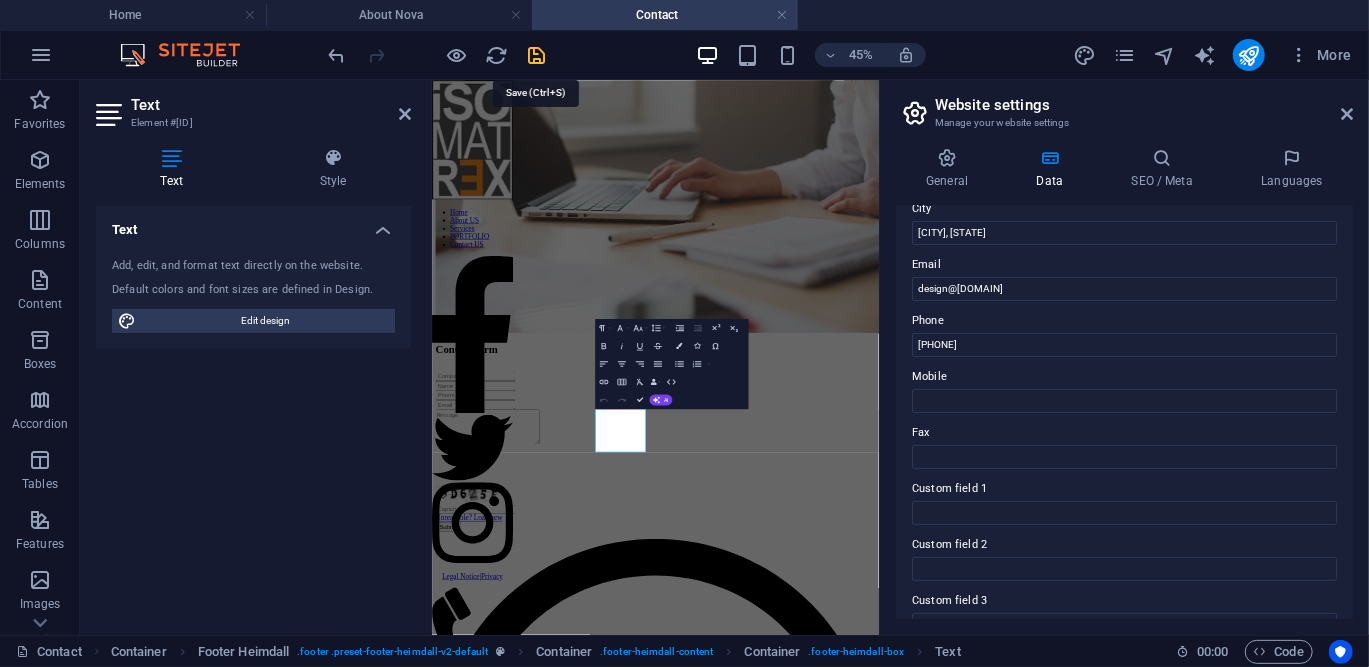 click at bounding box center [537, 55] 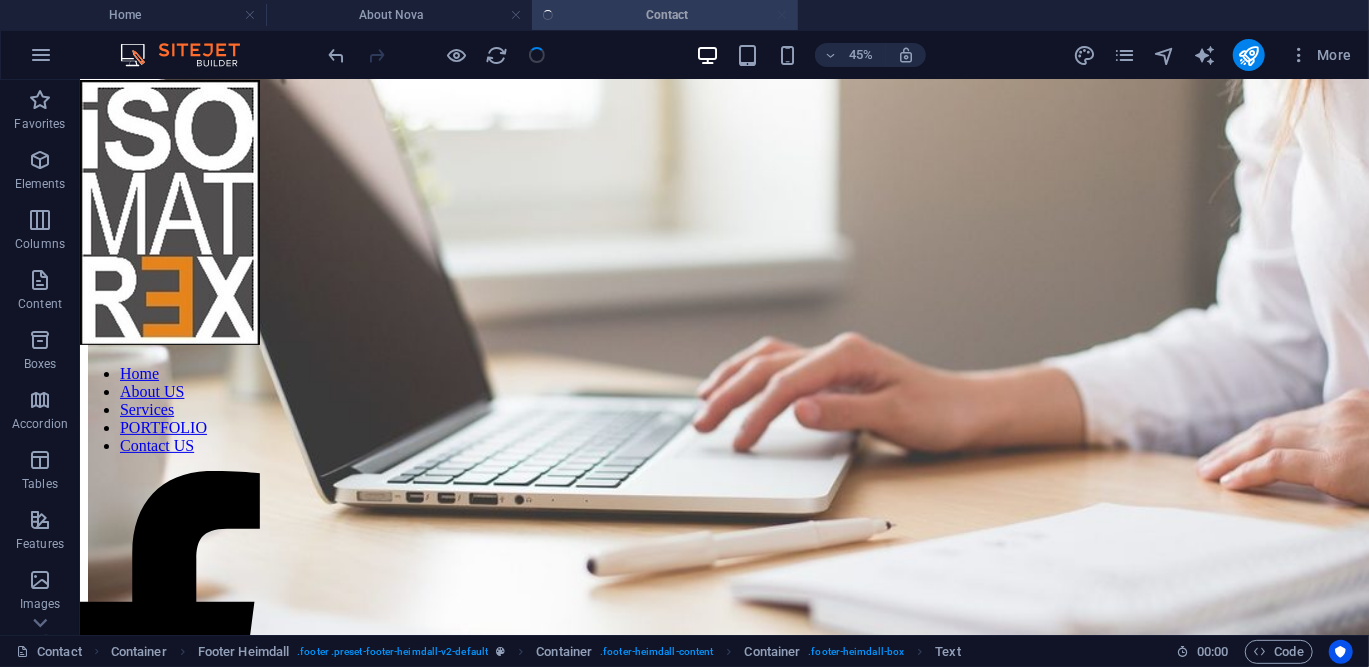 scroll, scrollTop: 721, scrollLeft: 0, axis: vertical 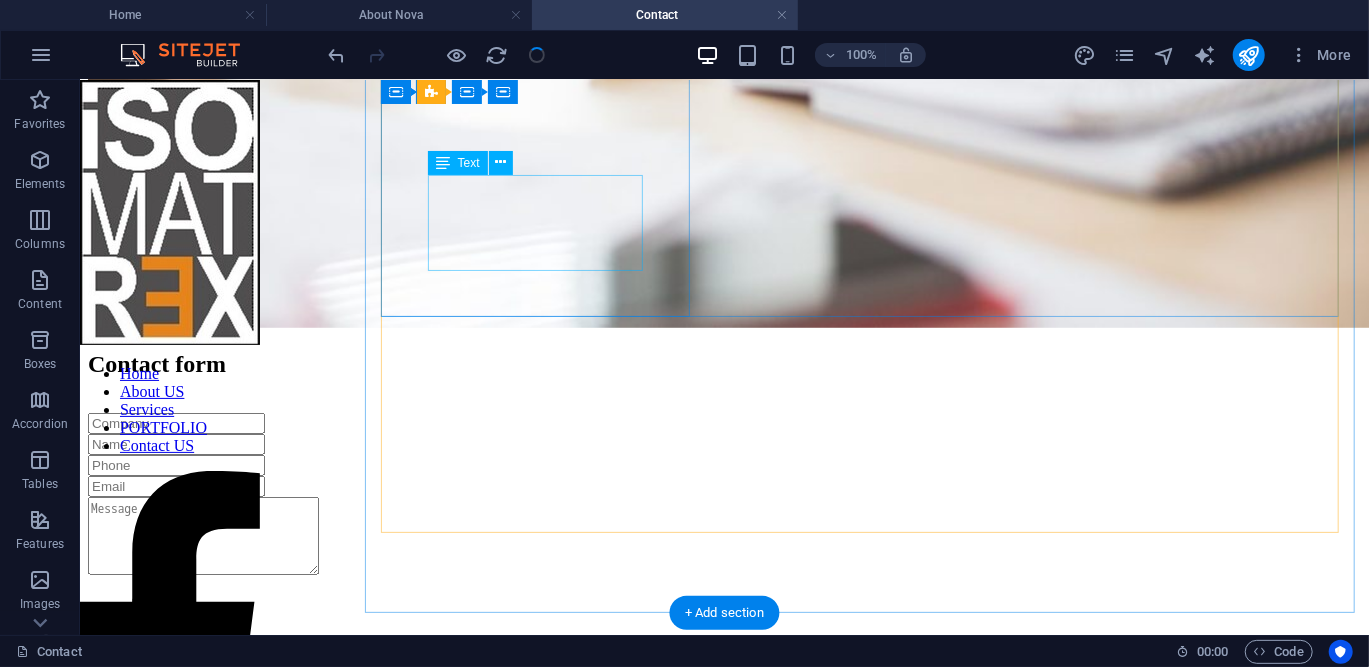 click on "Rm [NUMBER], [STREET], [BUILDING] [STREET] [CITY], [STATE] [POSTAL_CODE] [POSTAL_CODE]" at bounding box center [723, 2568] 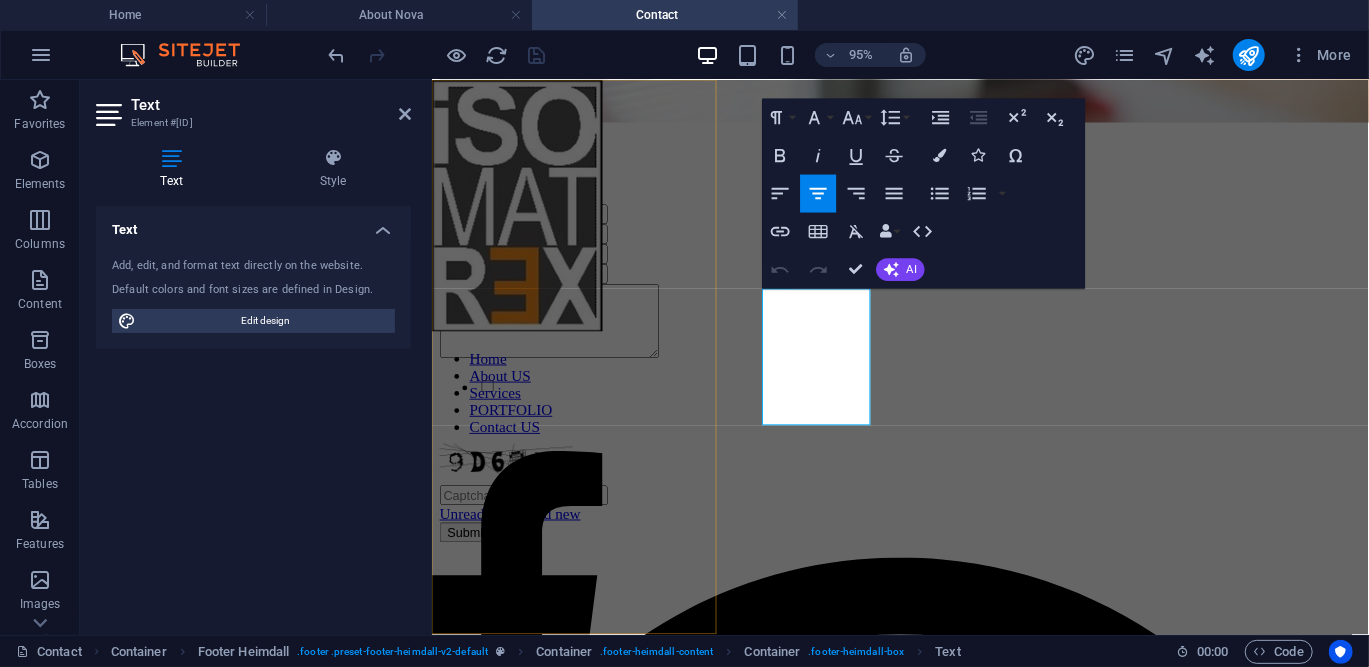 click on "6000" at bounding box center (921, 1946) 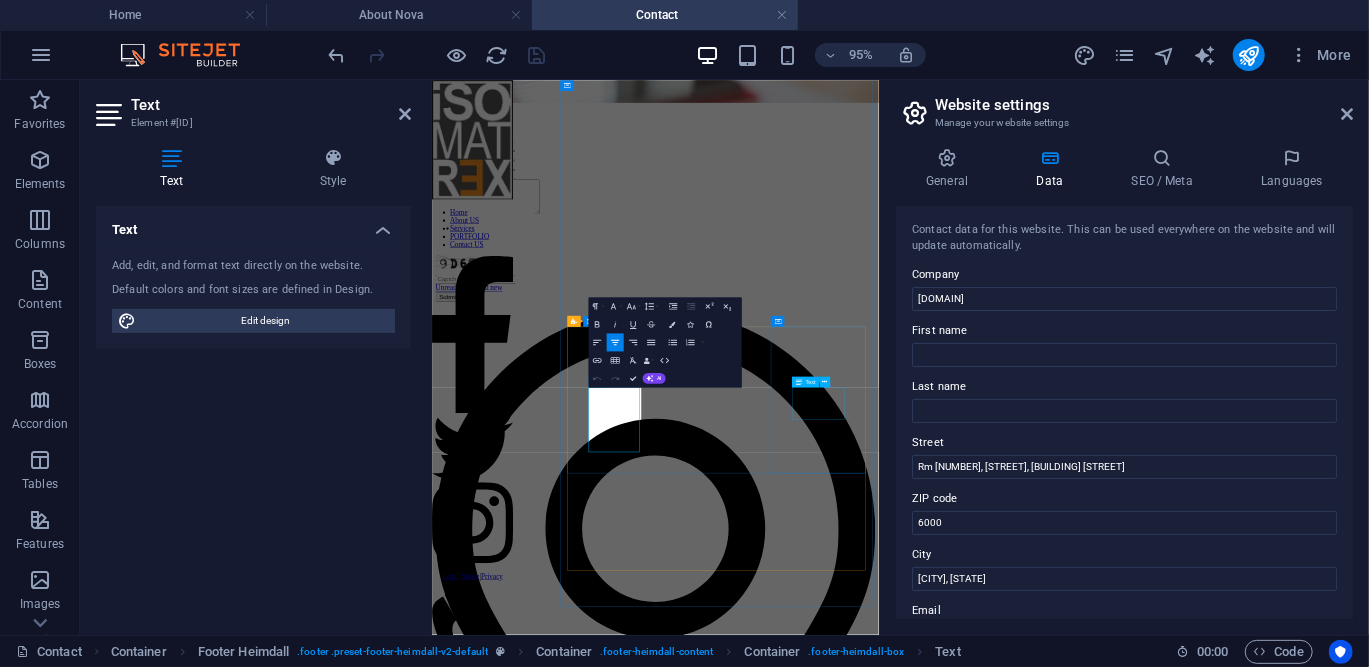 drag, startPoint x: 570, startPoint y: 251, endPoint x: 1281, endPoint y: 785, distance: 889.2002 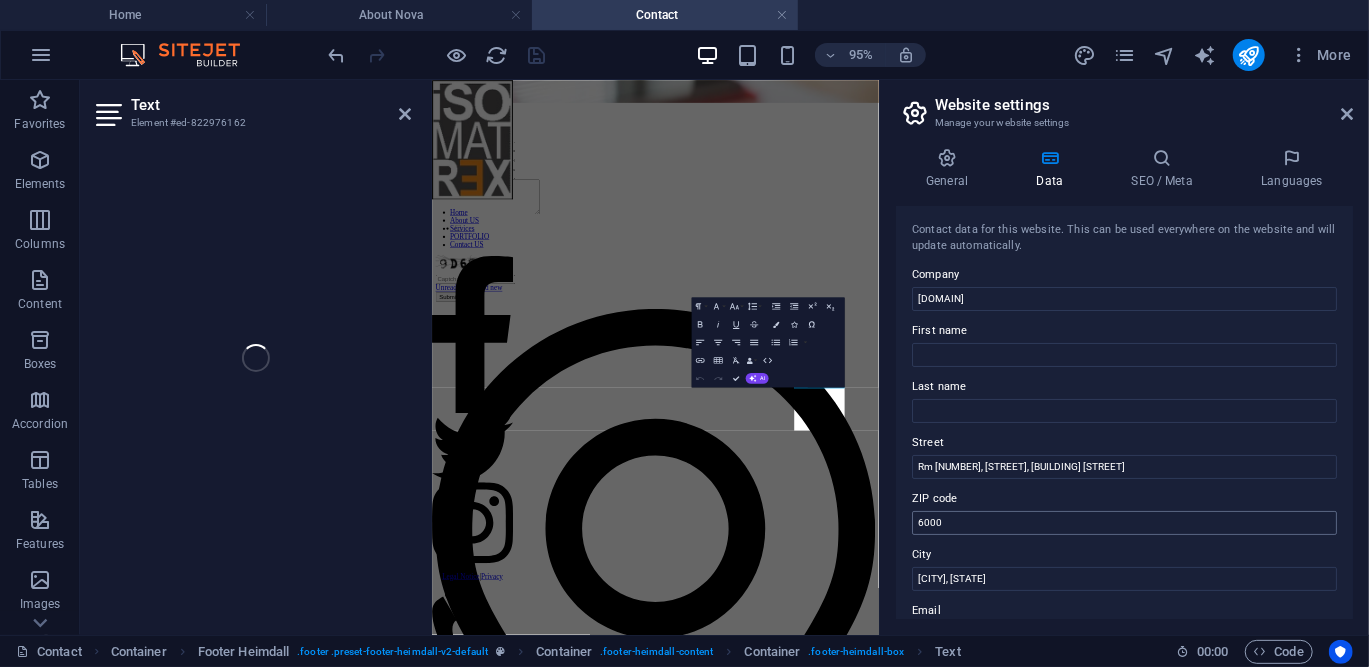 scroll, scrollTop: 258, scrollLeft: 0, axis: vertical 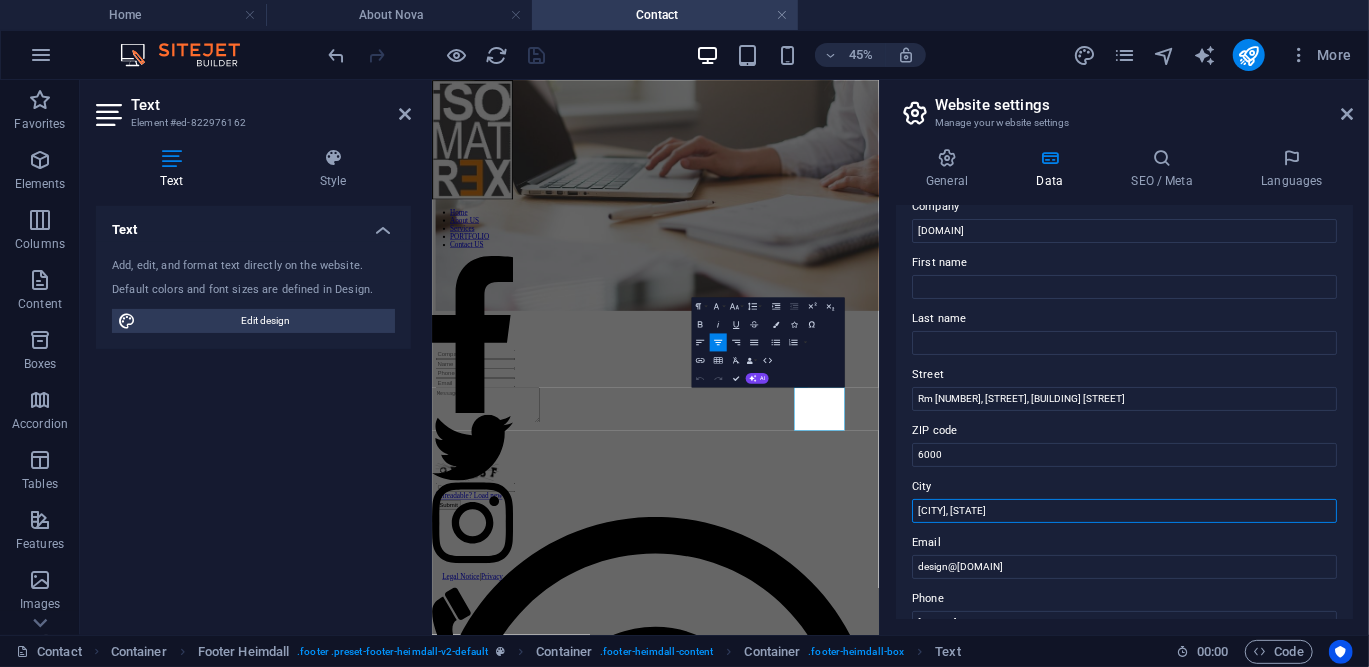 click on "[CITY], [STATE]" at bounding box center [1124, 511] 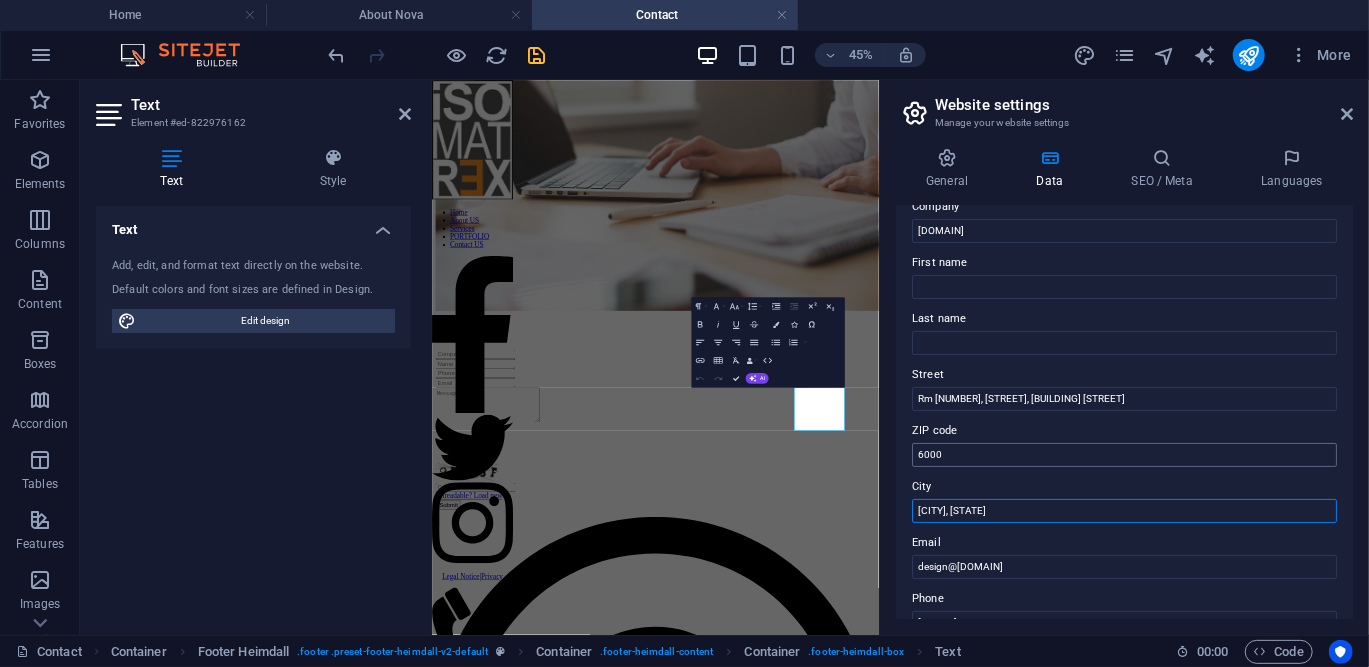 type on "[CITY], [STATE]" 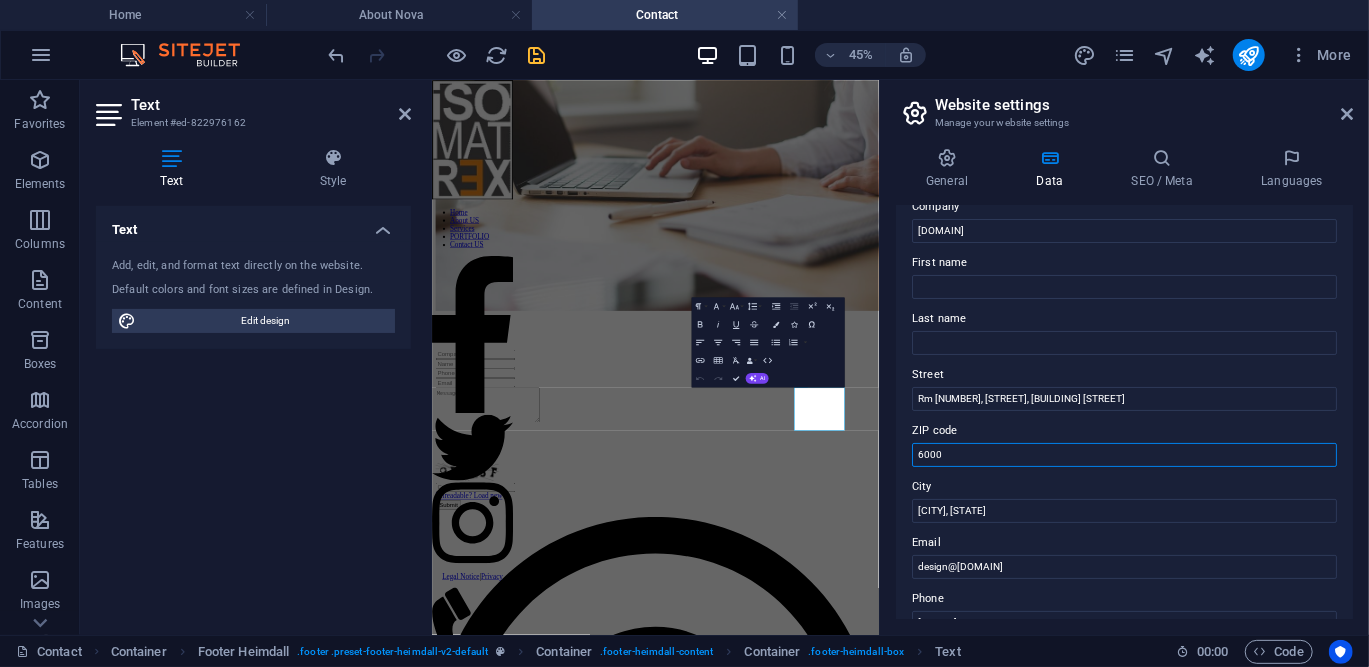 click on "6000" at bounding box center [1124, 455] 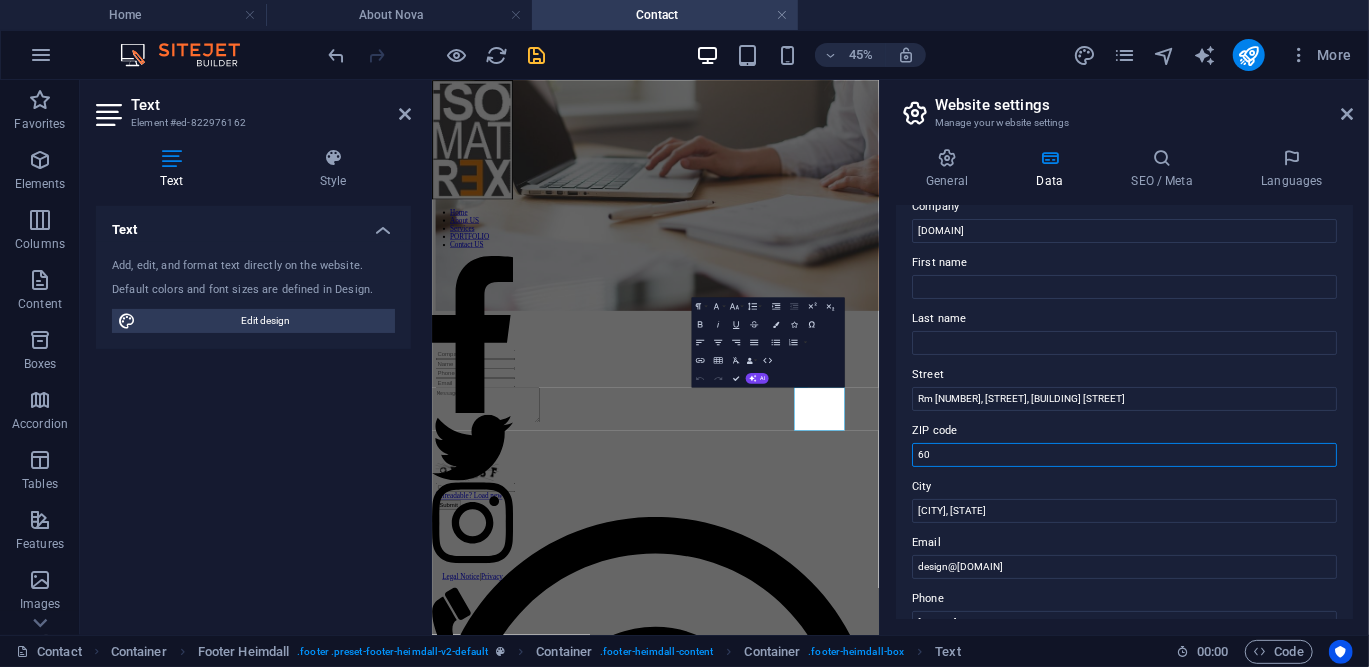 type on "6" 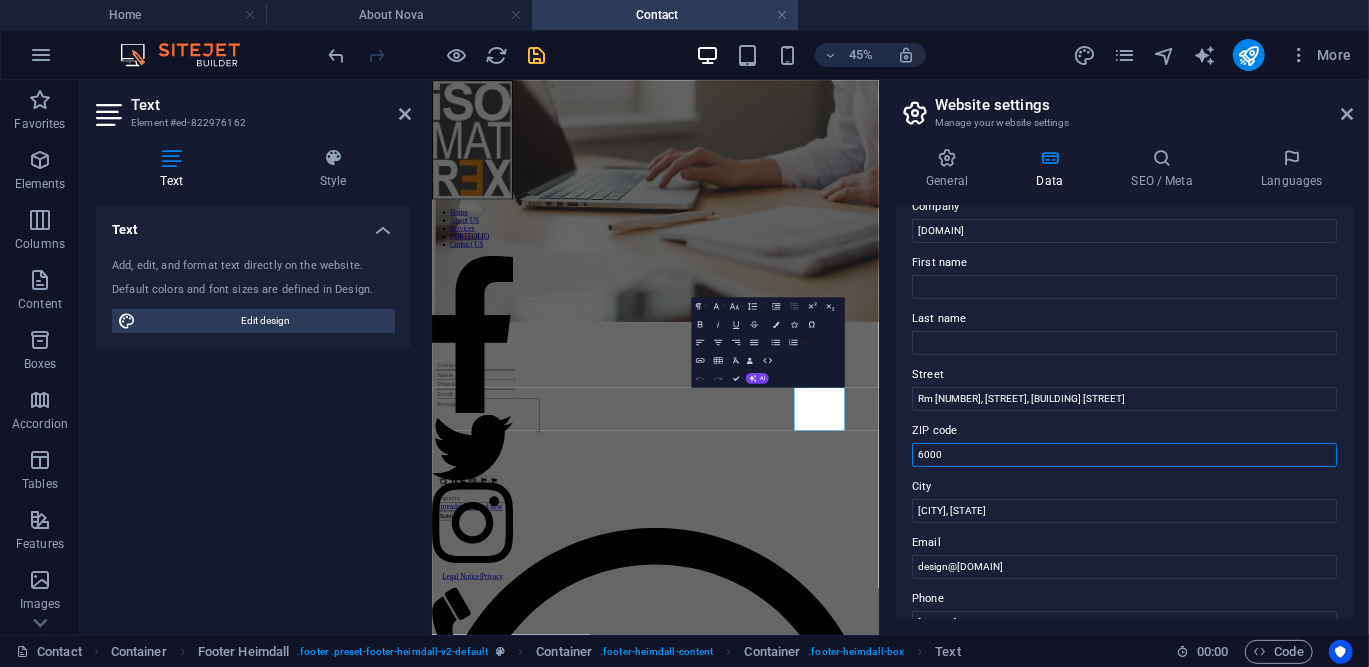 scroll, scrollTop: 258, scrollLeft: 0, axis: vertical 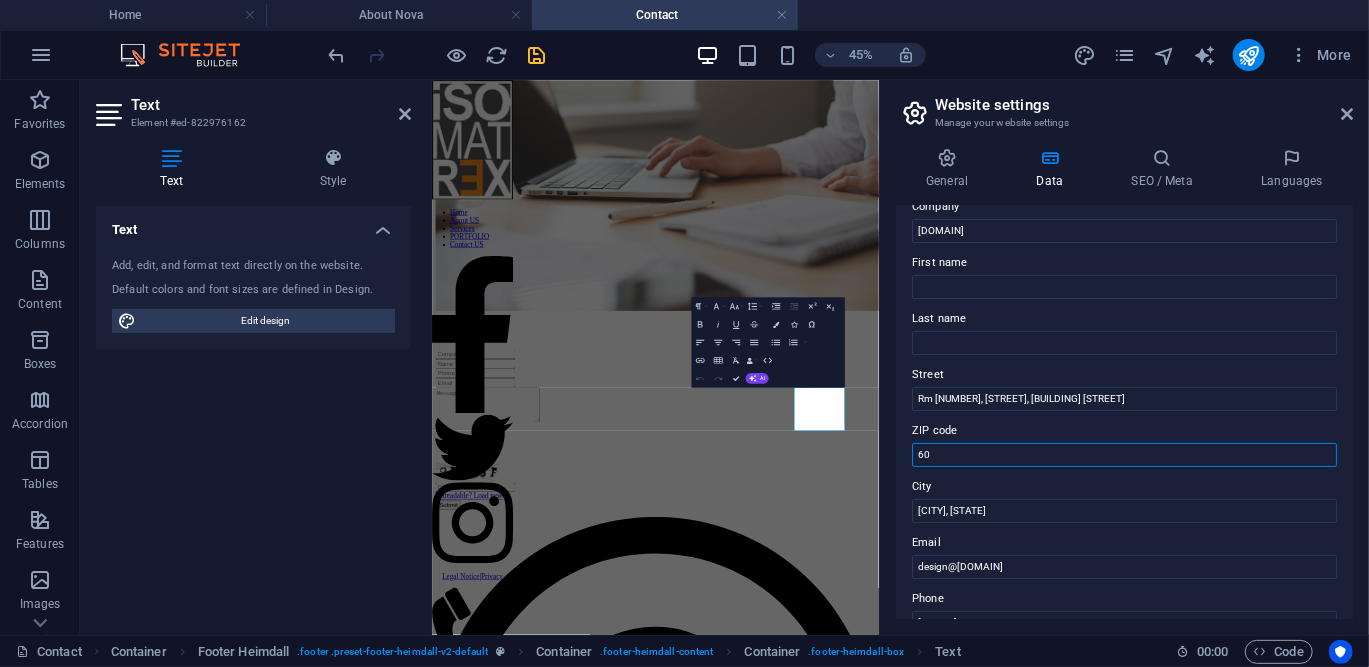 type on "6" 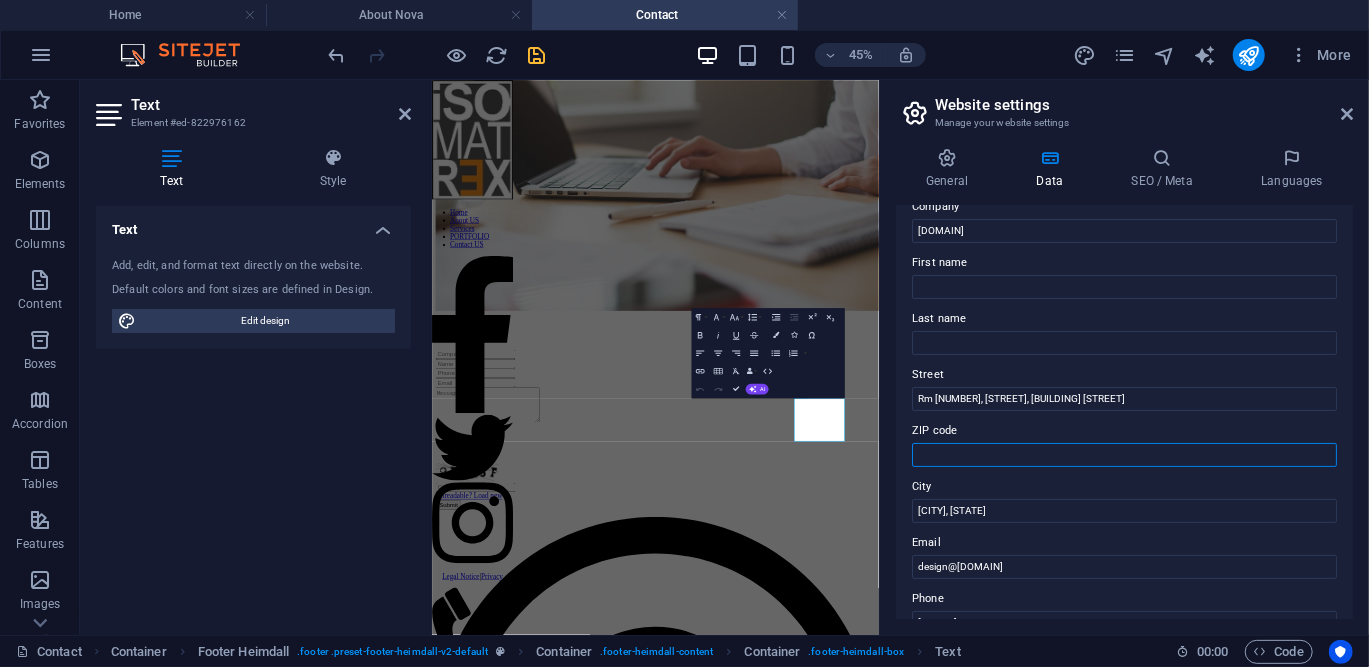 scroll, scrollTop: 234, scrollLeft: 0, axis: vertical 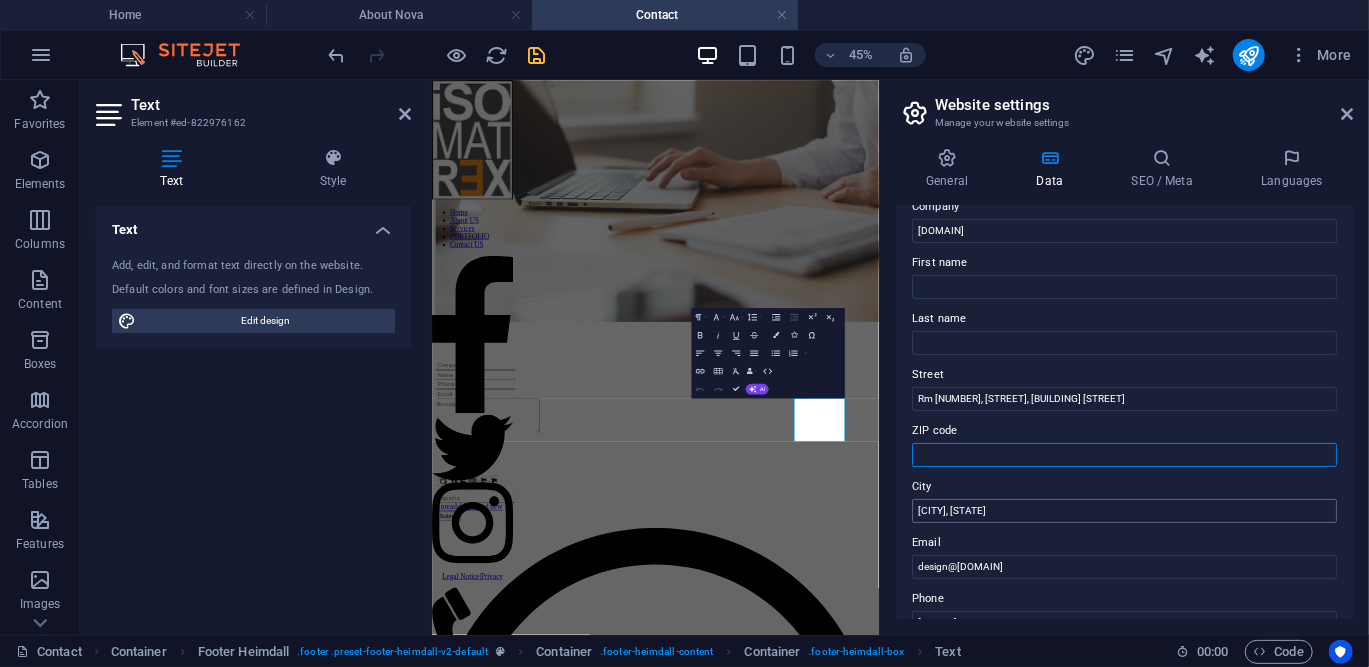 type 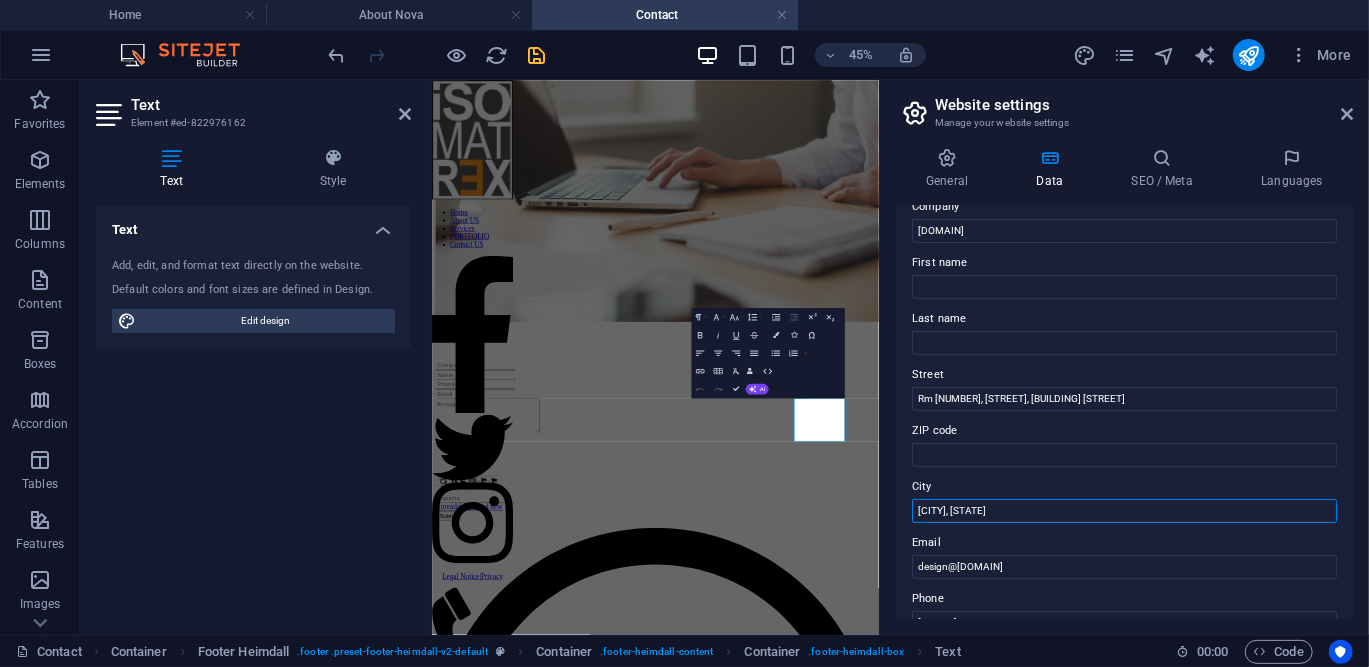 click on "[CITY], [STATE]" at bounding box center [1124, 511] 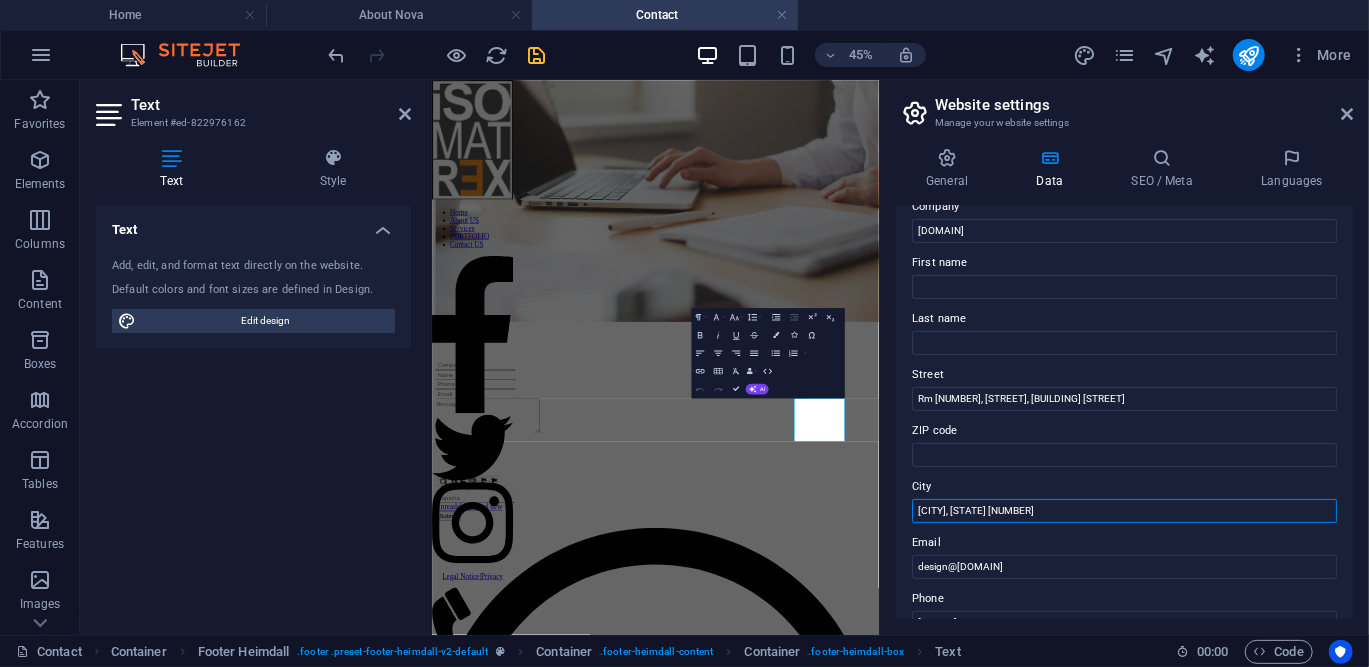 type on "[CITY], [COUNTRY] [POSTAL_CODE]" 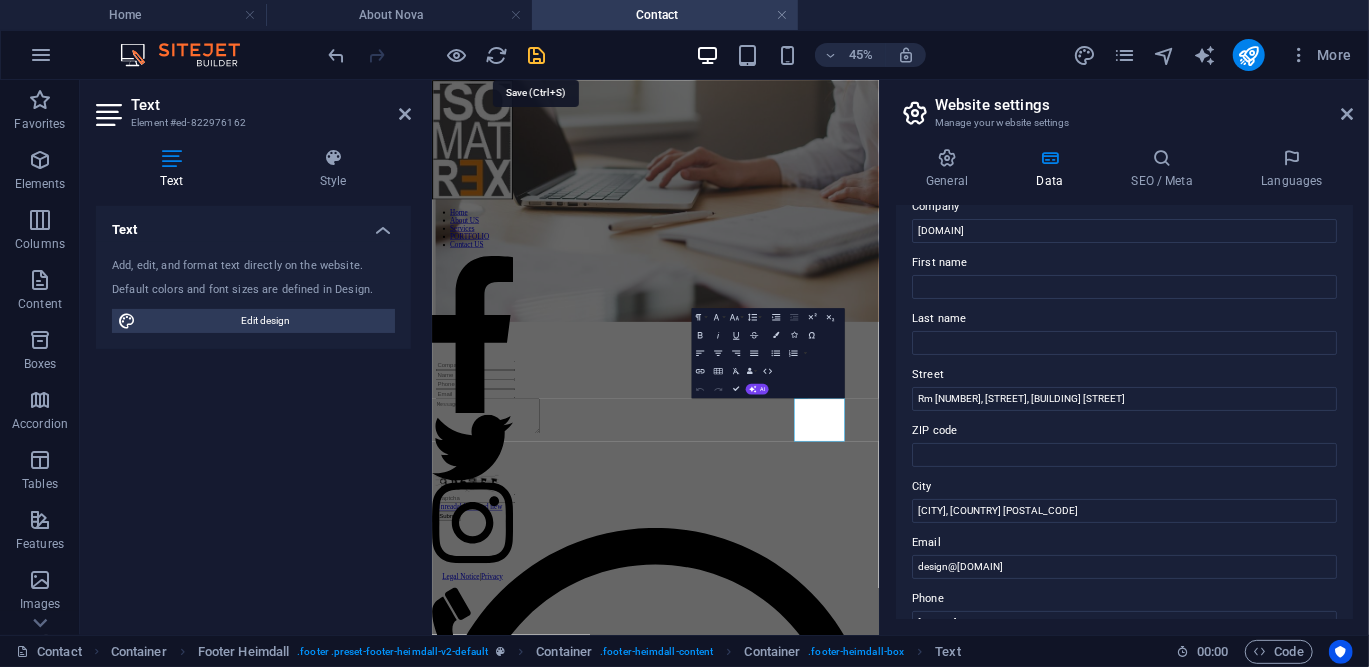 click at bounding box center [537, 55] 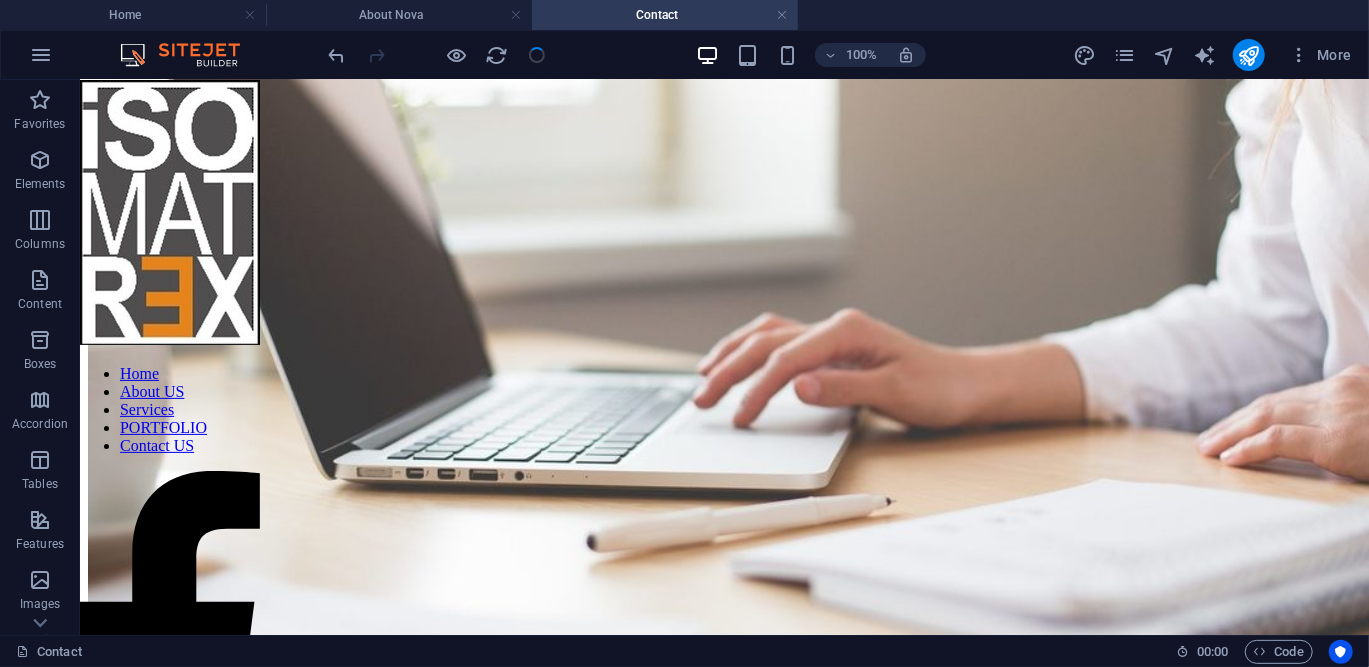 scroll, scrollTop: 697, scrollLeft: 0, axis: vertical 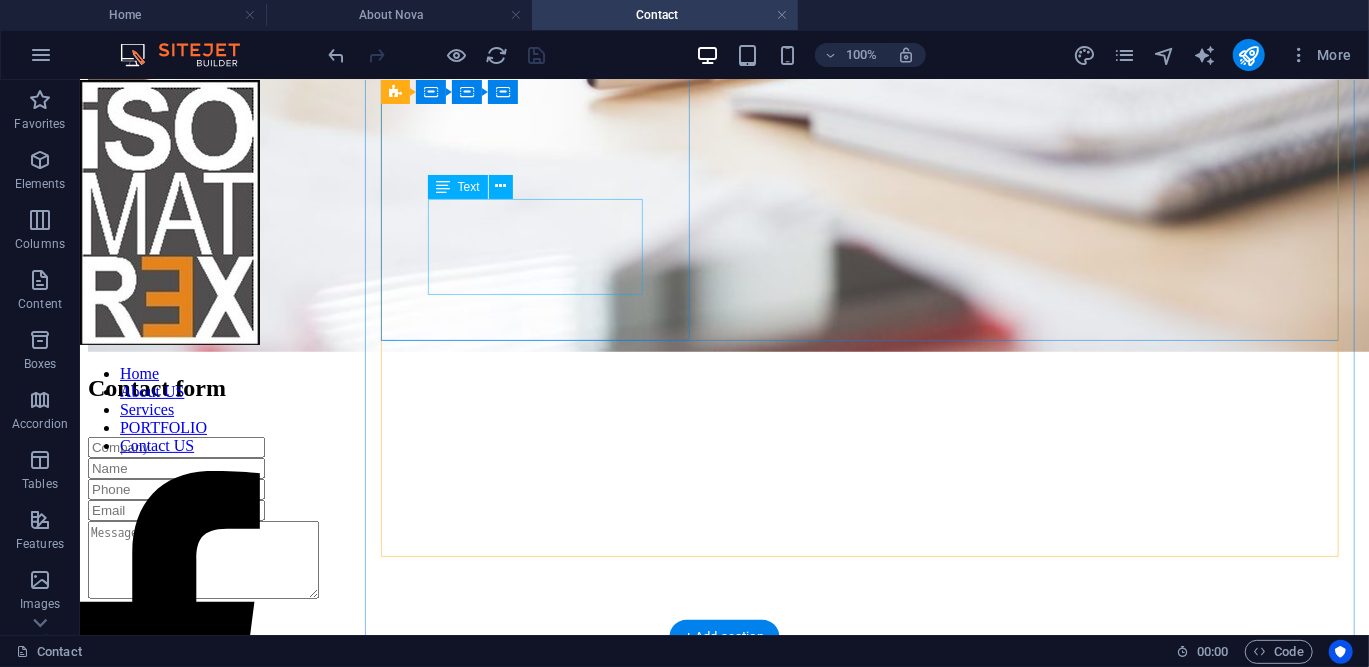 click on "Rm [NUMBER], [STREET], [BUILDING] [STREET] [CITY], [STATE] [POSTAL_CODE] [POSTAL_CODE]" at bounding box center [723, 2592] 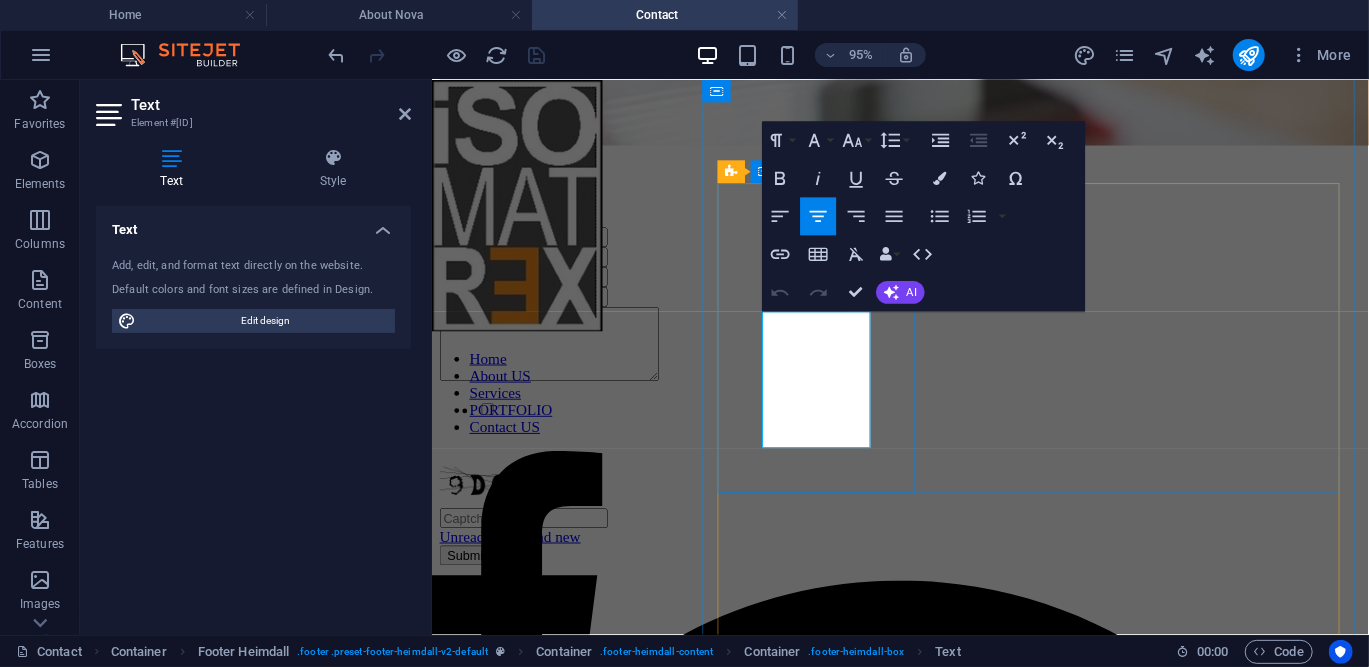 click on "[POSTAL_CODE]" at bounding box center (924, 2005) 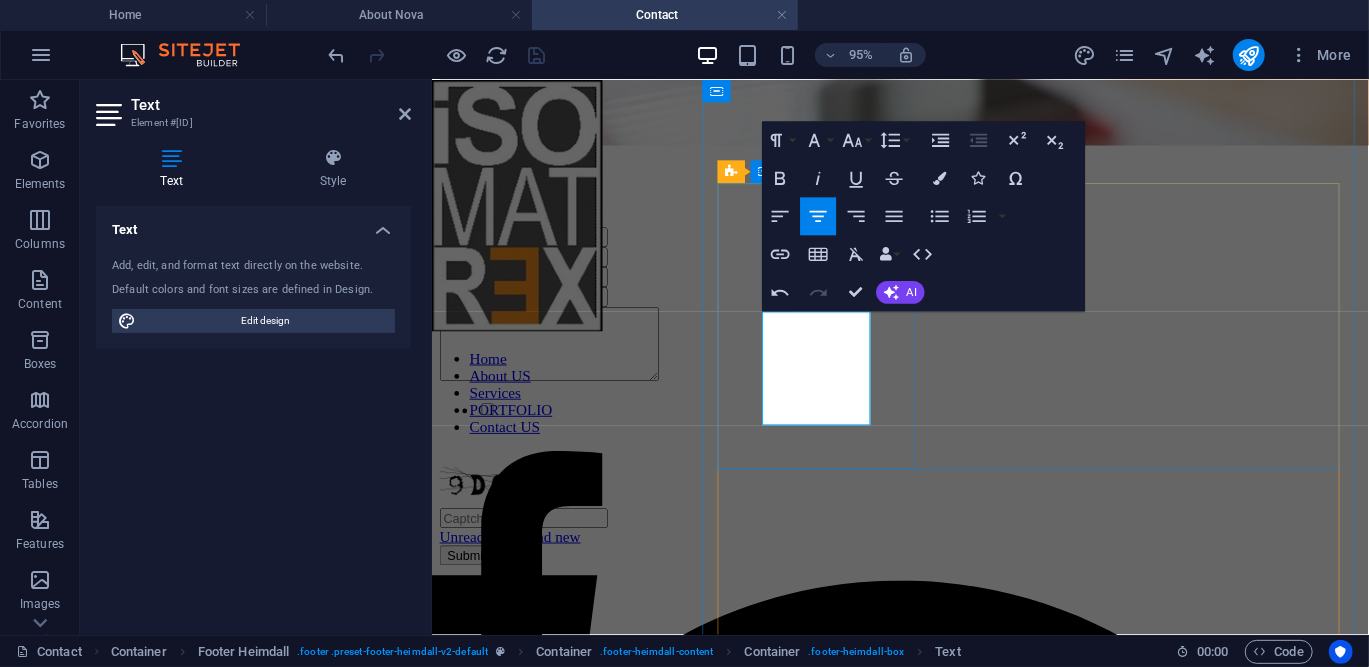 click on "Address Rm [NUMBER], [STREET] [COMPANY], [BUILDING] [STREET] [CITY], [COUNTRY] [POSTAL_CODE]" at bounding box center [924, 1293] 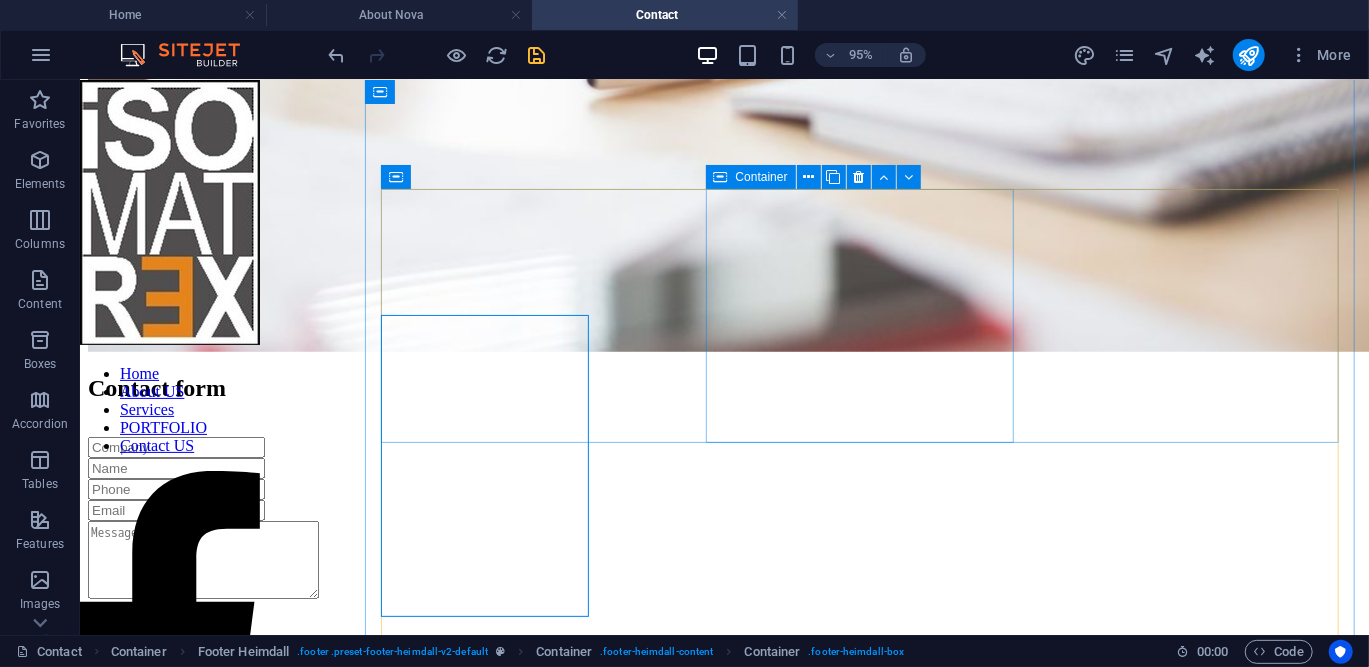 scroll, scrollTop: 571, scrollLeft: 0, axis: vertical 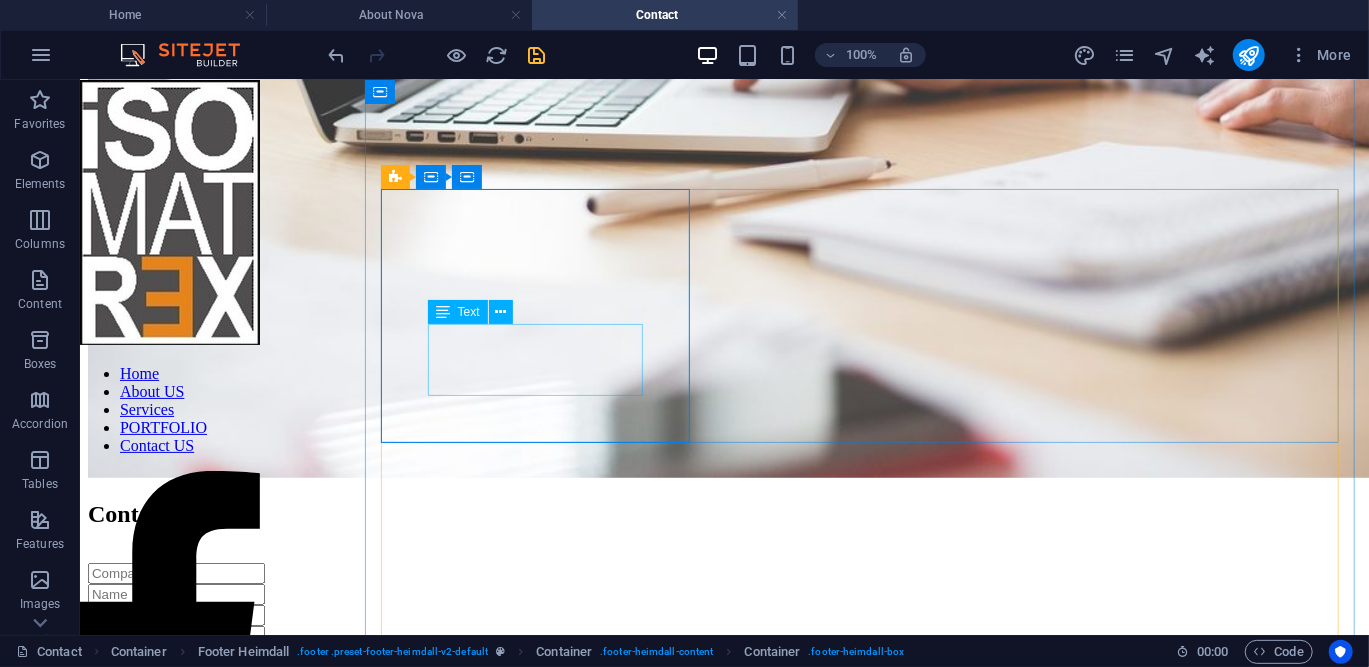 click on "Rm [NUMBER], [STREET] [COMPANY], [BUILDING] [STREET] [CITY], [COUNTRY] [POSTAL_CODE]" at bounding box center [723, 2701] 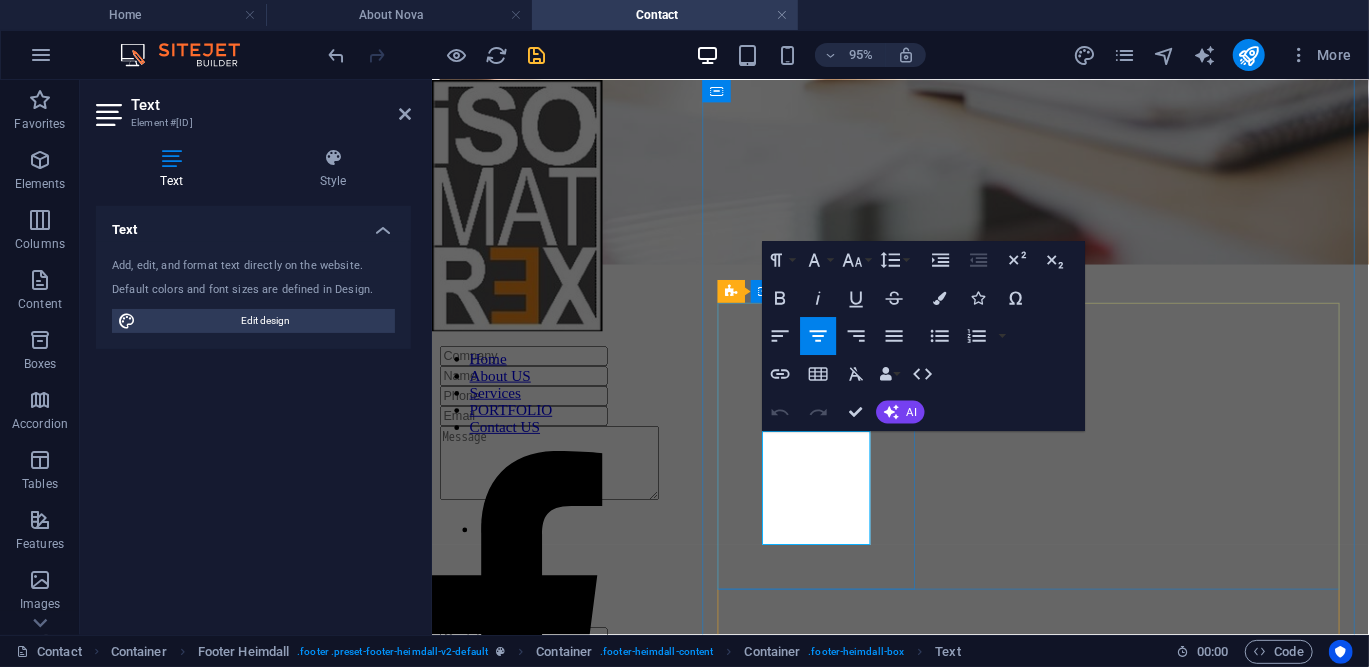 click on "[CITY], [COUNTRY] [POSTAL_CODE]" at bounding box center (926, 2096) 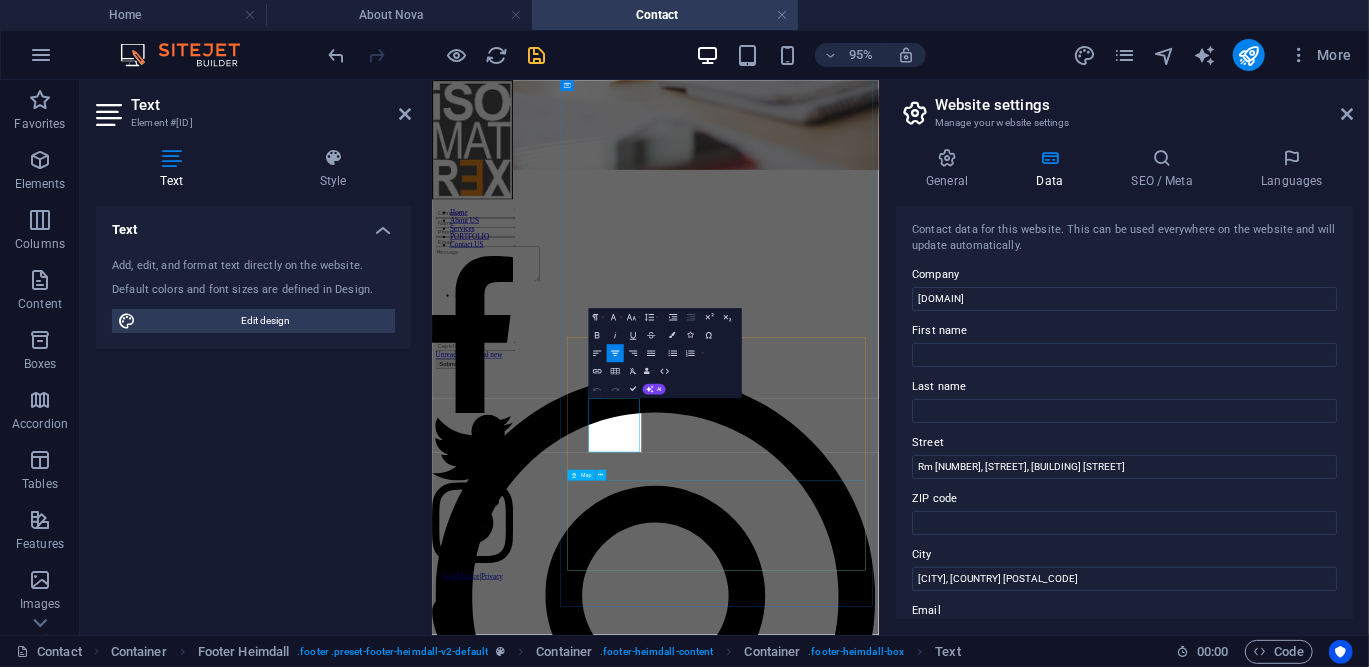 type 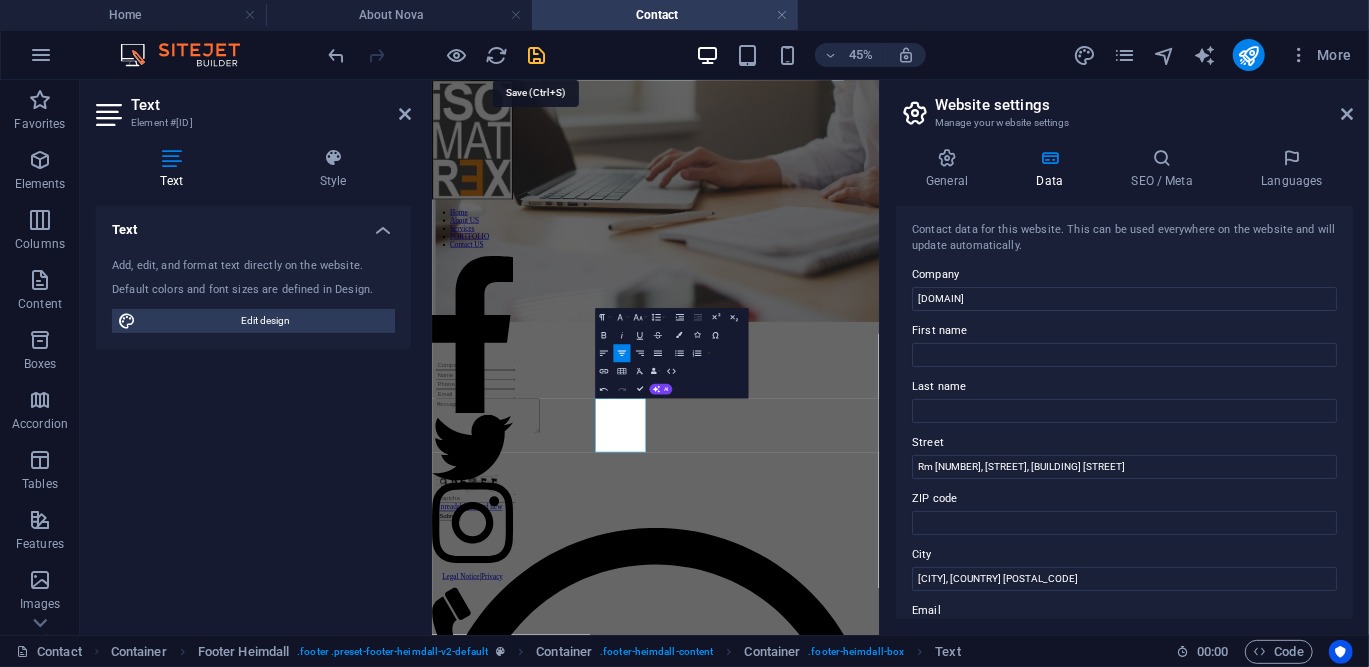 click at bounding box center [537, 55] 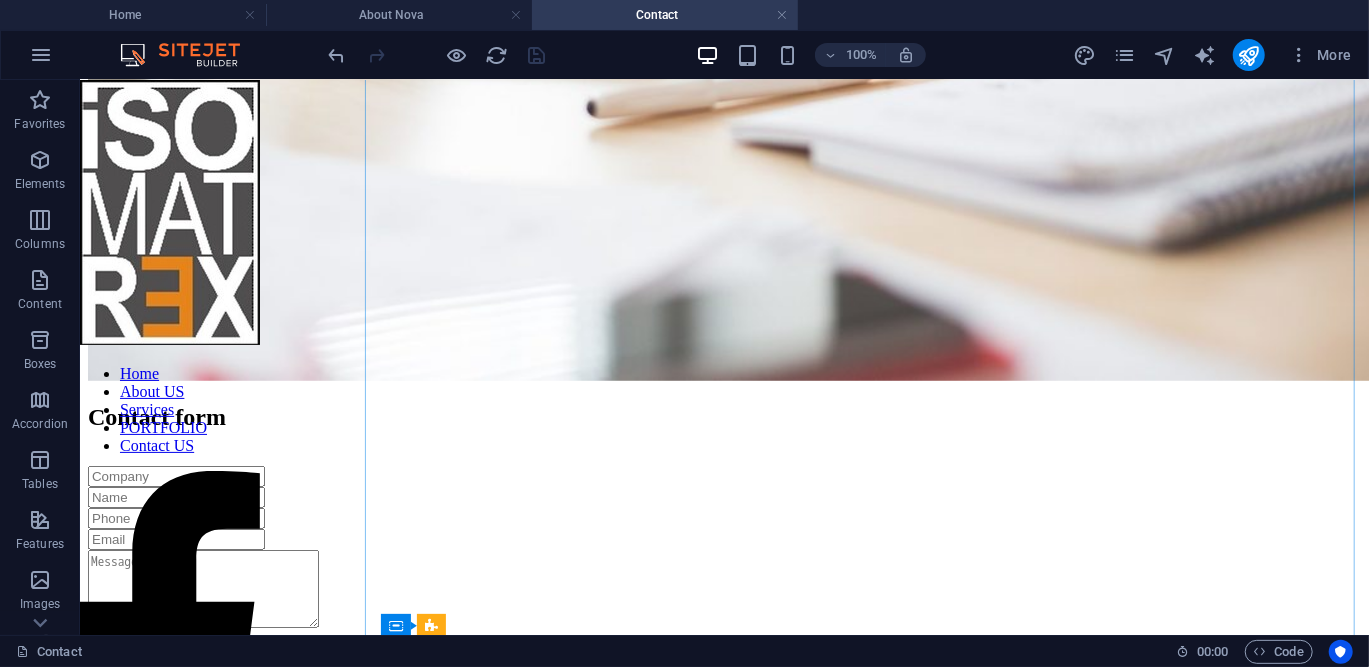 scroll, scrollTop: 0, scrollLeft: 0, axis: both 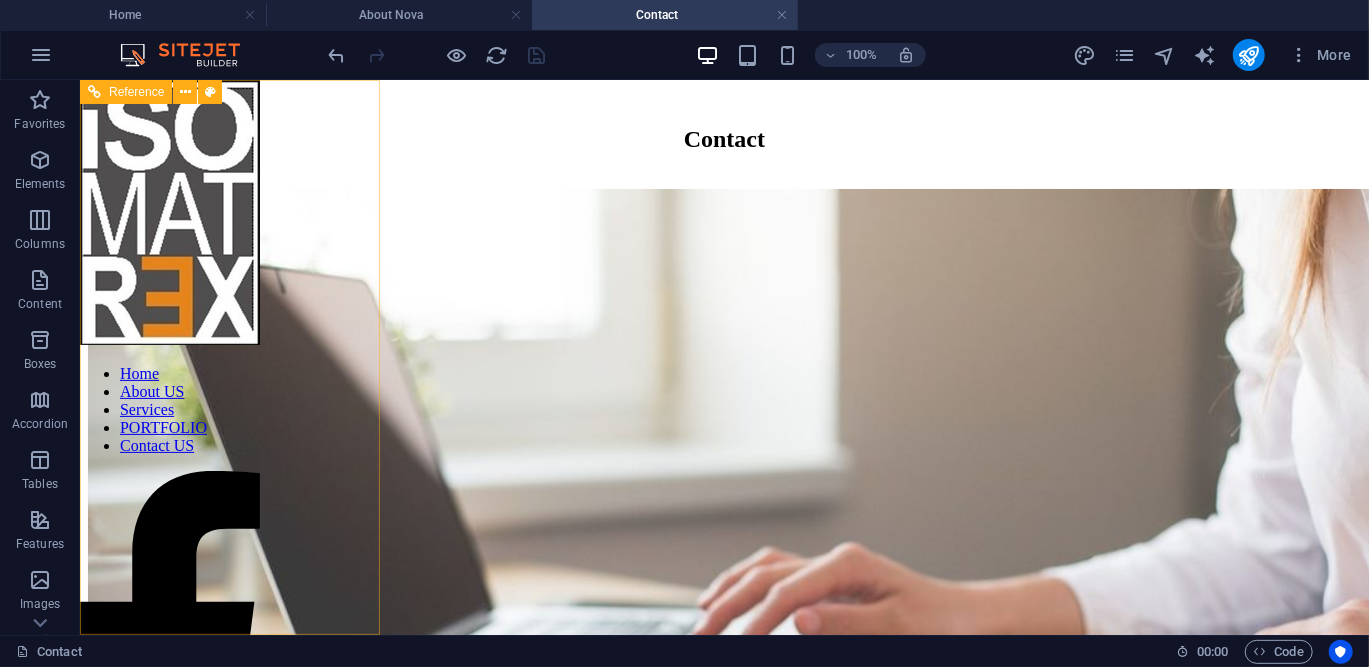 click at bounding box center (169, 213) 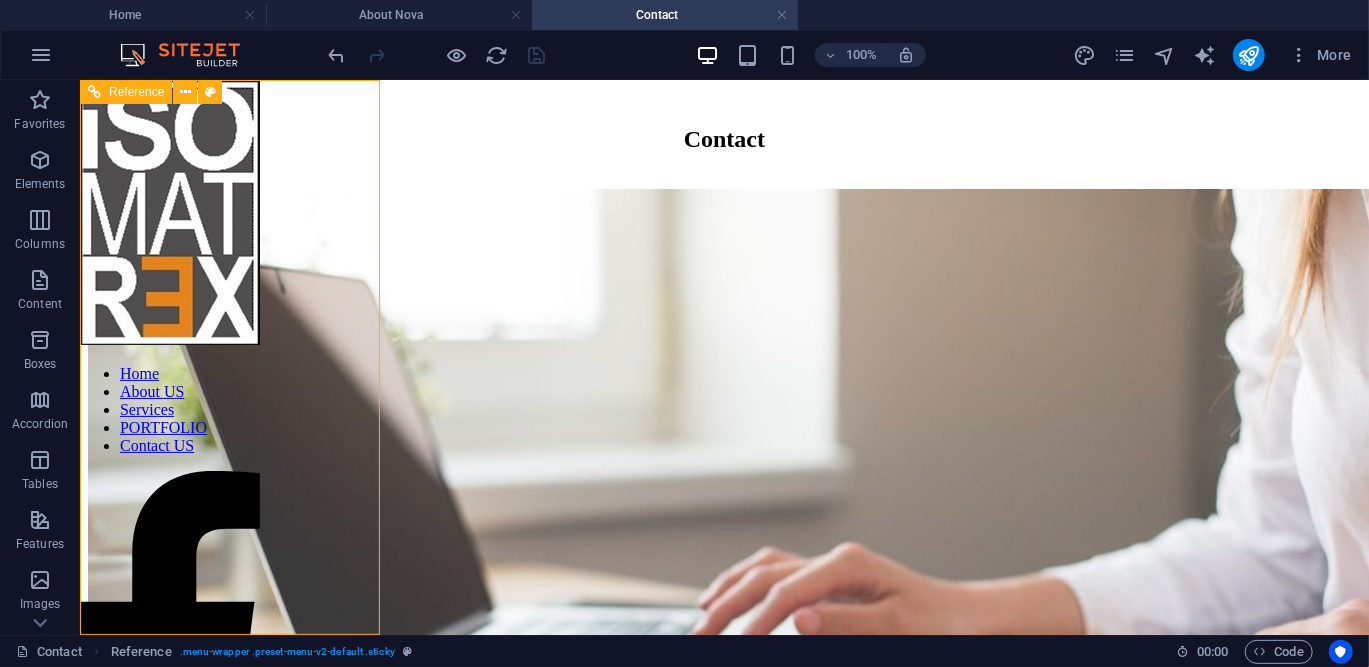 click at bounding box center (169, 213) 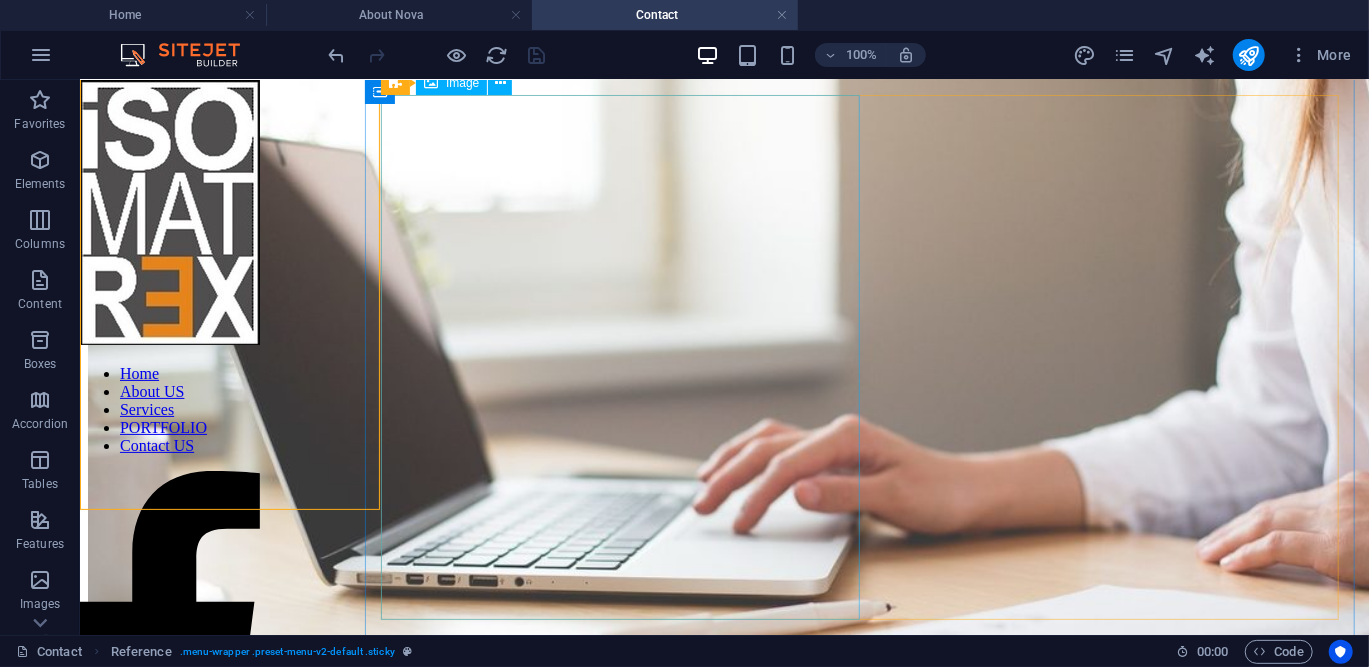 scroll, scrollTop: 124, scrollLeft: 0, axis: vertical 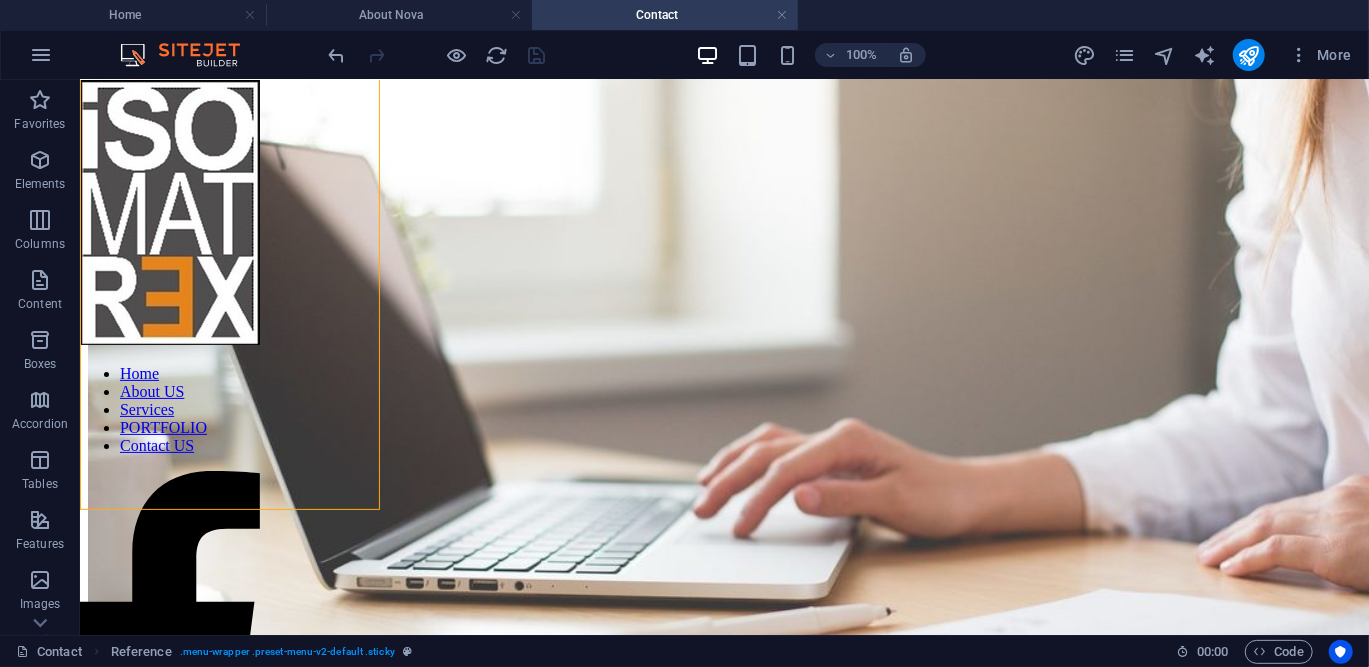 click at bounding box center (169, 213) 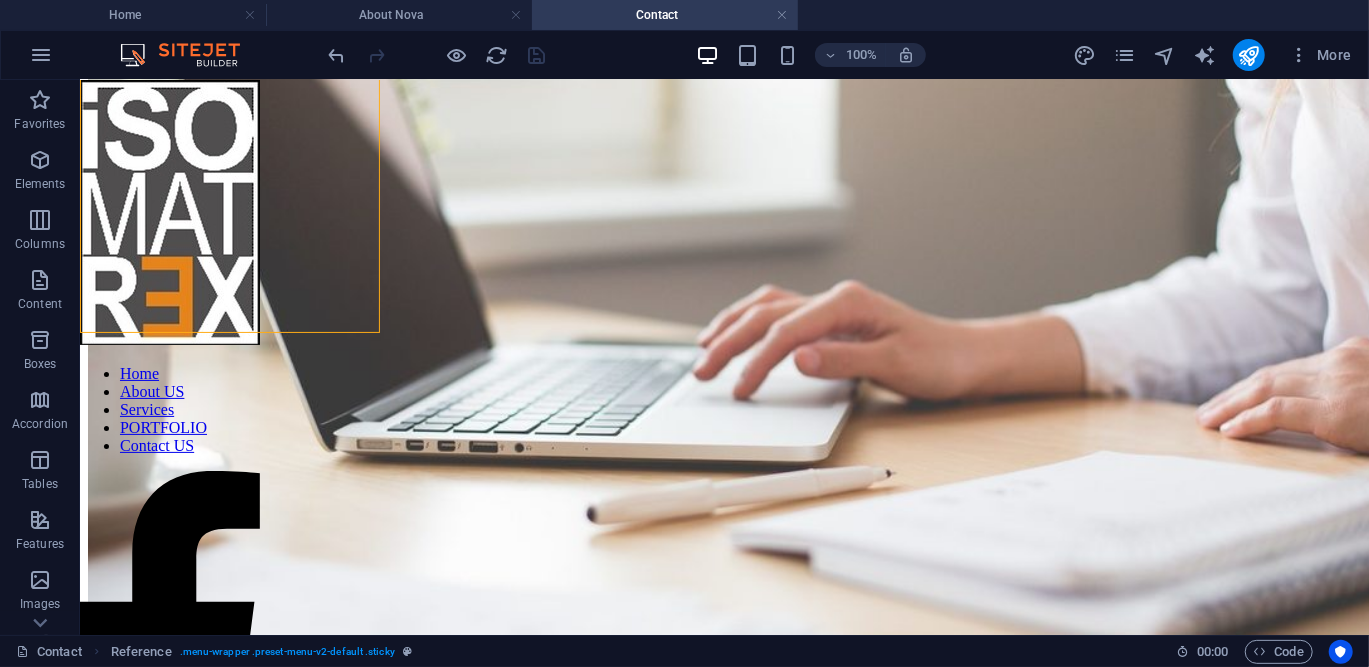 scroll, scrollTop: 302, scrollLeft: 0, axis: vertical 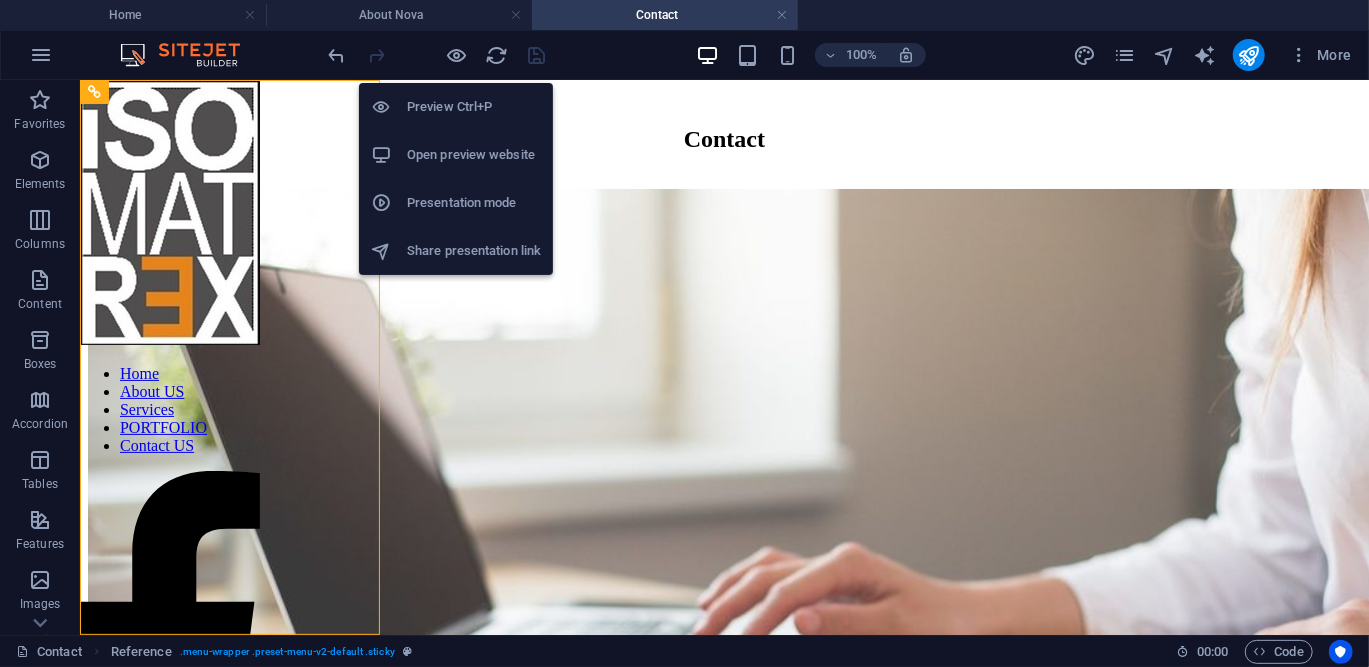 click on "Open preview website" at bounding box center (474, 155) 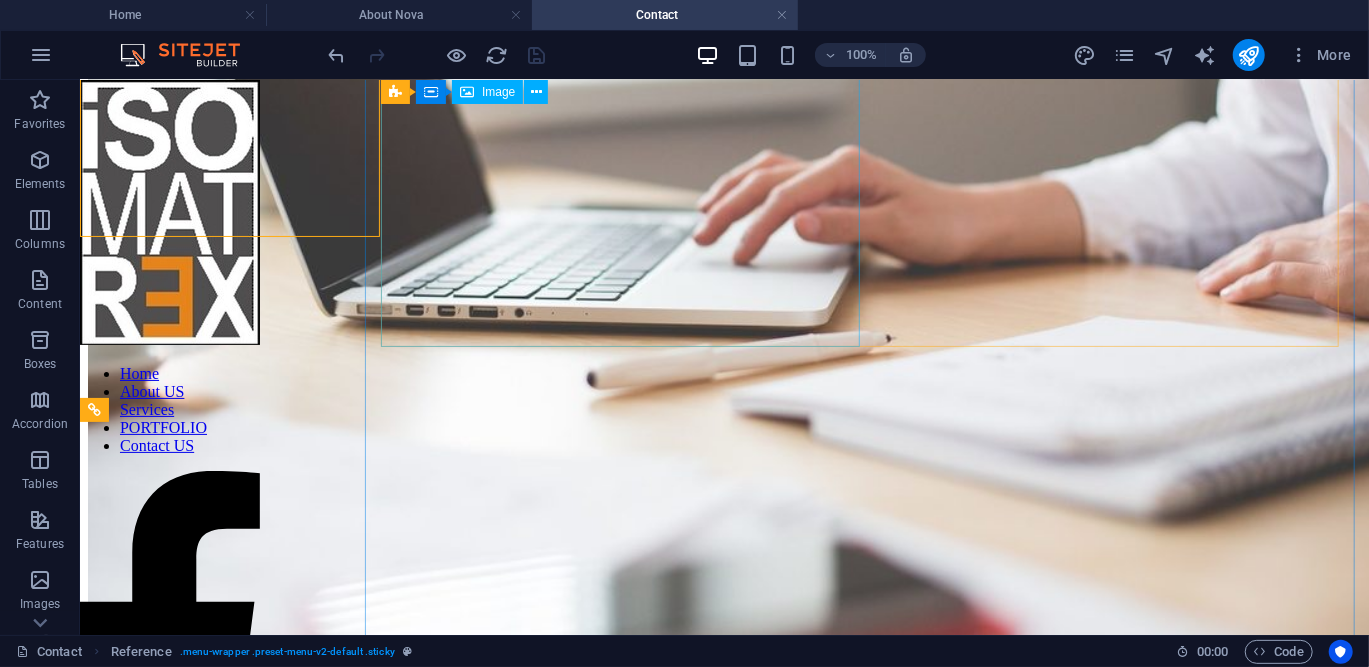 scroll, scrollTop: 396, scrollLeft: 0, axis: vertical 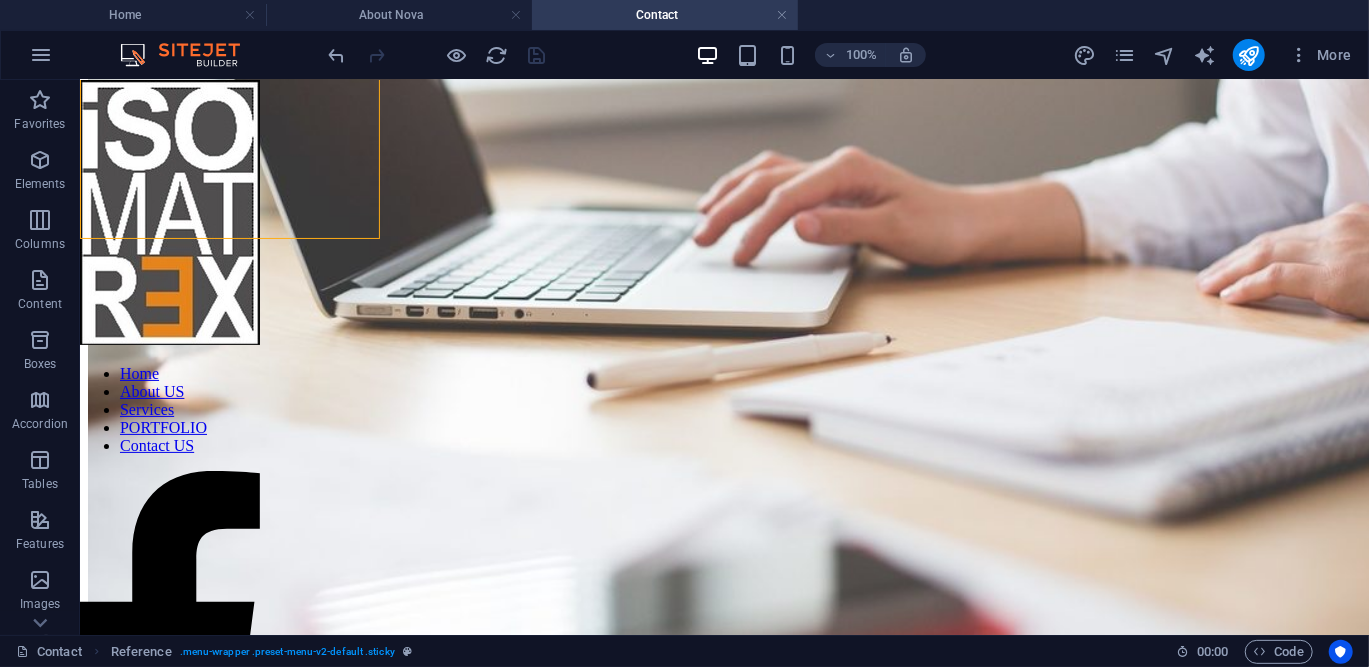 click on "Home About US Services PORTFOLIO Contact US" at bounding box center (169, 409) 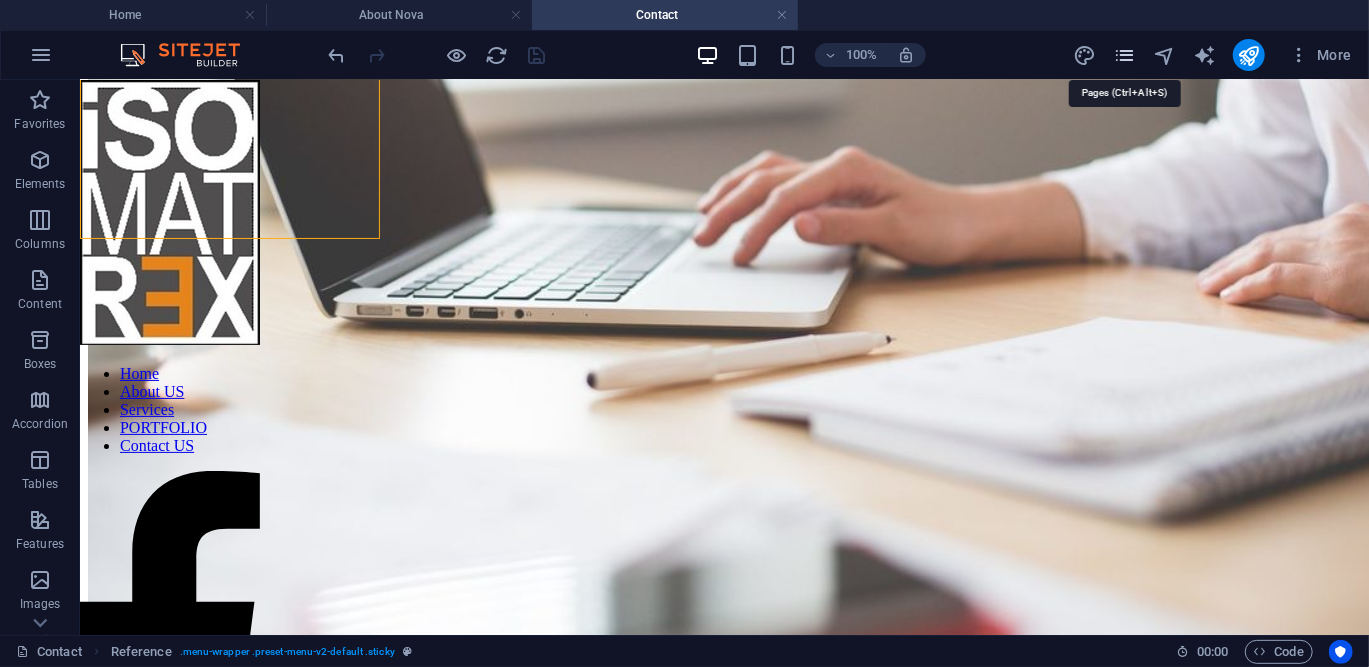 click at bounding box center (1124, 55) 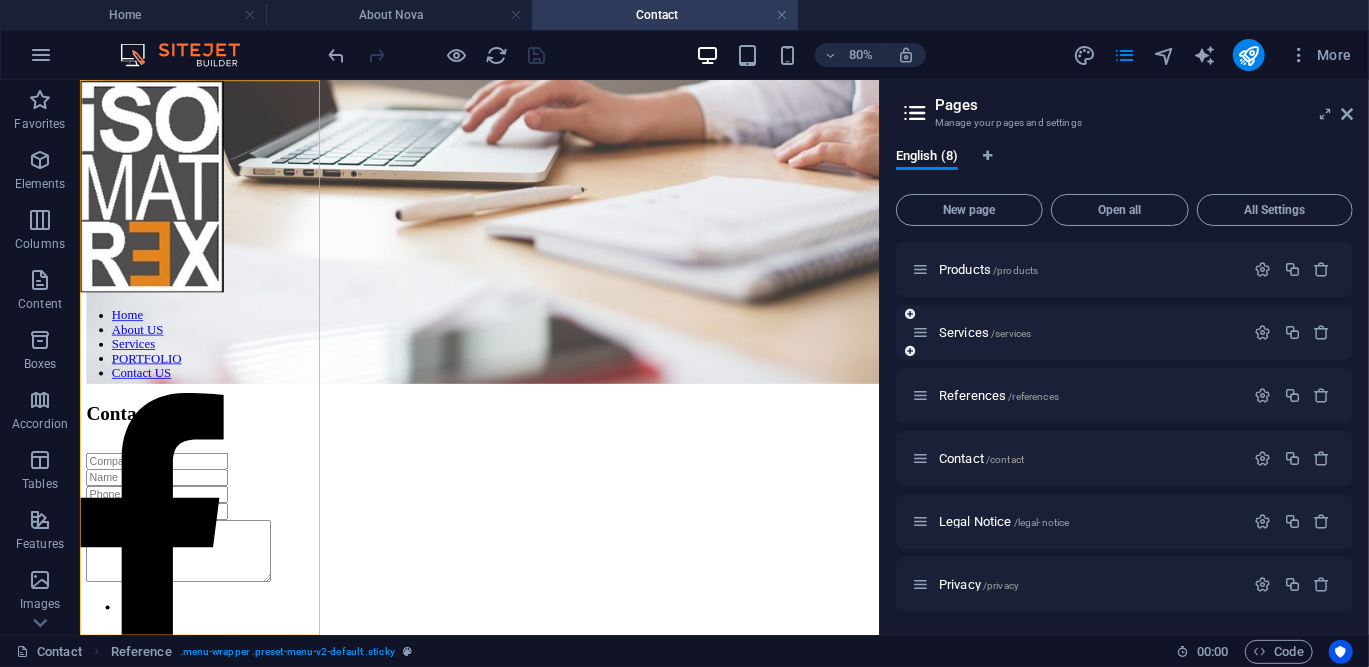 scroll, scrollTop: 126, scrollLeft: 0, axis: vertical 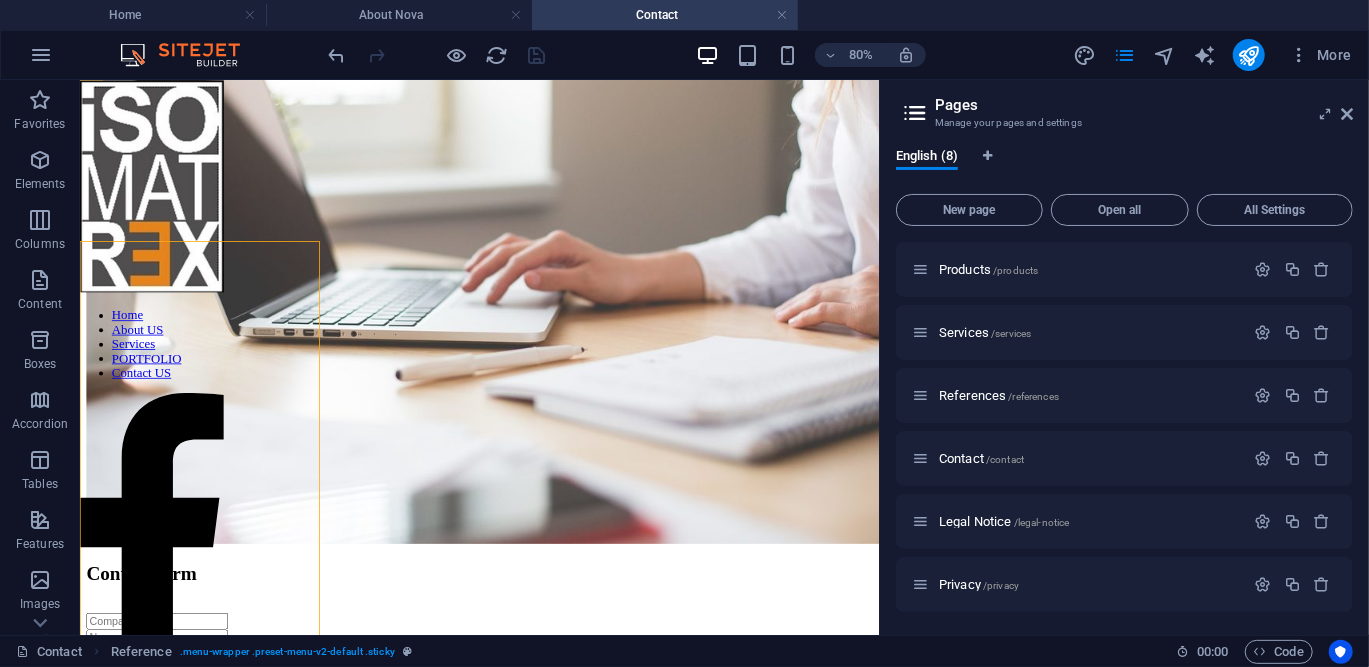 click on "Manage your pages and settings" at bounding box center [1124, 123] 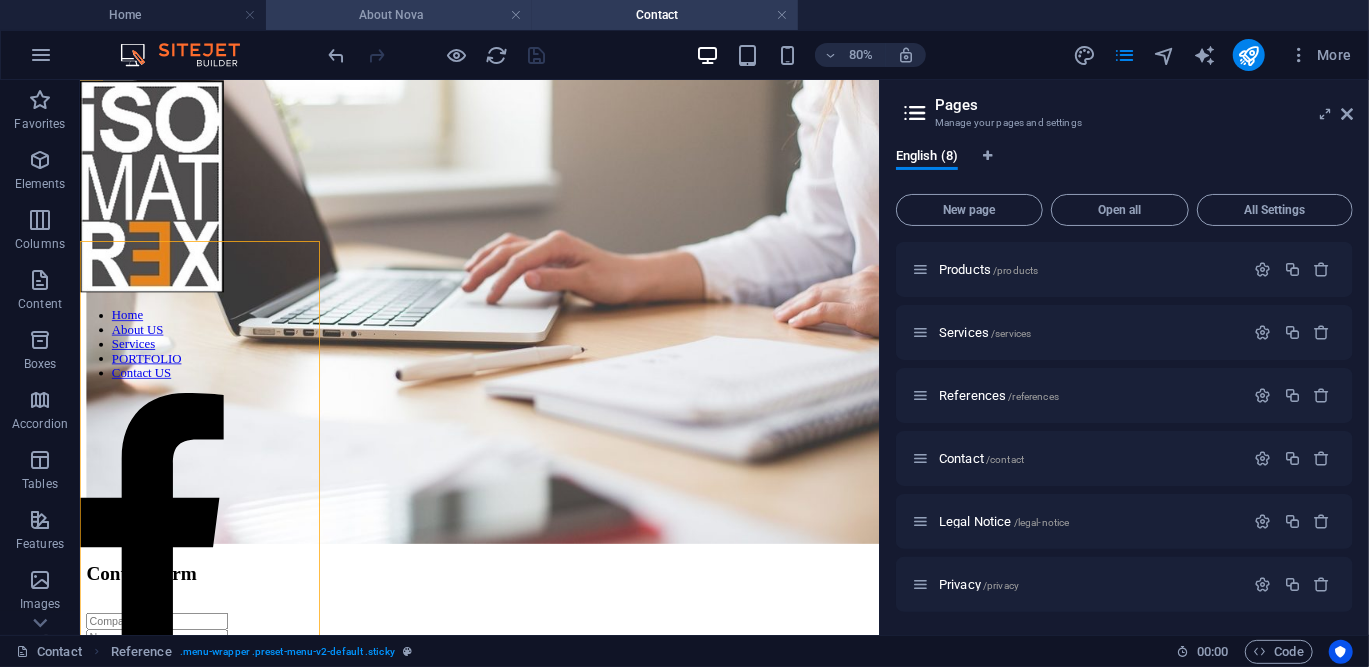 click on "About Nova" at bounding box center (399, 15) 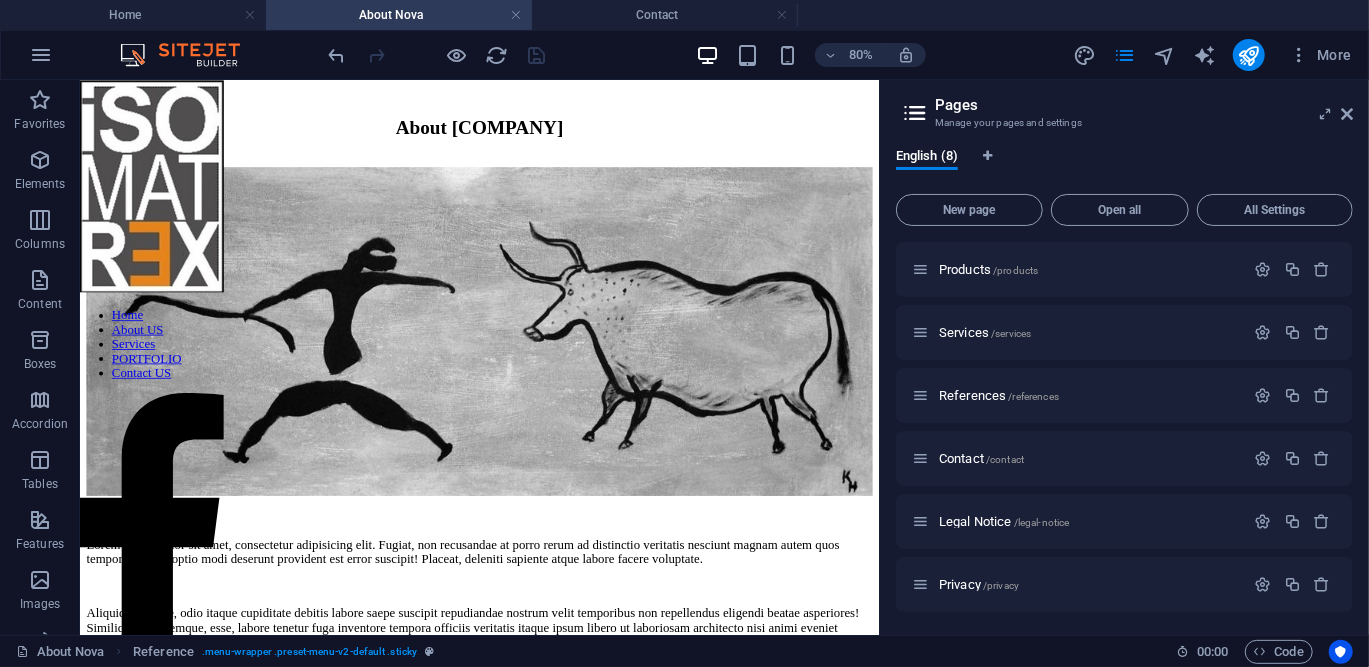 scroll, scrollTop: 0, scrollLeft: 0, axis: both 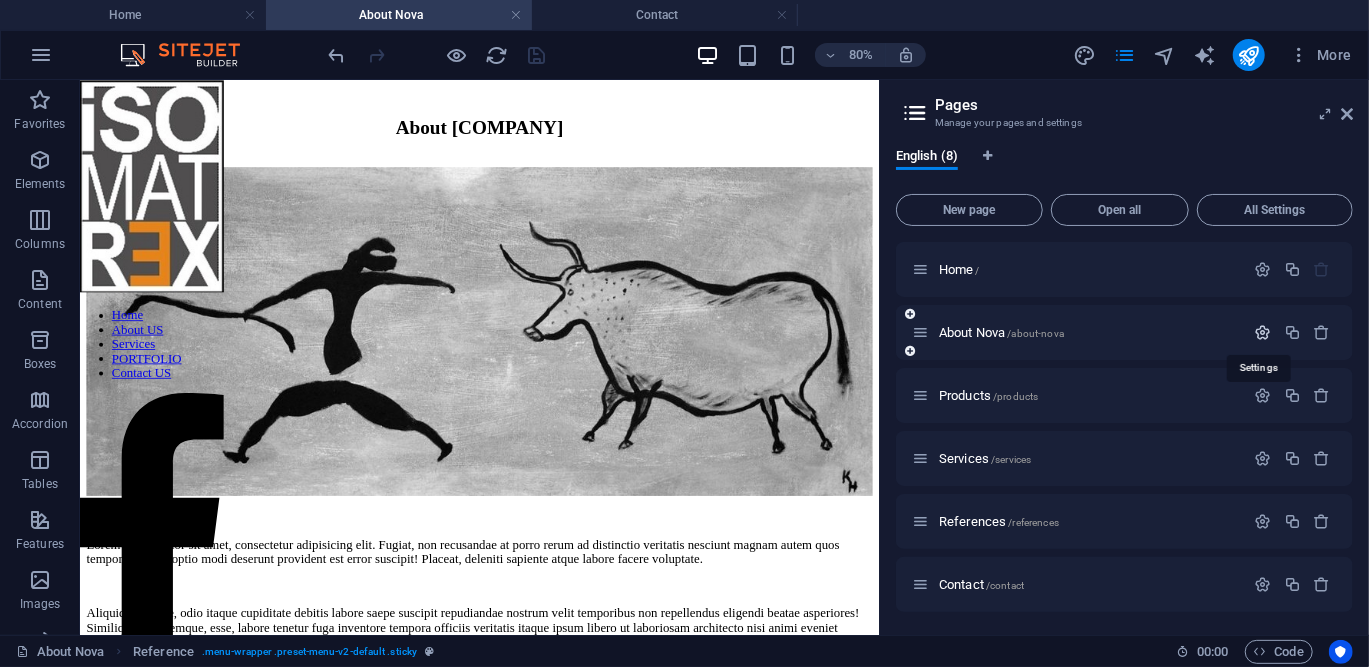 click at bounding box center (1263, 332) 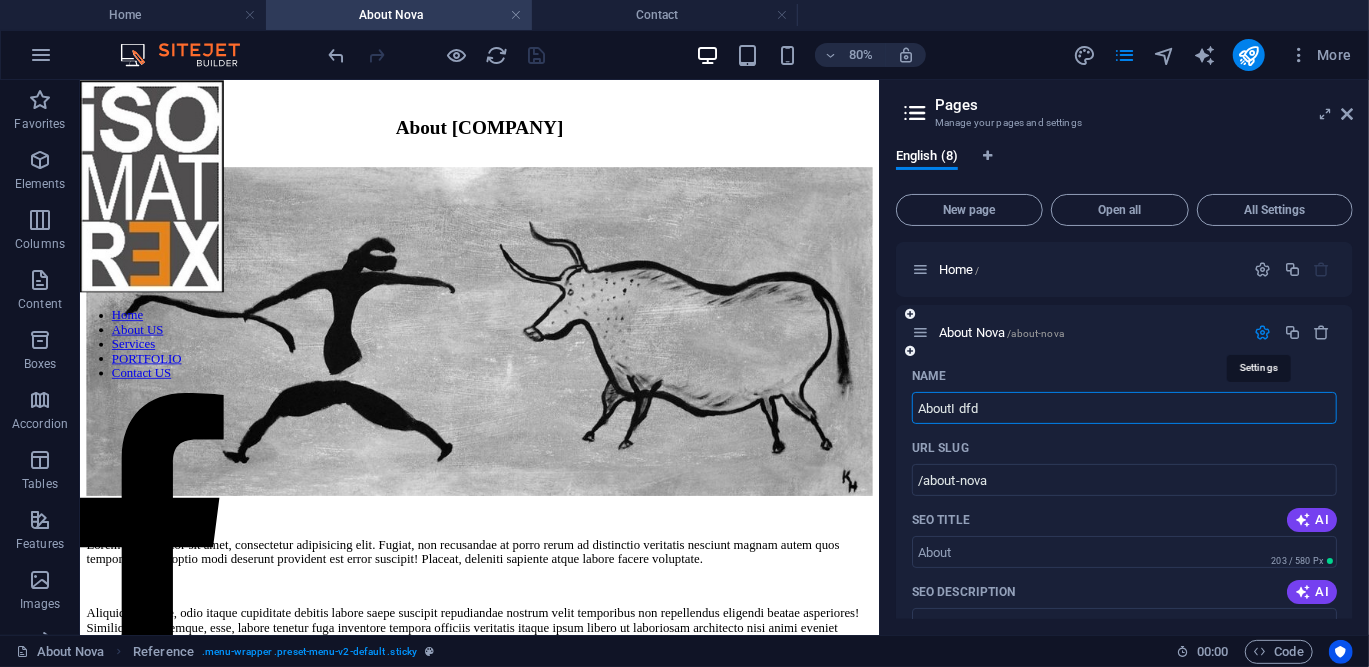 type on "AboutI dfdf" 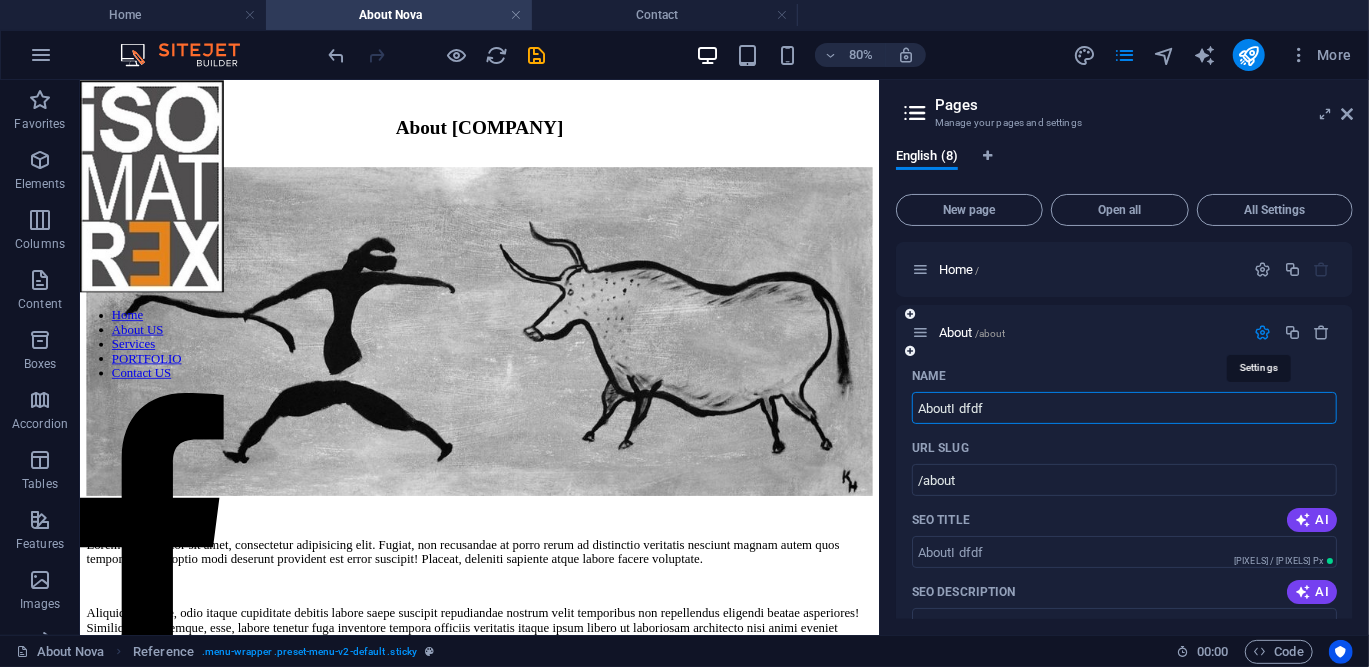 type on "/about" 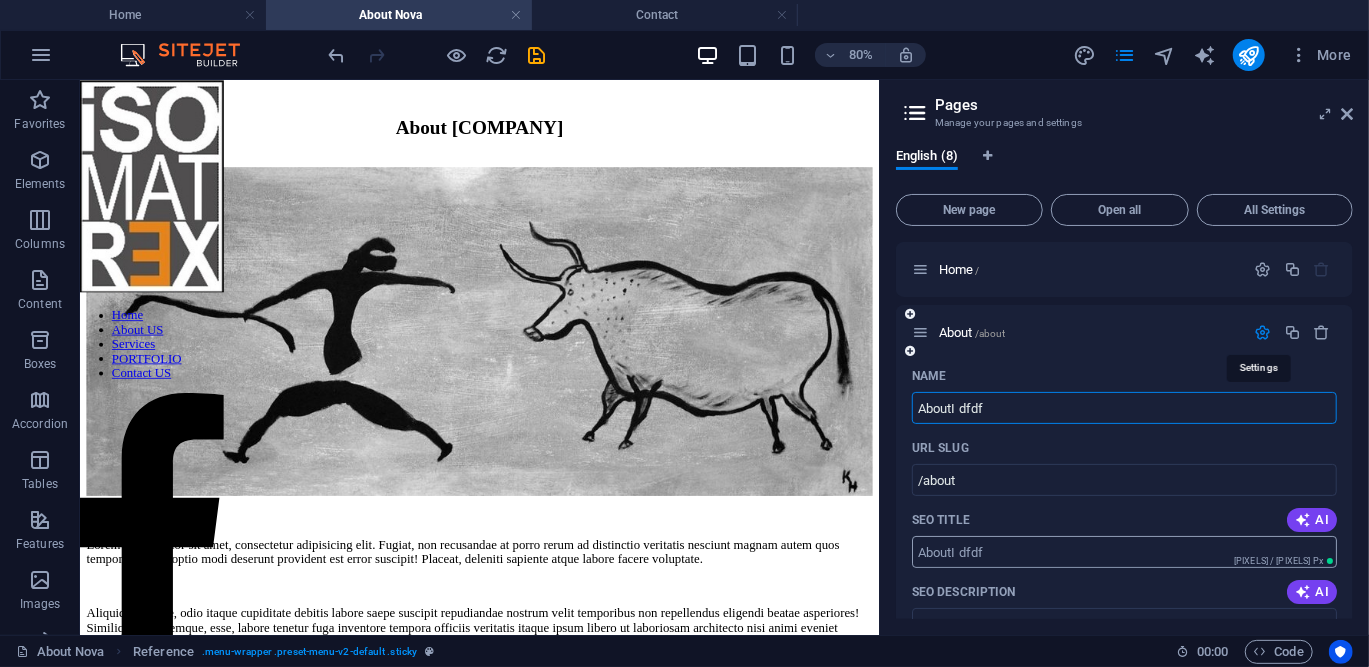 type on "AboutI dfdf" 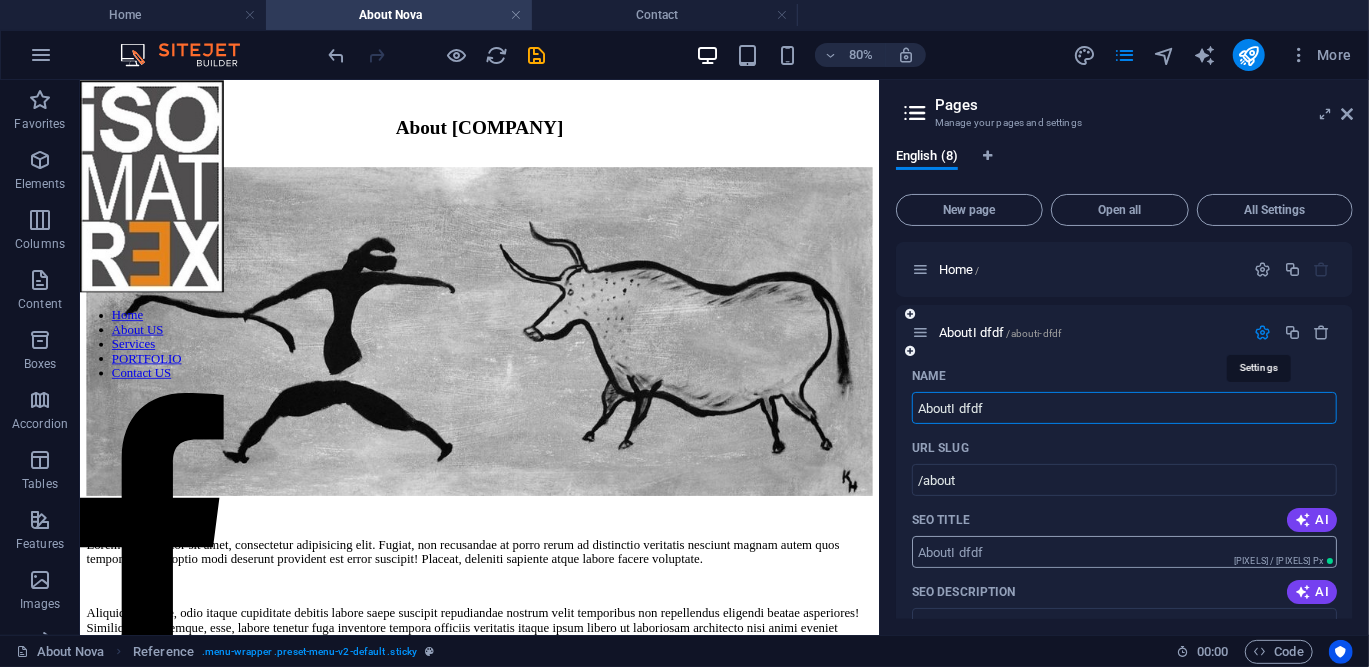 type on "/abouti-dfdf" 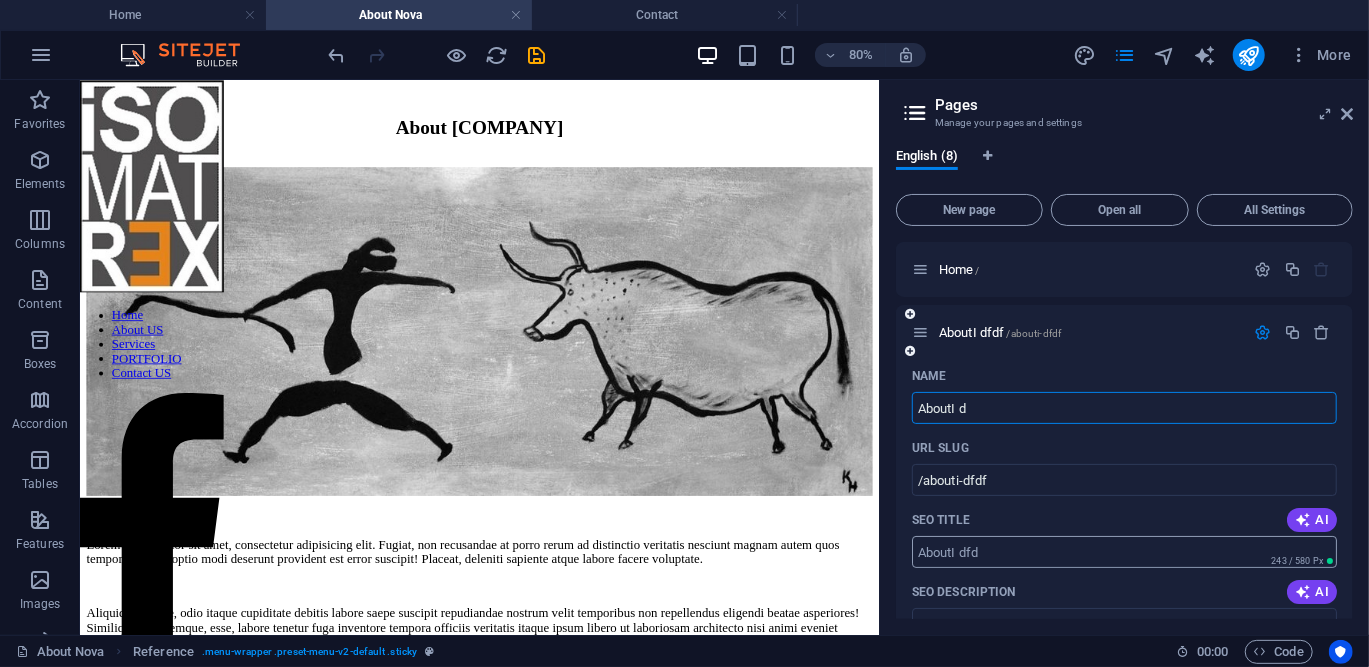 type on "AboutI d" 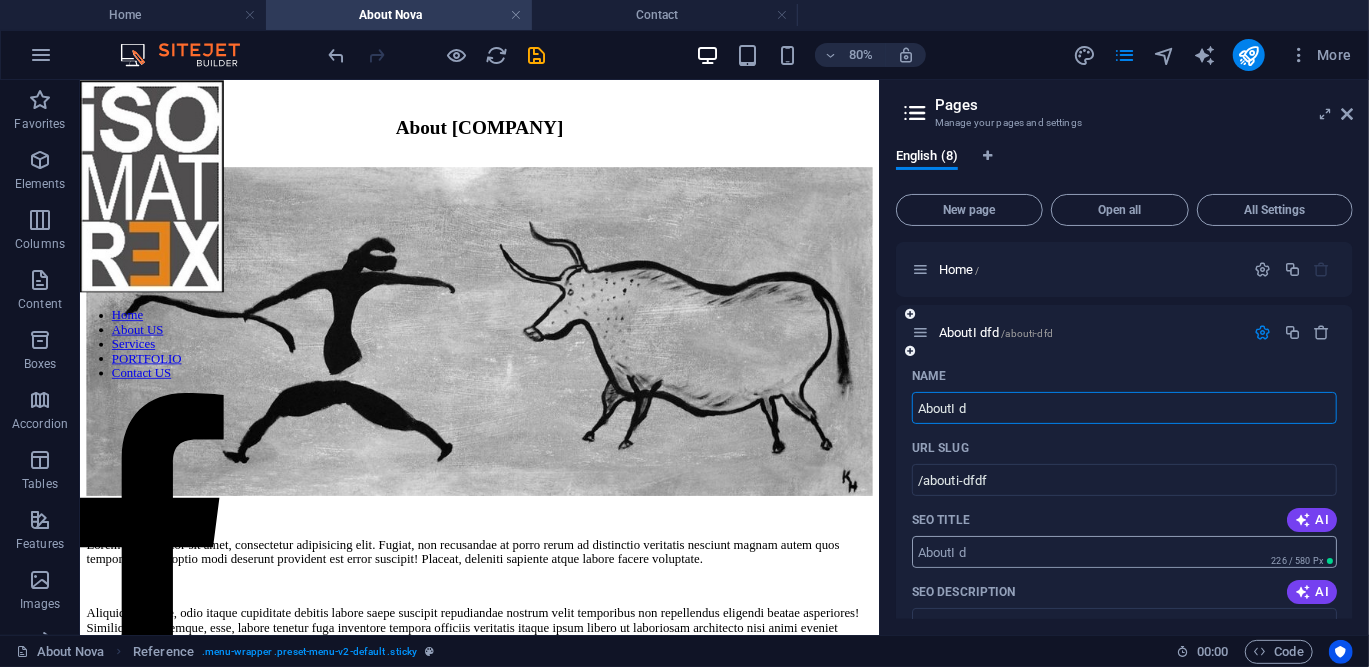 type on "/abouti-dfd" 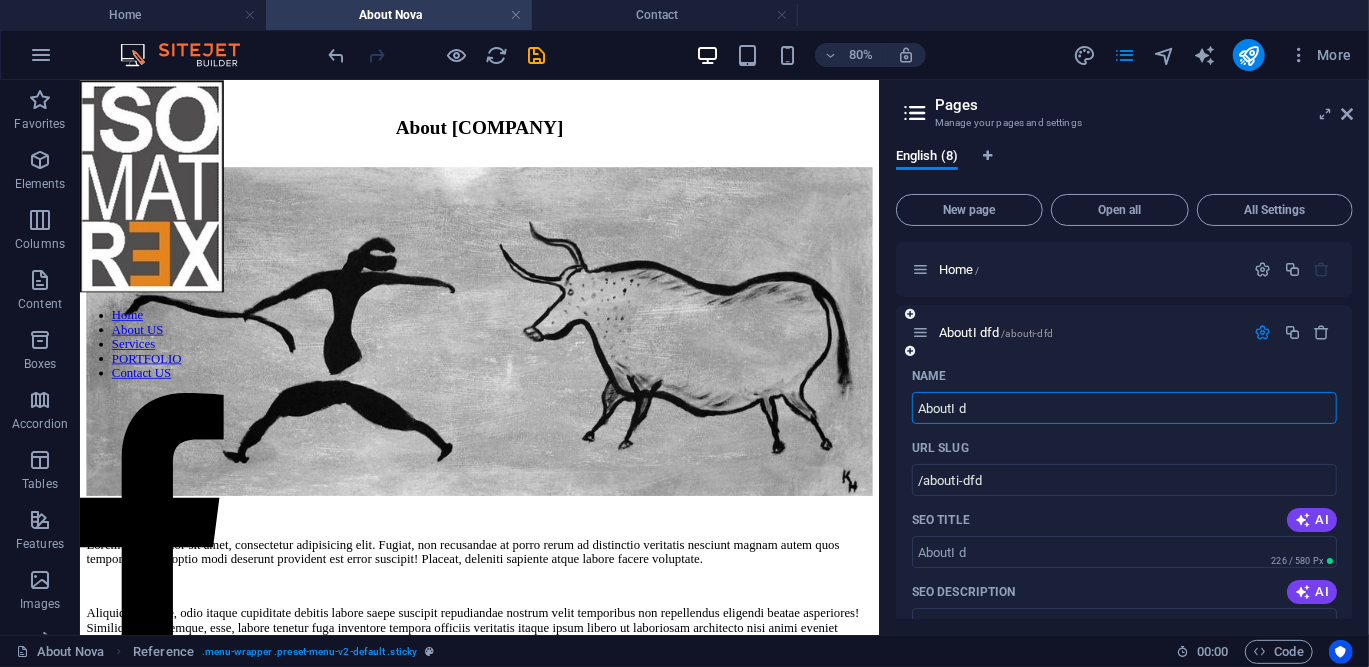 click on "AboutI d" at bounding box center (1124, 408) 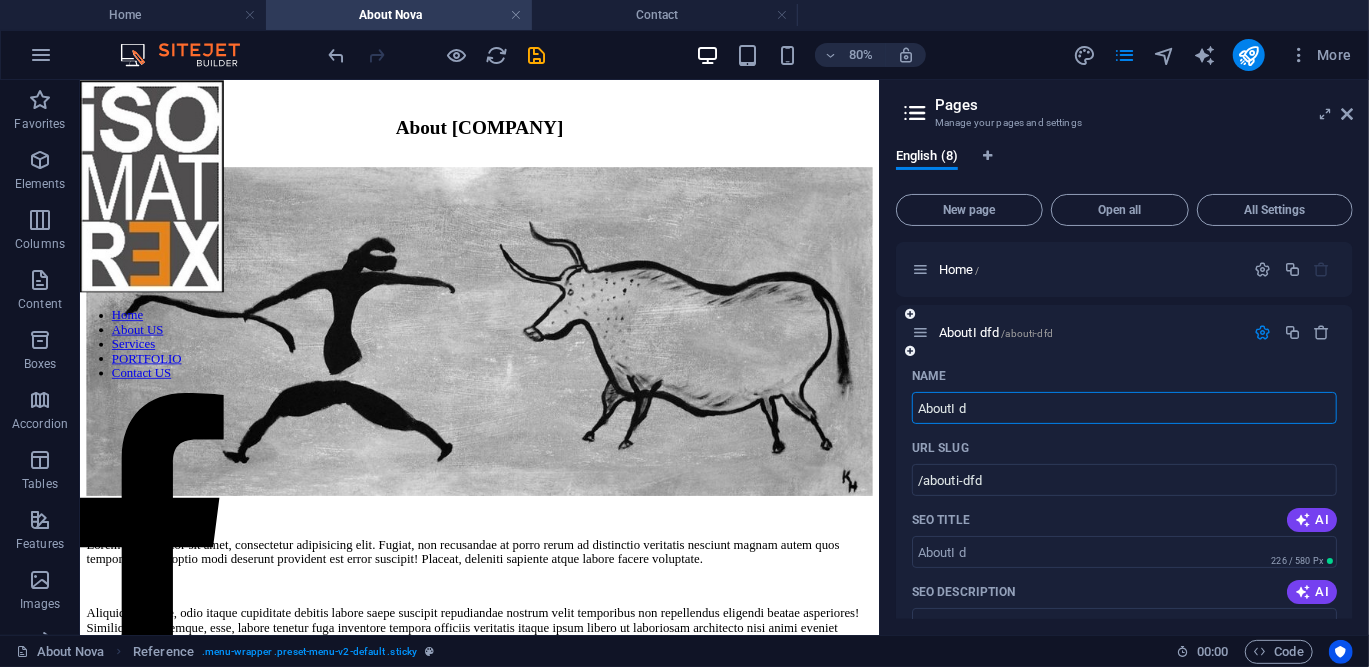 type on "AboutI" 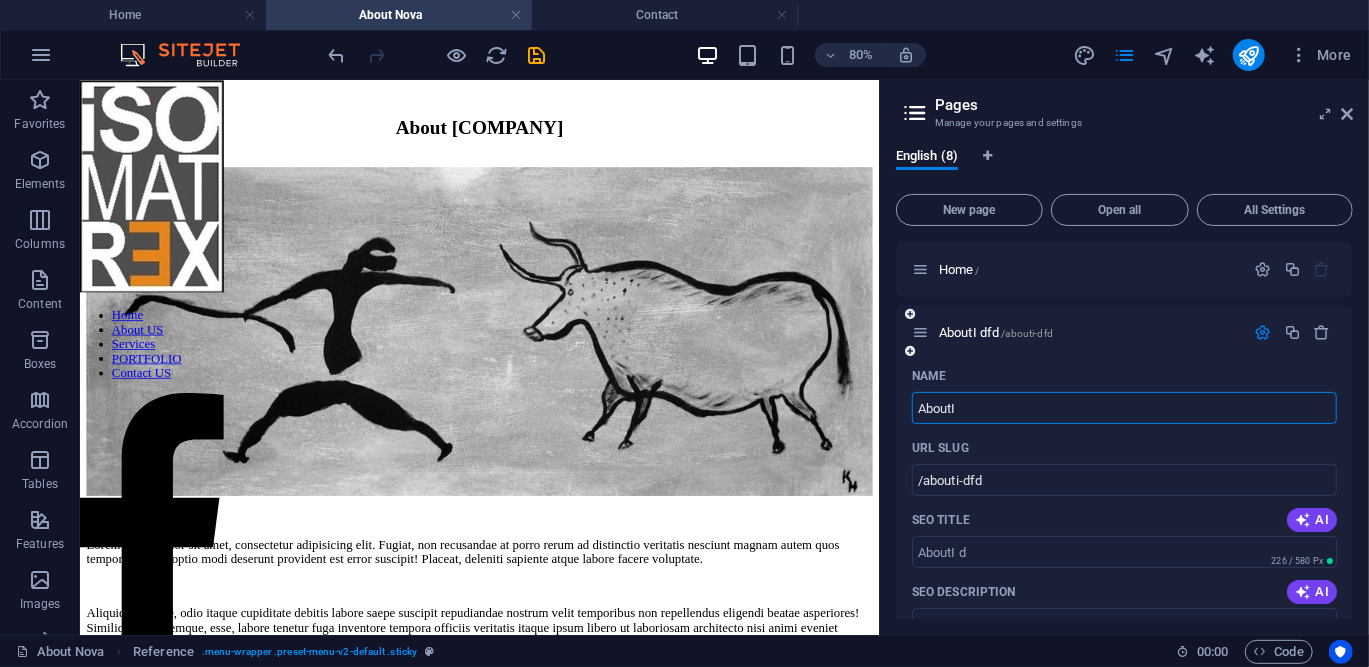click on "AboutI" at bounding box center (1124, 408) 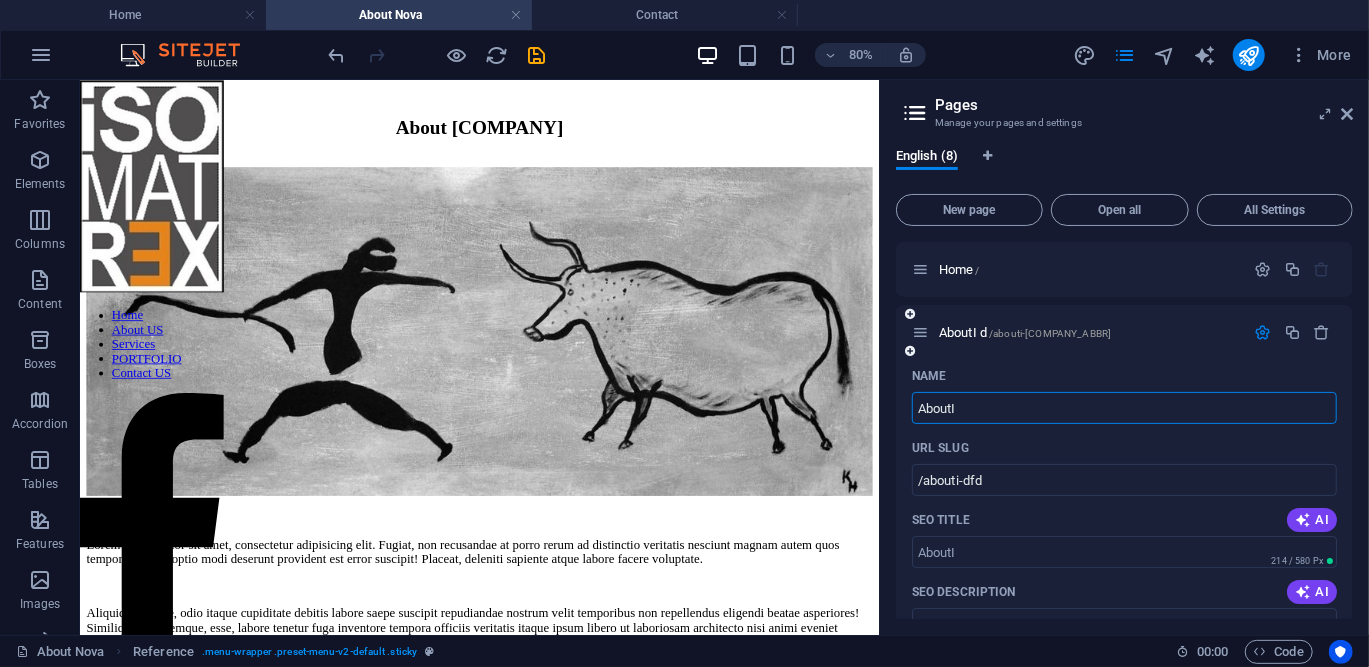 type on "/abouti-[COMPANY_ABBR]" 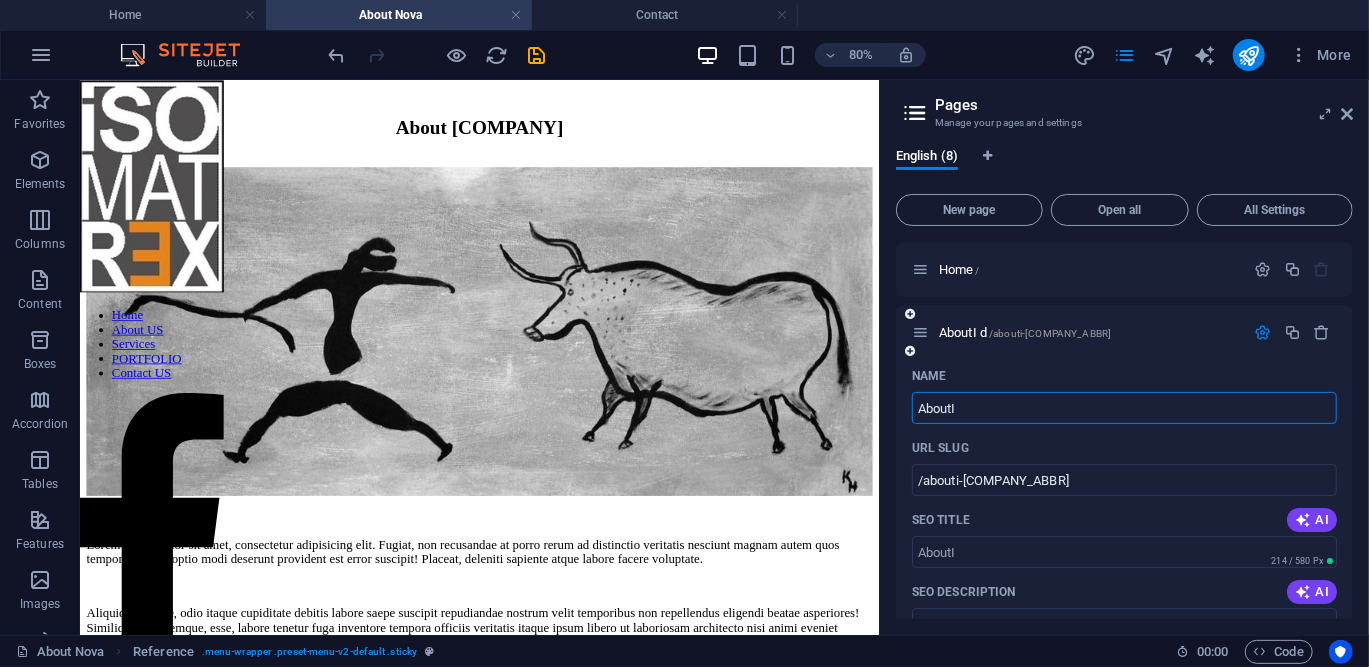 click on "AboutI" at bounding box center [1124, 408] 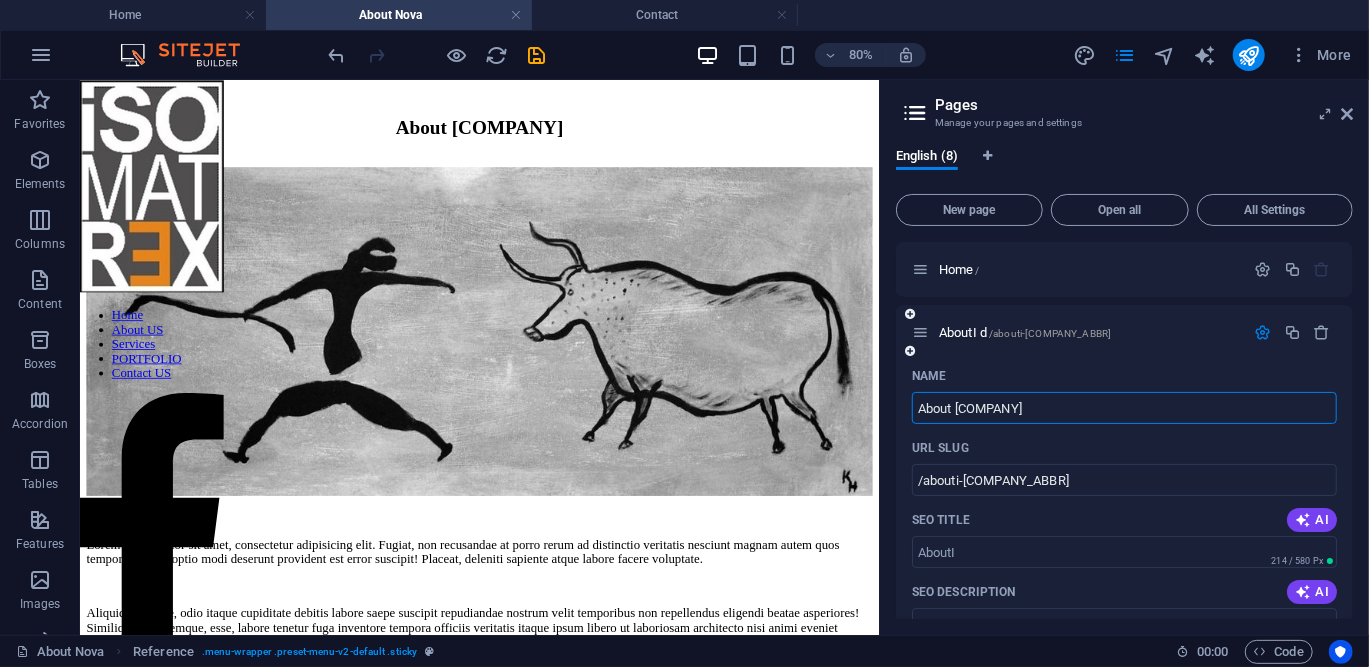 type on "AboutI [COMPANY]" 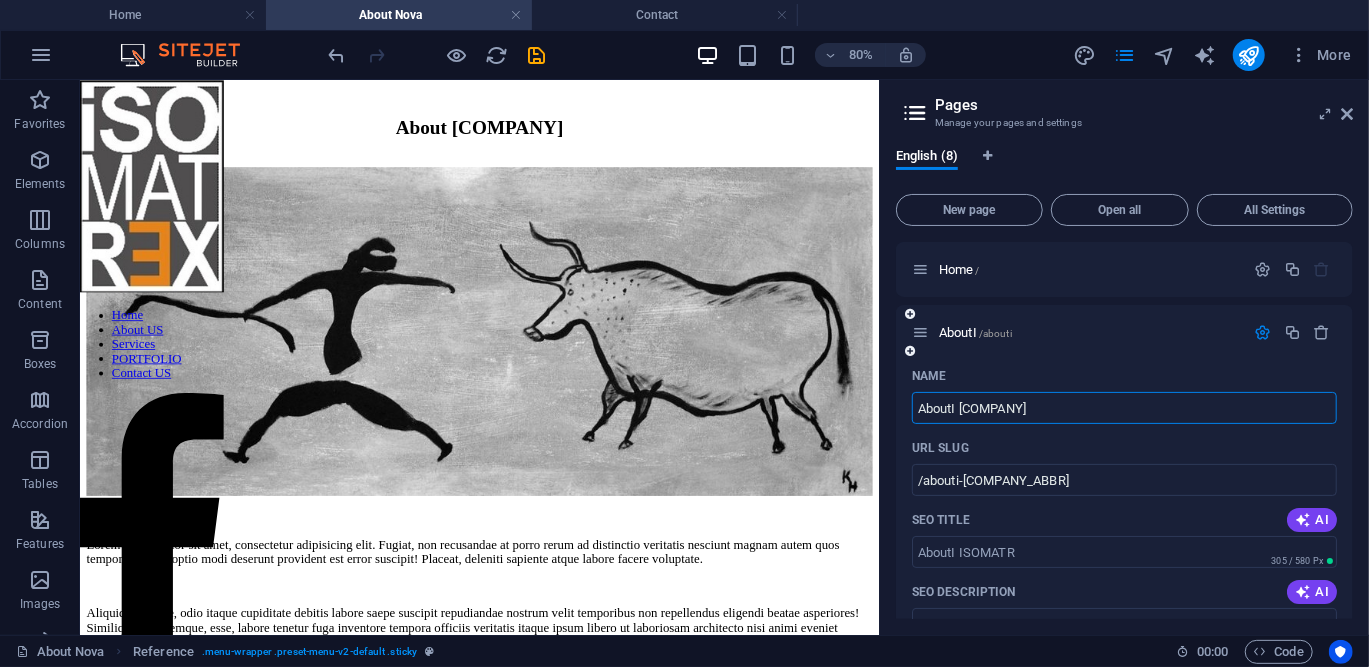 type on "/abouti" 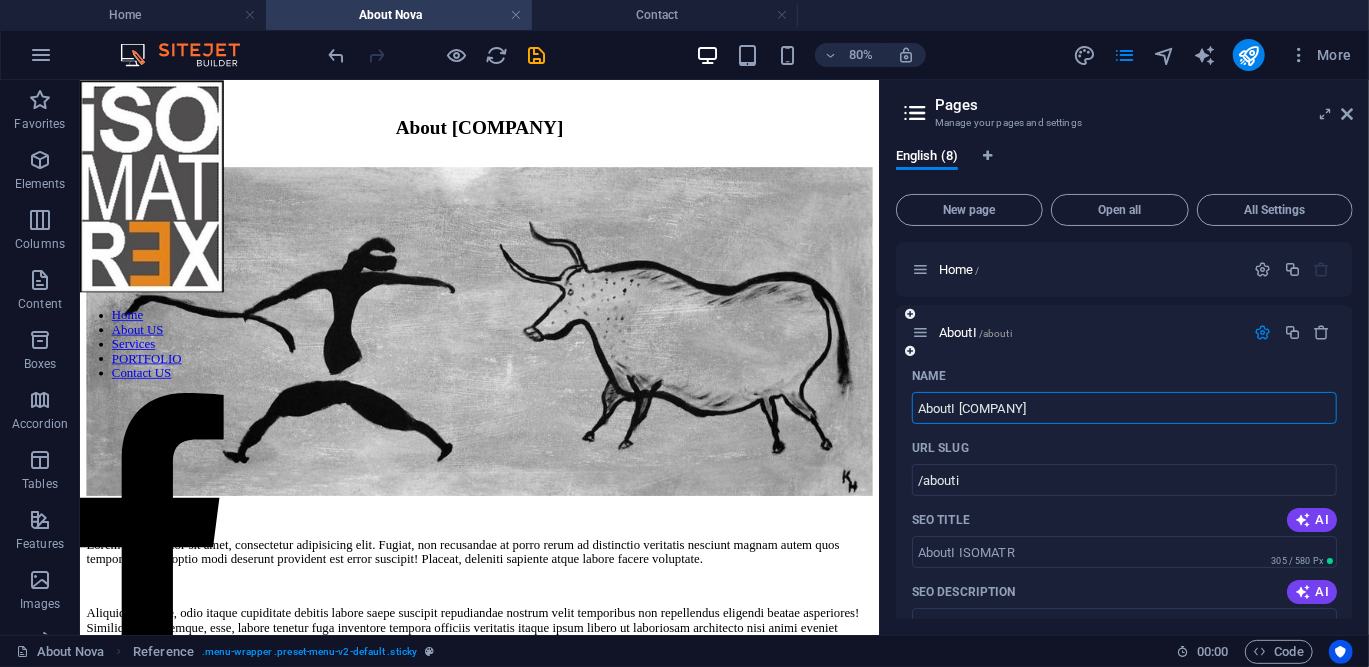 type on "AboutI ISOMATR3X" 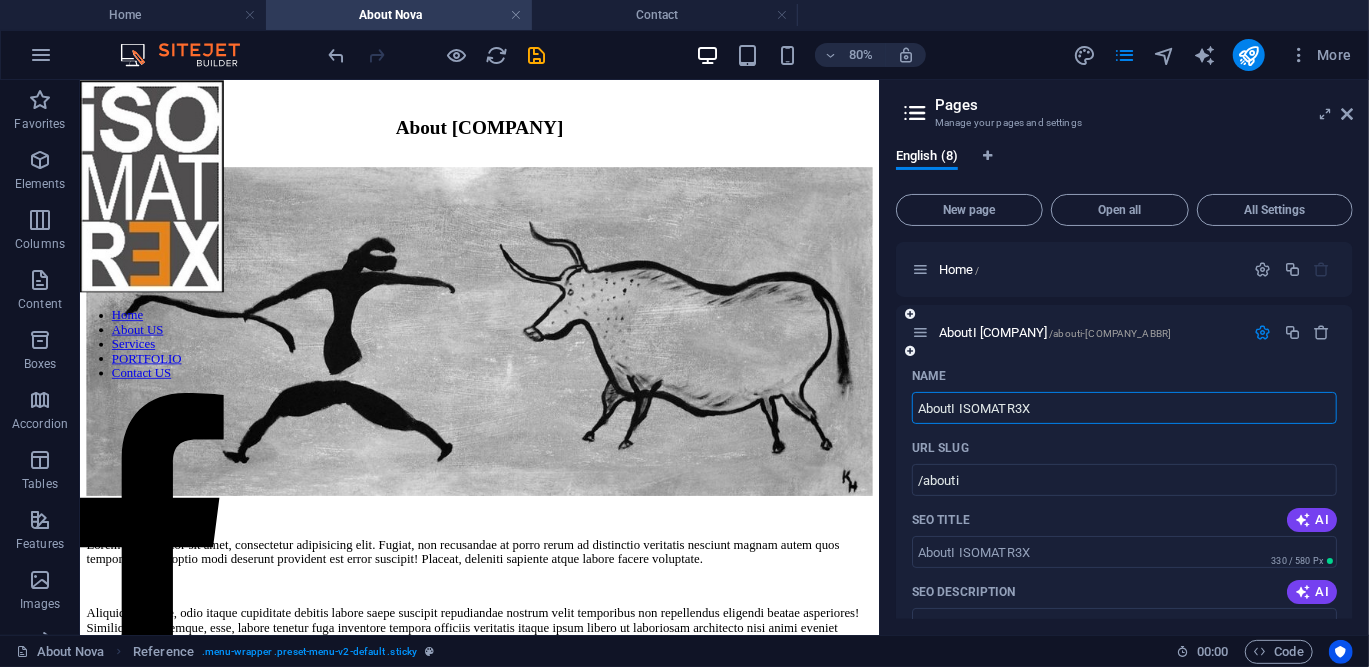 type on "/abouti-[COMPANY_ABBR]" 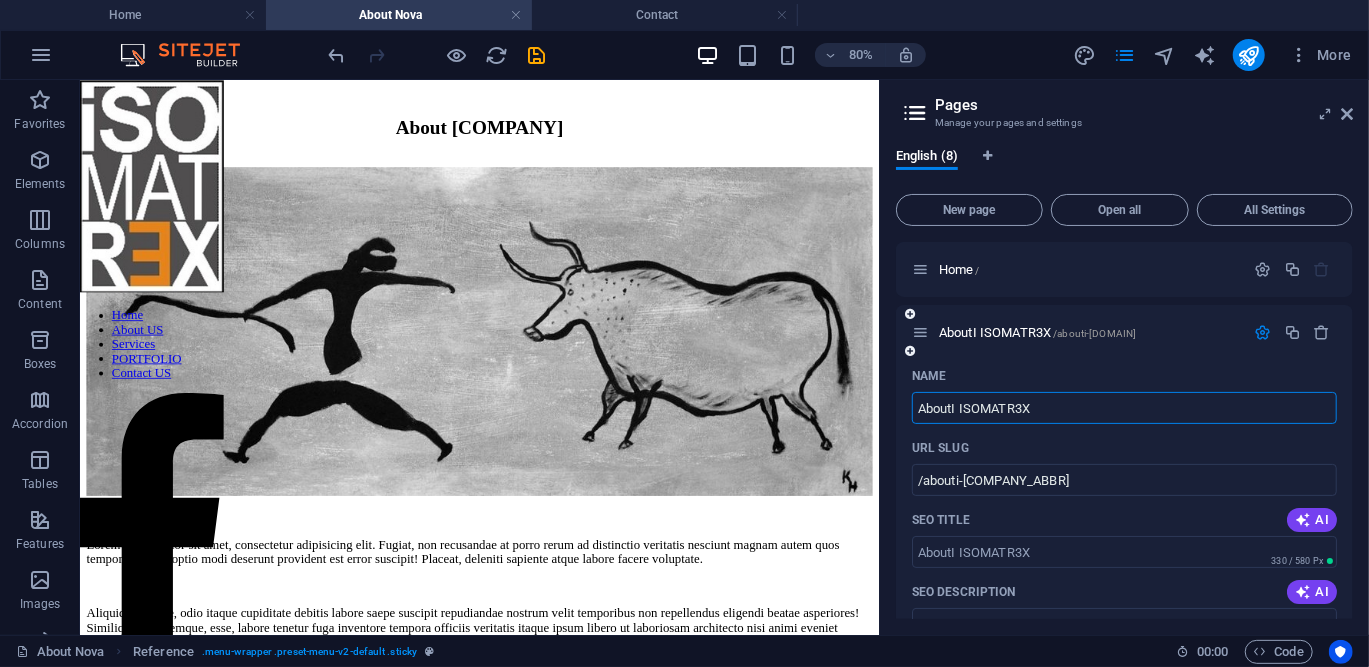 type on "AboutI ISOMATR3X" 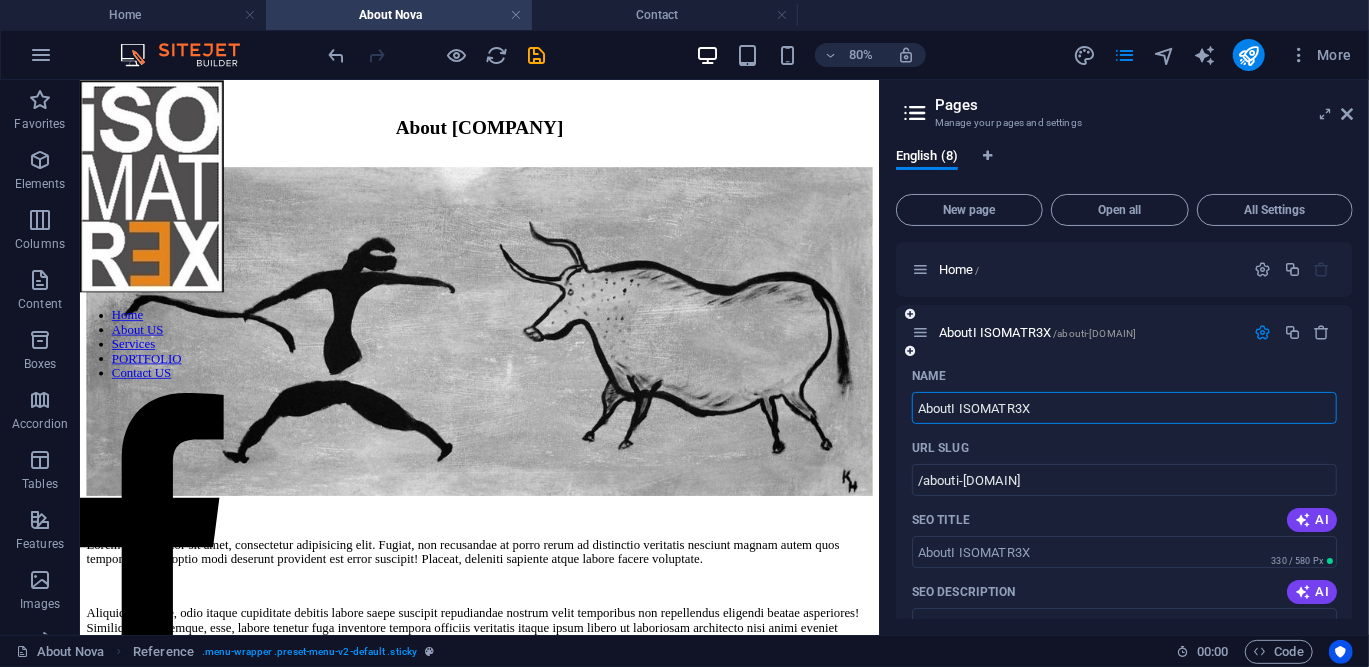 click on "AboutI ISOMATR3X" at bounding box center [1124, 408] 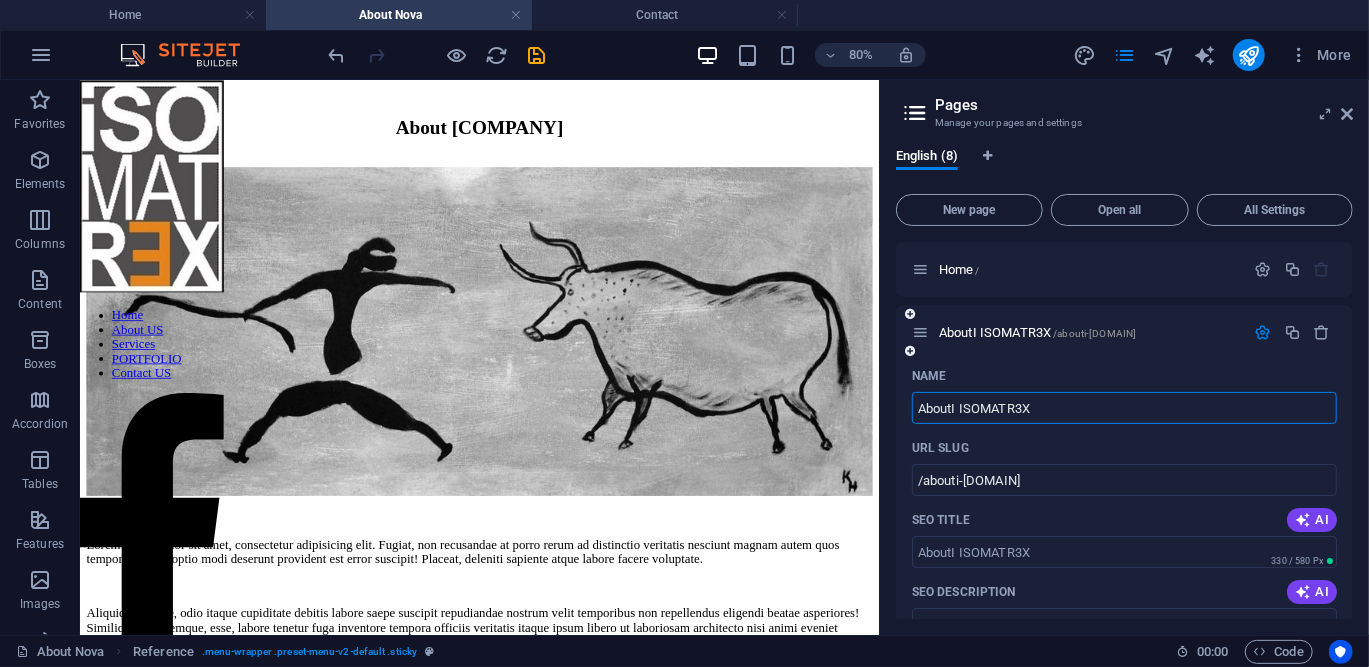 click on "AboutI ISOMATR3X" at bounding box center (1124, 408) 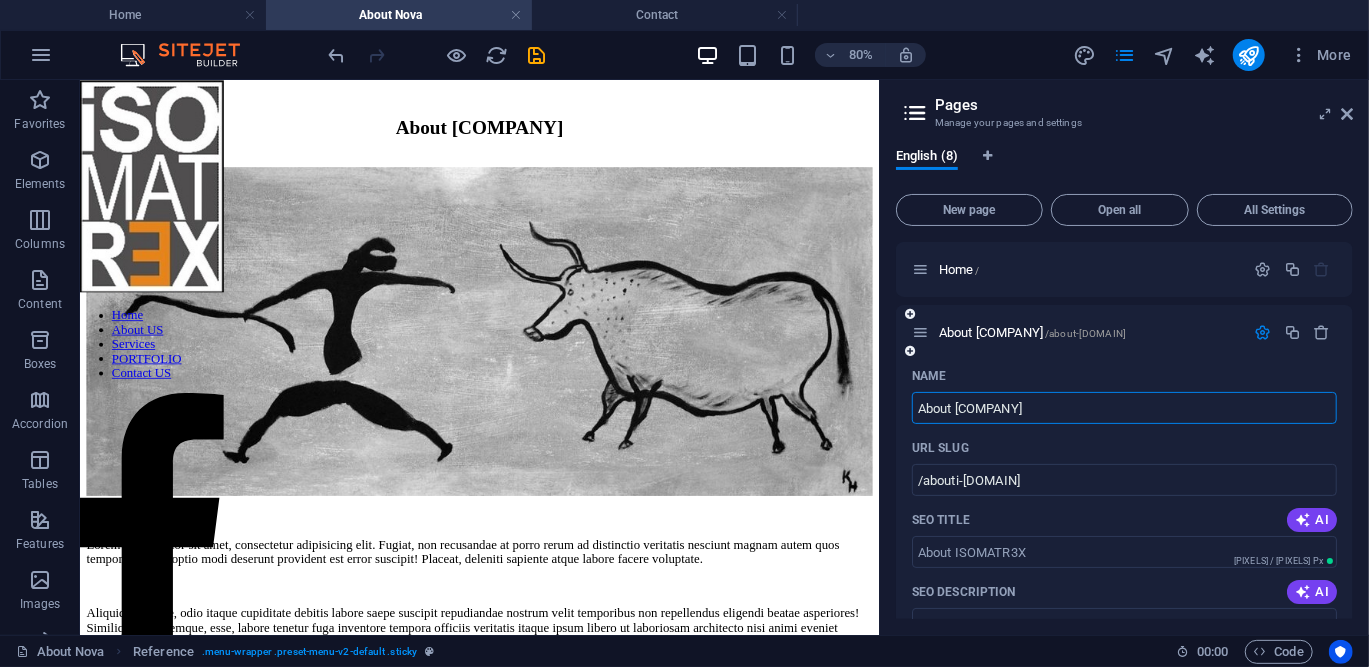 type on "About [COMPANY]" 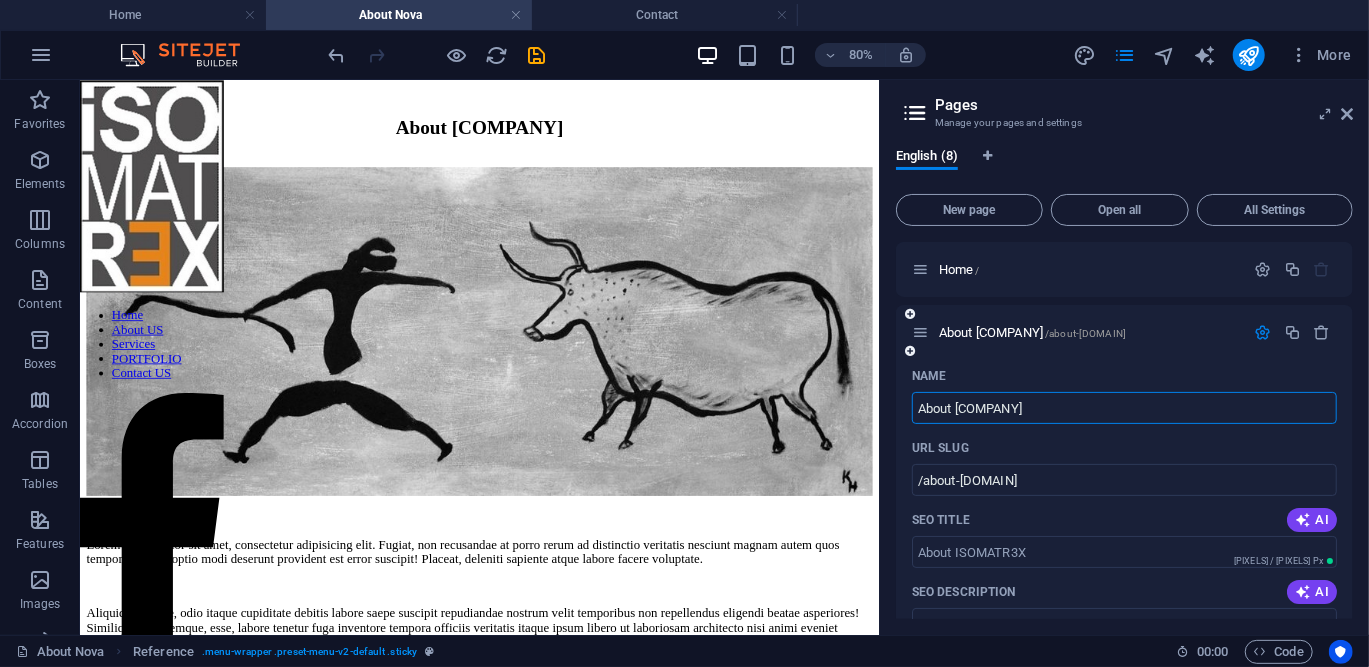 type on "About [COMPANY]" 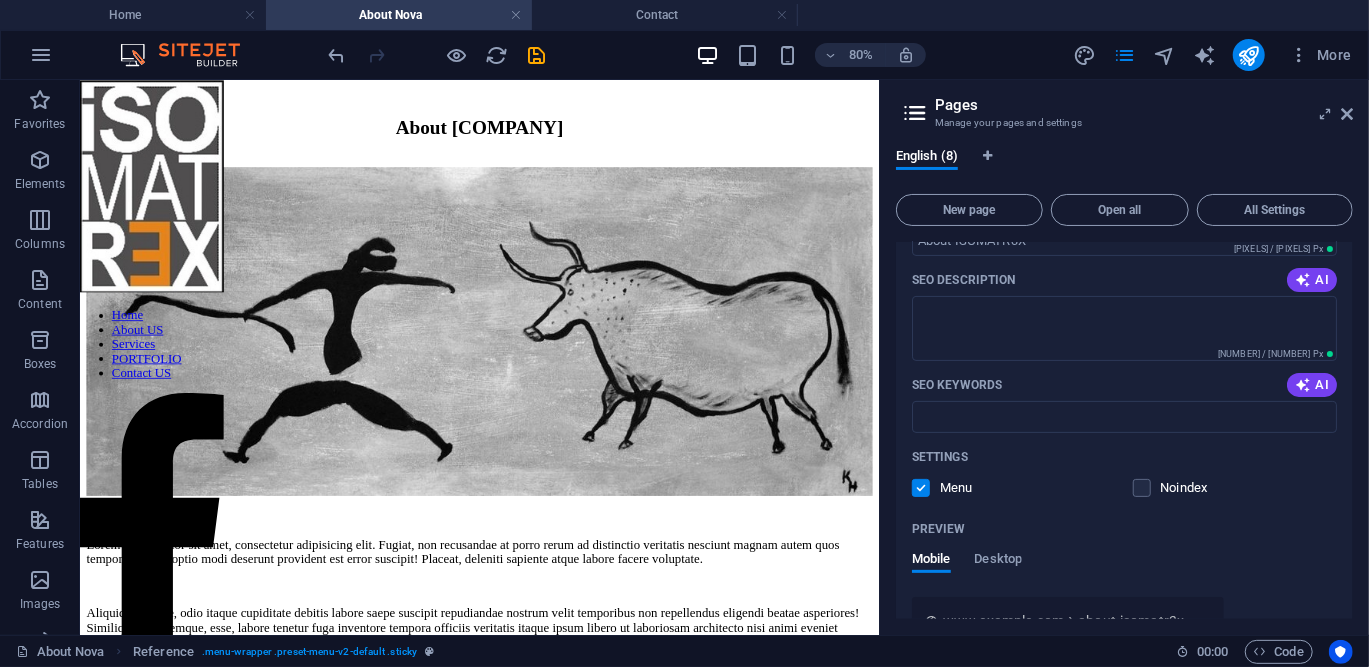 scroll, scrollTop: 130, scrollLeft: 0, axis: vertical 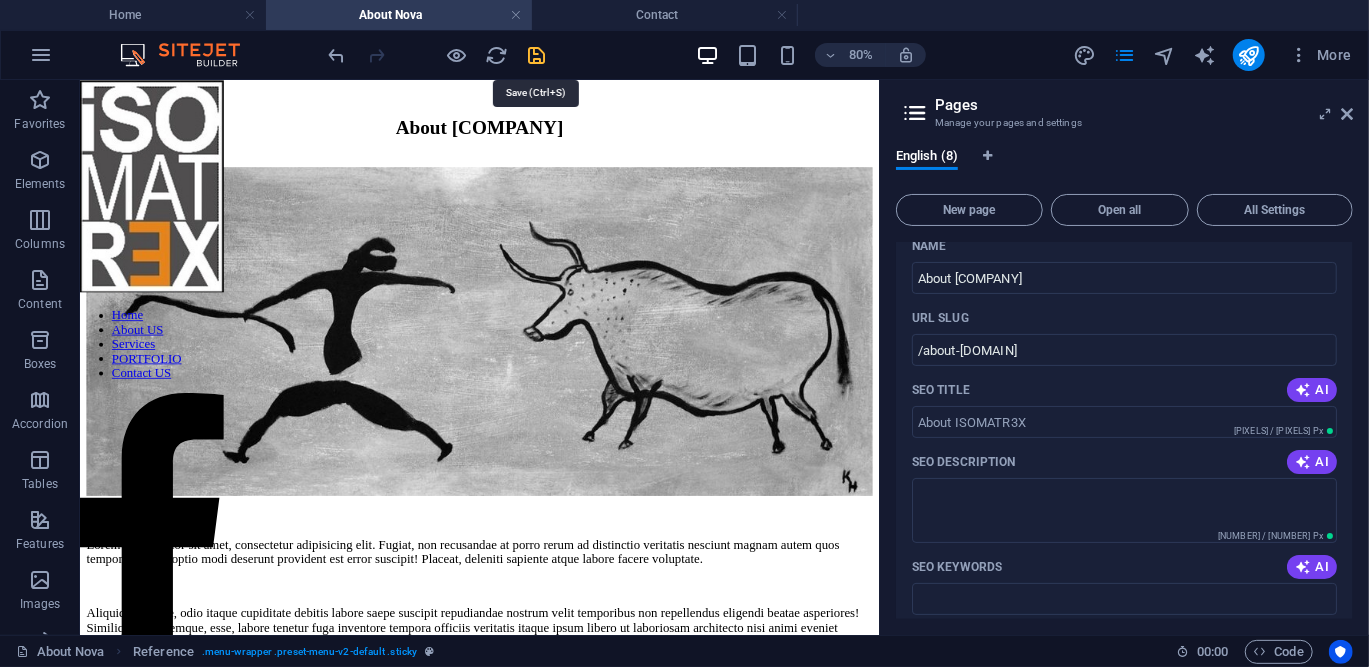click at bounding box center [537, 55] 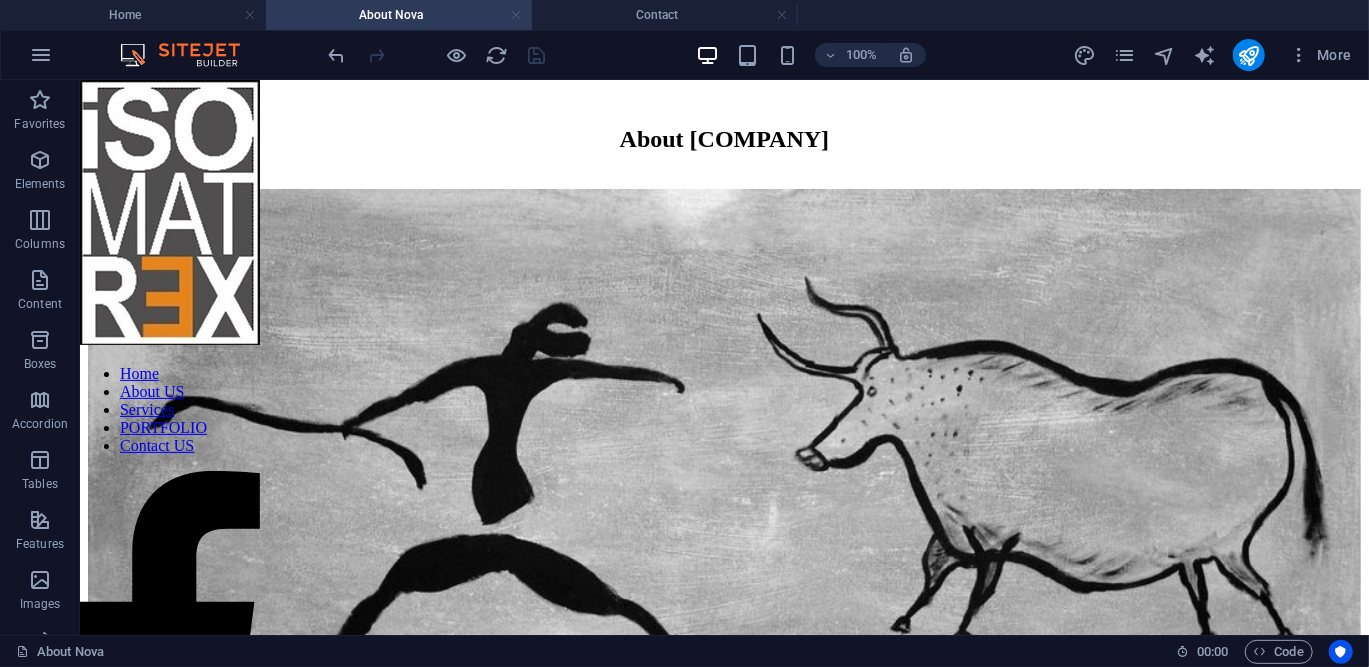 click at bounding box center [516, 15] 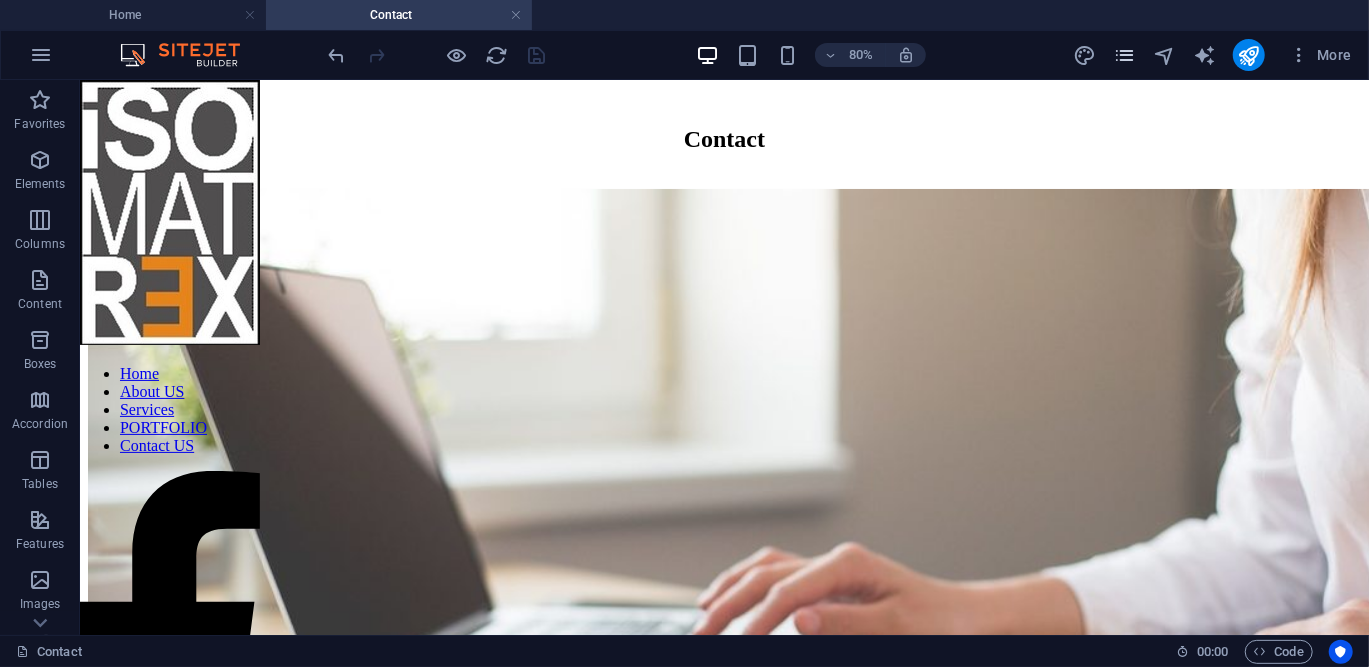 scroll, scrollTop: 195, scrollLeft: 0, axis: vertical 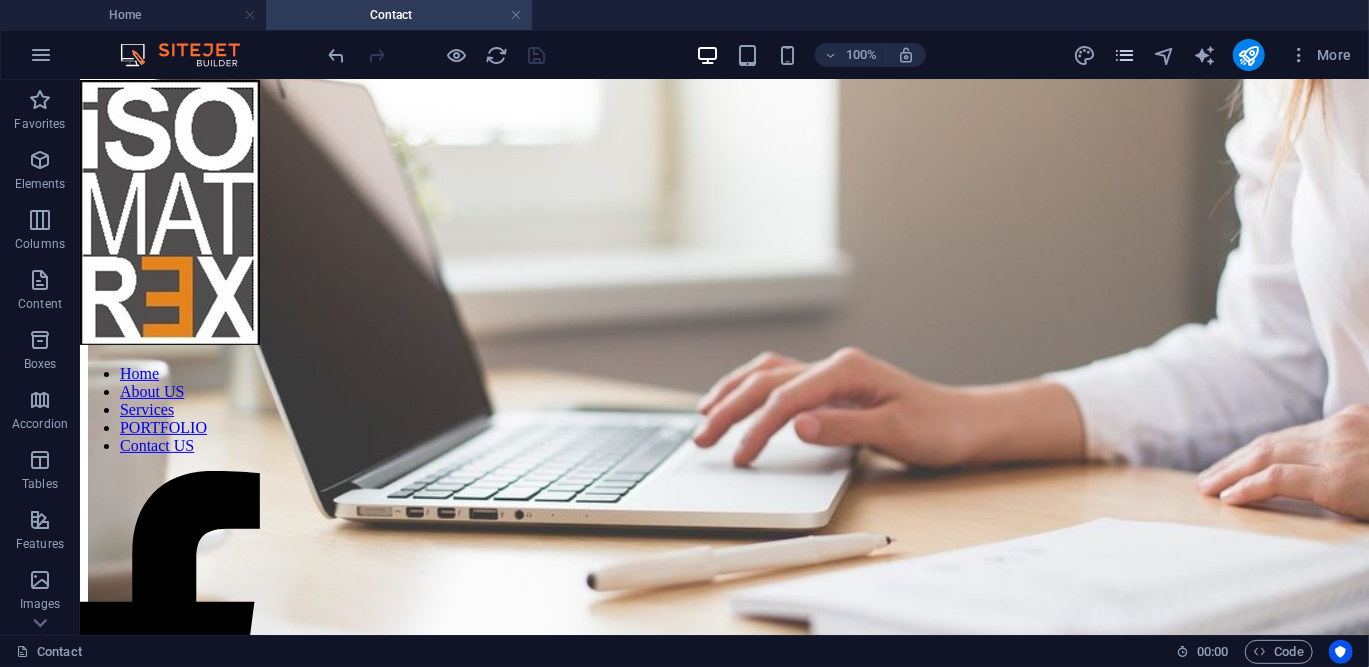 click on "More" at bounding box center [1216, 55] 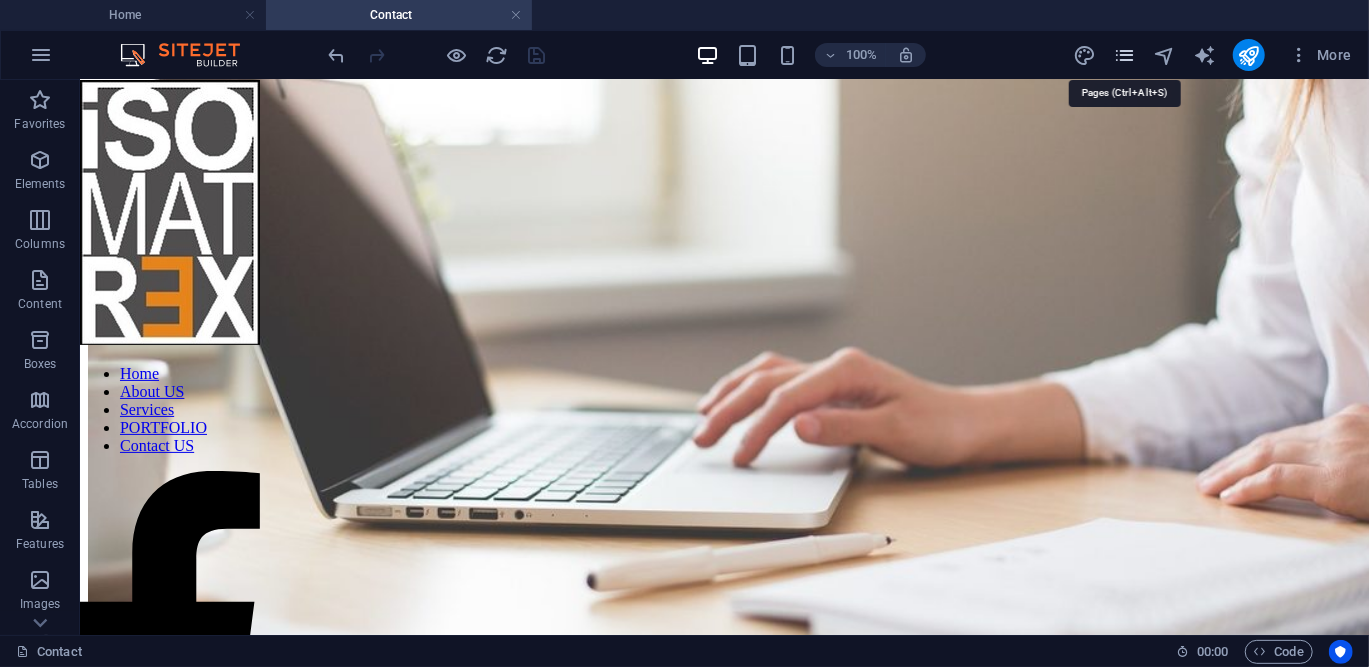 click at bounding box center [1124, 55] 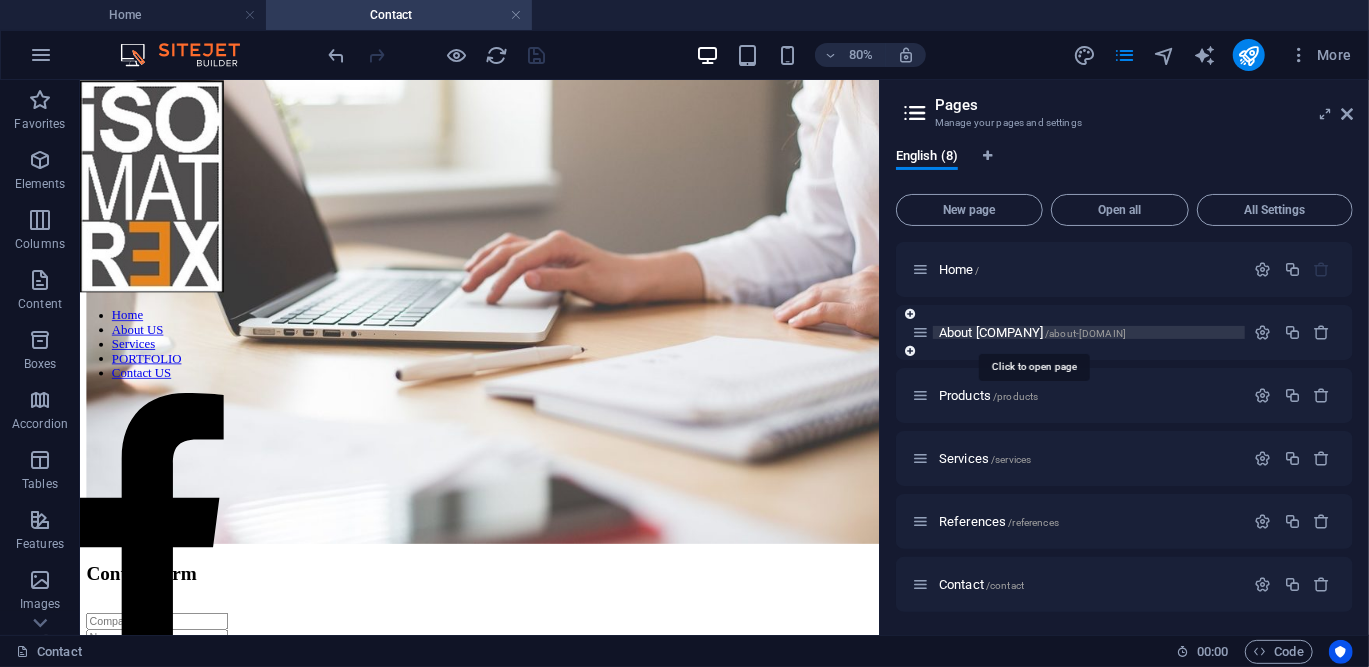 click on "About [COMPANY] /[URL_PATH]" at bounding box center (1032, 332) 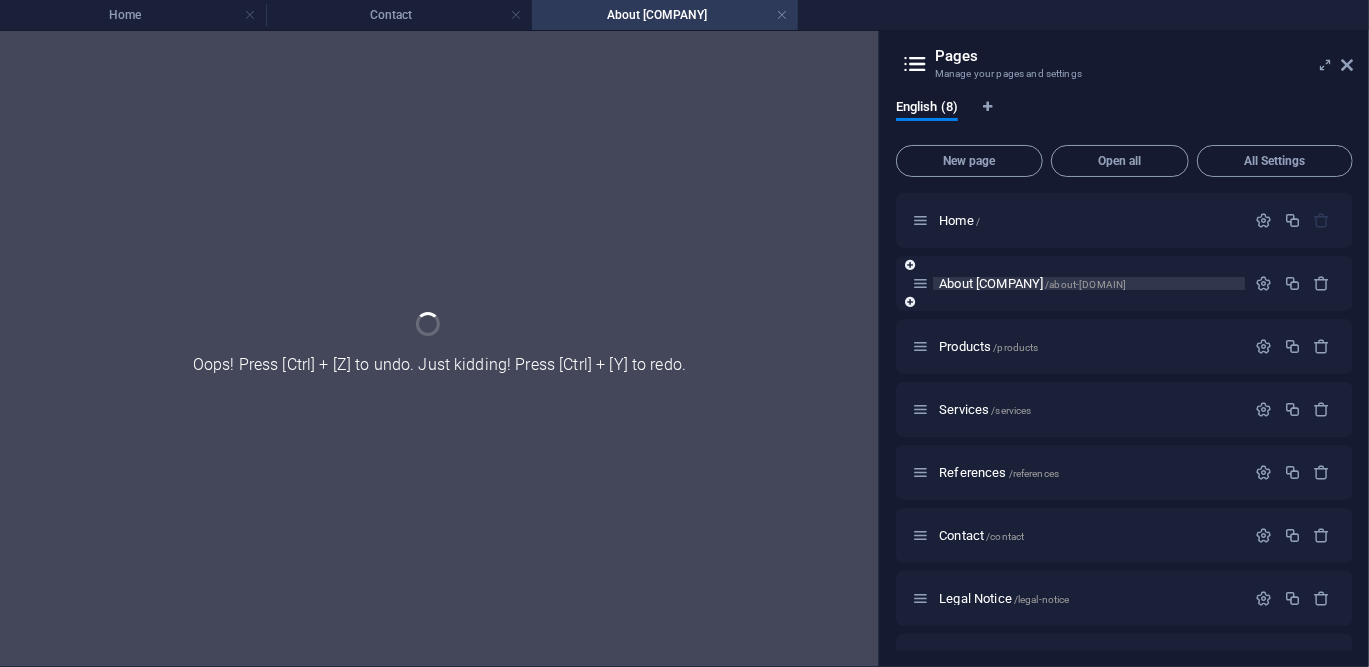 scroll, scrollTop: 0, scrollLeft: 0, axis: both 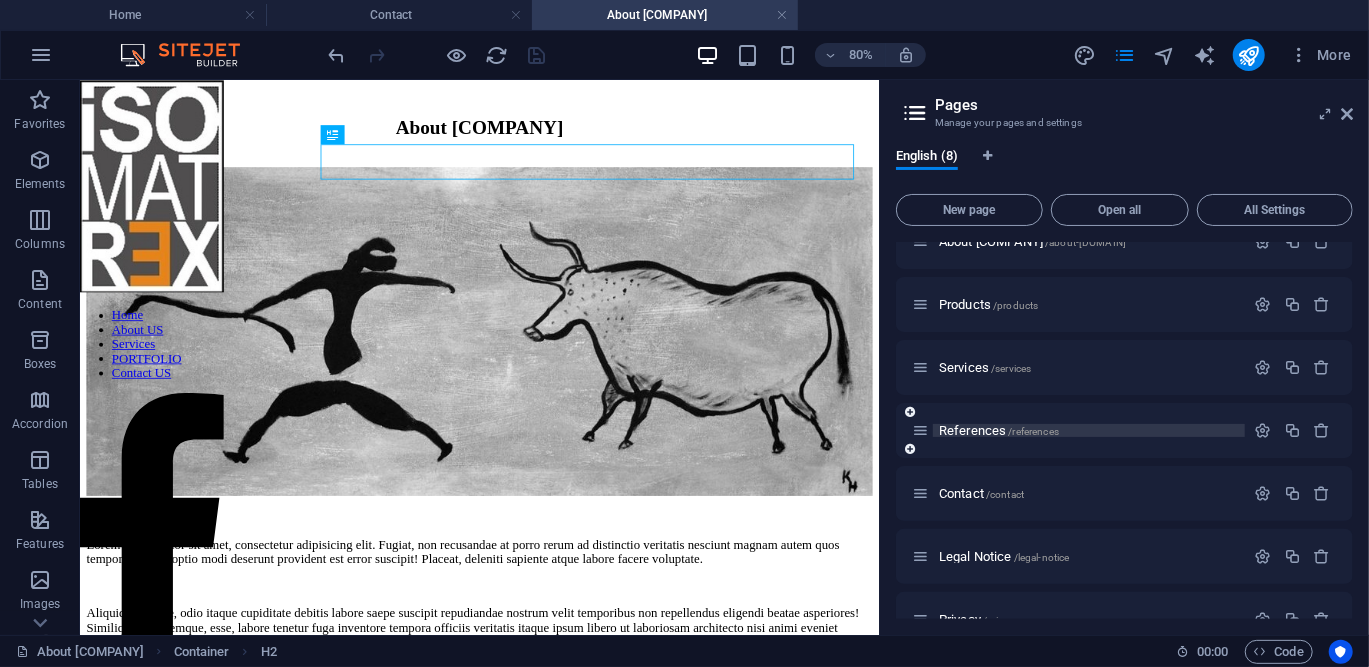 click on "References /references" at bounding box center (999, 430) 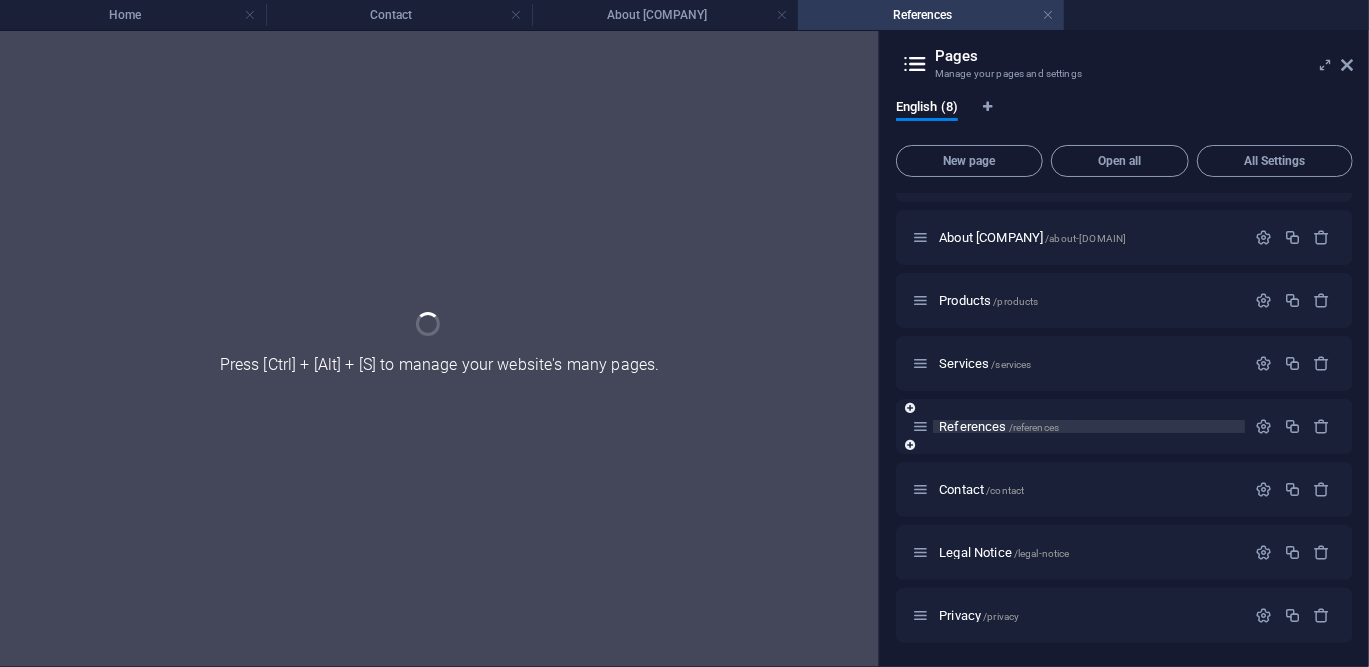 scroll, scrollTop: 45, scrollLeft: 0, axis: vertical 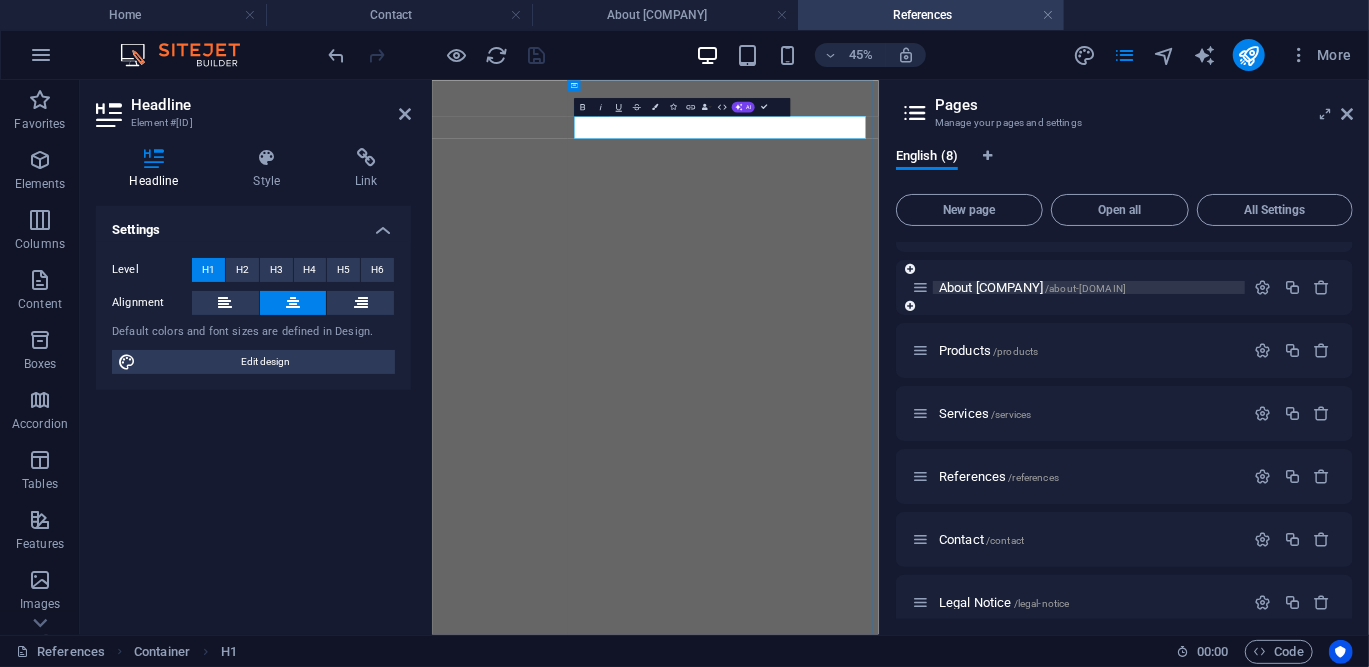 click on "H2" at bounding box center [242, 270] 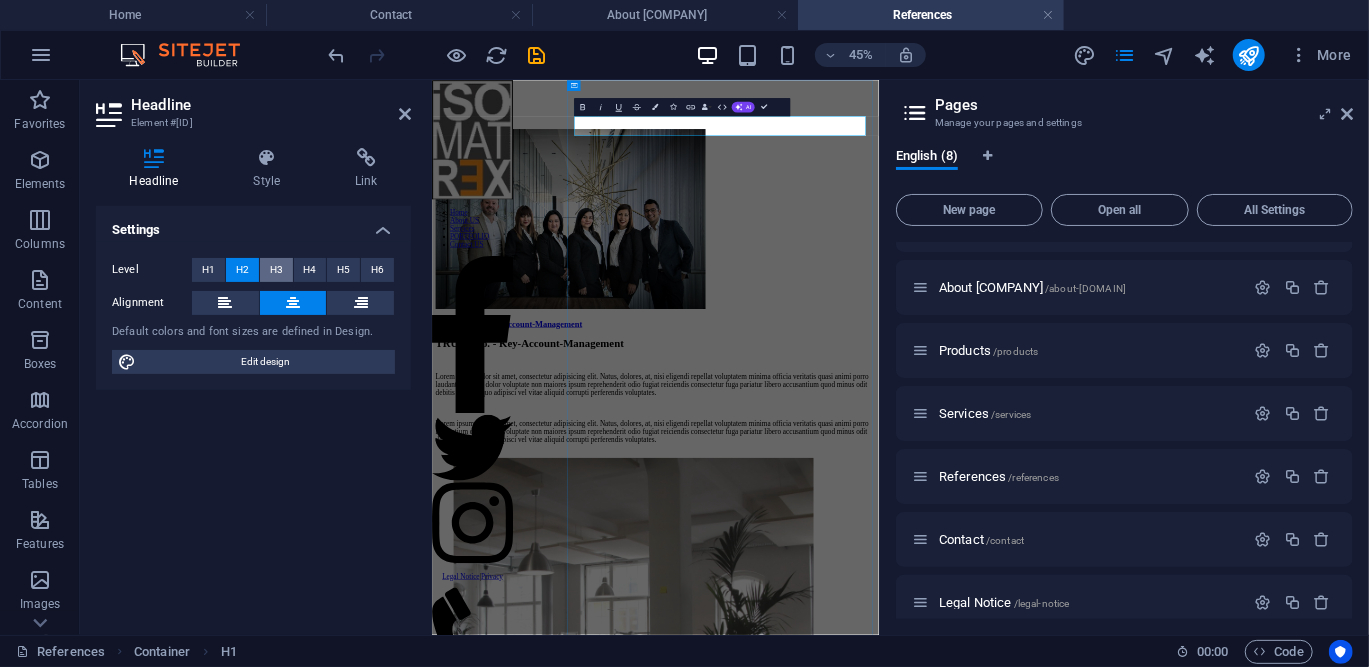 scroll, scrollTop: 0, scrollLeft: 0, axis: both 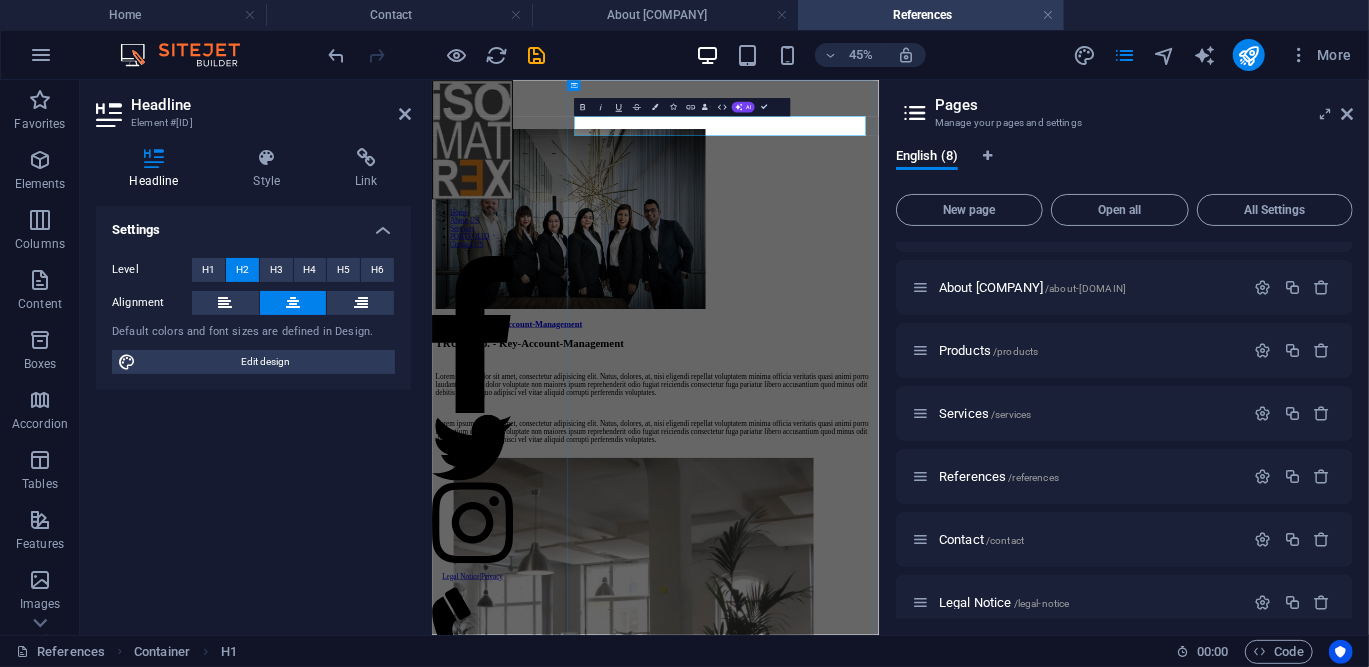 type 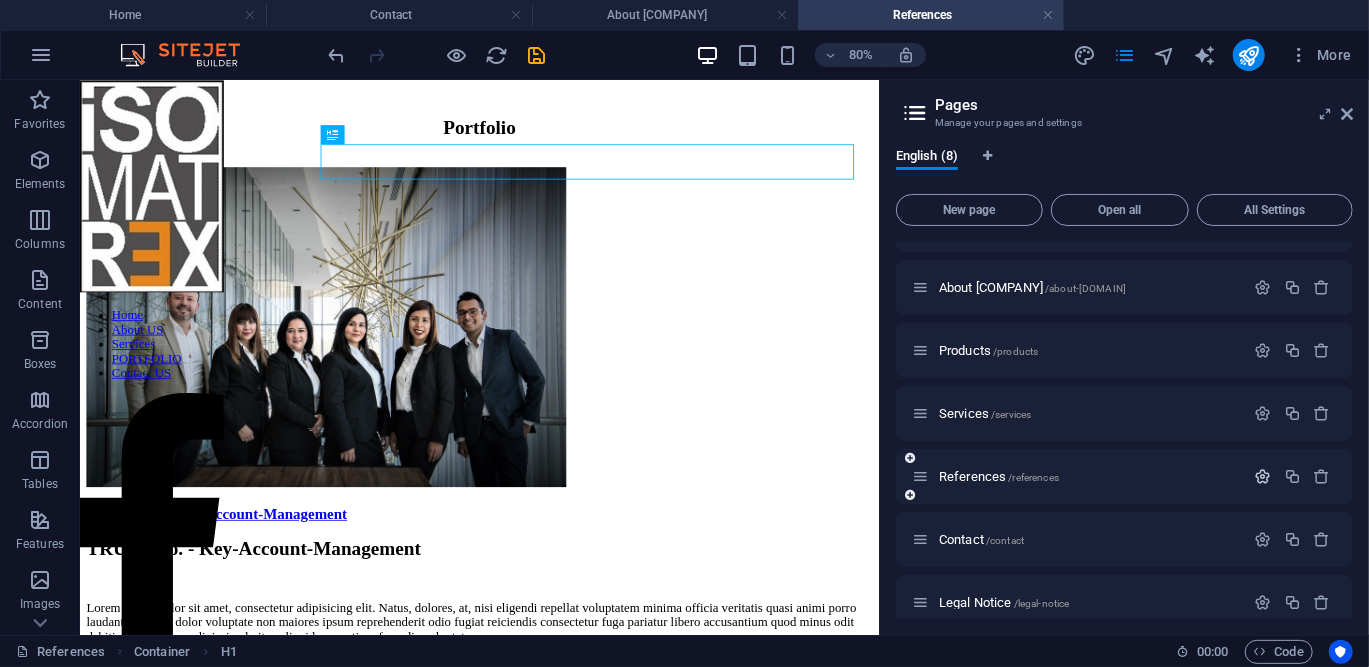 click at bounding box center (1263, 476) 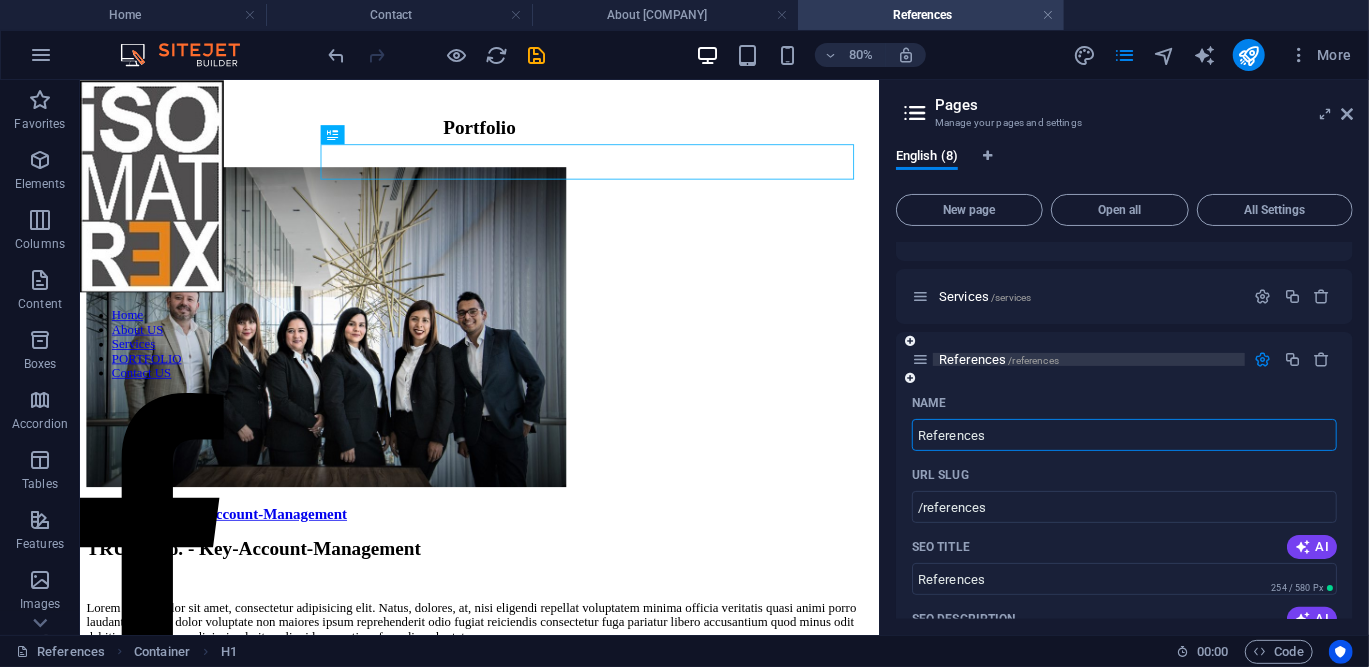 scroll, scrollTop: 165, scrollLeft: 0, axis: vertical 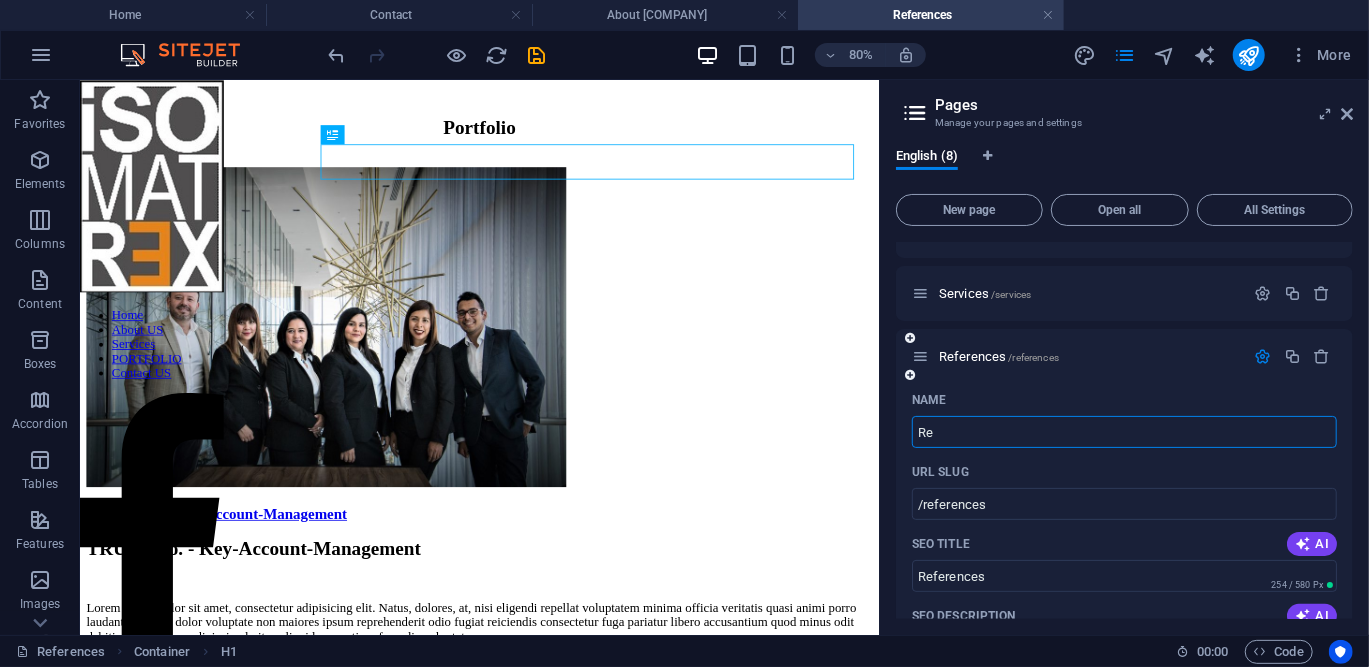 type on "R" 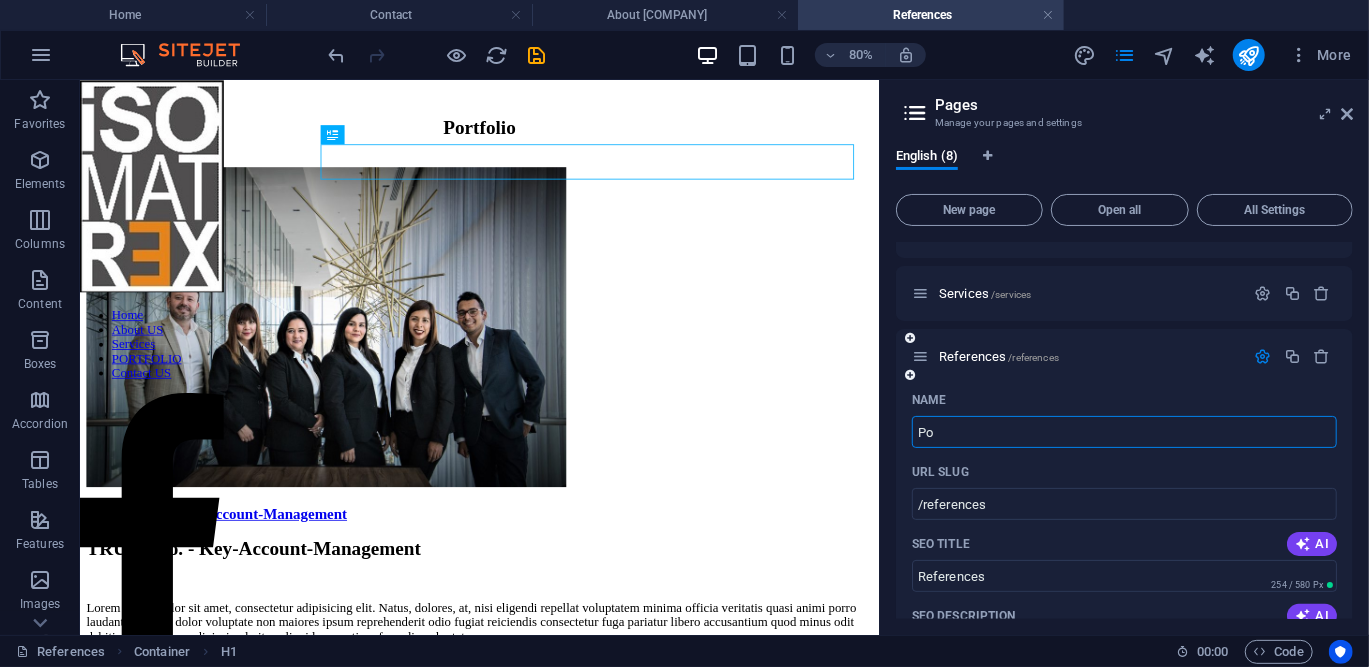 type on "Por" 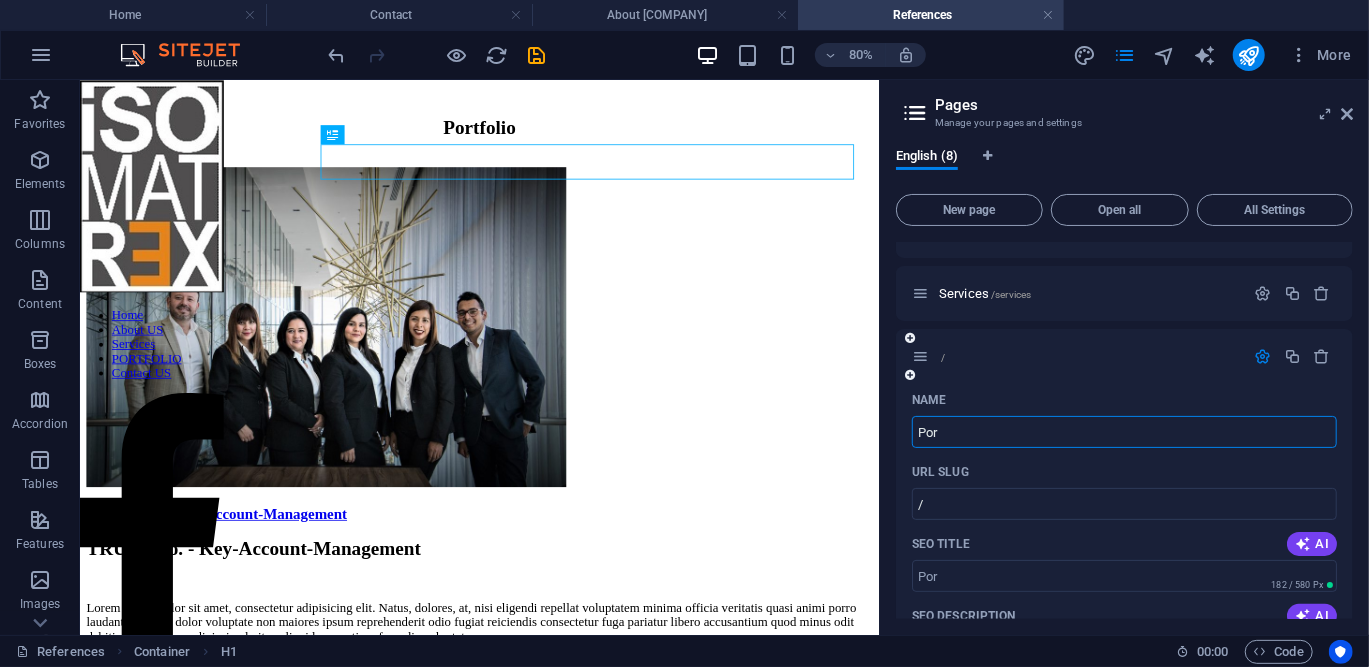 type on "/" 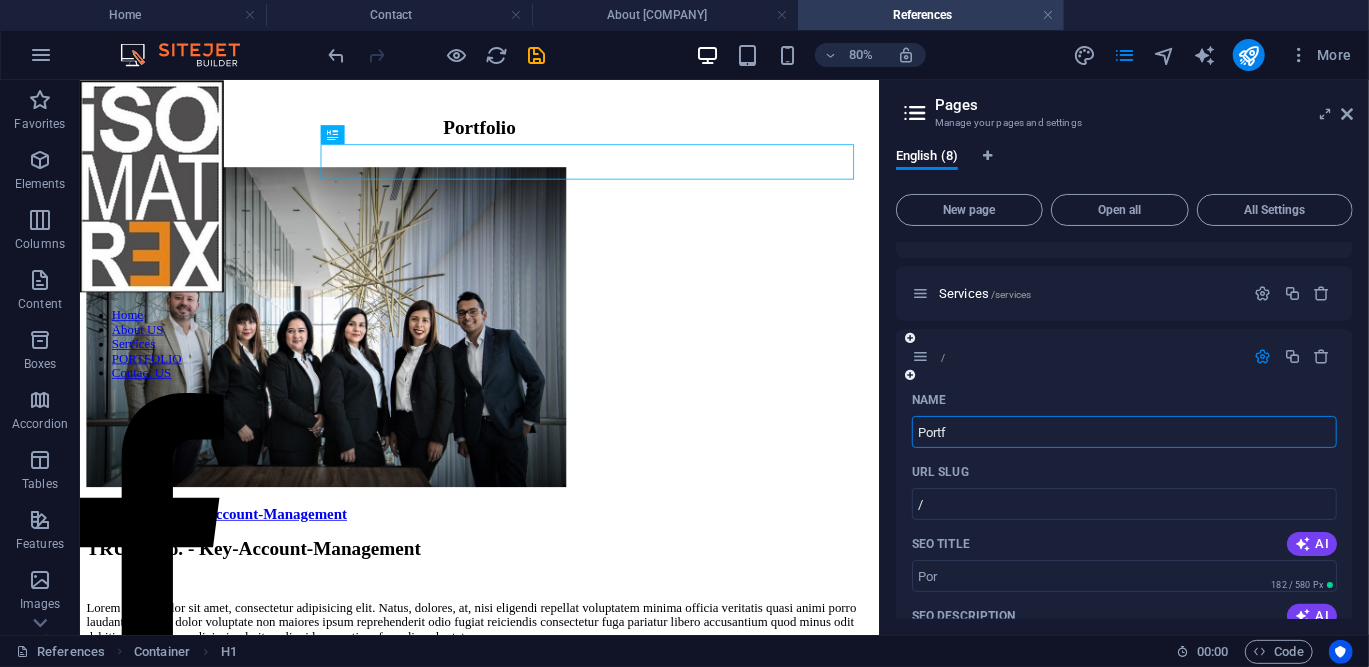 type on "Portfo" 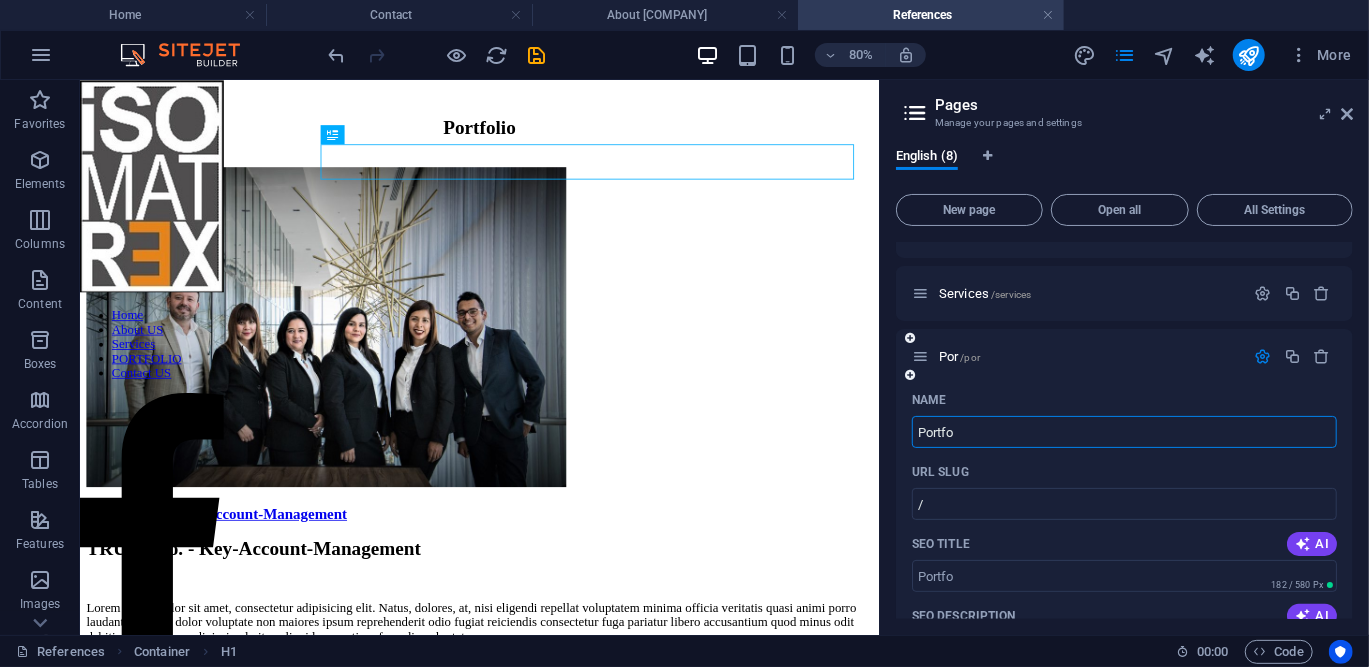 type on "/por" 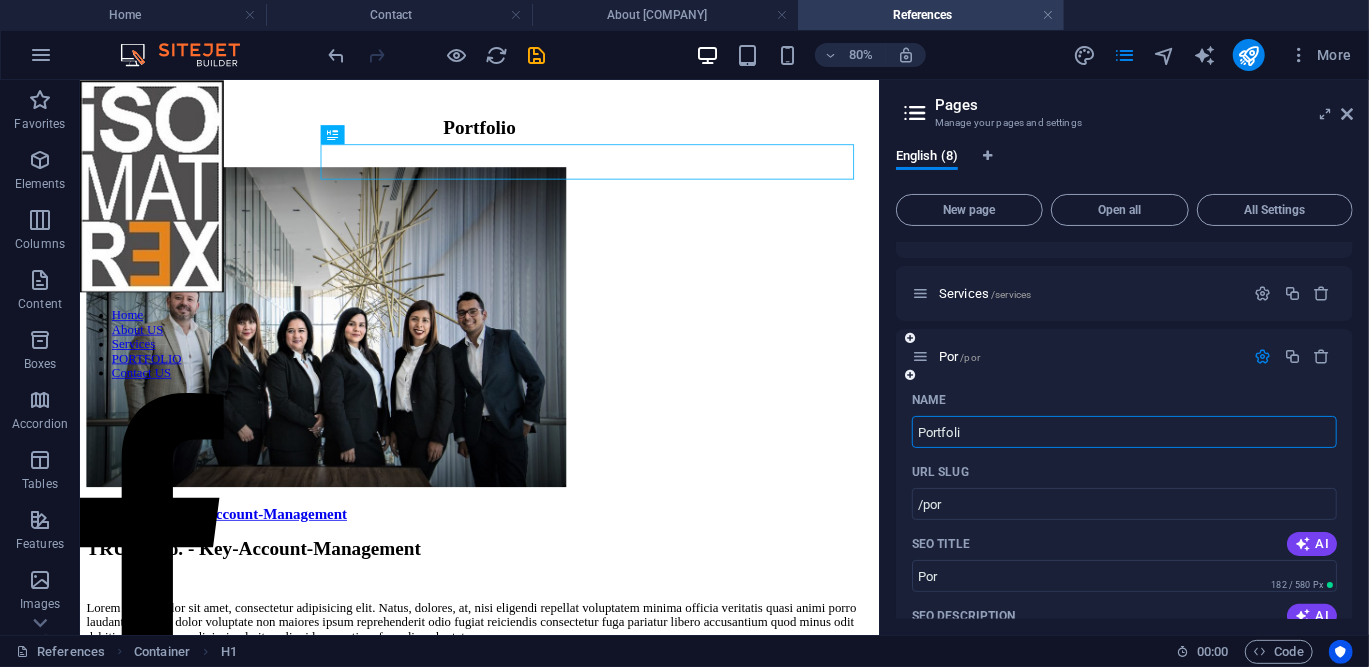 type on "Portfolio" 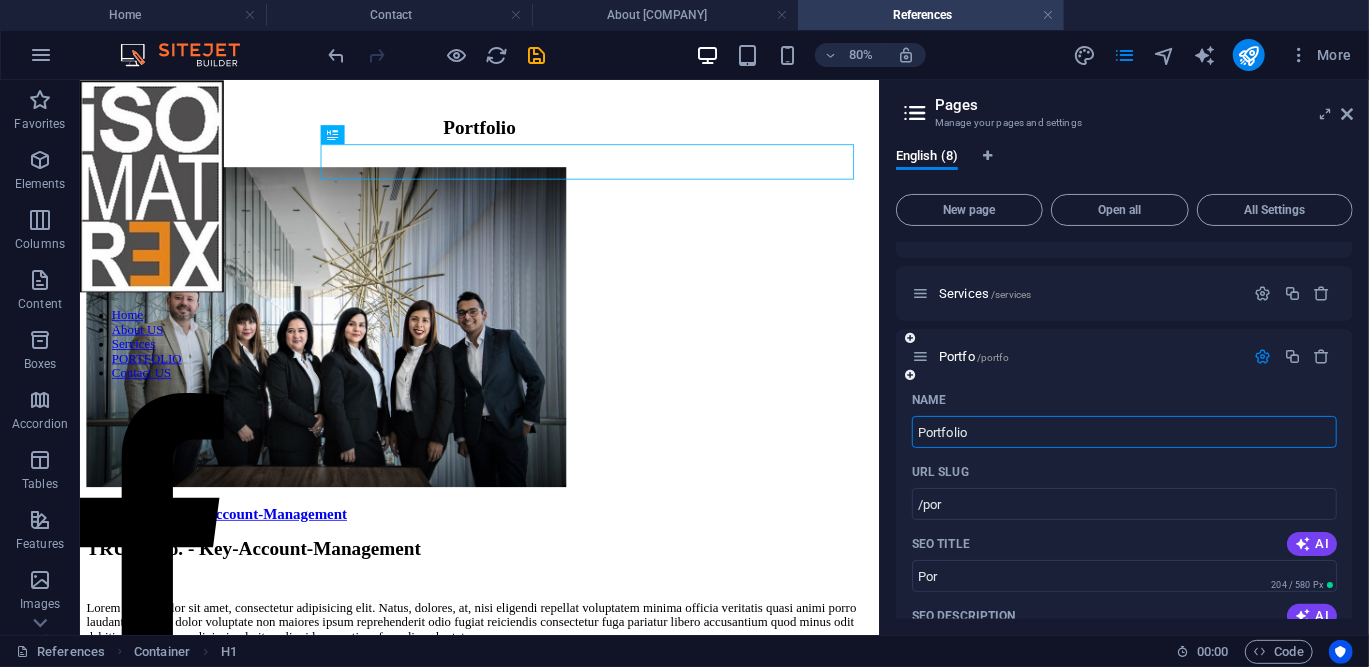 type on "/portfo" 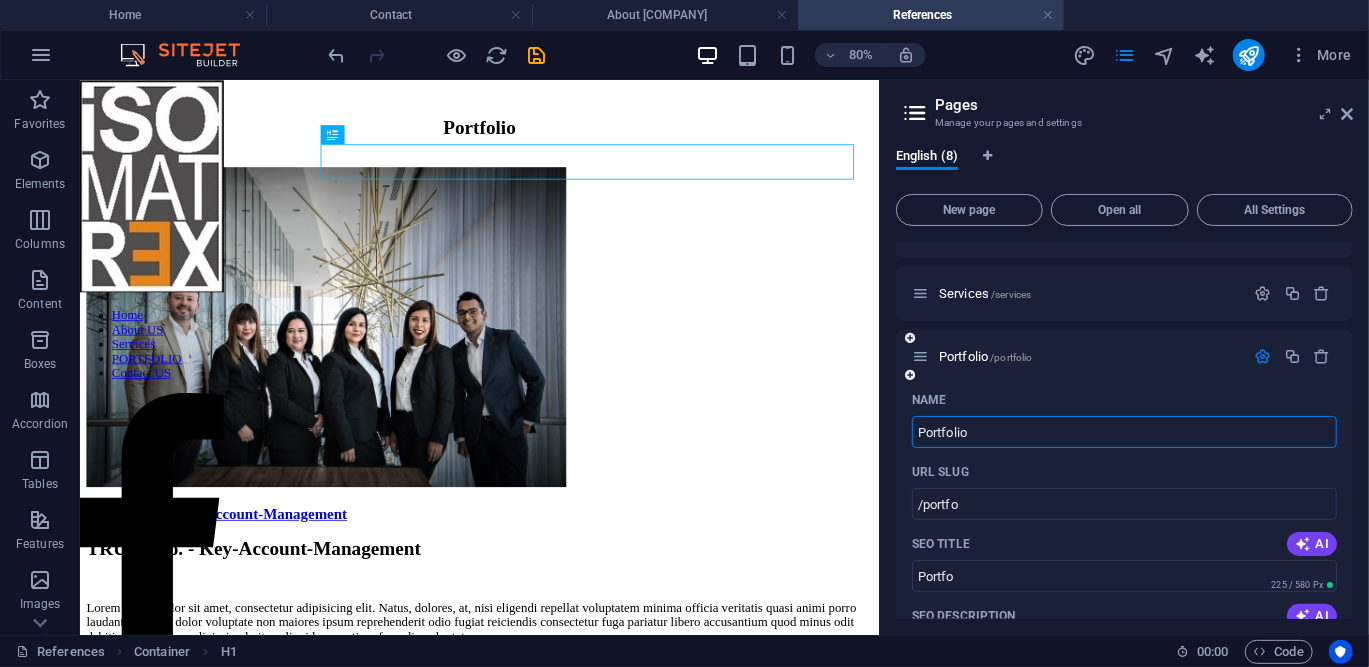 type on "Portfolio" 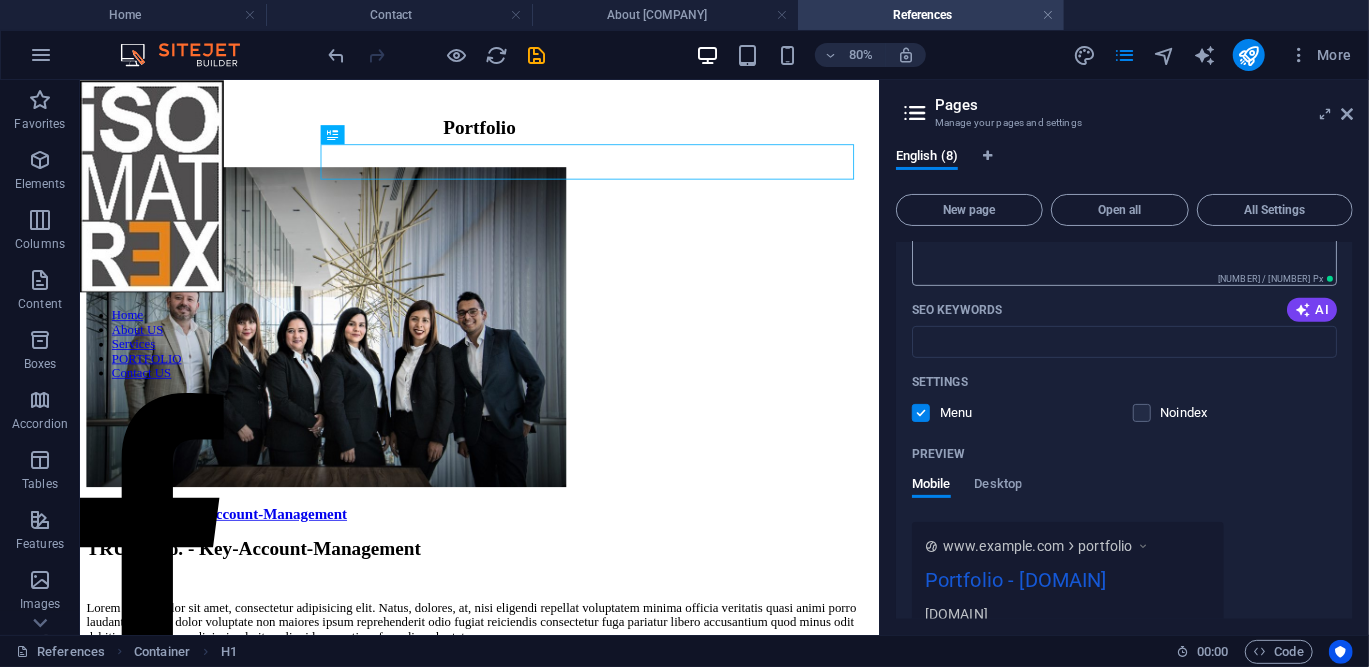 scroll, scrollTop: 356, scrollLeft: 0, axis: vertical 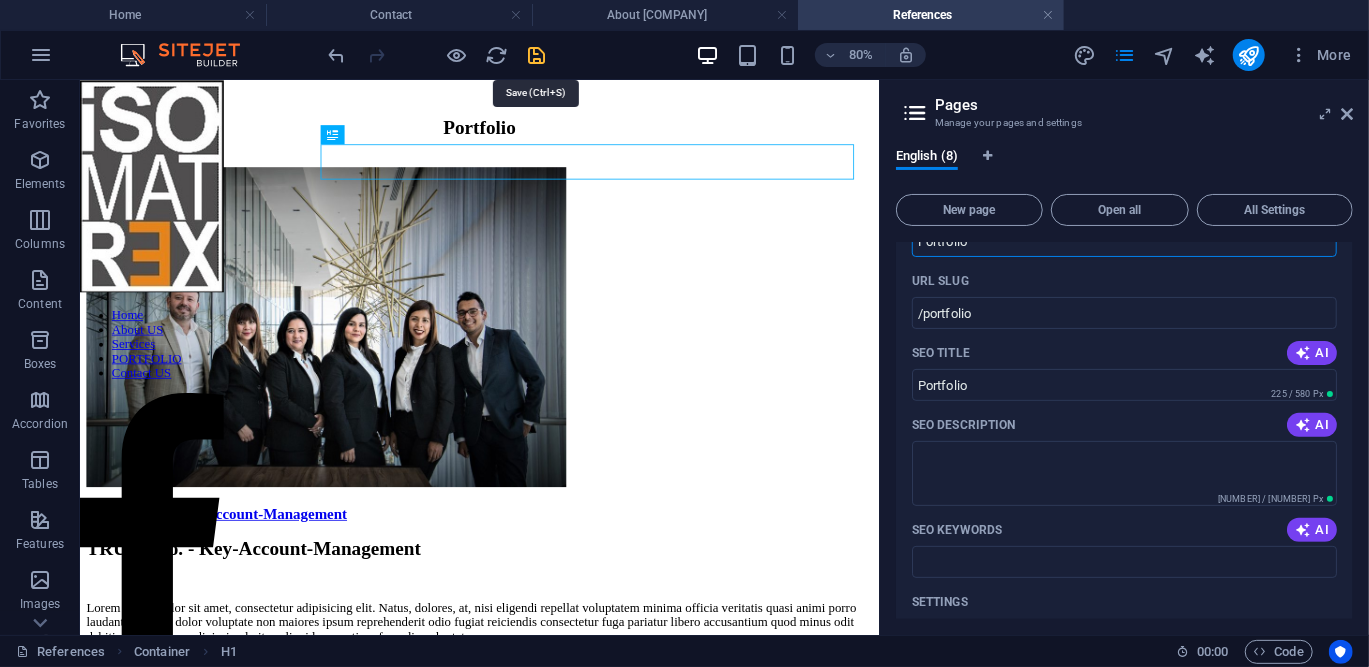 click at bounding box center (537, 55) 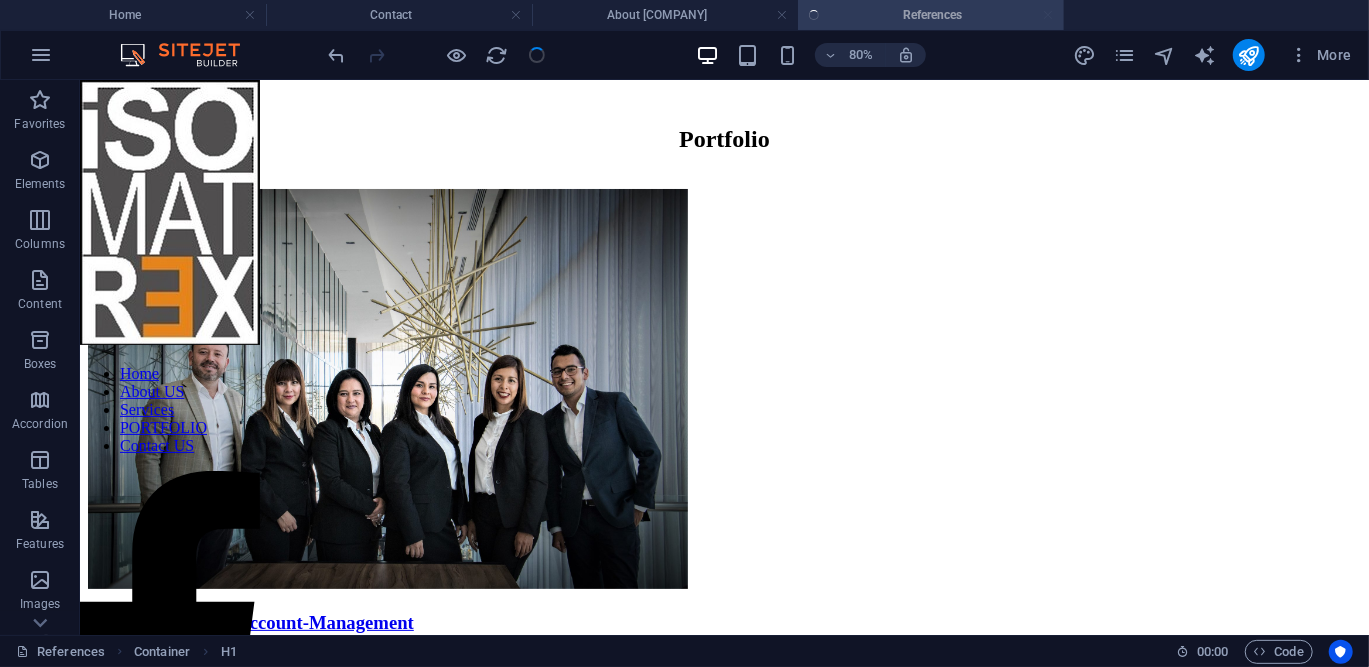 click at bounding box center [437, 55] 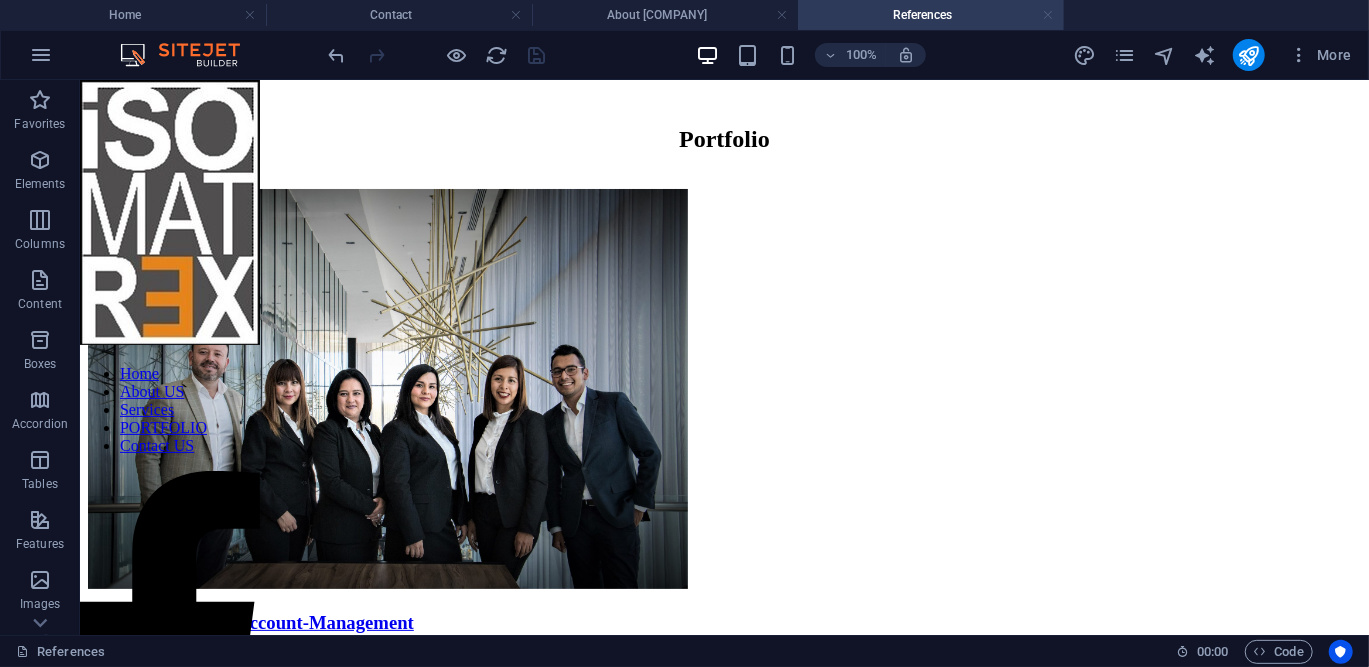 click at bounding box center (1048, 15) 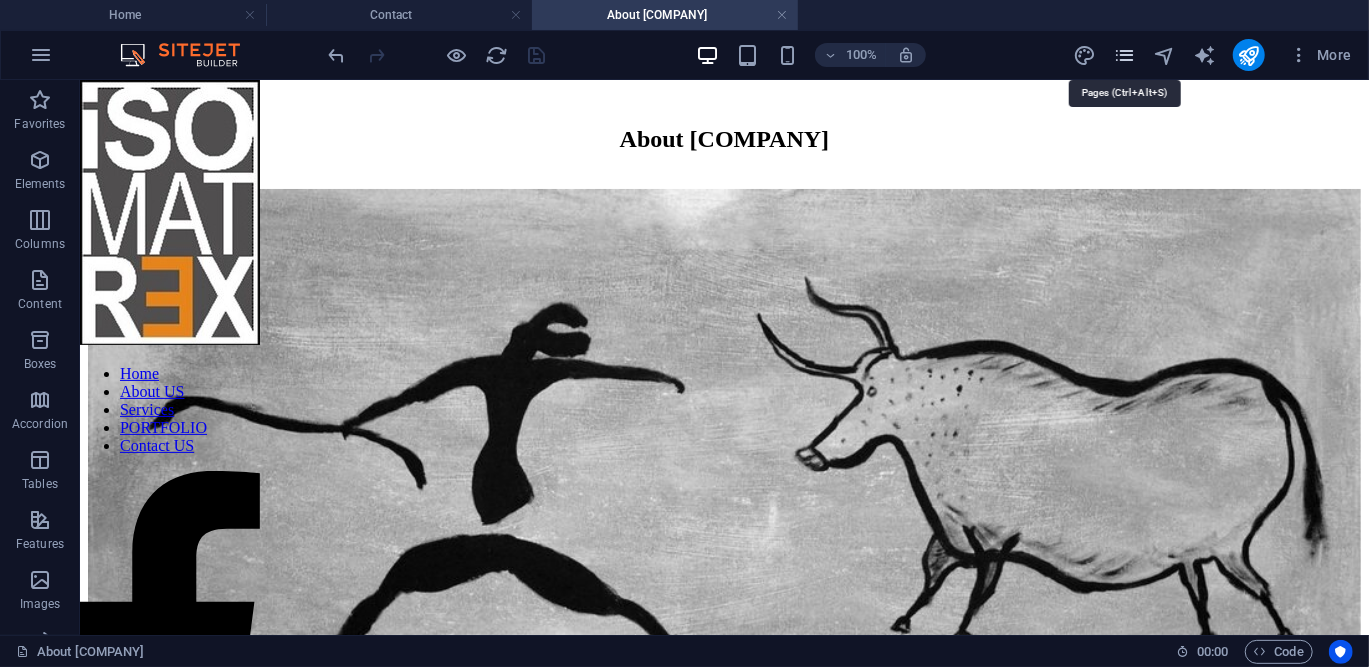 click at bounding box center [1124, 55] 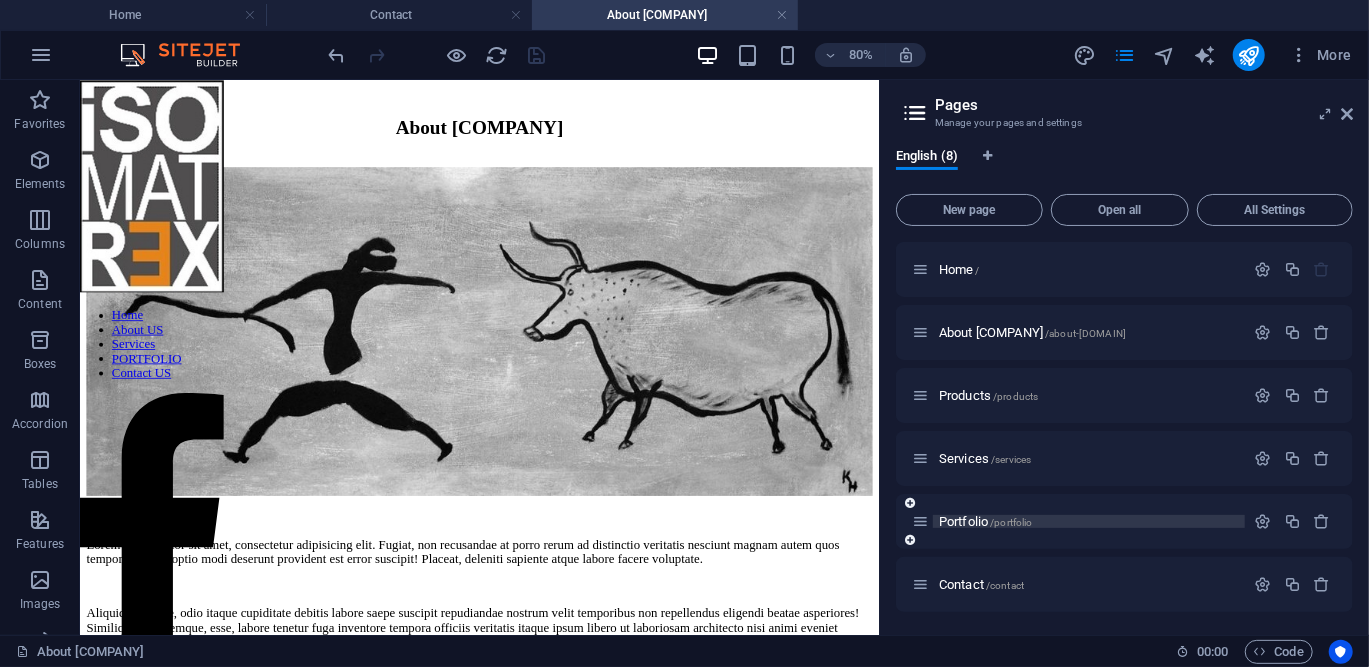 click on "Portfolio /portfolio" at bounding box center (986, 521) 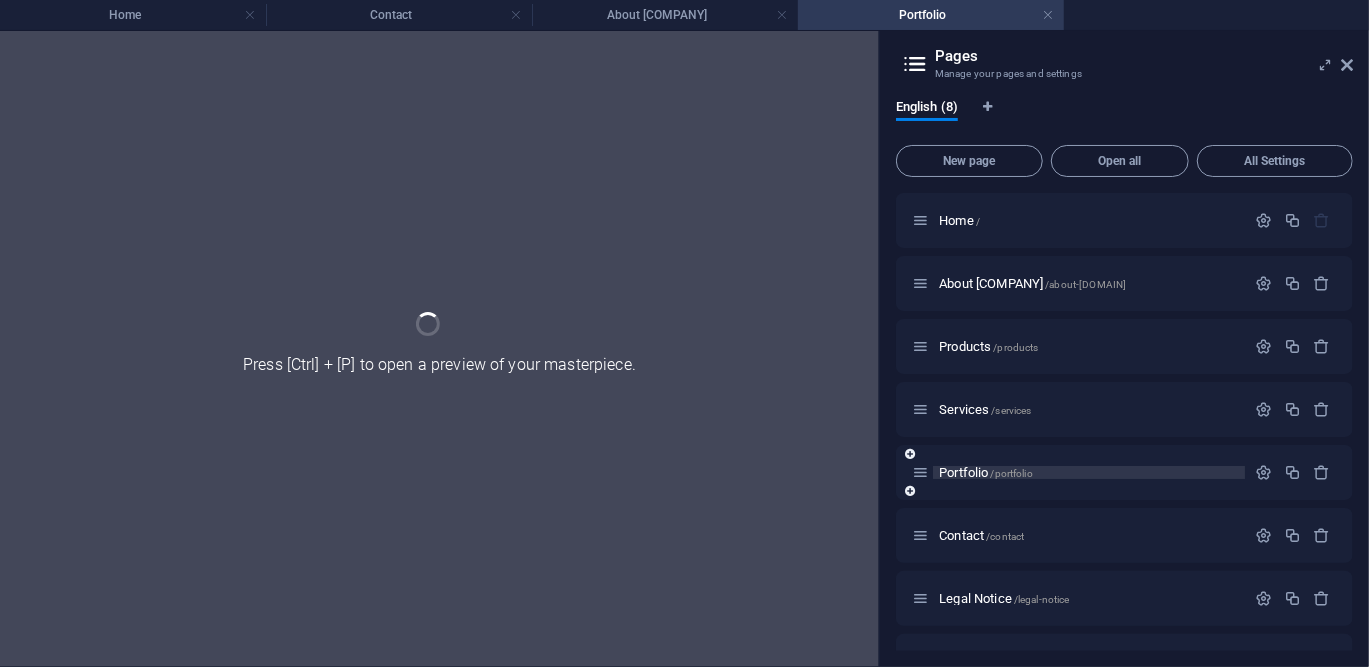 click on "Contact /contact" at bounding box center [1124, 535] 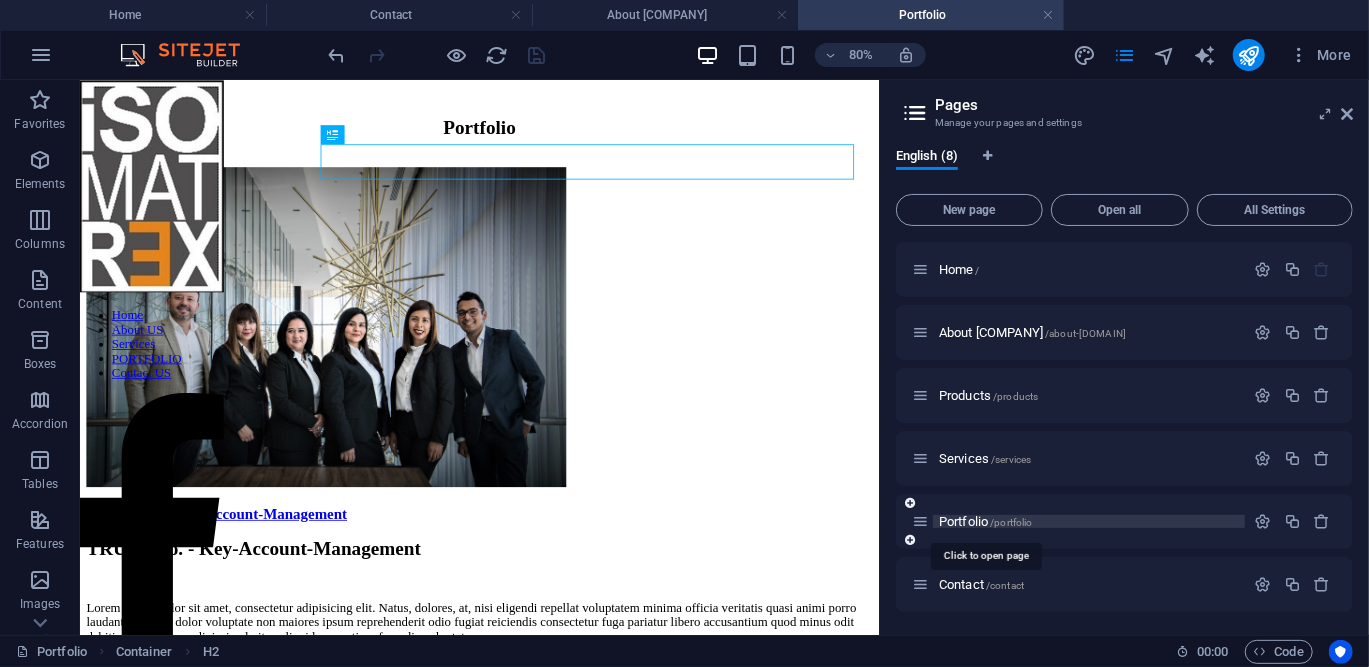 scroll, scrollTop: 0, scrollLeft: 0, axis: both 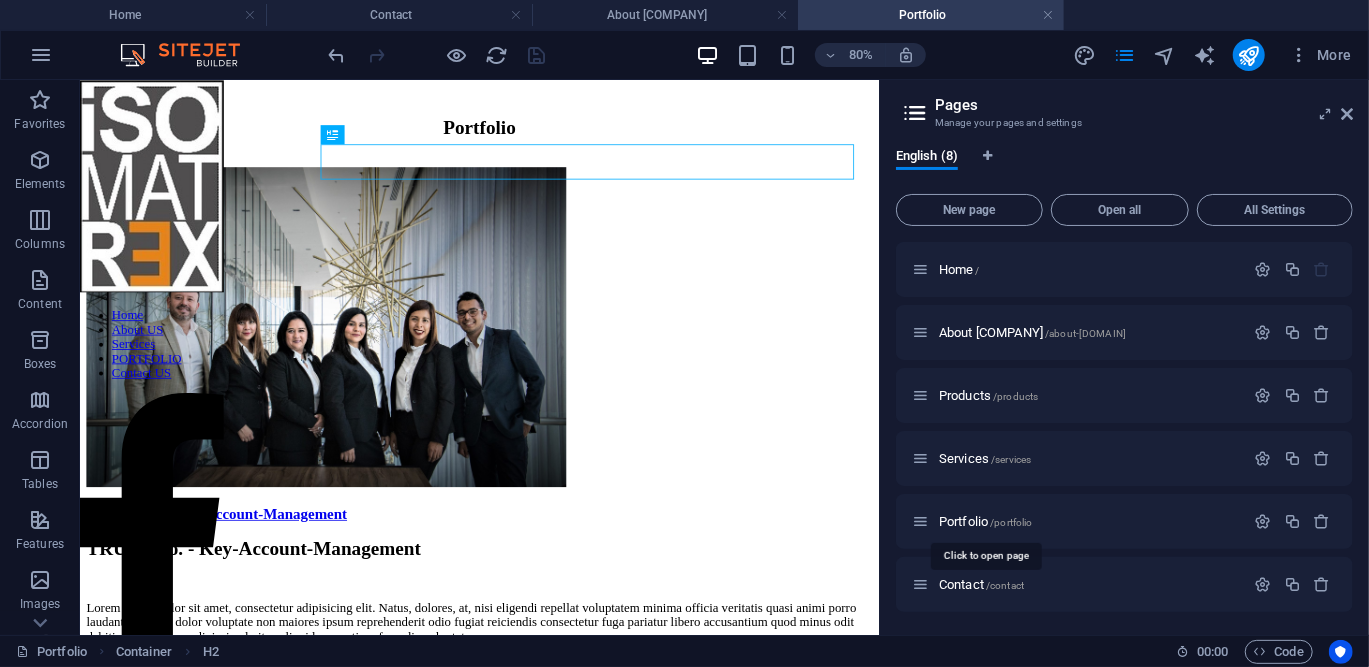drag, startPoint x: 1047, startPoint y: 599, endPoint x: 908, endPoint y: 607, distance: 139.23003 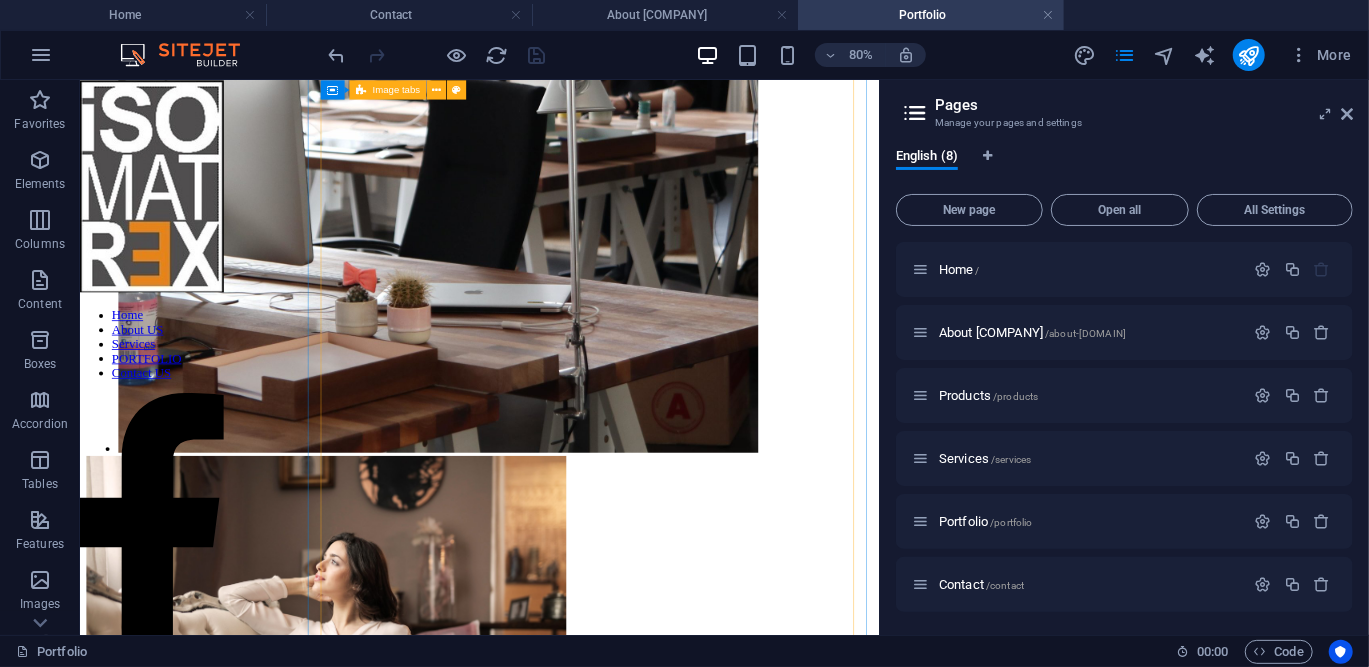 scroll, scrollTop: 1986, scrollLeft: 0, axis: vertical 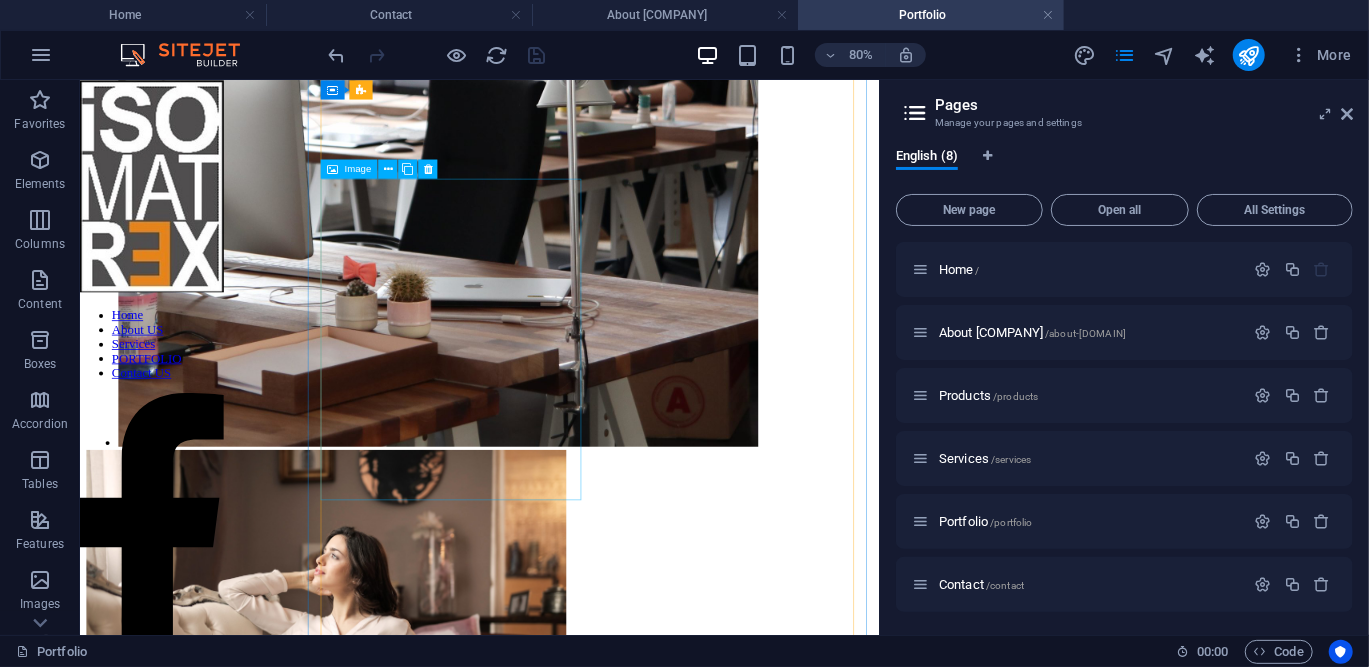 click on "[PERSON]'s Kitchen" at bounding box center [578, 1495] 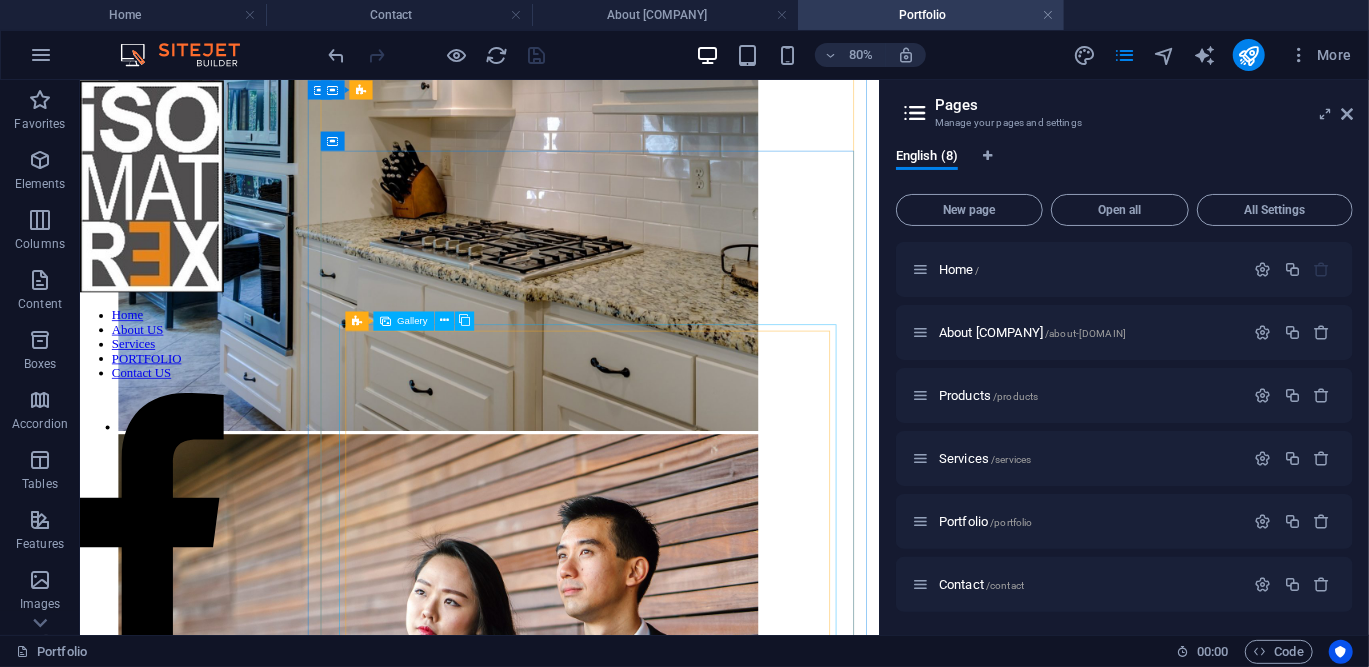 scroll, scrollTop: 5688, scrollLeft: 0, axis: vertical 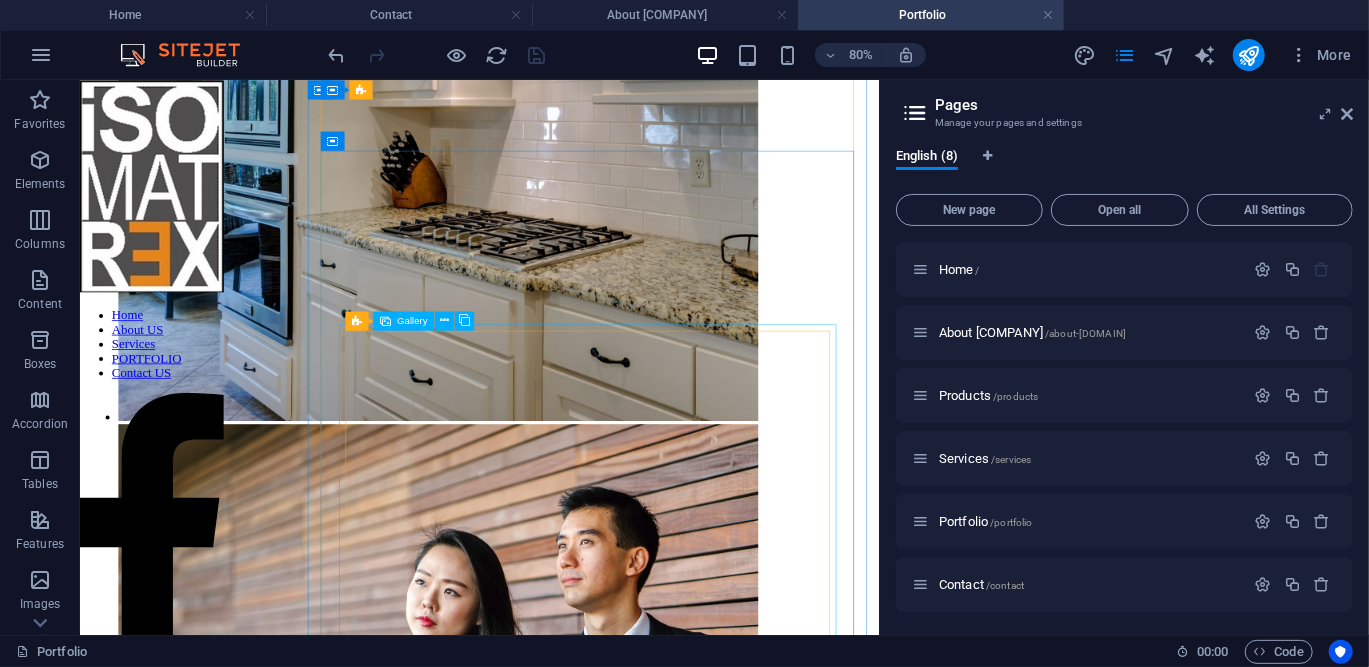 click at bounding box center [527, 5765] 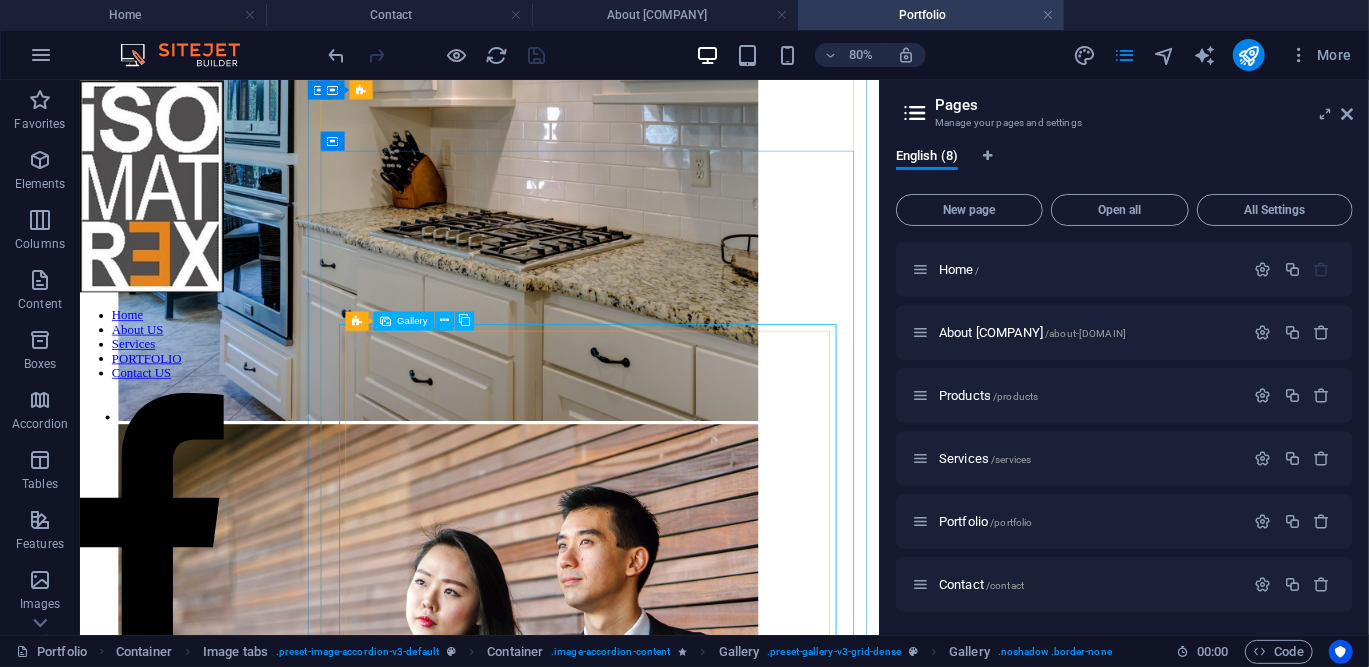 click on "Gallery" at bounding box center [412, 321] 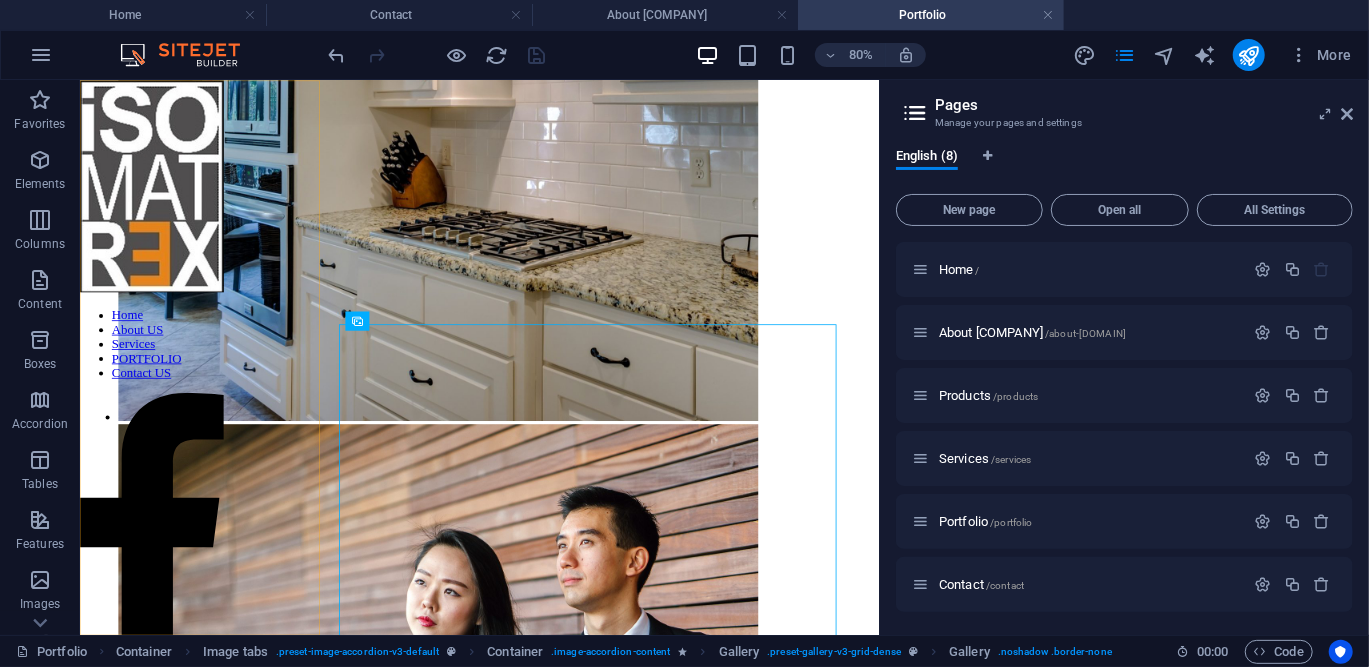 click on "Home About US Services PORTFOLIO Contact US" at bounding box center (169, 409) 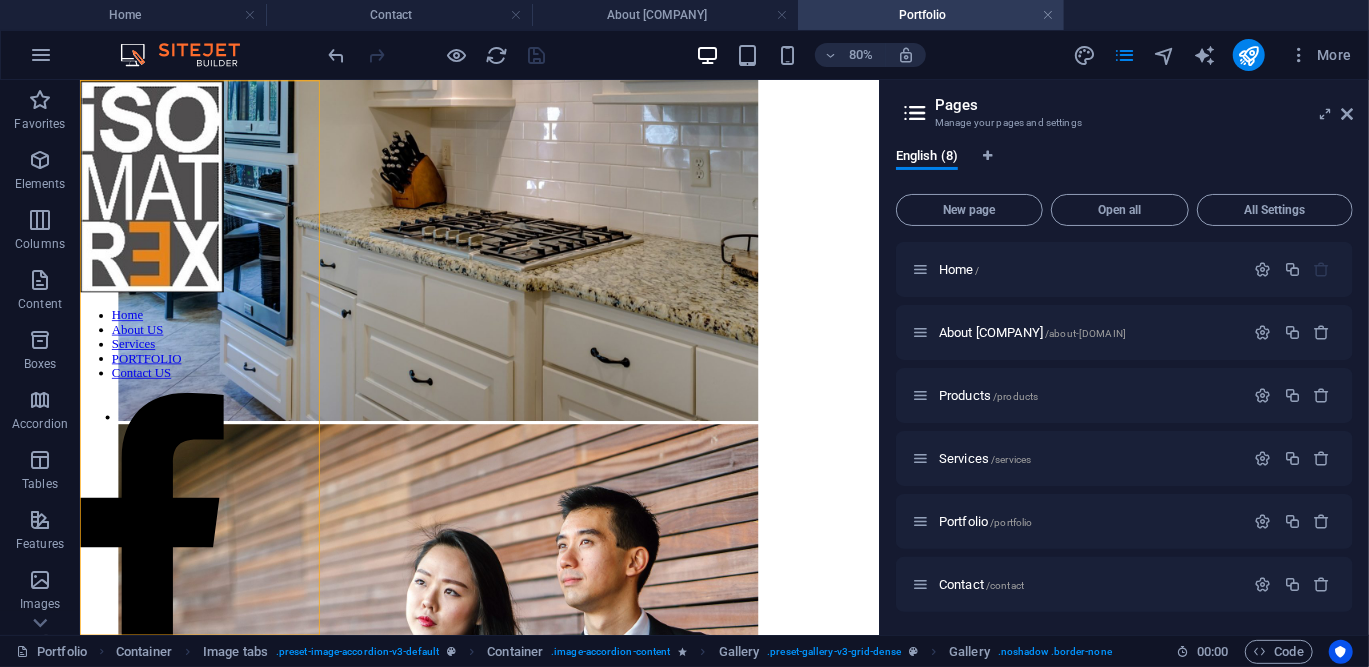 click on "Home About US Services PORTFOLIO Contact US" at bounding box center [169, 409] 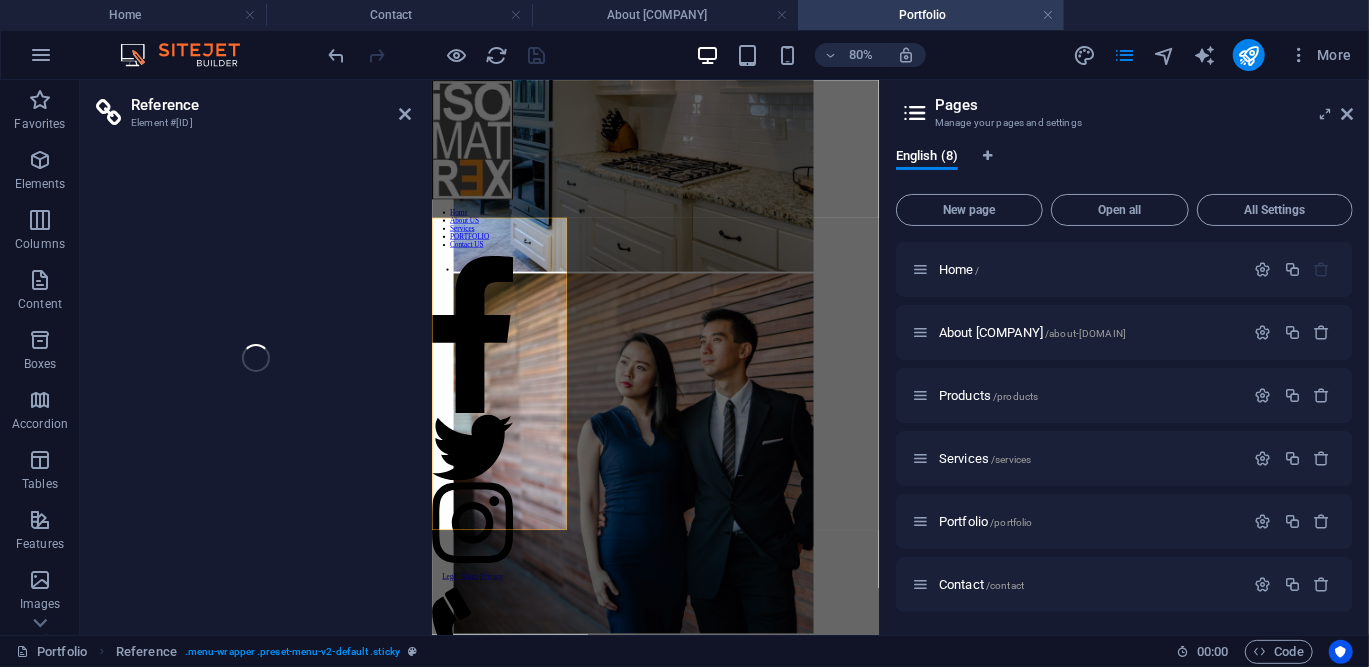 scroll, scrollTop: 5383, scrollLeft: 0, axis: vertical 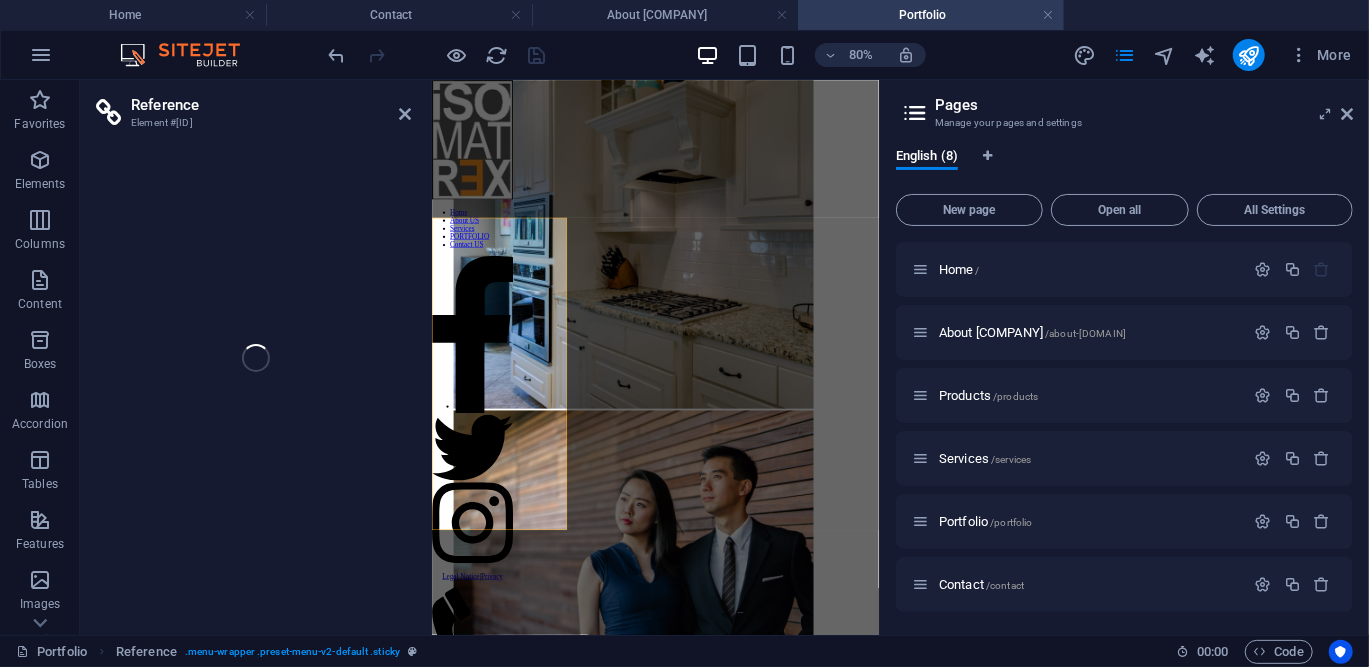 click on "Home About US Services PORTFOLIO Contact US" at bounding box center (521, 410) 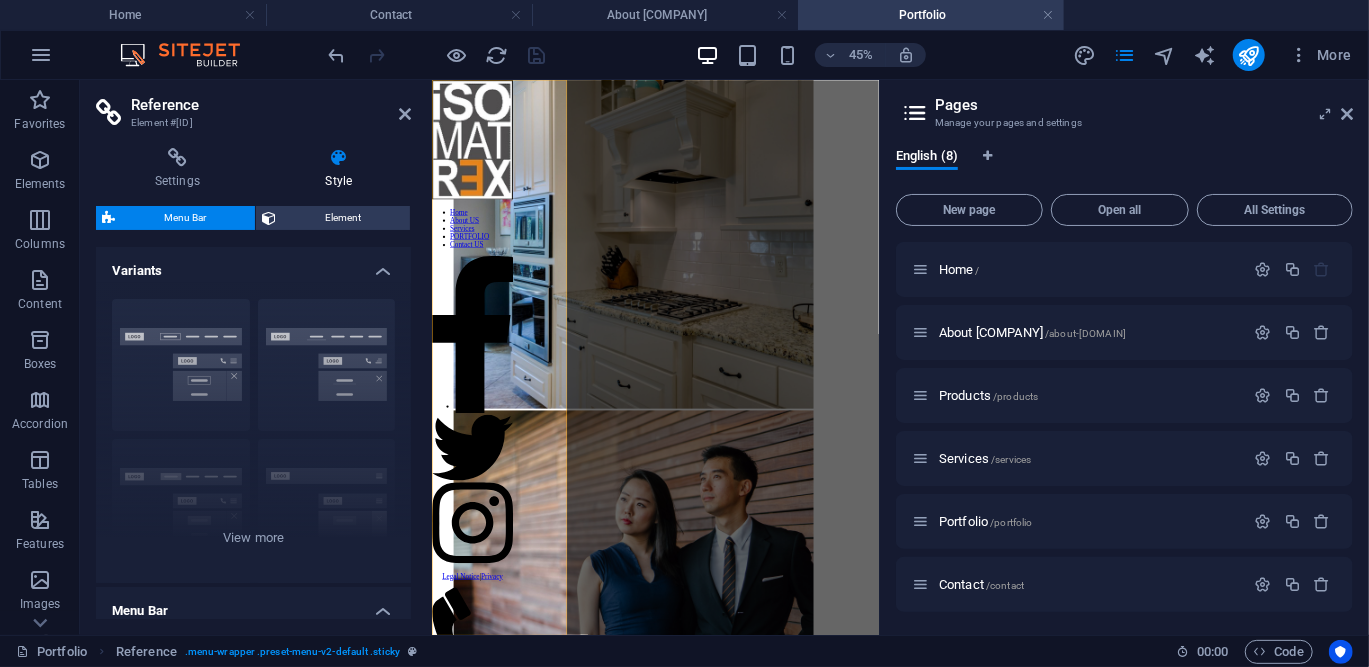click on "Style" at bounding box center (339, 169) 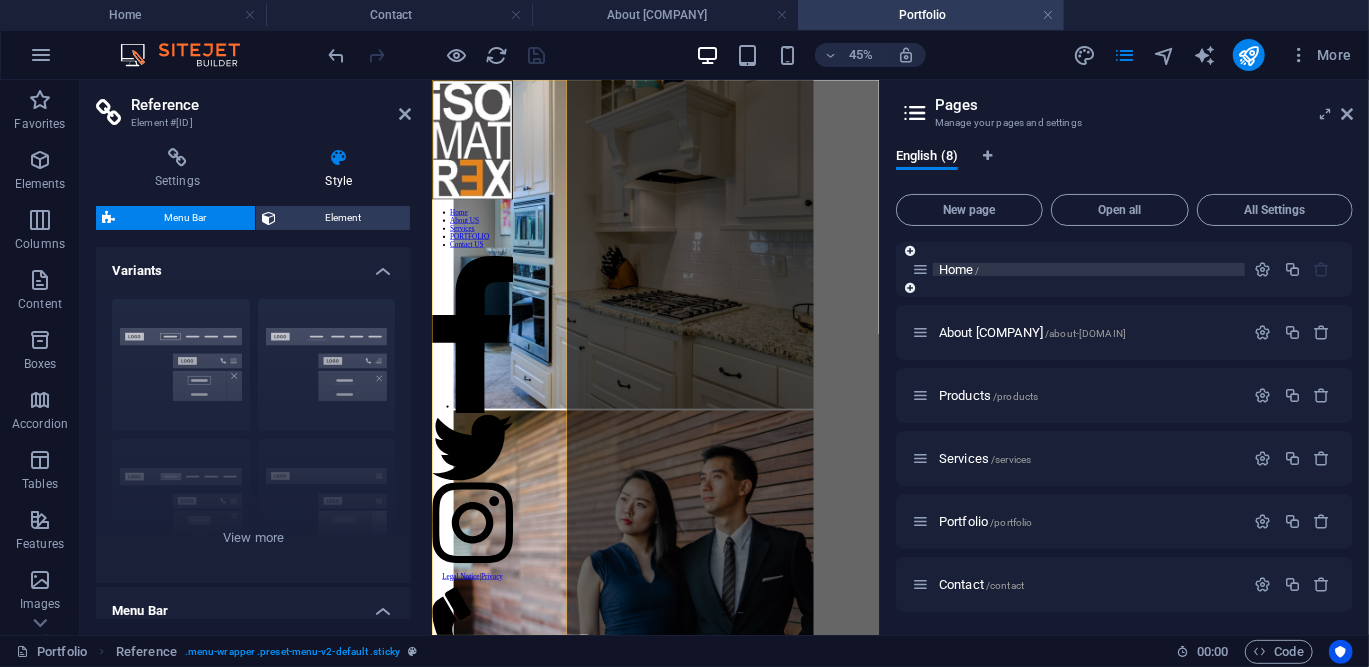 click on "Home /" at bounding box center (959, 269) 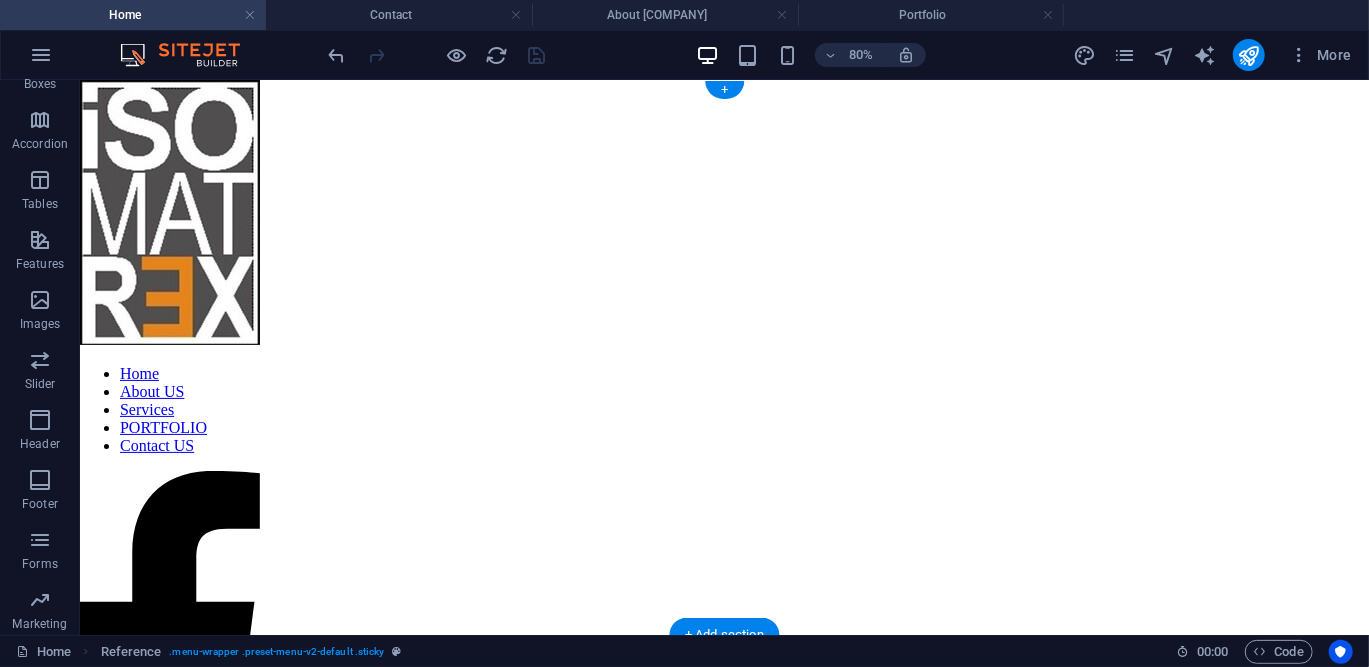 click at bounding box center [723, 105] 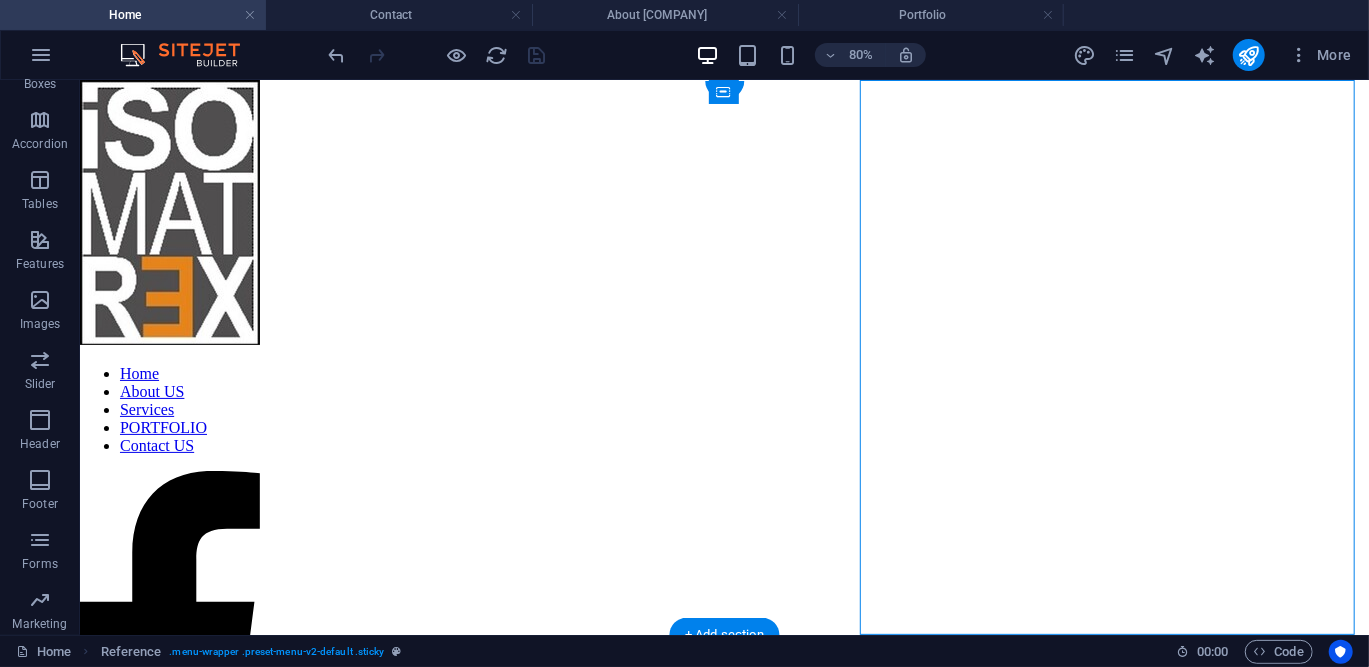 click on "Home About US Services PORTFOLIO Contact US" at bounding box center (169, 409) 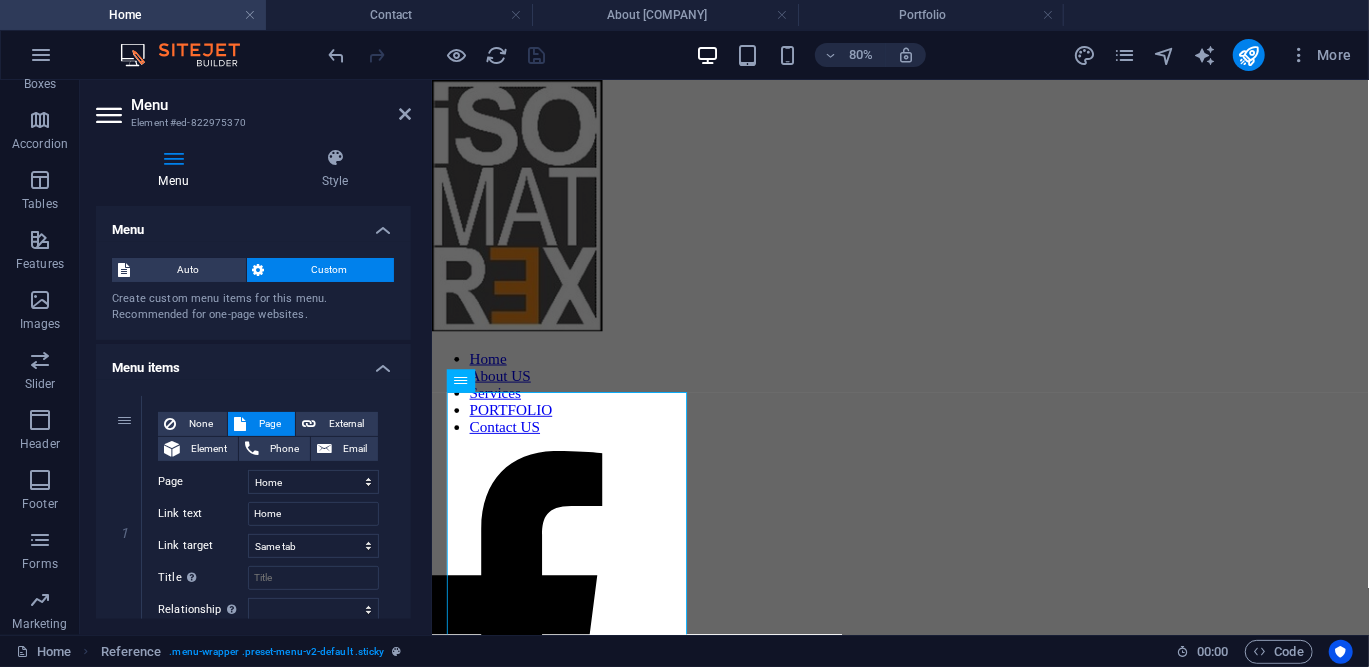 scroll, scrollTop: 0, scrollLeft: 0, axis: both 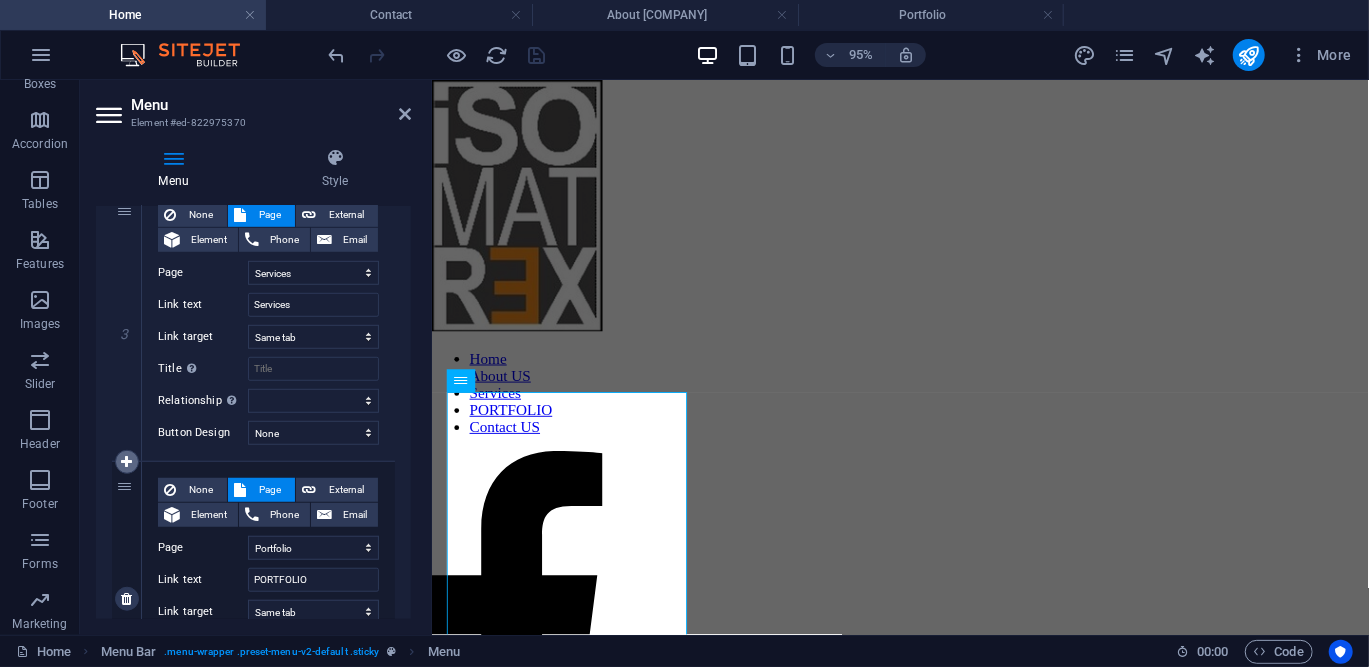 click at bounding box center (126, 462) 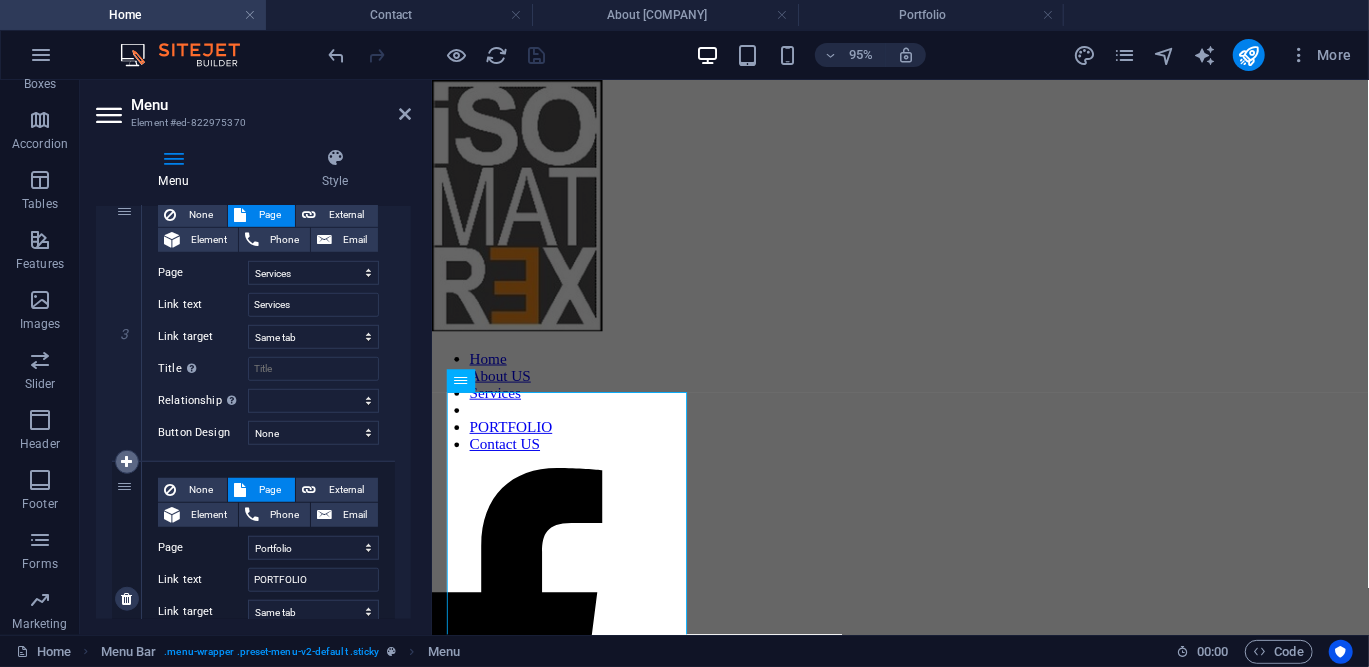 select 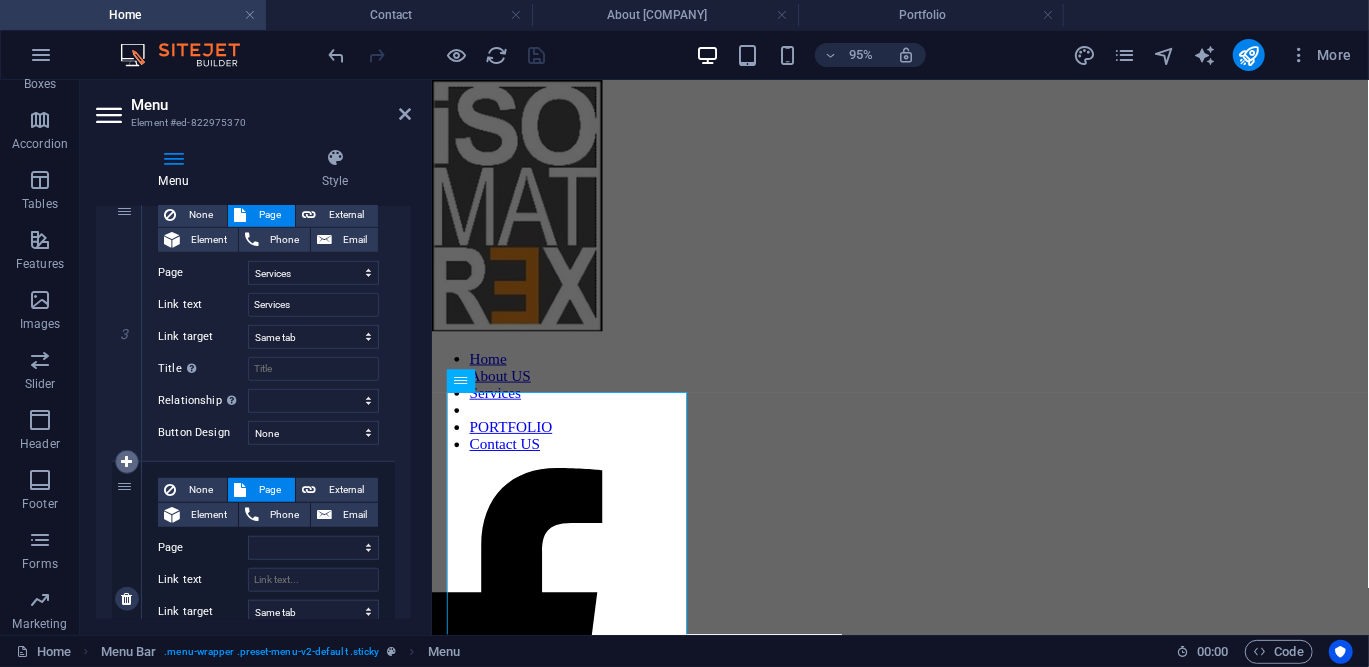 select 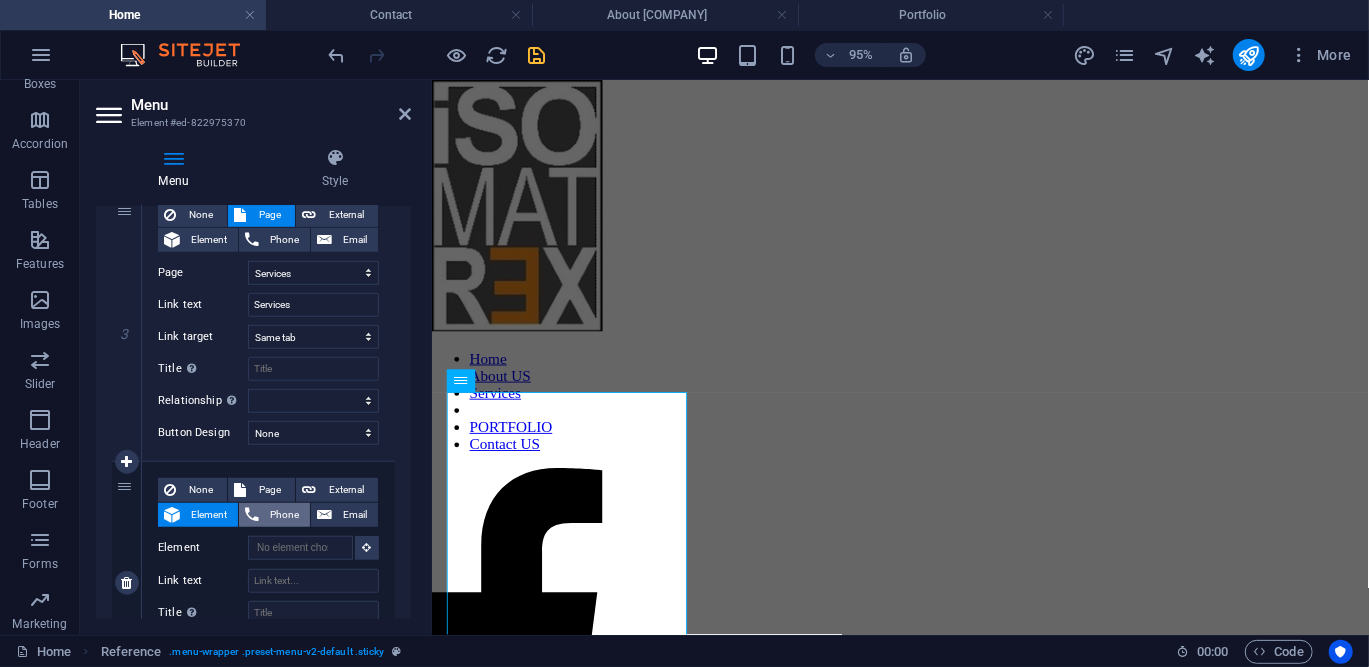 scroll, scrollTop: 863, scrollLeft: 0, axis: vertical 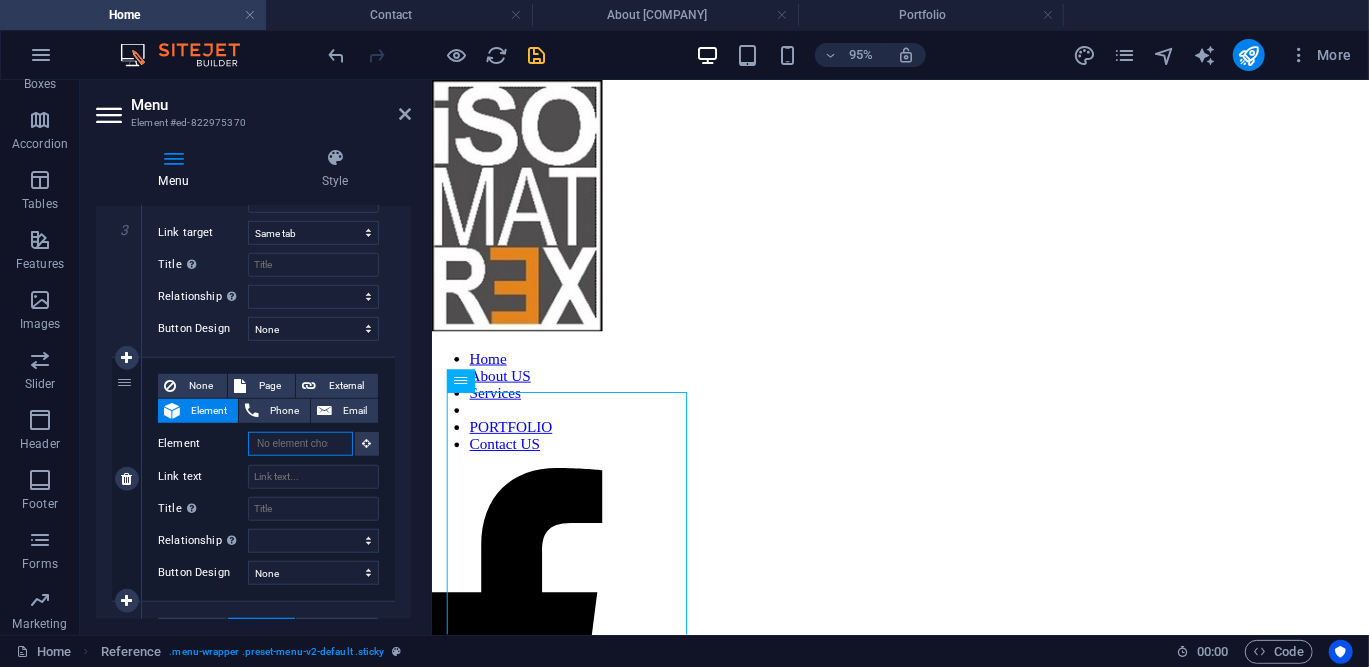 click on "Element" at bounding box center (300, 444) 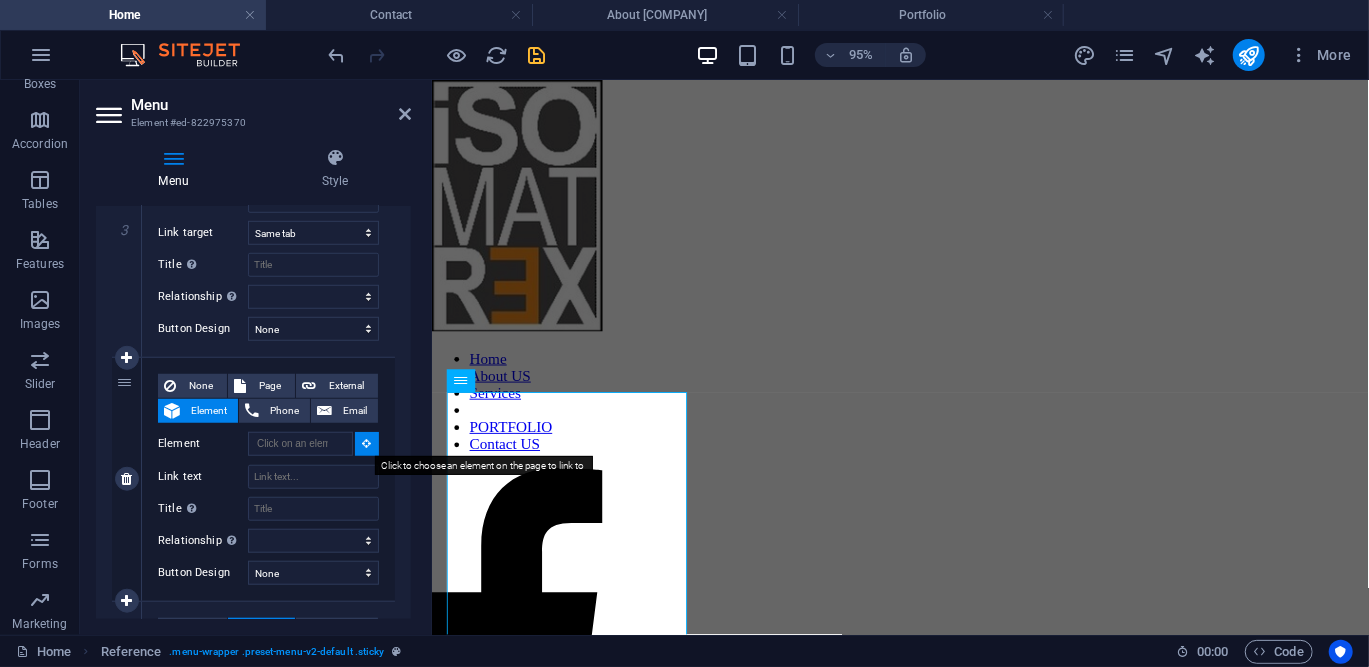 click at bounding box center [367, 443] 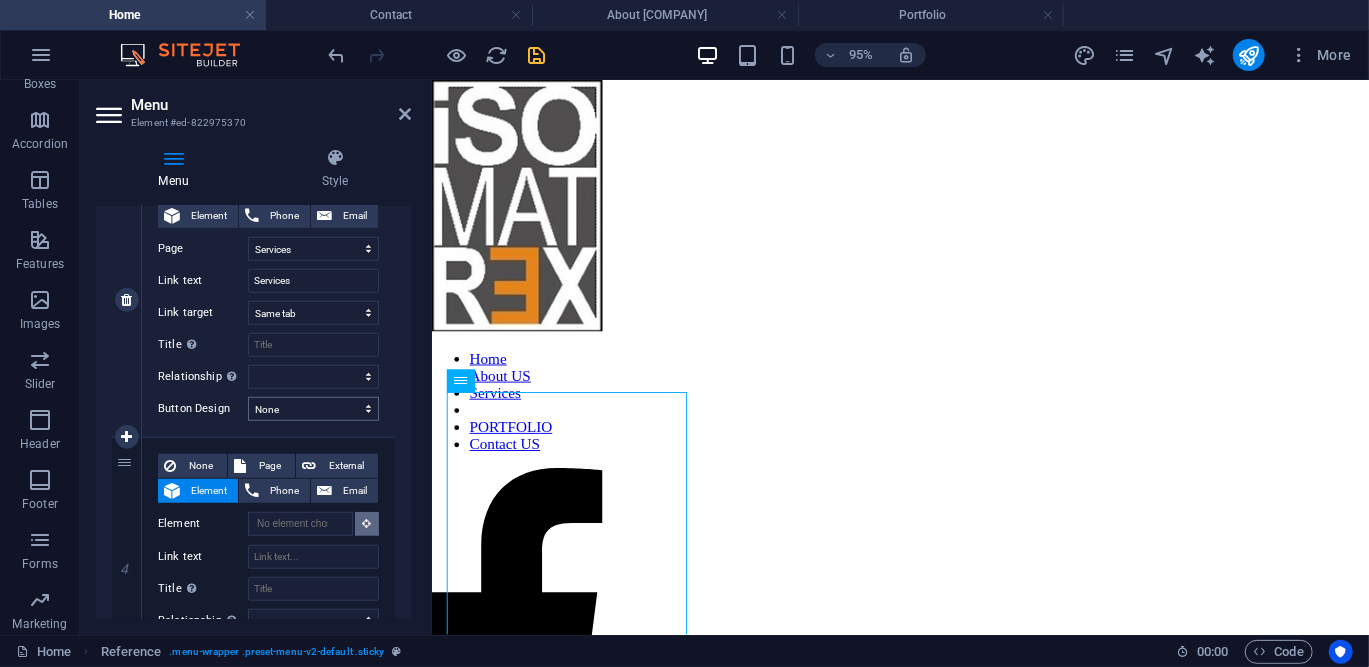 scroll, scrollTop: 782, scrollLeft: 0, axis: vertical 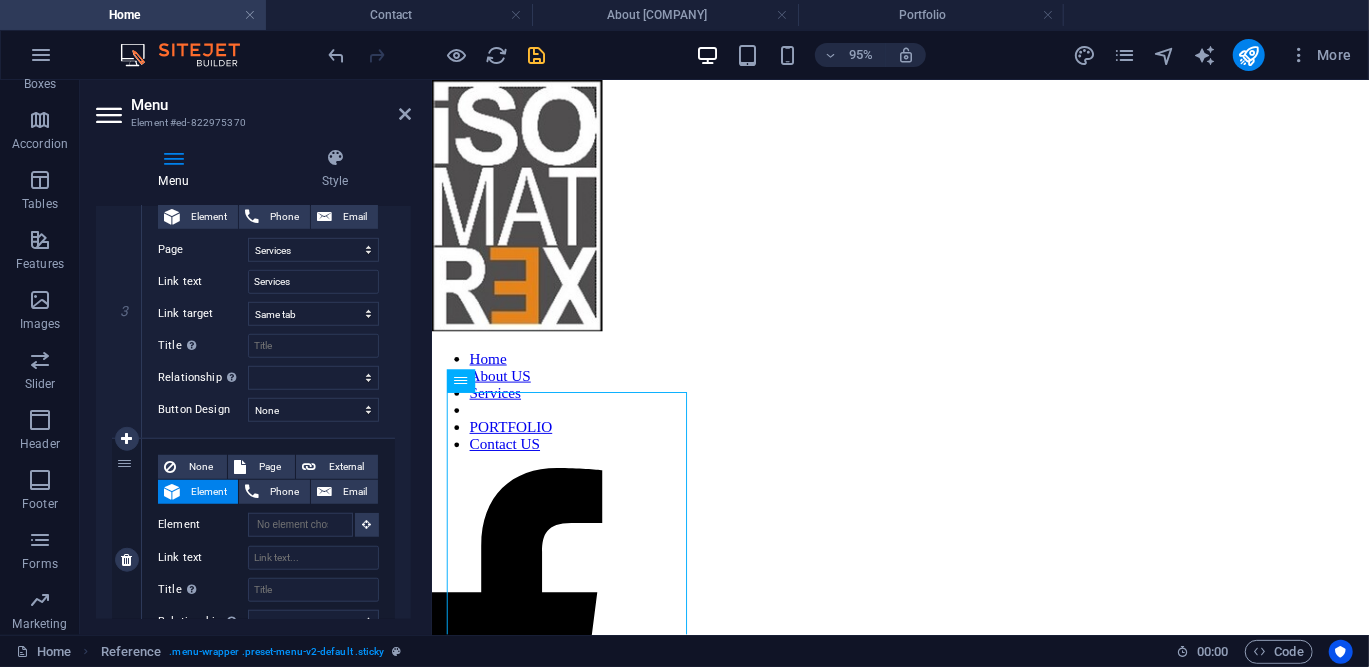 click on "Element" at bounding box center [209, 492] 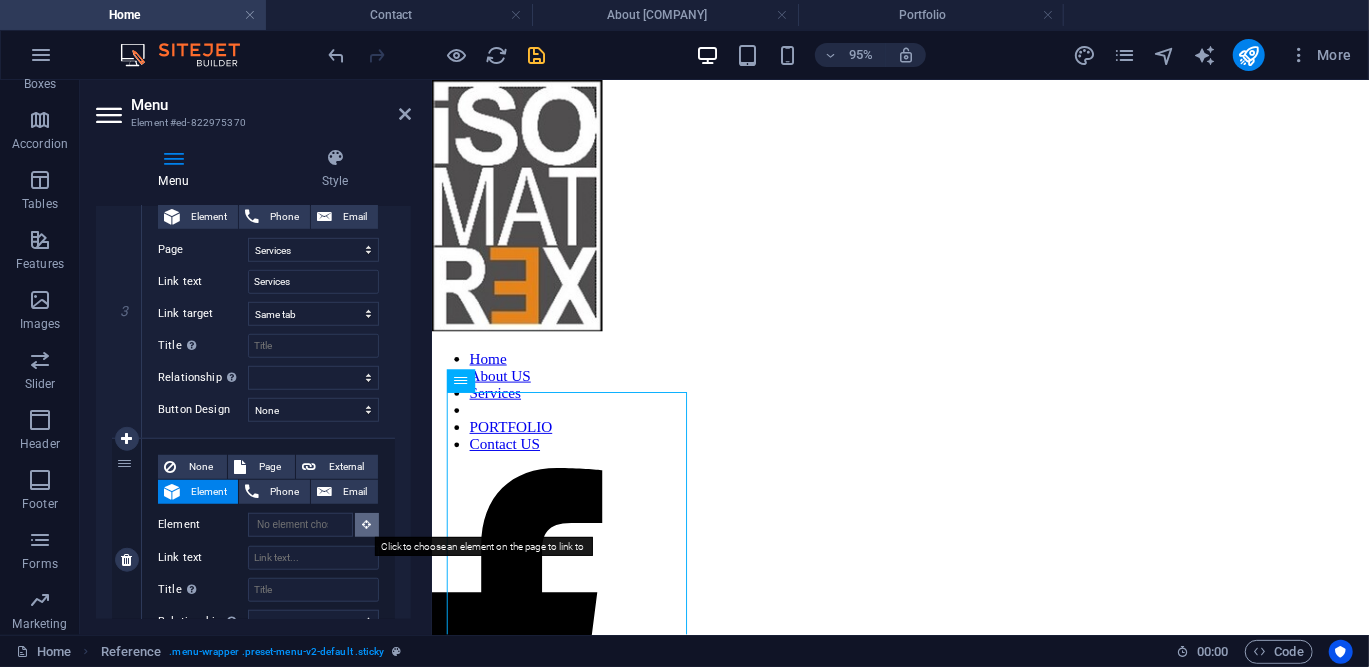click at bounding box center (367, 524) 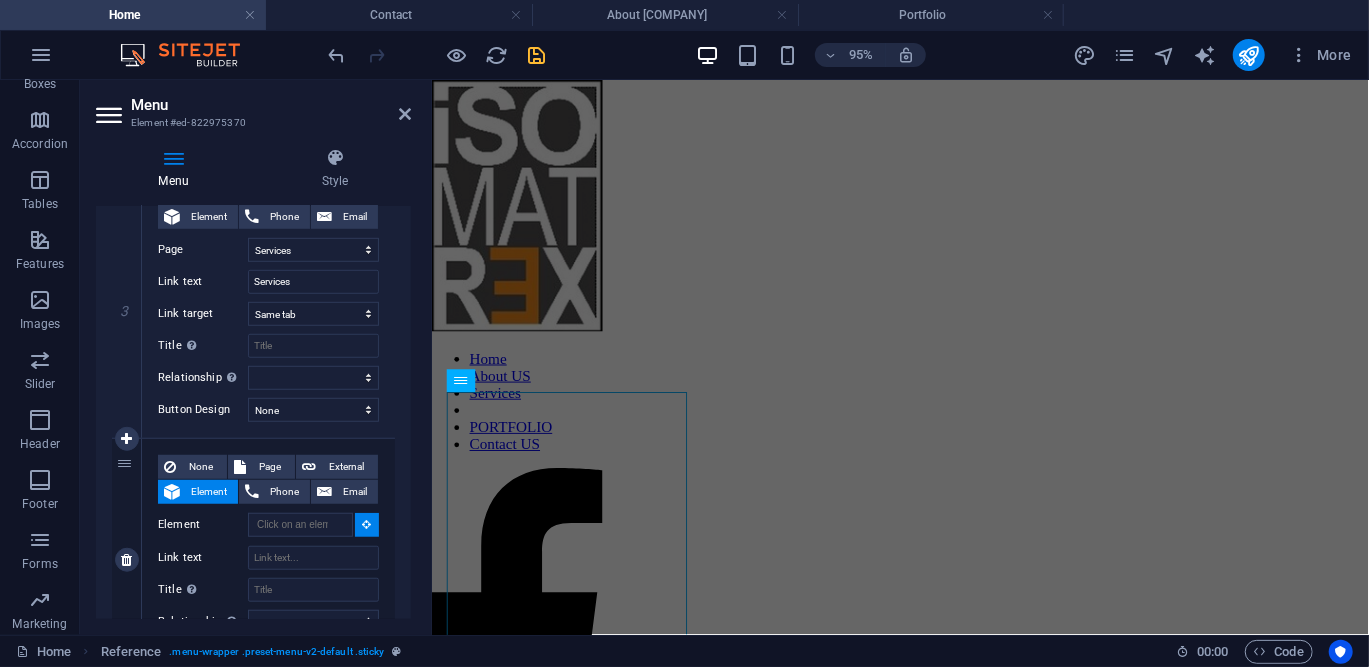 click on "Element" at bounding box center (209, 492) 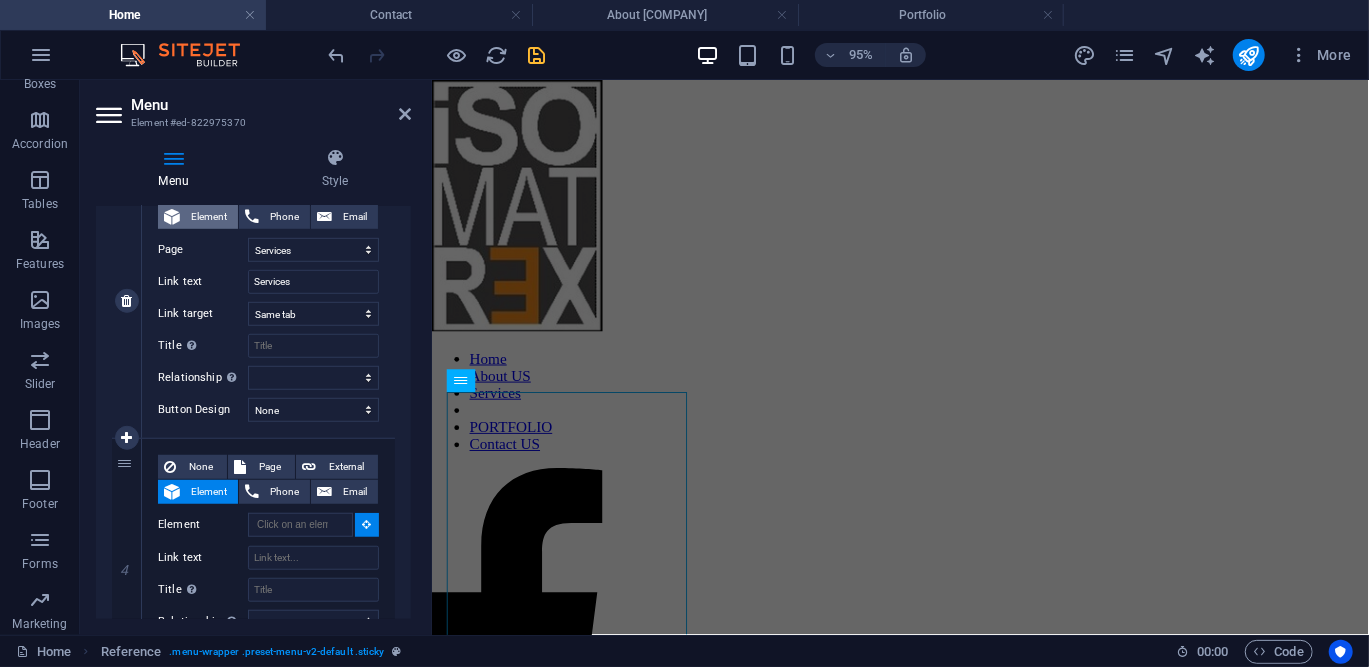 click on "Element" at bounding box center (209, 217) 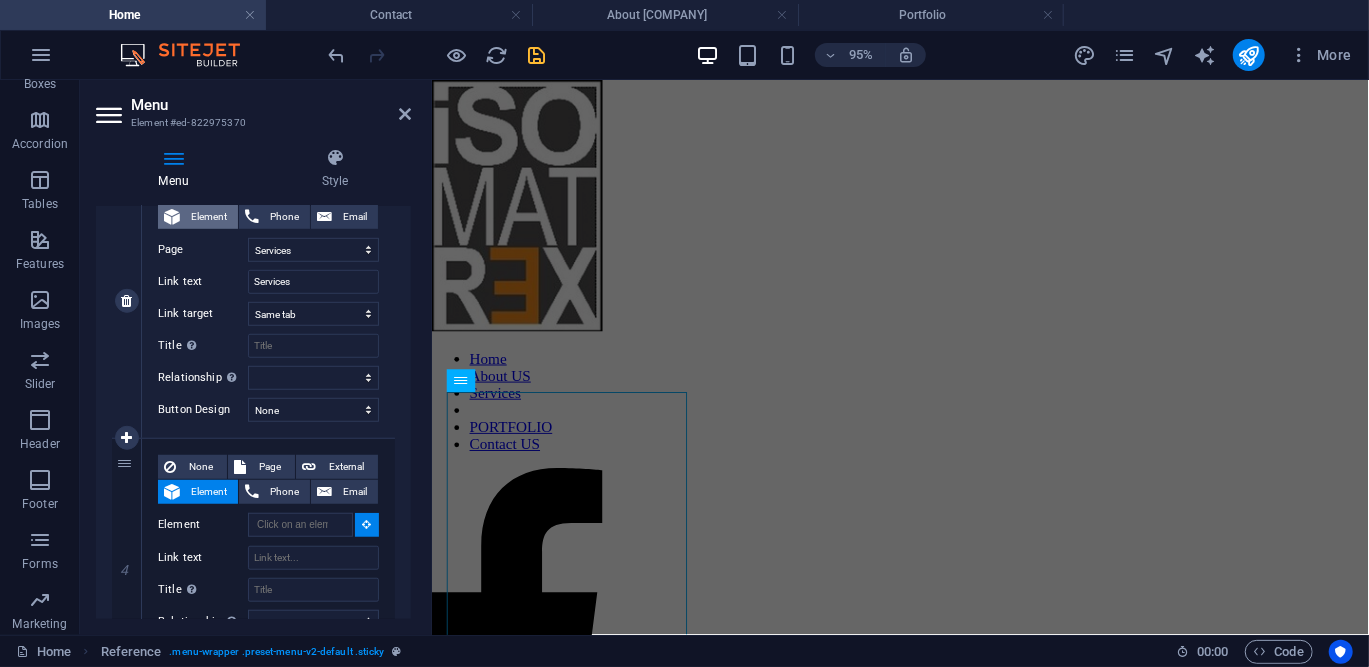 select 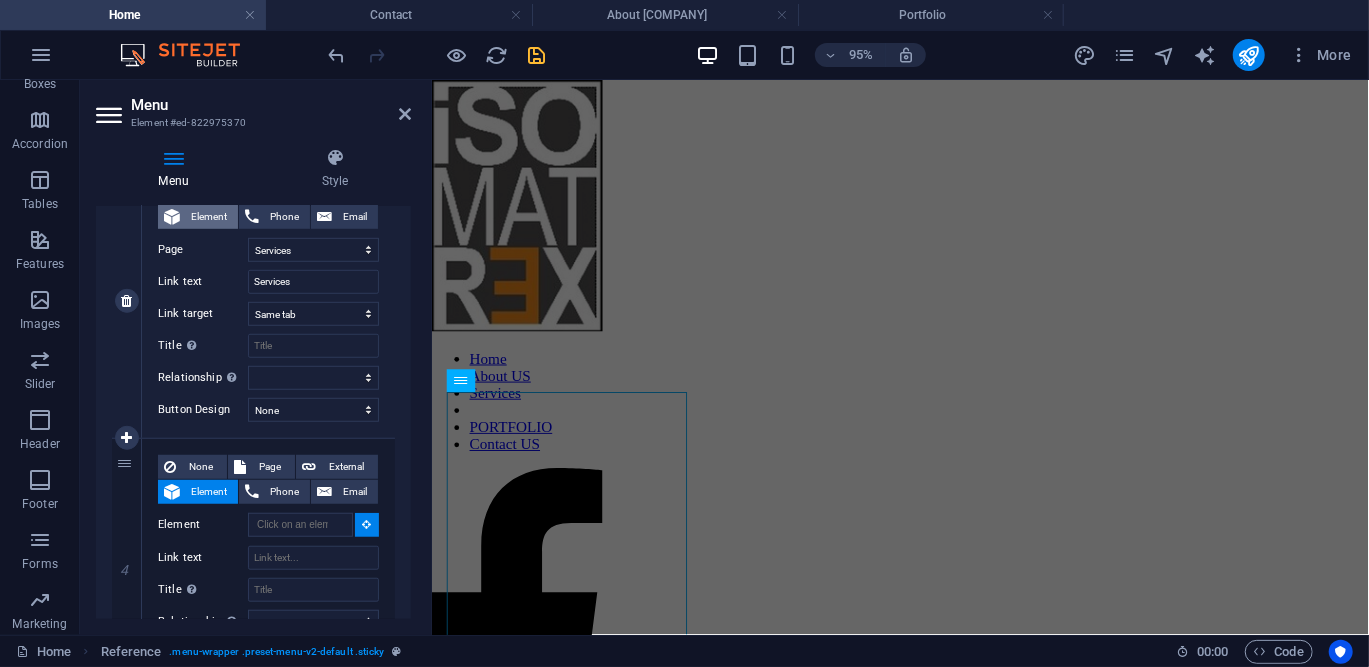 select 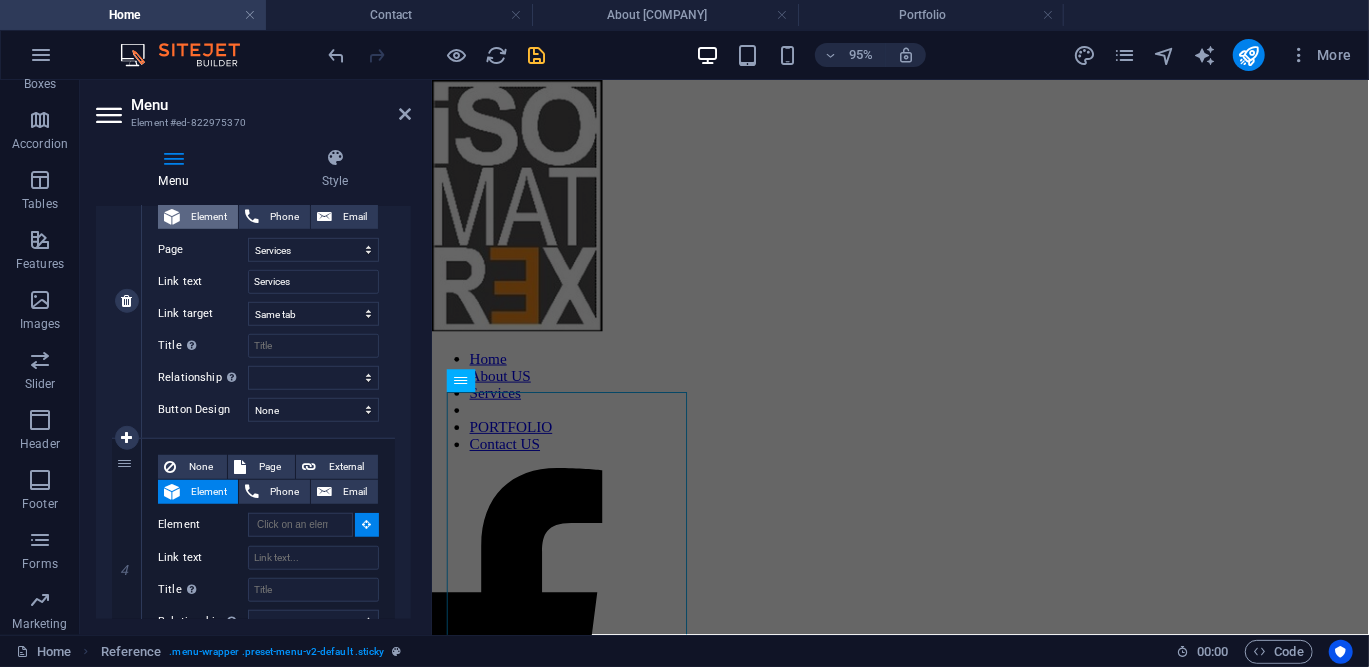 select 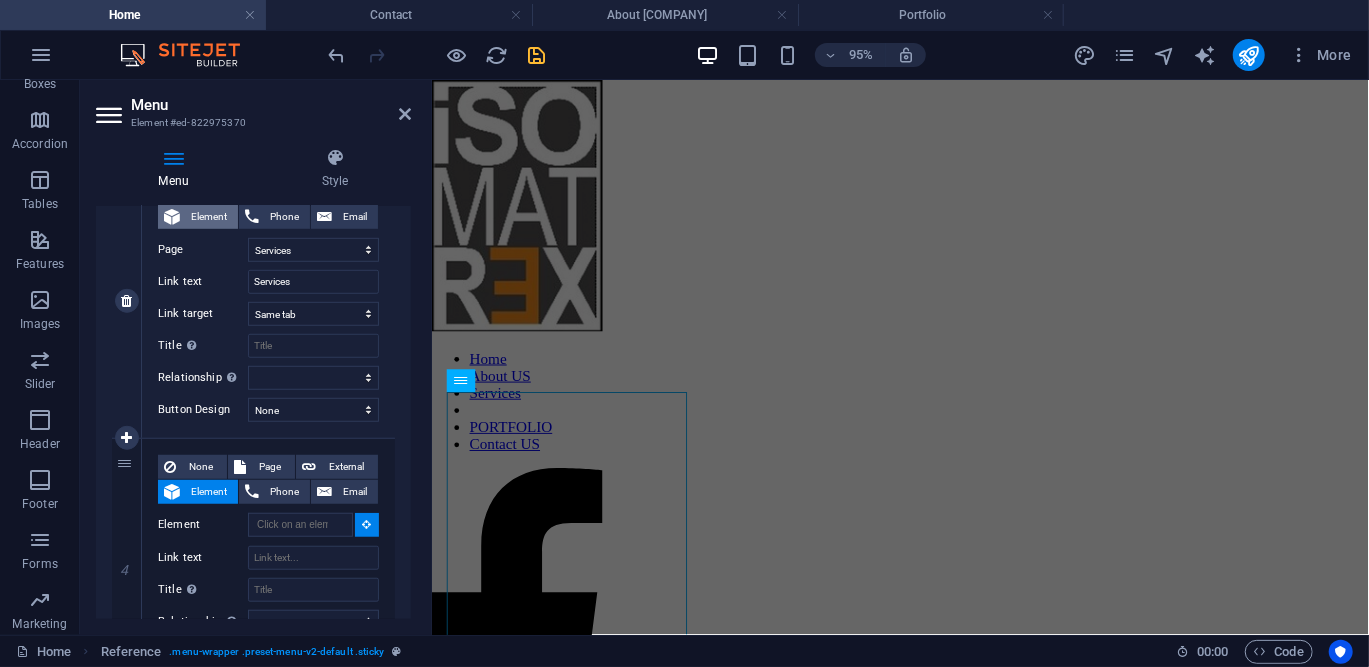 select 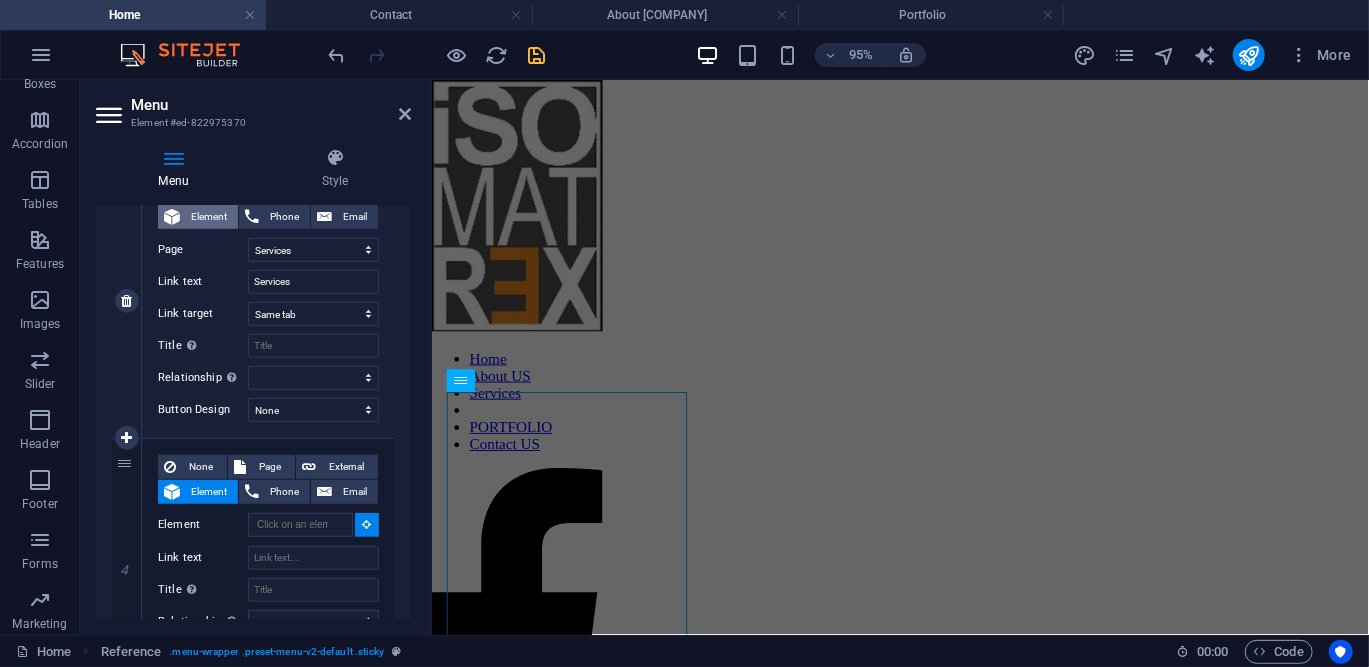 select 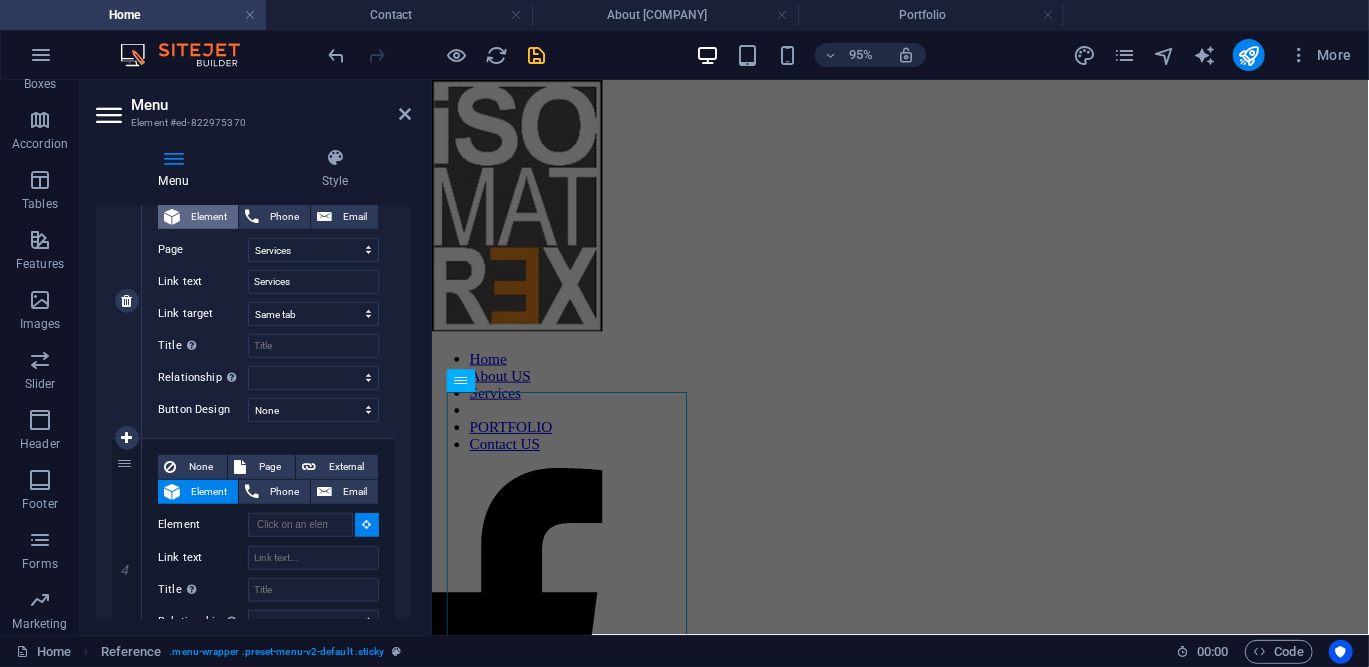select 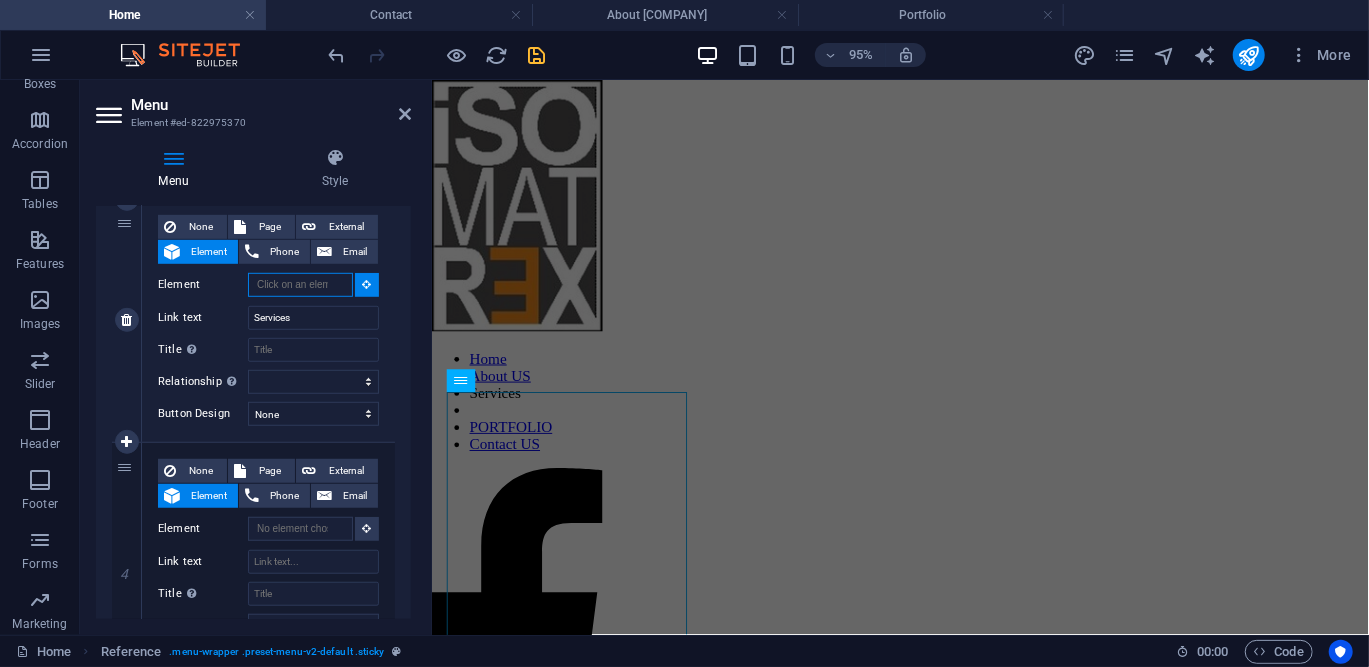 scroll, scrollTop: 746, scrollLeft: 0, axis: vertical 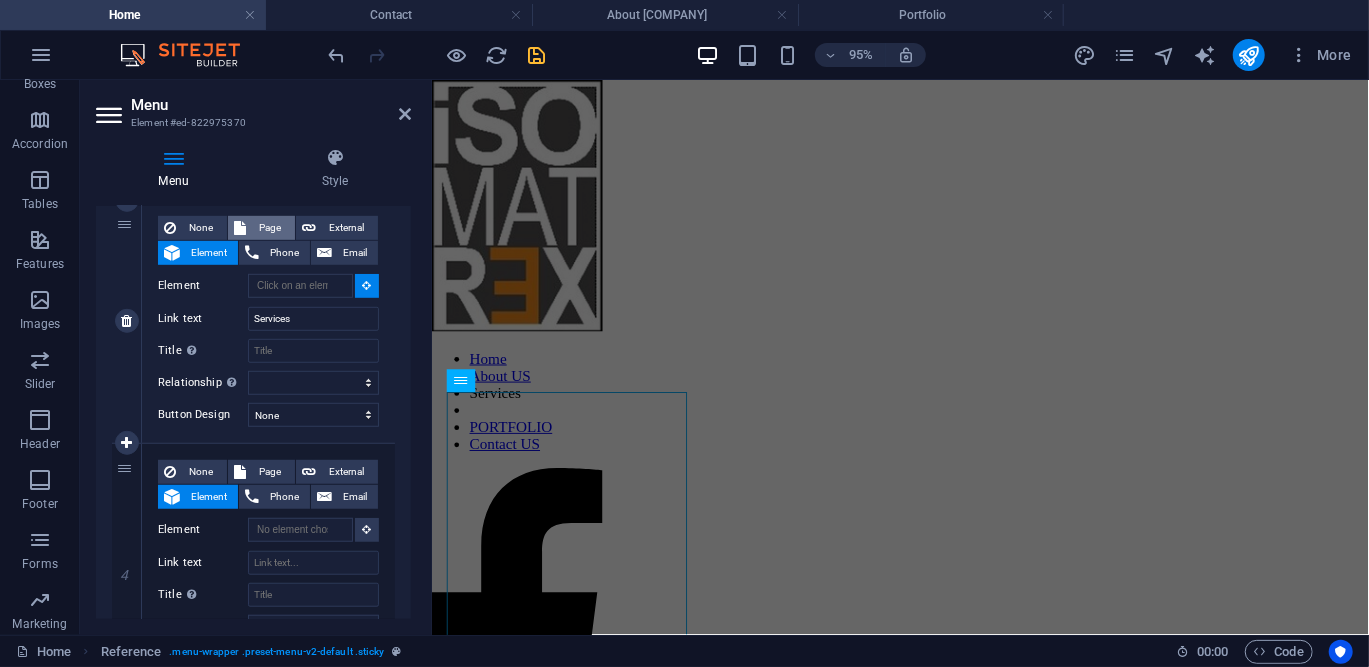 click on "Page" at bounding box center [270, 228] 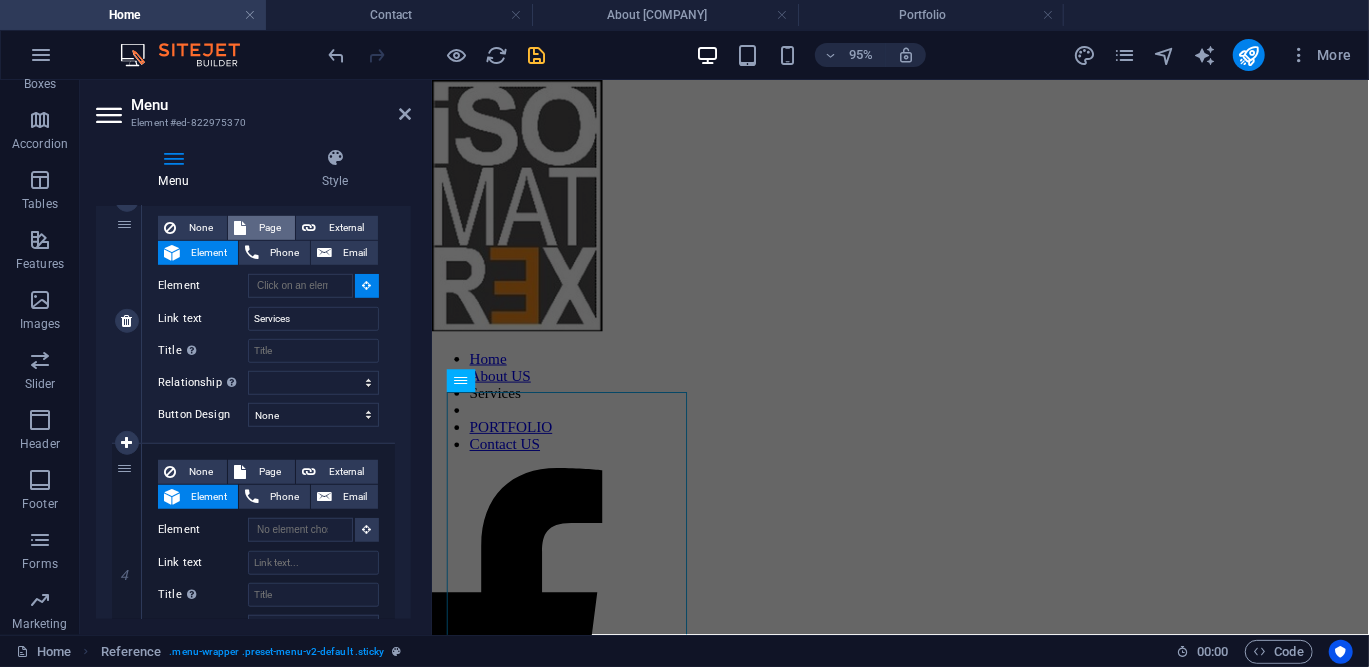 select 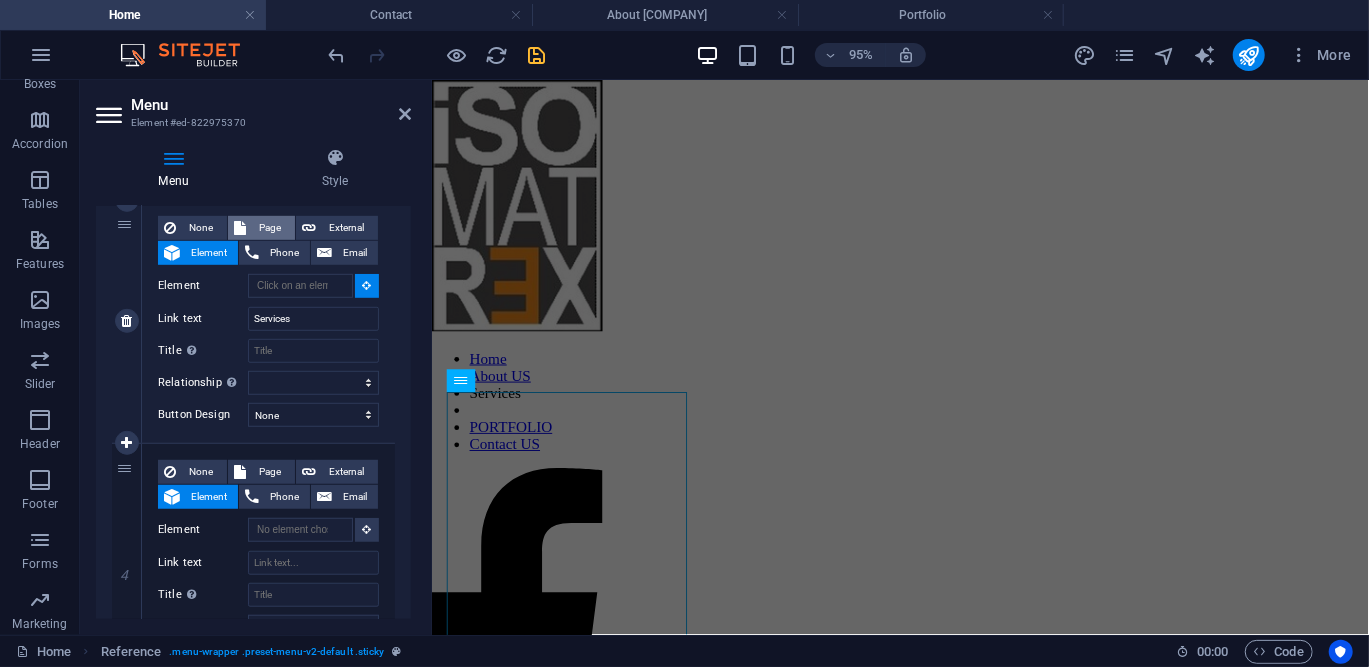 select 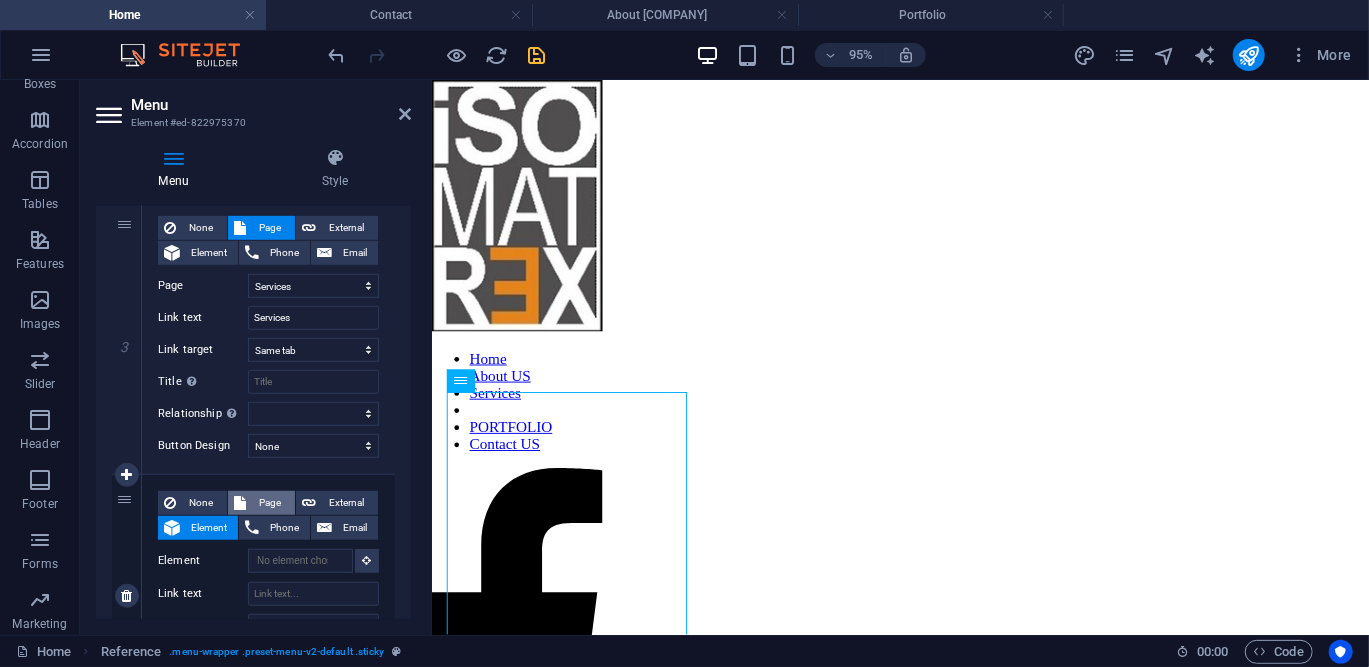 click on "Page" at bounding box center (270, 503) 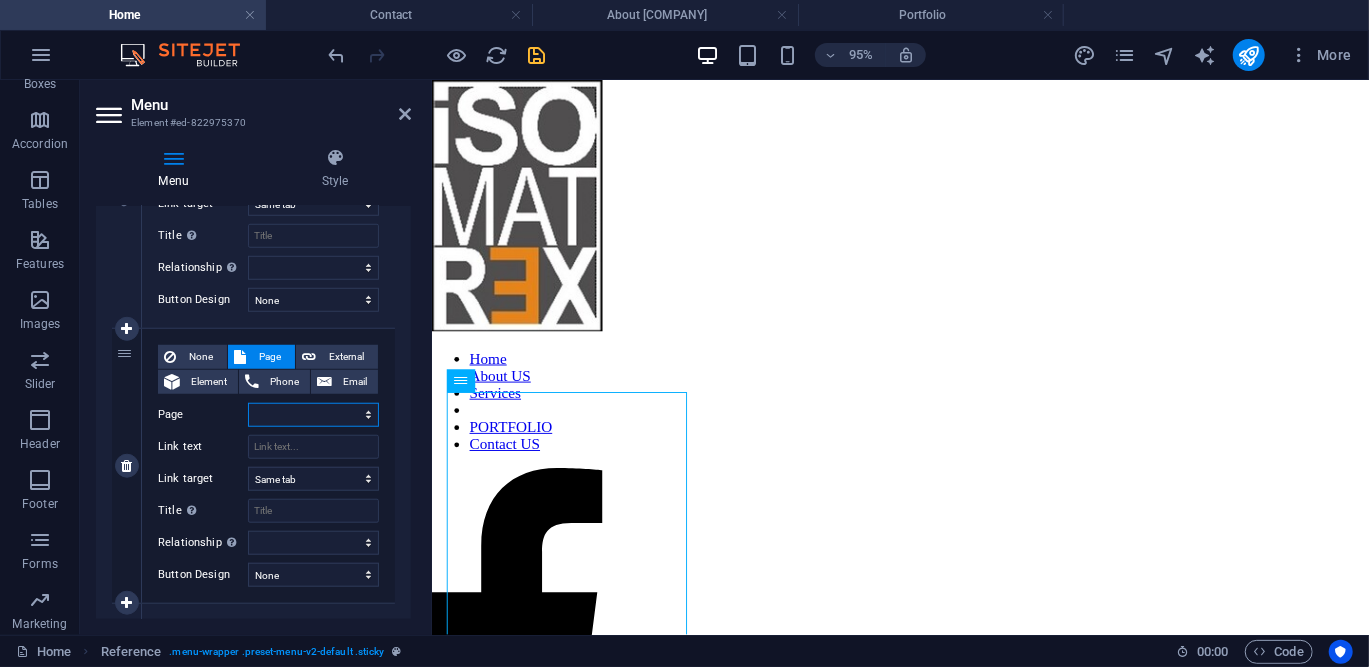 scroll, scrollTop: 894, scrollLeft: 0, axis: vertical 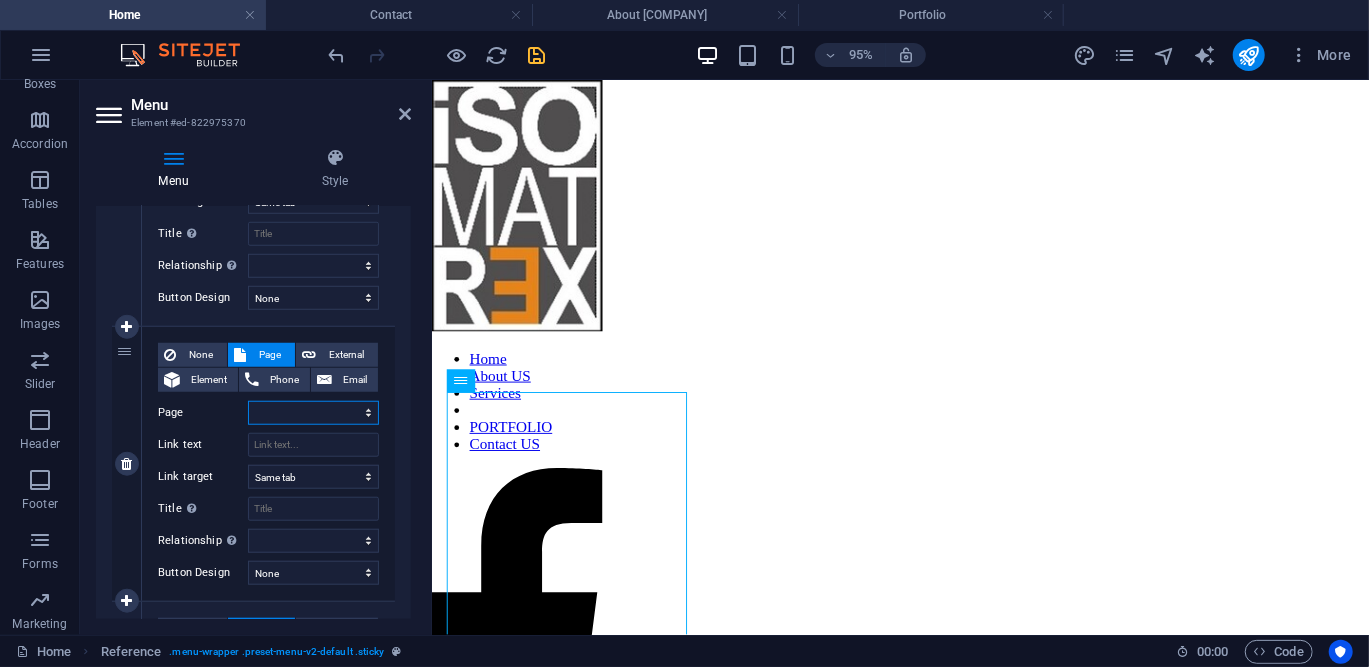 click on "Home About [COMPANY] Products Services Portfolio Contact Legal Notice Privacy" at bounding box center [313, 413] 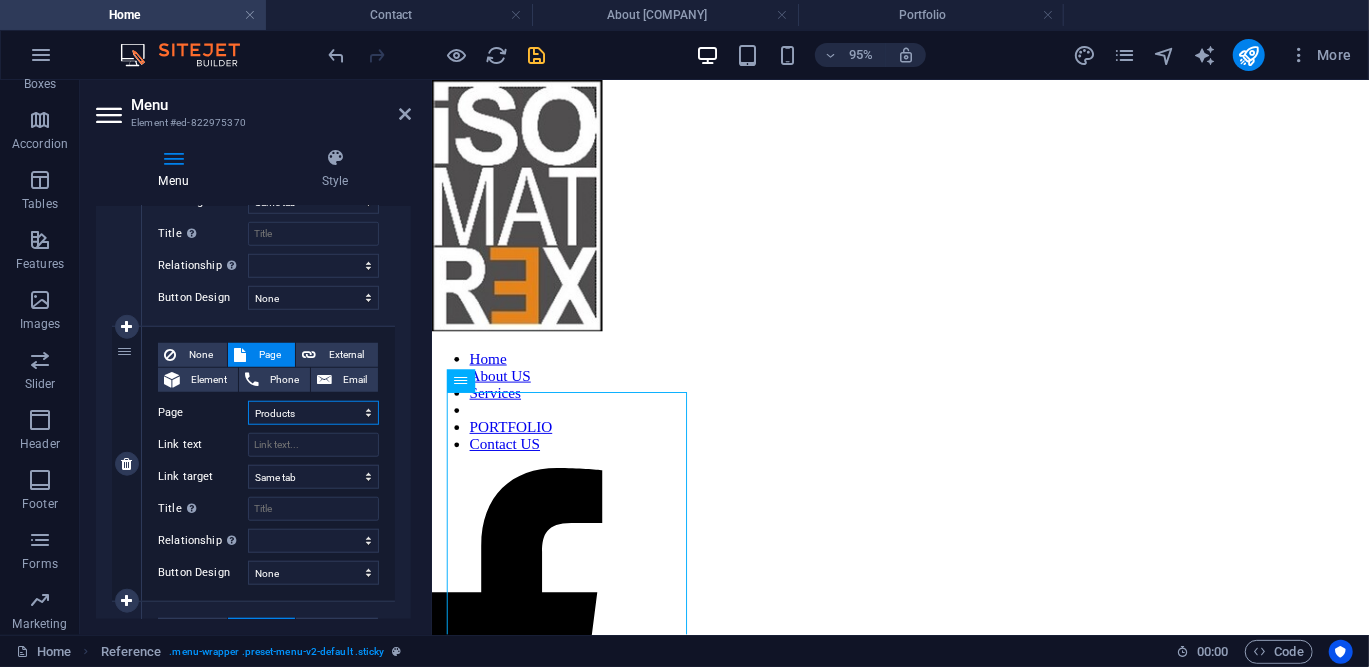 click on "Home About [COMPANY] Products Services Portfolio Contact Legal Notice Privacy" at bounding box center [313, 413] 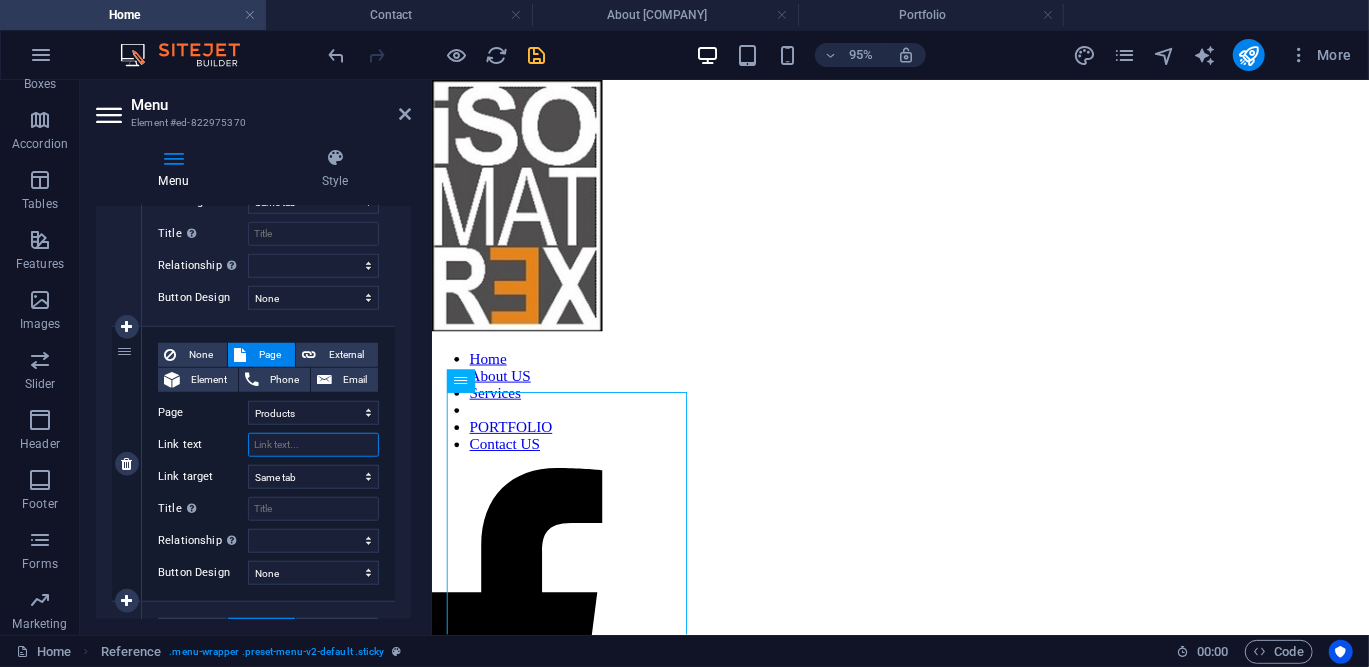 click on "Link text" at bounding box center (313, 445) 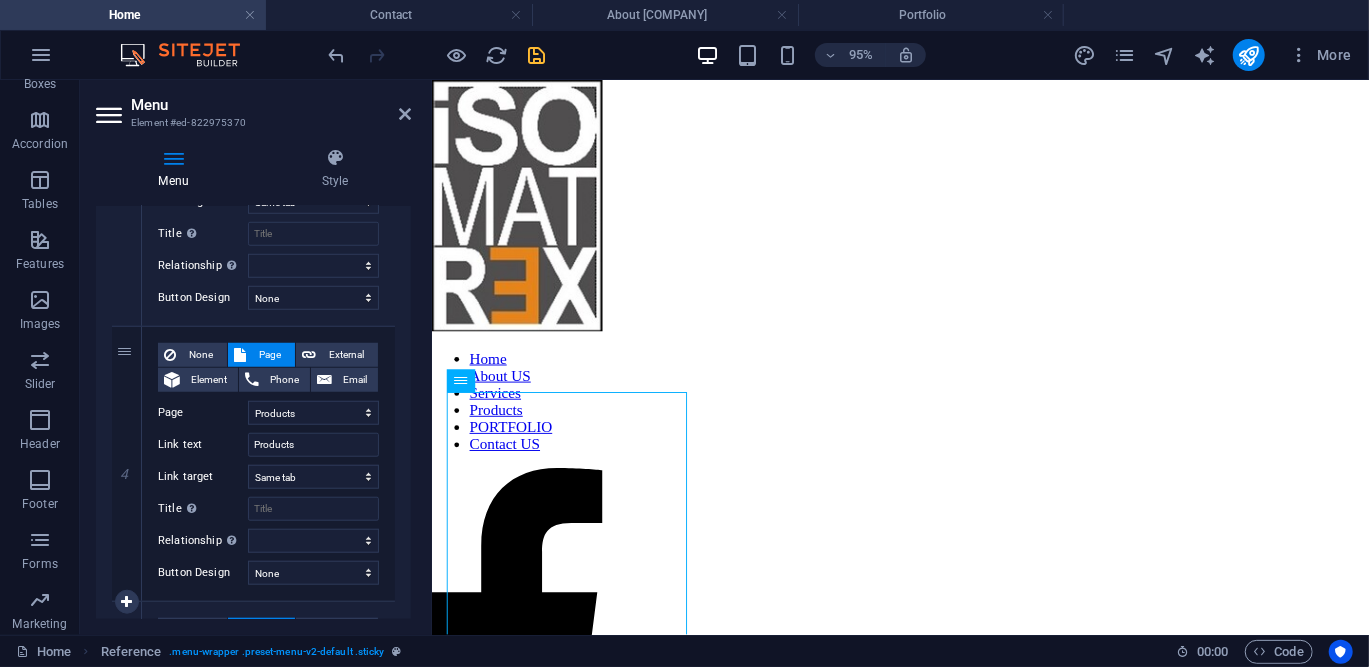 scroll, scrollTop: 1094, scrollLeft: 0, axis: vertical 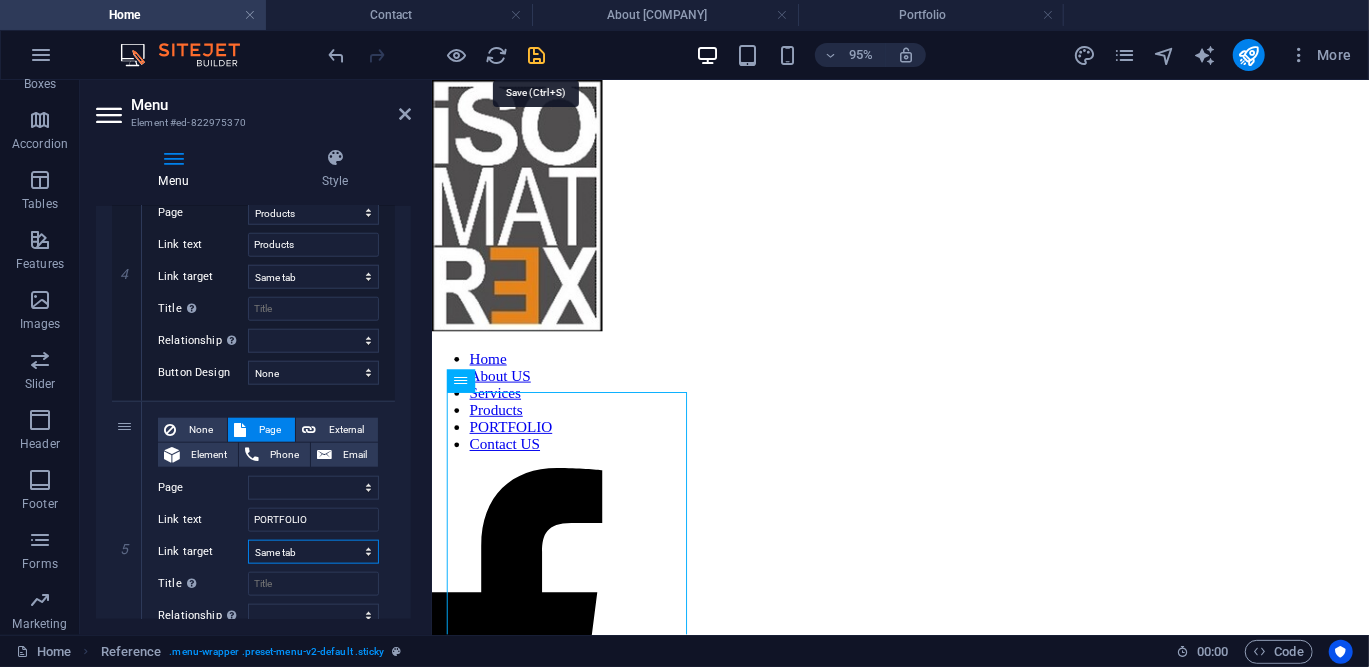 drag, startPoint x: 305, startPoint y: 455, endPoint x: 537, endPoint y: 55, distance: 462.41107 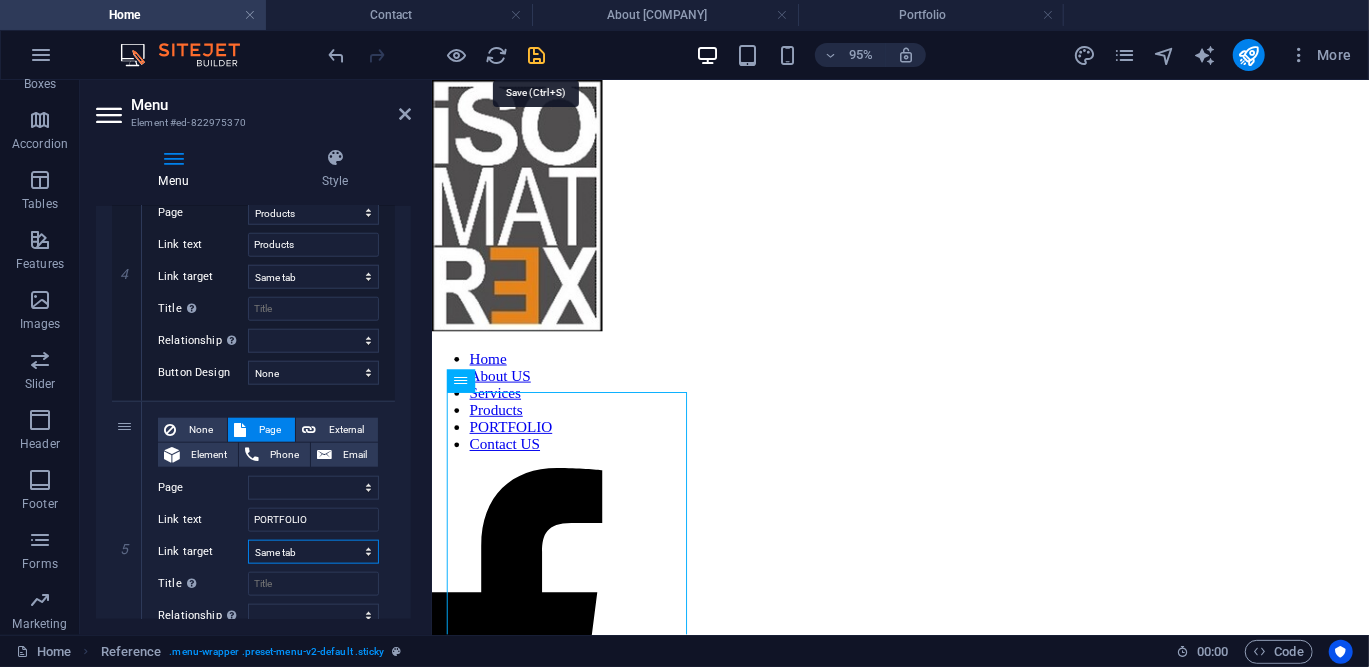 click on "Favorites Elements Columns Content Boxes Accordion Tables Features Images Slider Header Footer Forms Marketing Collections Menu Element #ed-822975370 Menu Style Menu Auto Custom Create custom menu items for this menu. Recommended for one-page websites. Manage pages Menu items 1 None Page External Element Phone Email Page Home About [COMPANY] Products Services Portfolio Contact Legal Notice Privacy Element
URL /[NUMBER] Phone Email Link text Home Link target New tab Same tab Overlay Title Additional link description, should not be the same as the link text. The title is most often shown as a tooltip text when the mouse moves over the element. Leave empty if uncertain. Relationship Sets the  relationship of this link to the link target . For example, the value "nofollow" instructs search engines not to follow the link. Can be left empty. alternate author bookmark external help license next nofollow noreferrer noopener prev search tag Button Design None Default Primary Secondary 2 None 3" at bounding box center (684, 357) 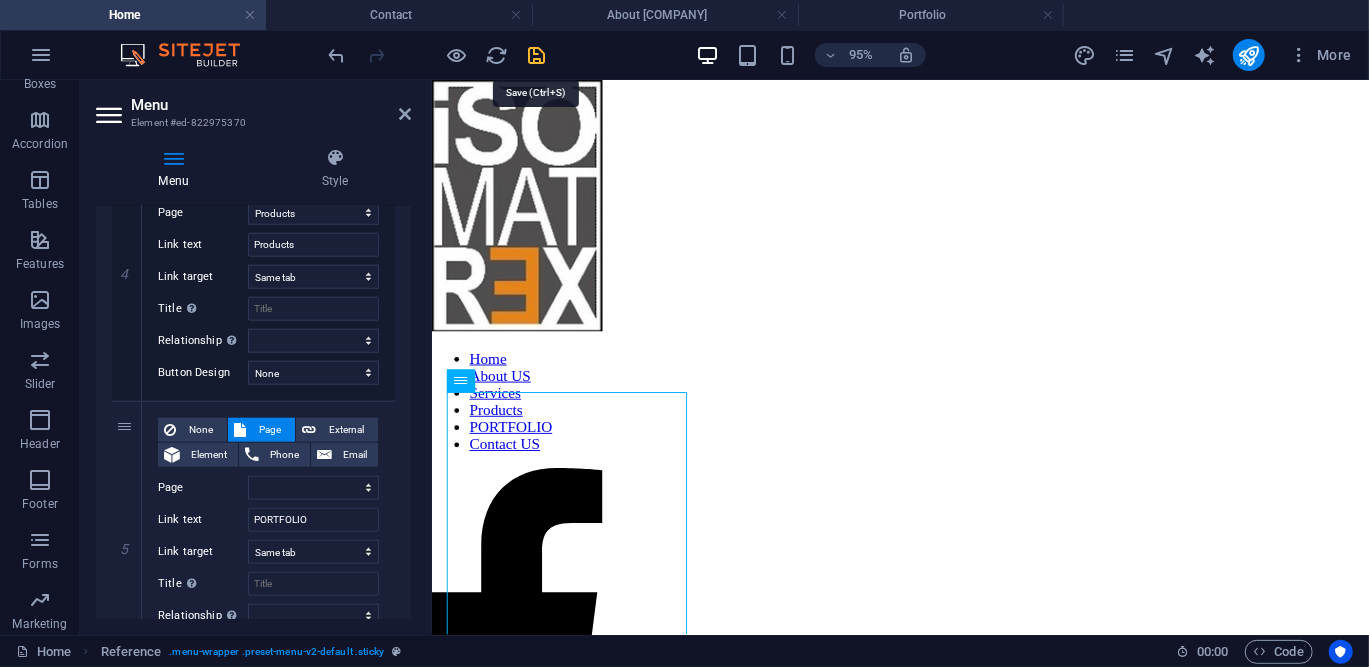 click at bounding box center (537, 55) 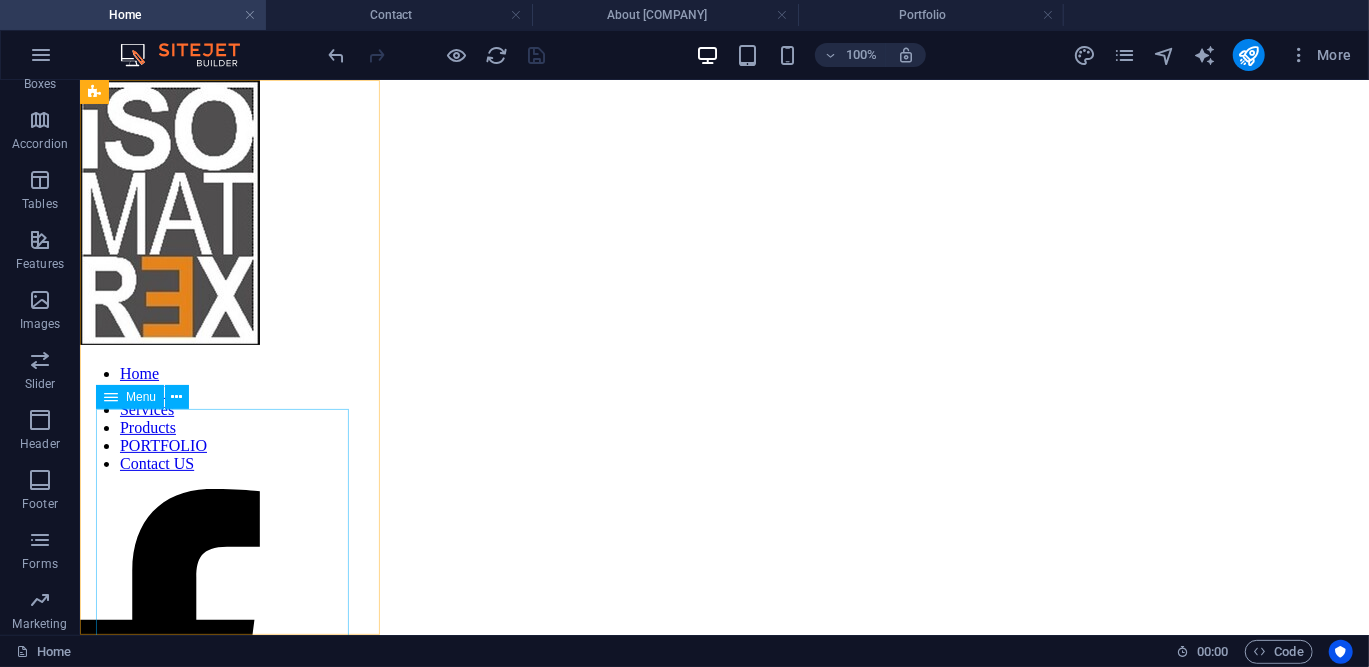 scroll, scrollTop: 212, scrollLeft: 0, axis: vertical 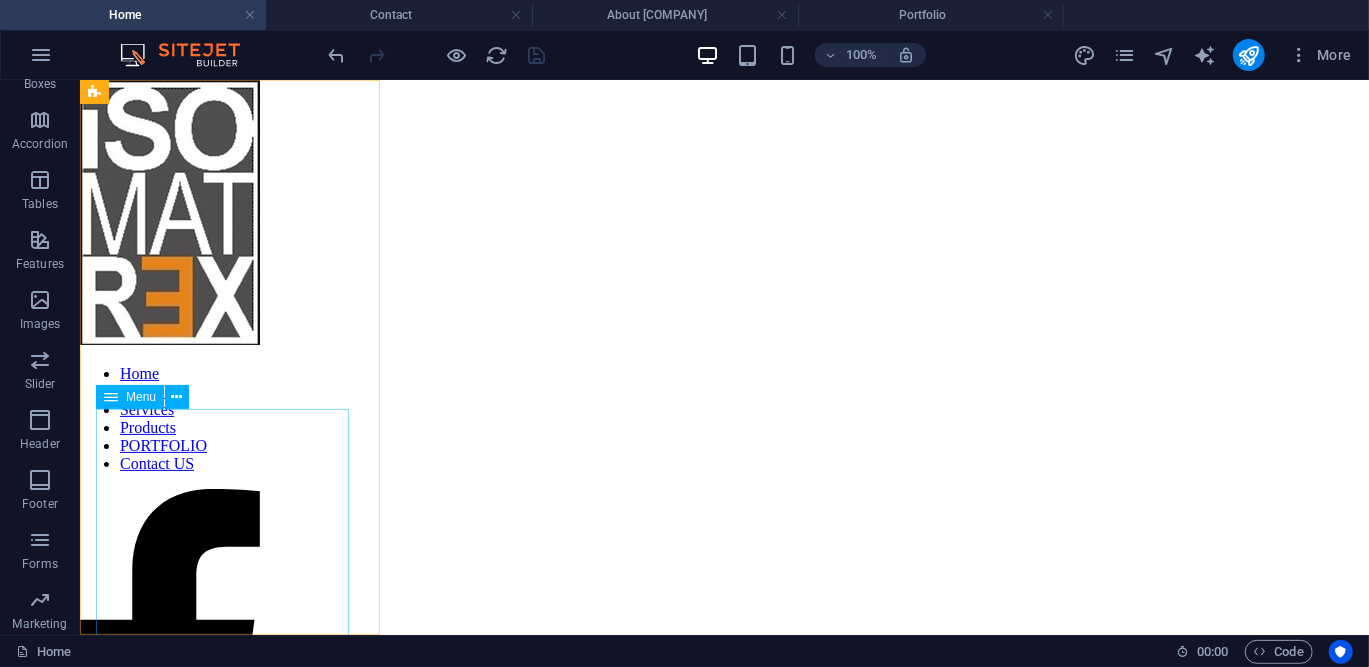click on "Home About US Services Products PORTFOLIO Contact US" at bounding box center (169, 418) 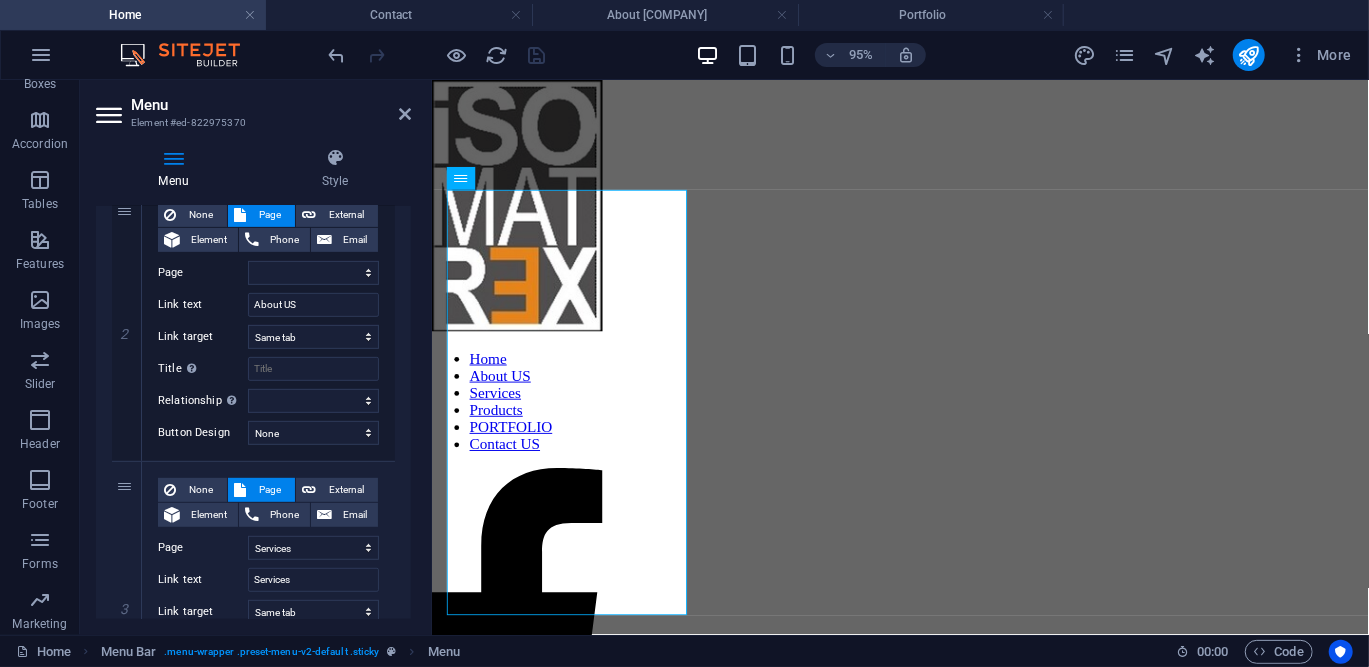 scroll, scrollTop: 478, scrollLeft: 0, axis: vertical 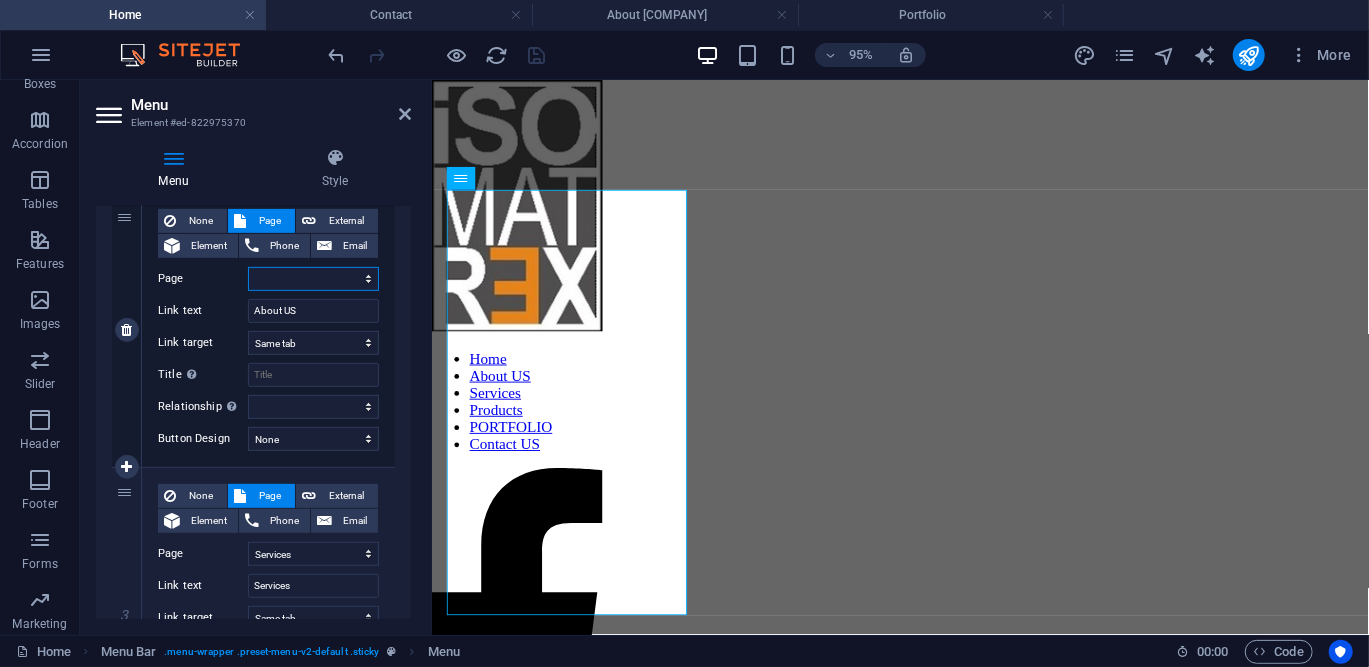 click on "Home About [COMPANY] Products Services Portfolio Contact Legal Notice Privacy" at bounding box center [313, 279] 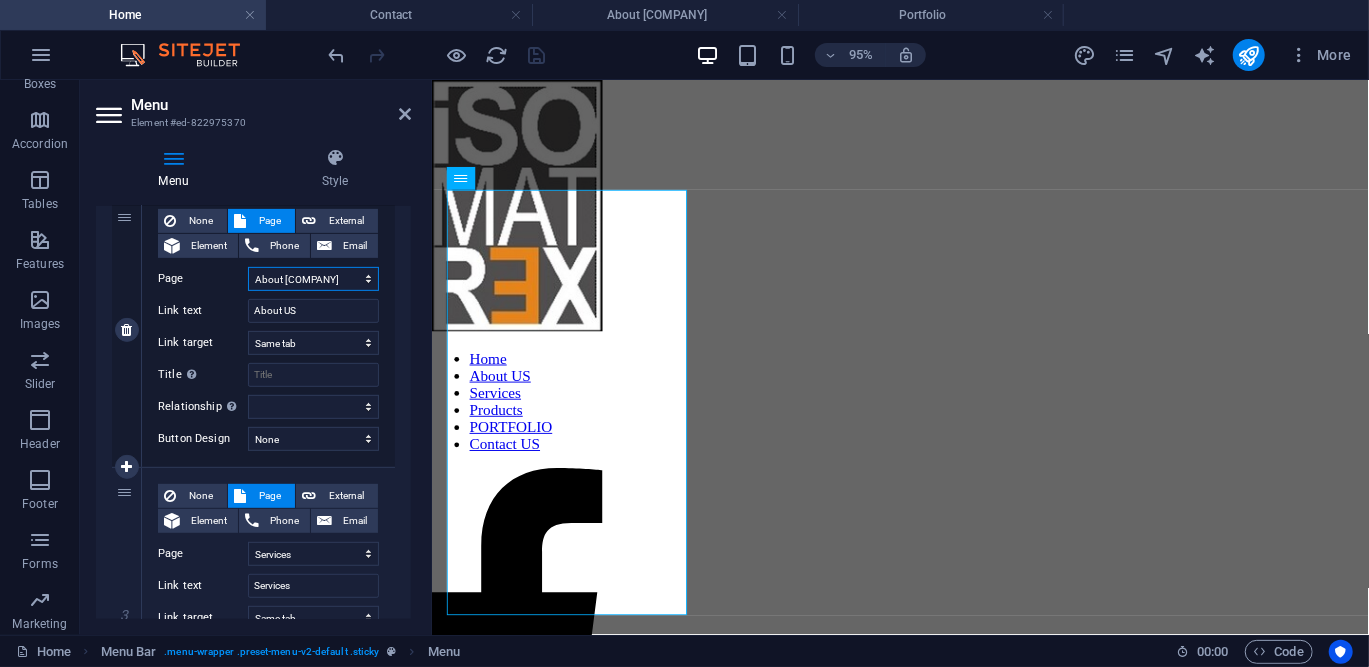 click on "Home About [COMPANY] Products Services Portfolio Contact Legal Notice Privacy" at bounding box center (313, 279) 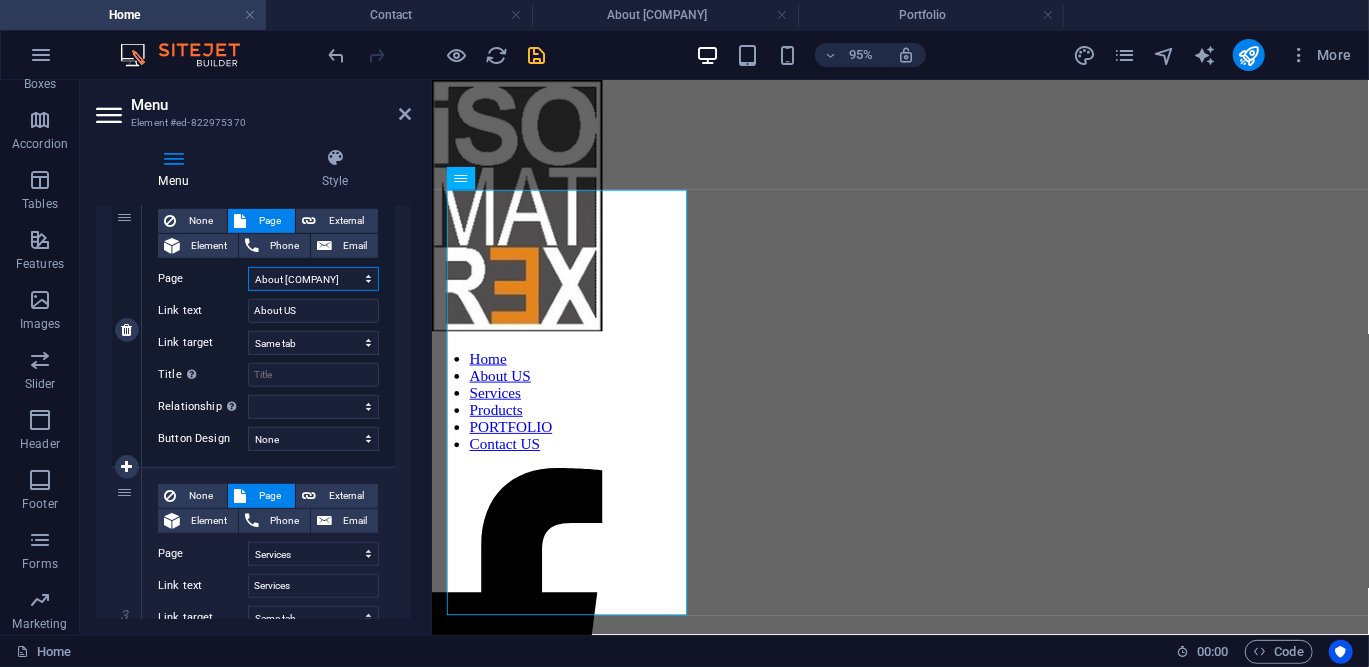 click on "Home About [COMPANY] Products Services Portfolio Contact Legal Notice Privacy" at bounding box center [313, 279] 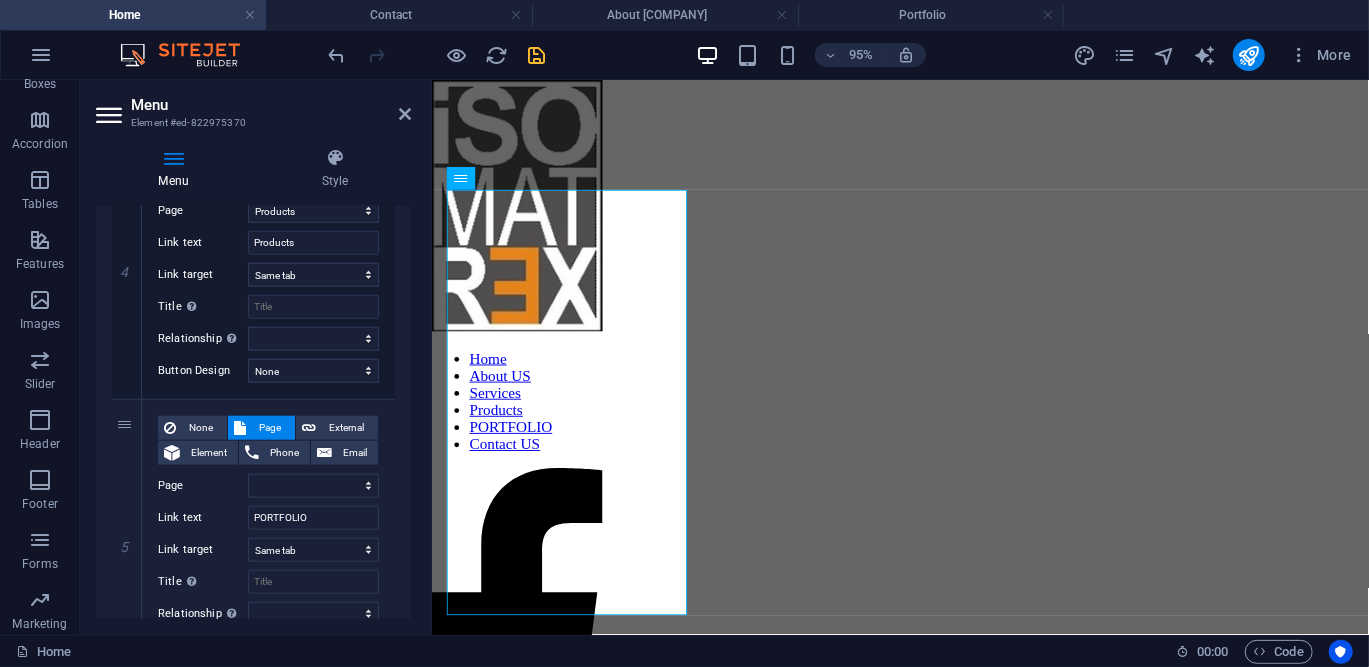 scroll, scrollTop: 1098, scrollLeft: 0, axis: vertical 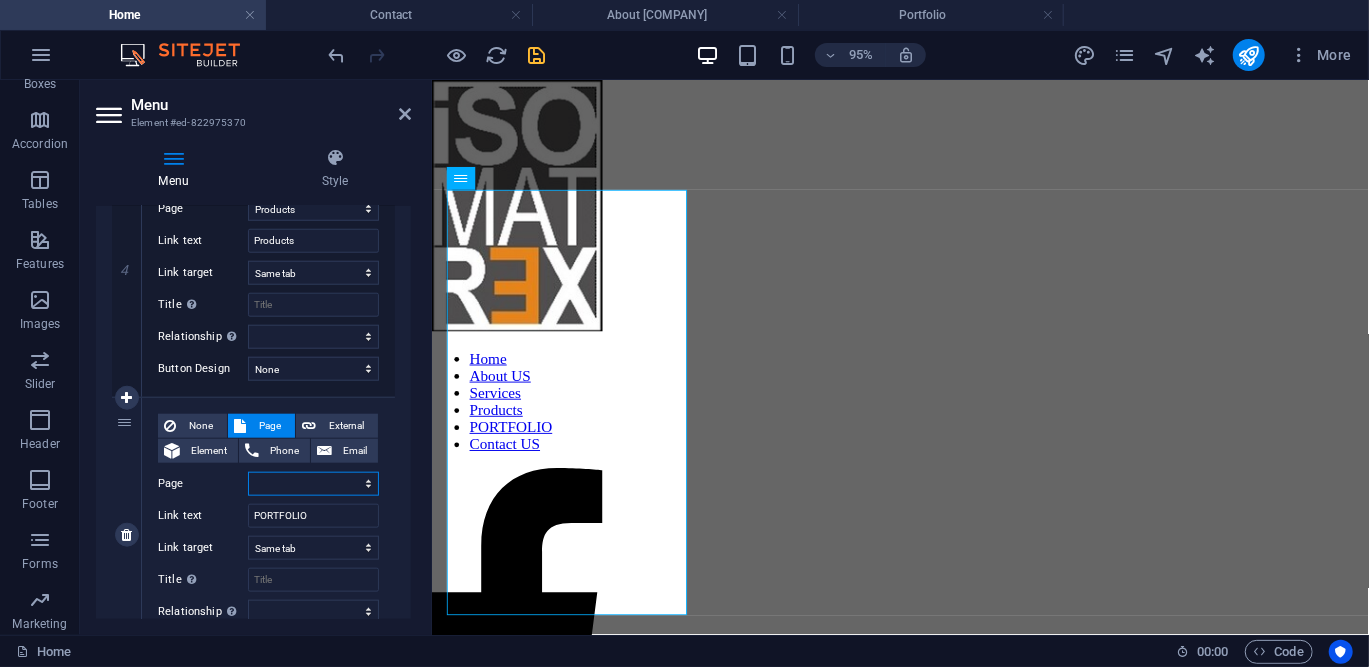 click on "Home About [COMPANY] Products Services Portfolio Contact Legal Notice Privacy" at bounding box center [313, 484] 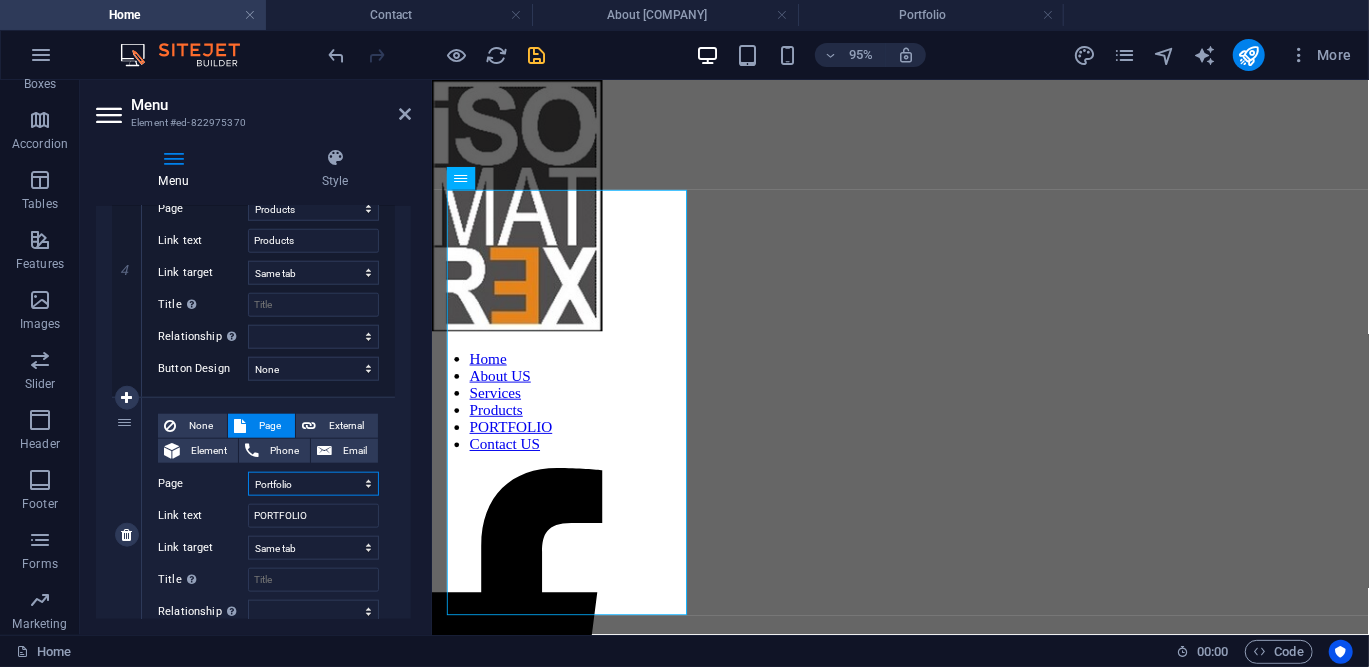 click on "Home About [COMPANY] Products Services Portfolio Contact Legal Notice Privacy" at bounding box center [313, 484] 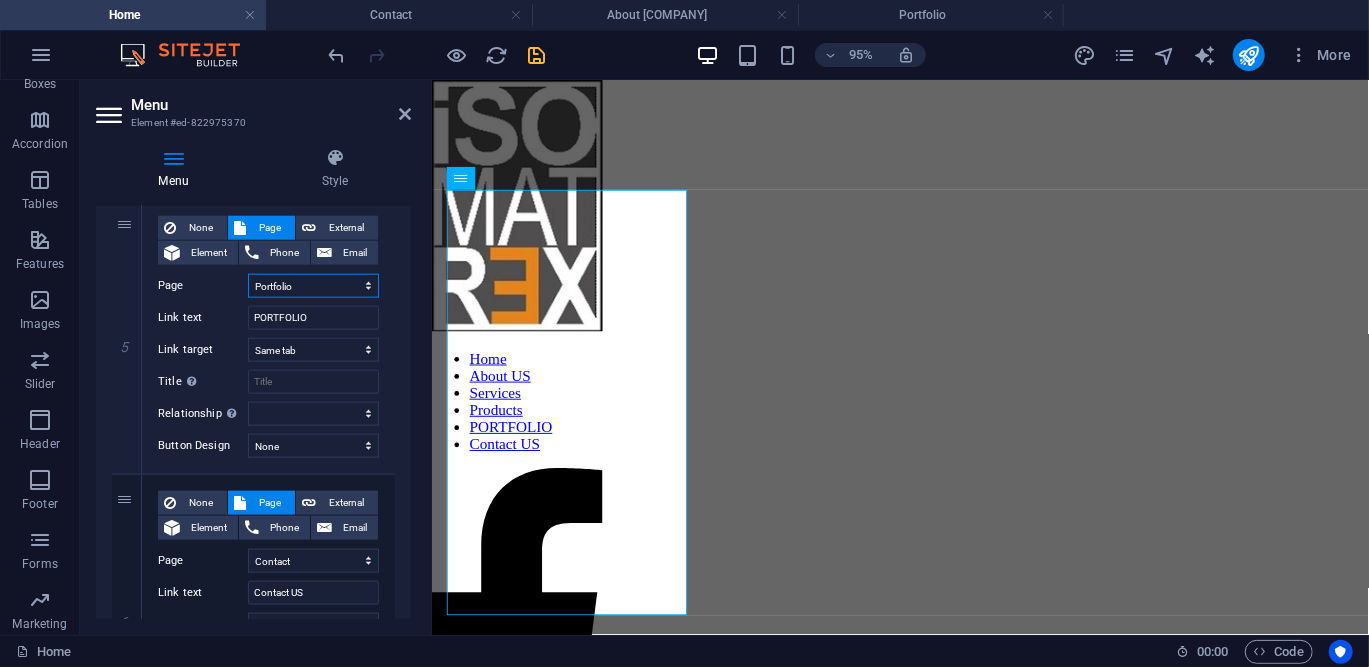 scroll, scrollTop: 1309, scrollLeft: 0, axis: vertical 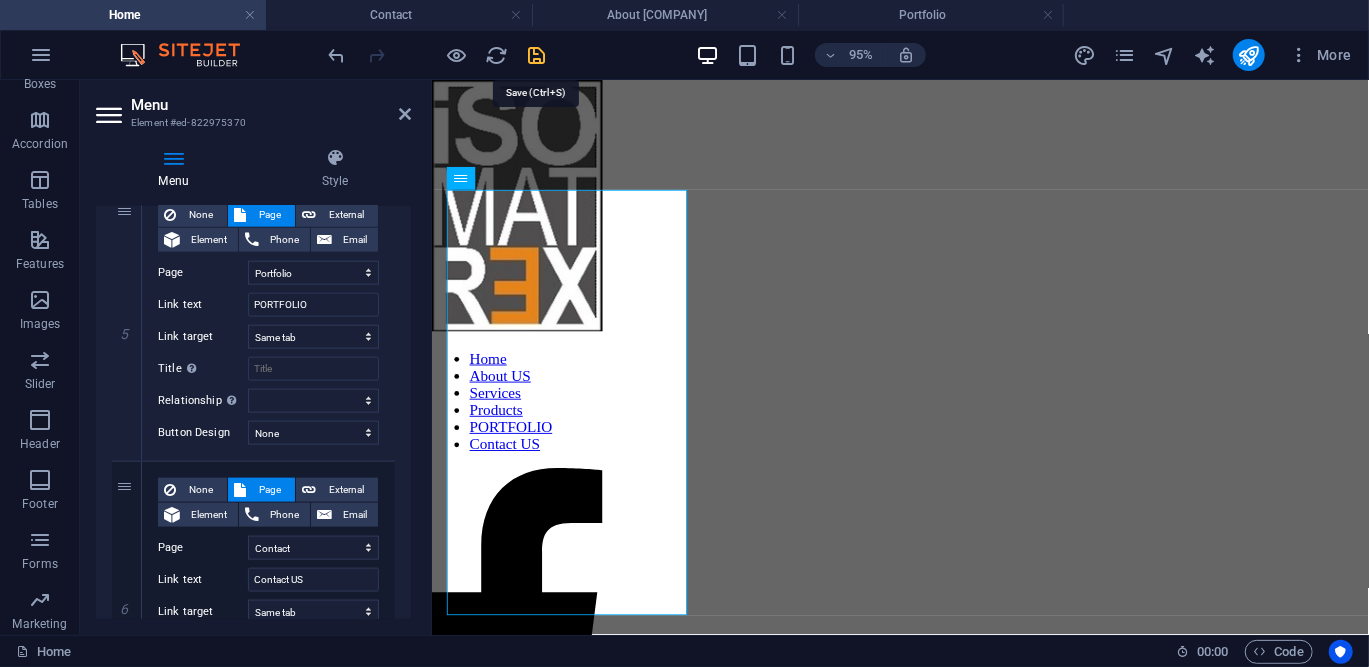 click at bounding box center (537, 55) 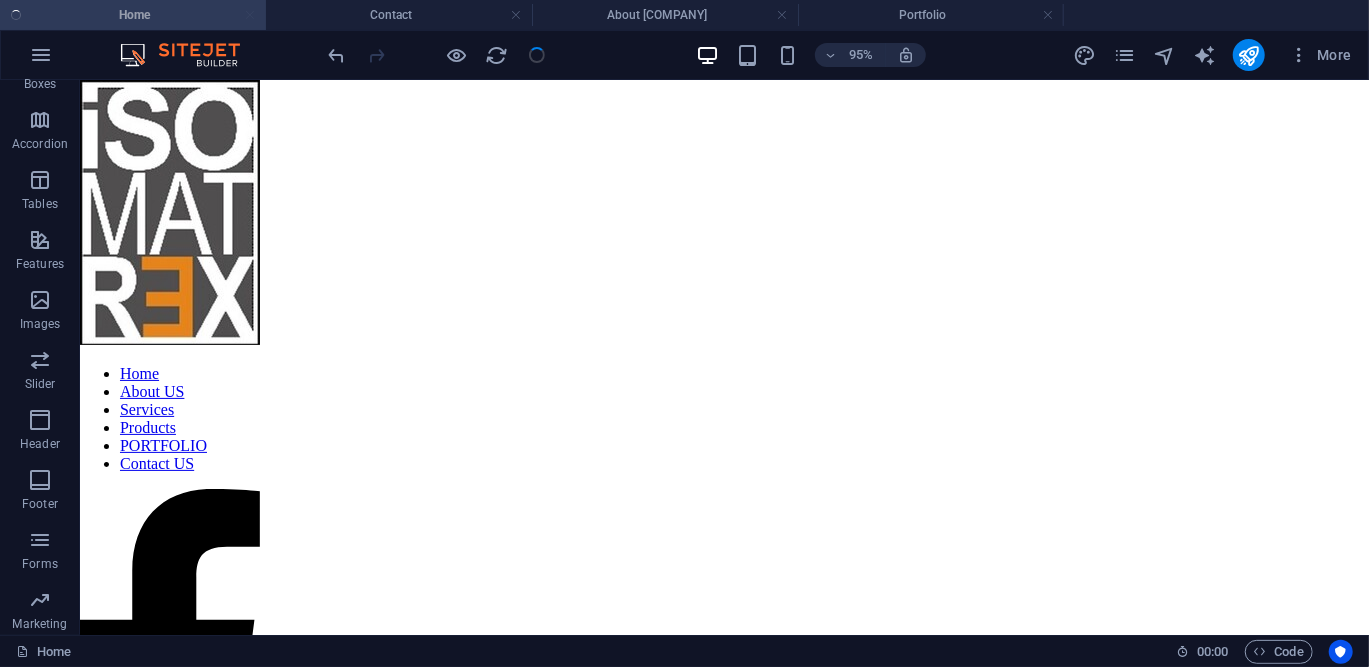 click at bounding box center [437, 55] 